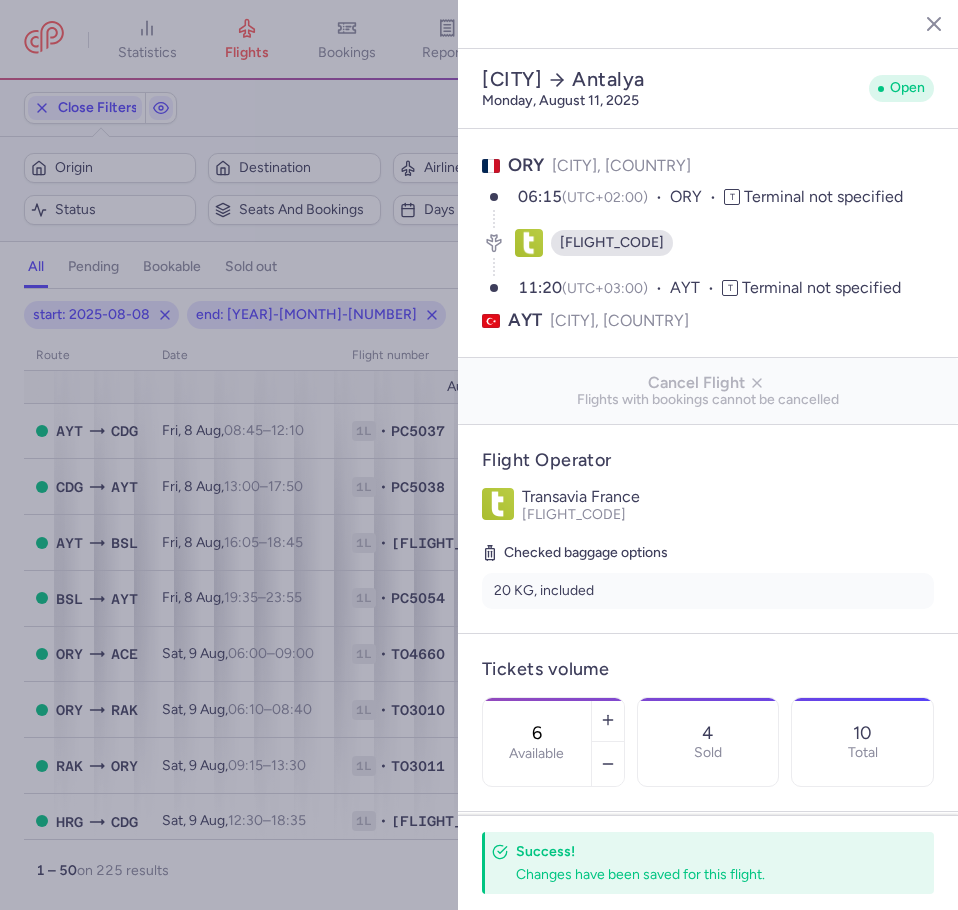select on "hours" 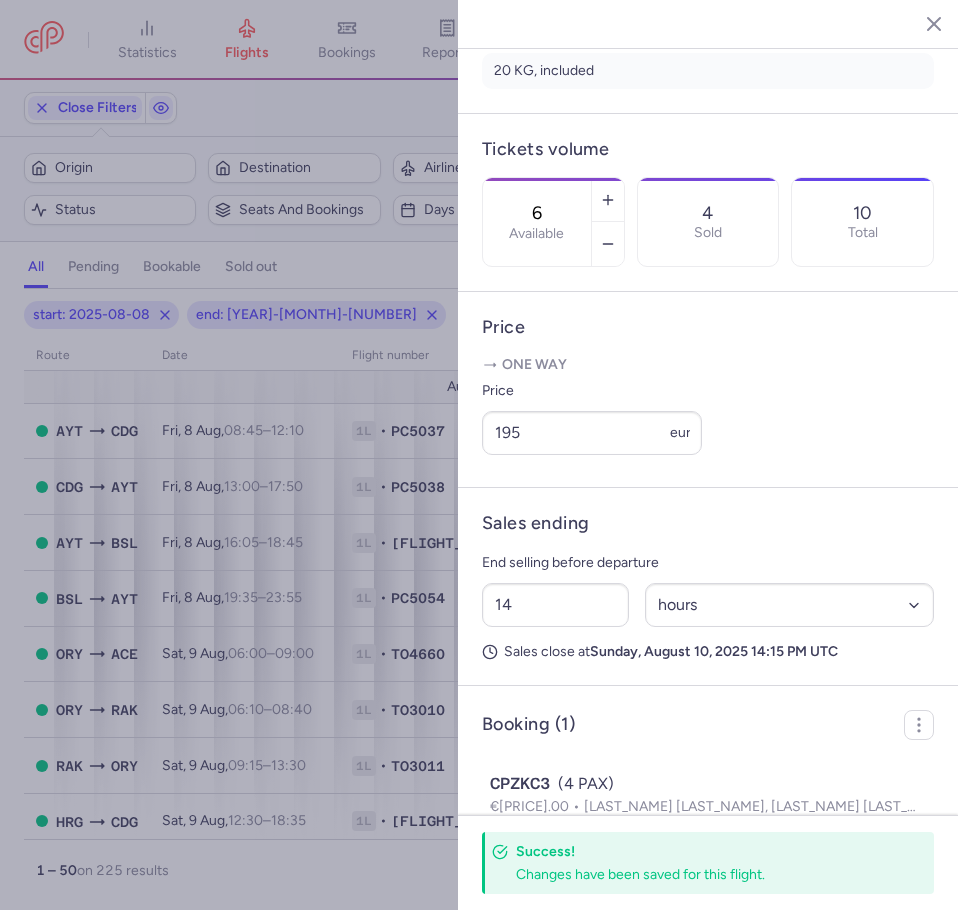 click on "Flight Operator [BRAND] [CODE]	Checked baggage options	[NUMBER] KG, included" at bounding box center [708, 9] 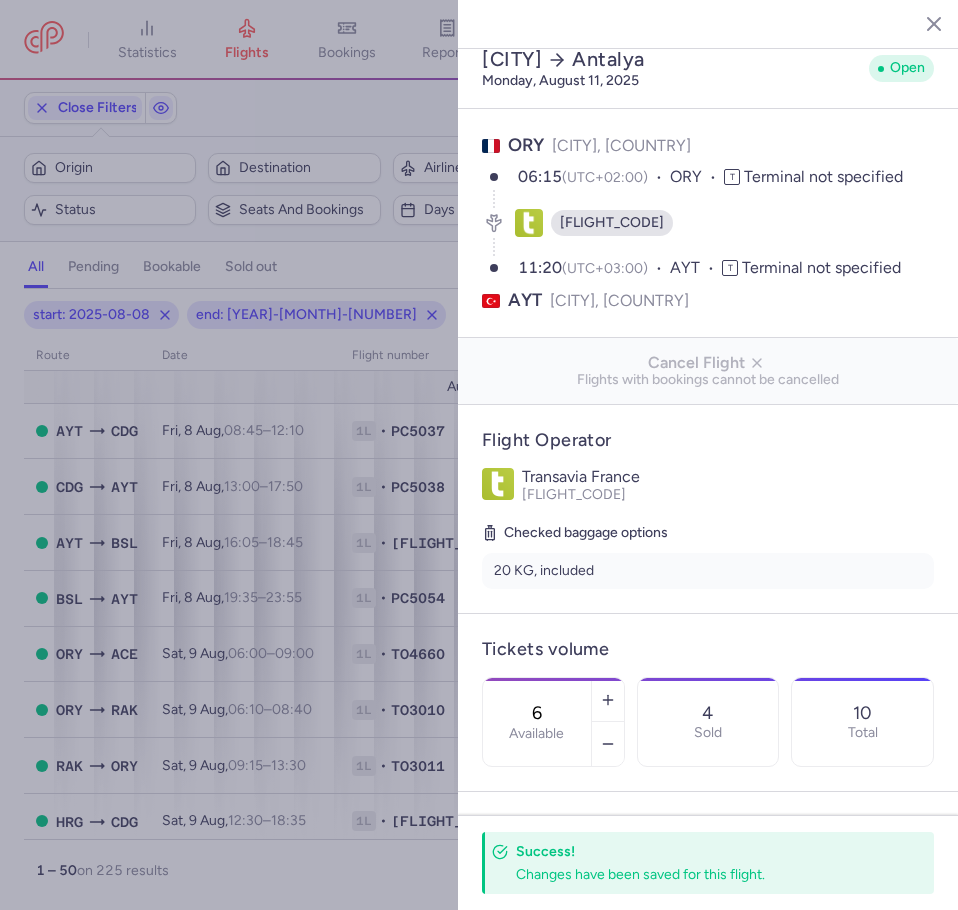 scroll, scrollTop: 0, scrollLeft: 0, axis: both 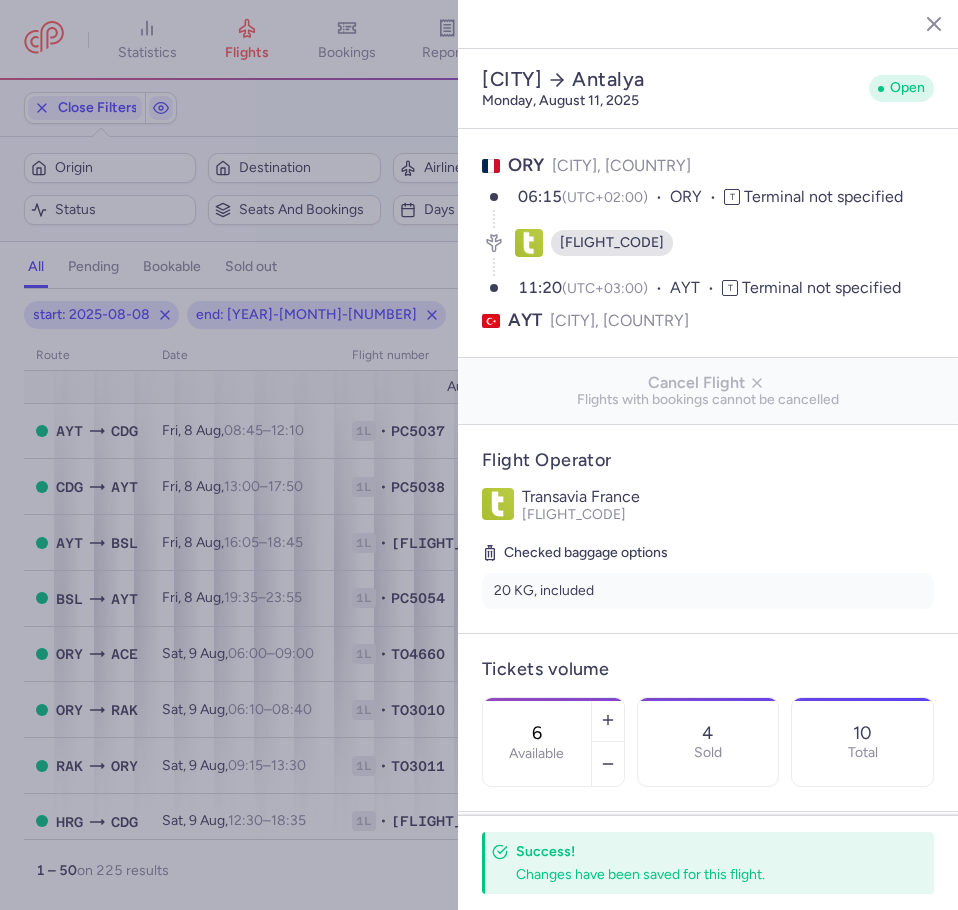 click 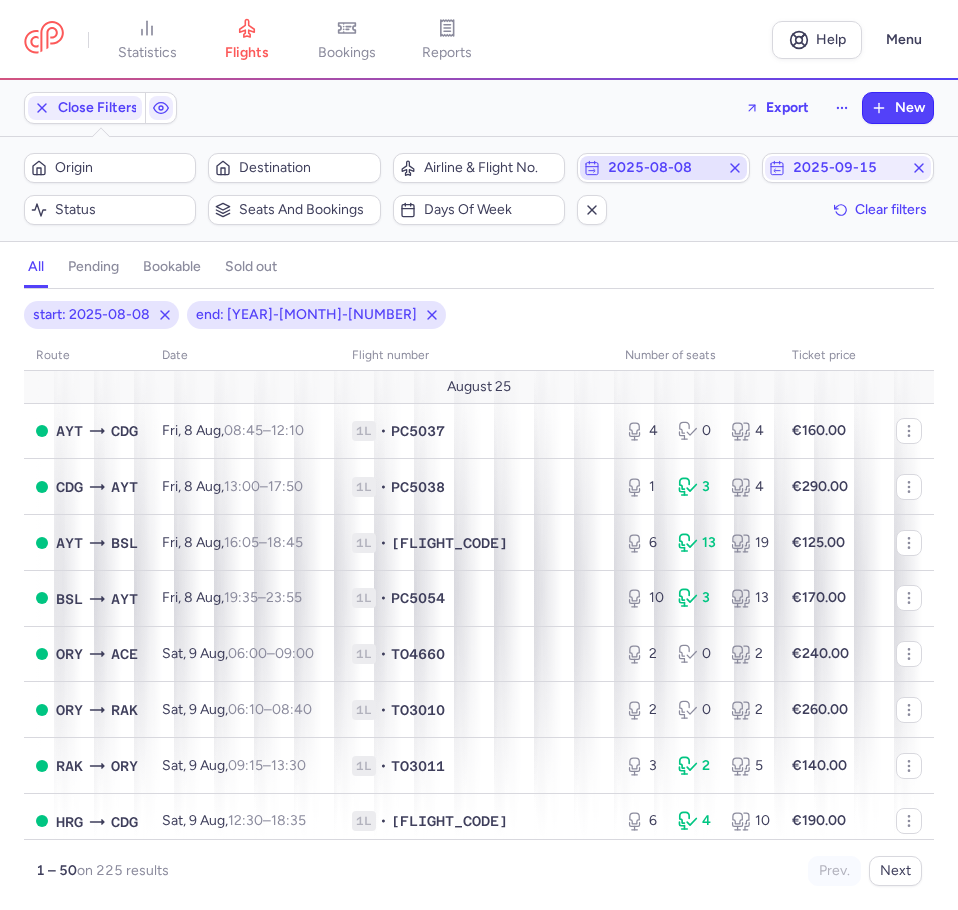 click on "2025-08-08" at bounding box center (663, 168) 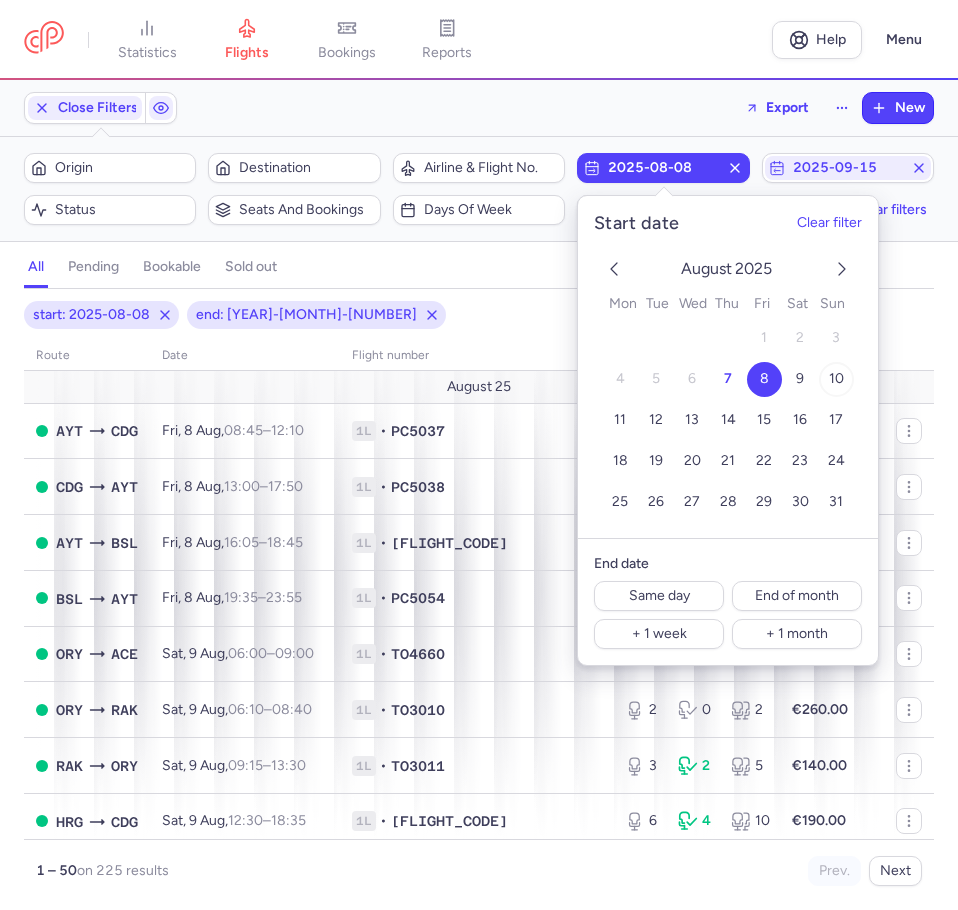 click on "10" at bounding box center (836, 379) 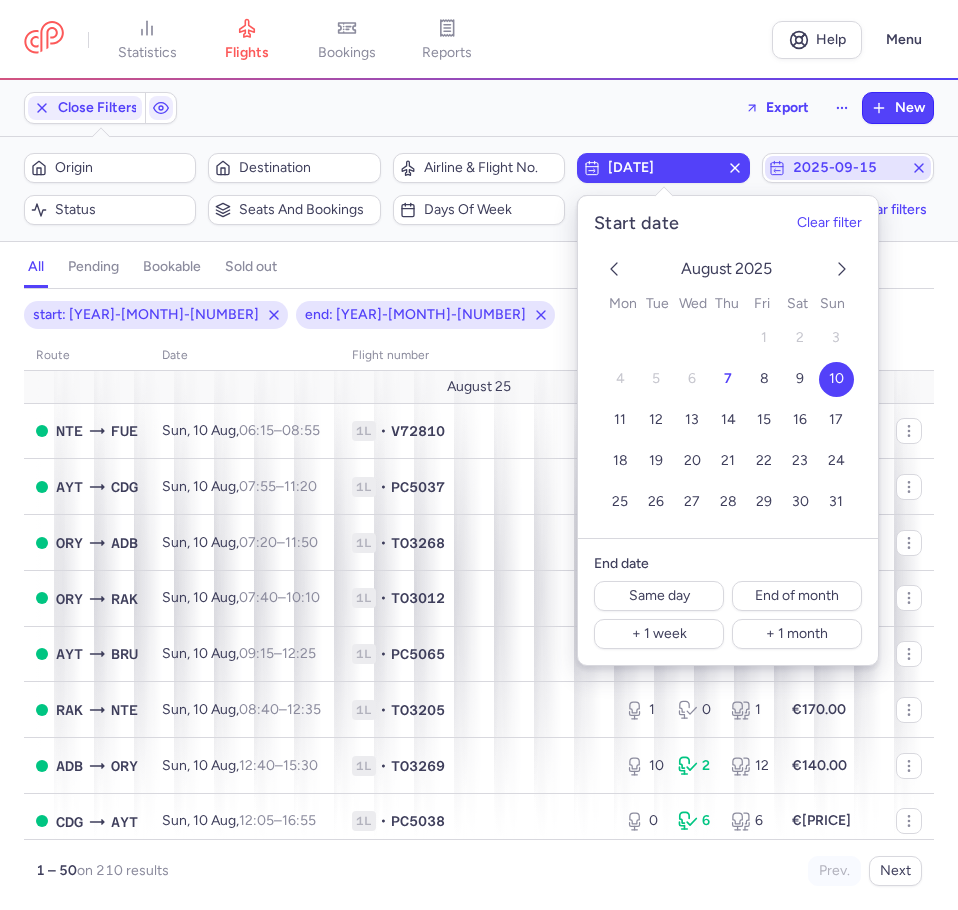 click on "2025-09-15" at bounding box center (848, 168) 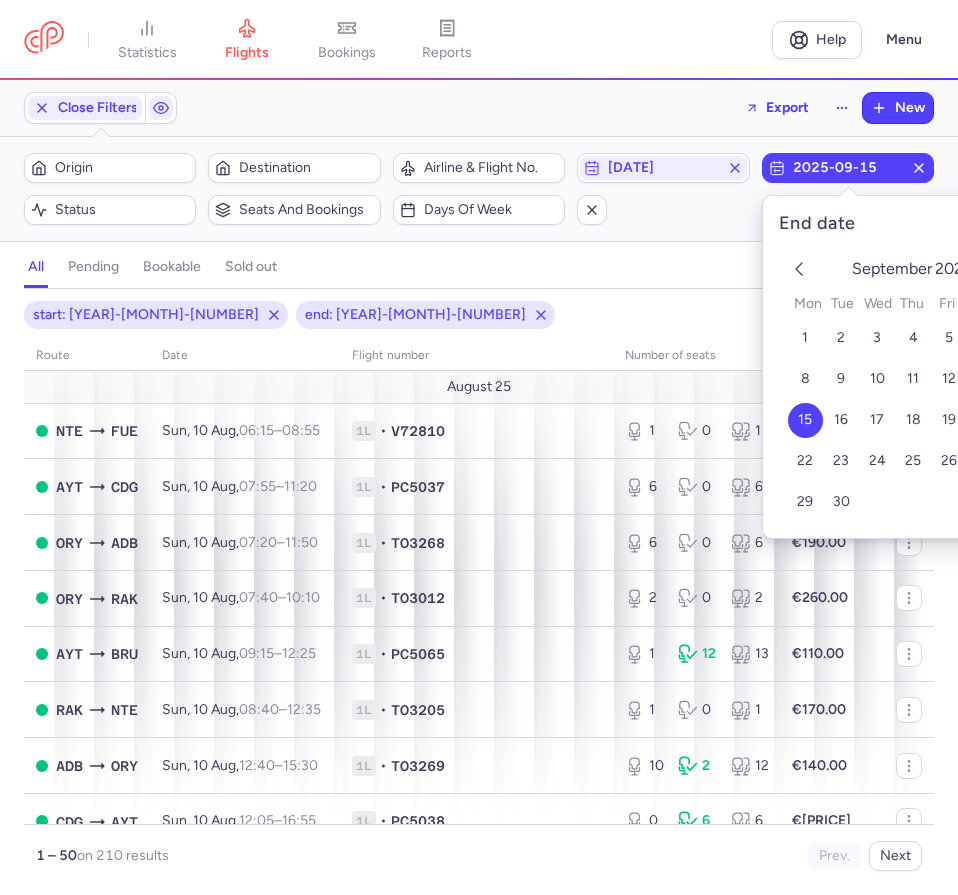 click 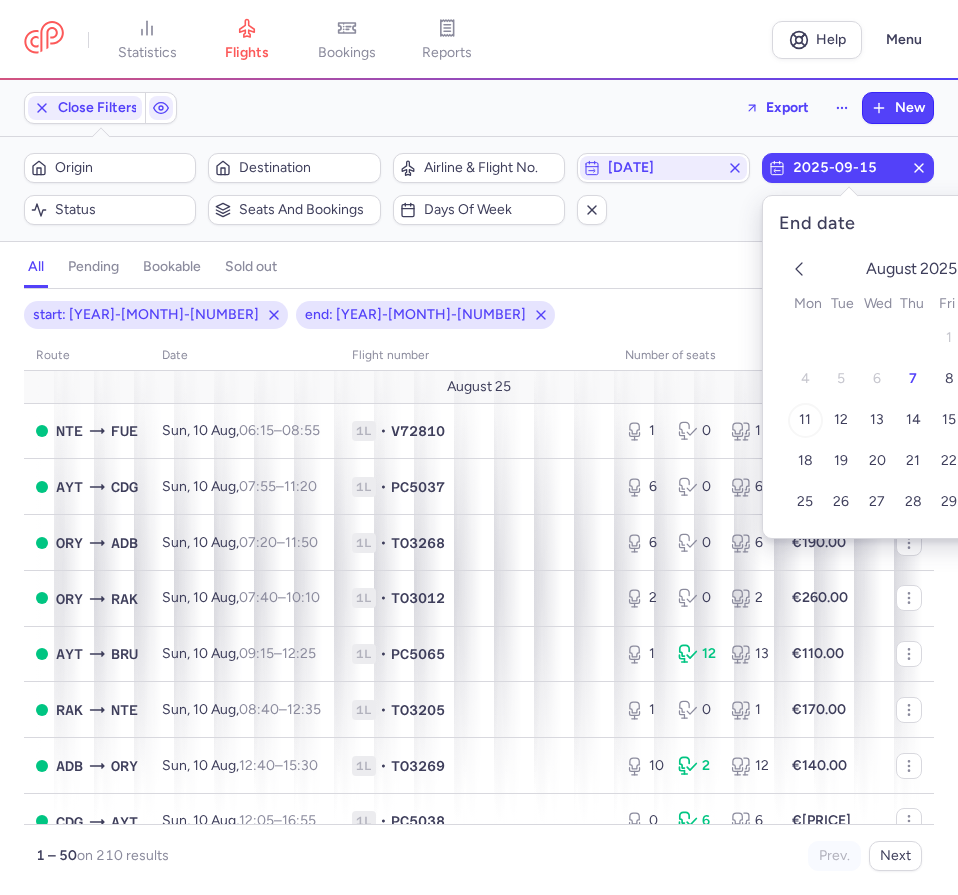 click on "11" at bounding box center (804, 420) 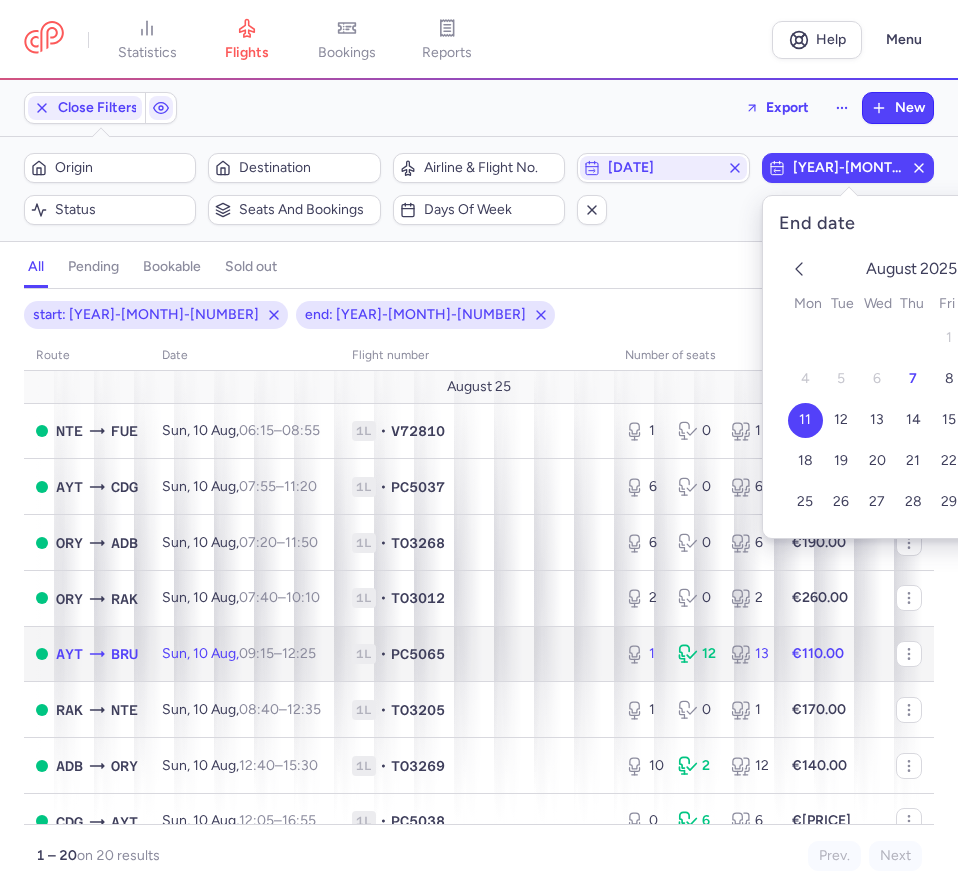 click on "August [NUMBER]  [AIRPORT_CODE]  [AIRPORT_CODE] [DAY], [NUMBER] [MONTH],  [TIME]  –  [TIME]  +0 1L • [FLIGHT_CODE] 1 0 1 €[PRICE].00  [AIRPORT_CODE]  [AIRPORT_CODE] [DAY], [NUMBER] [MONTH],  [TIME]  –  [TIME]  +0 1L • [FLIGHT_CODE] 6 0 6 €[PRICE].00  [AIRPORT_CODE]  [AIRPORT_CODE] [DAY], [NUMBER] [MONTH],  [TIME]  –  [TIME]  +0 1L • [FLIGHT_CODE] 6 0 6 €[PRICE].00  [AIRPORT_CODE]  [AIRPORT_CODE] [DAY], [NUMBER] [MONTH],  [TIME]  –  [TIME]  +0 1L • [FLIGHT_CODE] 2 0 2 €[PRICE].00  [AIRPORT_CODE]  [AIRPORT_CODE] [DAY], [NUMBER] [MONTH],  [TIME]  –  [TIME]  +0 1L • [FLIGHT_CODE] 1 12 13 €[PRICE].00  [AIRPORT_CODE]  [AIRPORT_CODE] [DAY], [NUMBER] [MONTH],  [TIME]  –  [TIME]  +0 1L • [FLIGHT_CODE] 1 0 1 €[PRICE].00  [AIRPORT_CODE]  [AIRPORT_CODE] [DAY], [NUMBER] [MONTH],  [TIME]  –  [TIME]  +0 1L • [FLIGHT_CODE] 10 2 12 €[PRICE].00  [AIRPORT_CODE]  [AIRPORT_CODE] [DAY], [NUMBER] [MONTH],  [TIME]  –  [TIME]  +0 1L • [FLIGHT_CODE] 0 6 6 €[PRICE].00  [AIRPORT_CODE]  [AIRPORT_CODE] [DAY], [NUMBER] [MONTH],  [TIME]  –  [TIME]  +0 1L • [FLIGHT_CODE] 6" at bounding box center [479, 0] 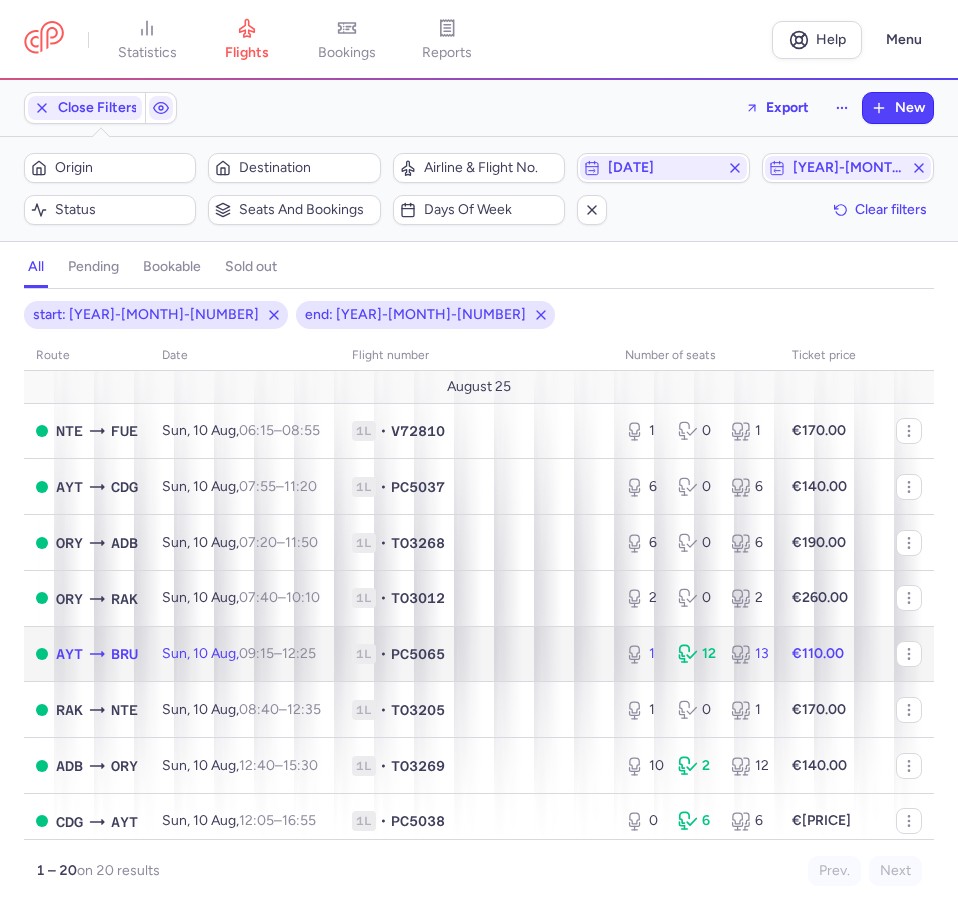 click on "09:15" at bounding box center (256, 653) 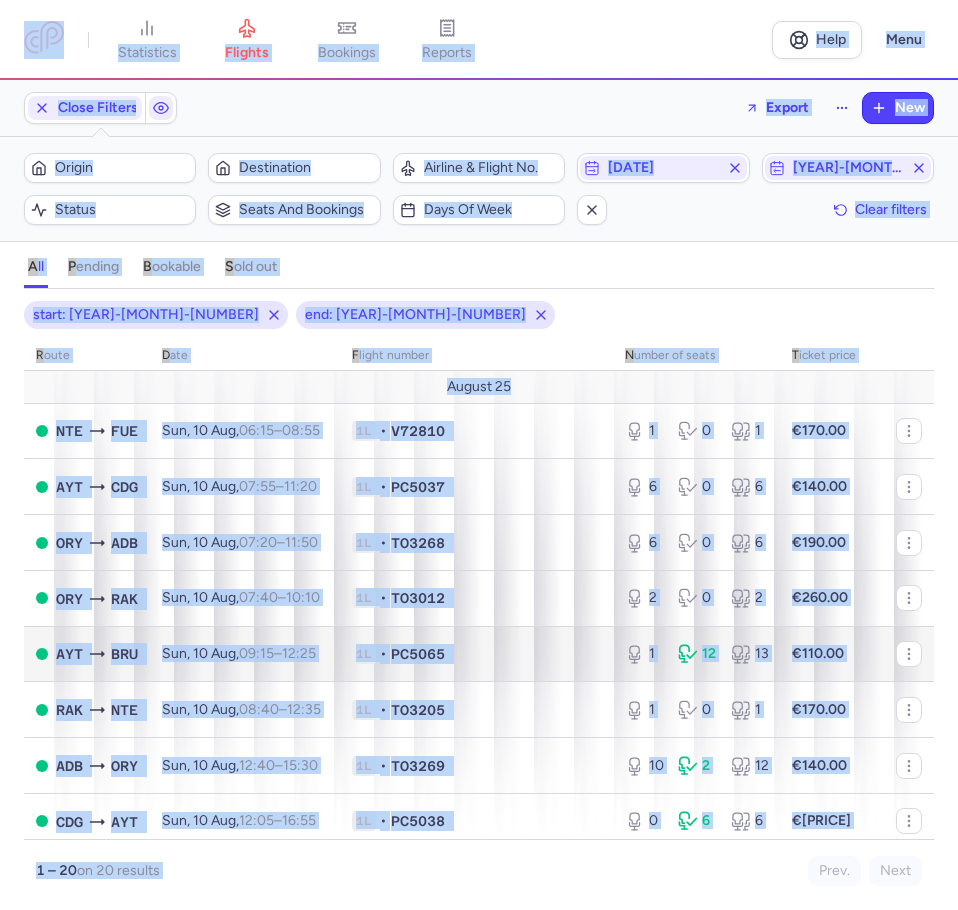 select on "hours" 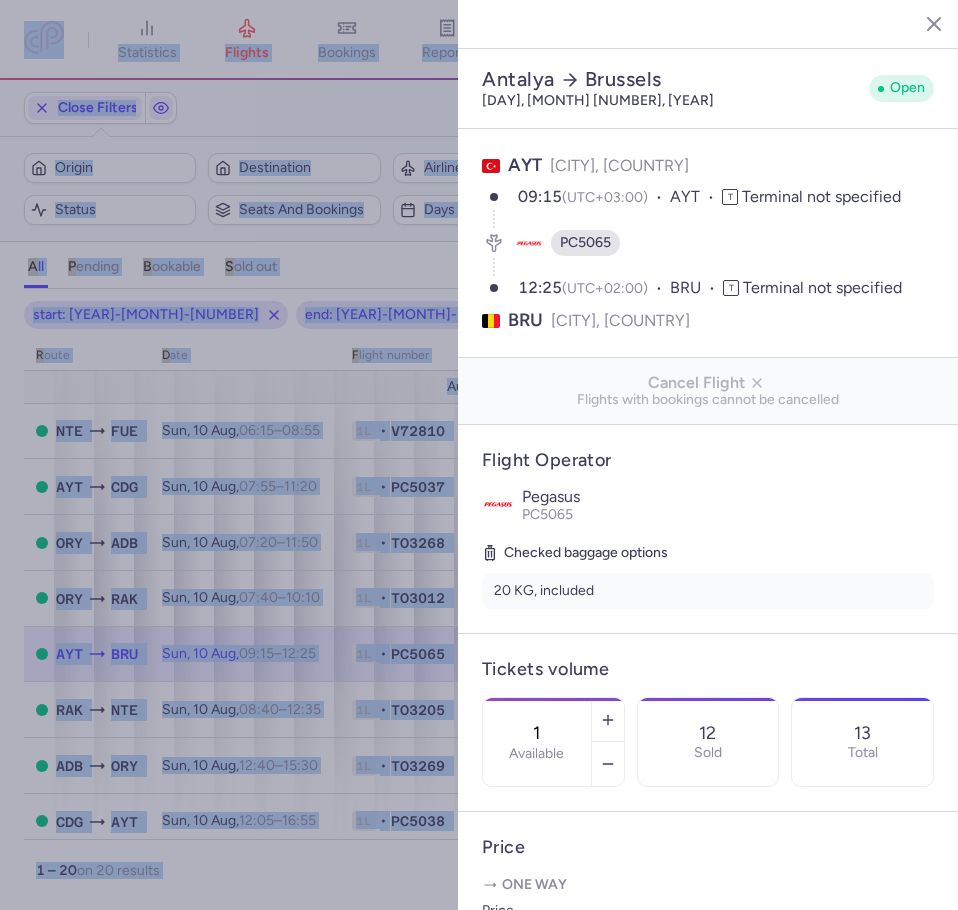 scroll, scrollTop: 200, scrollLeft: 0, axis: vertical 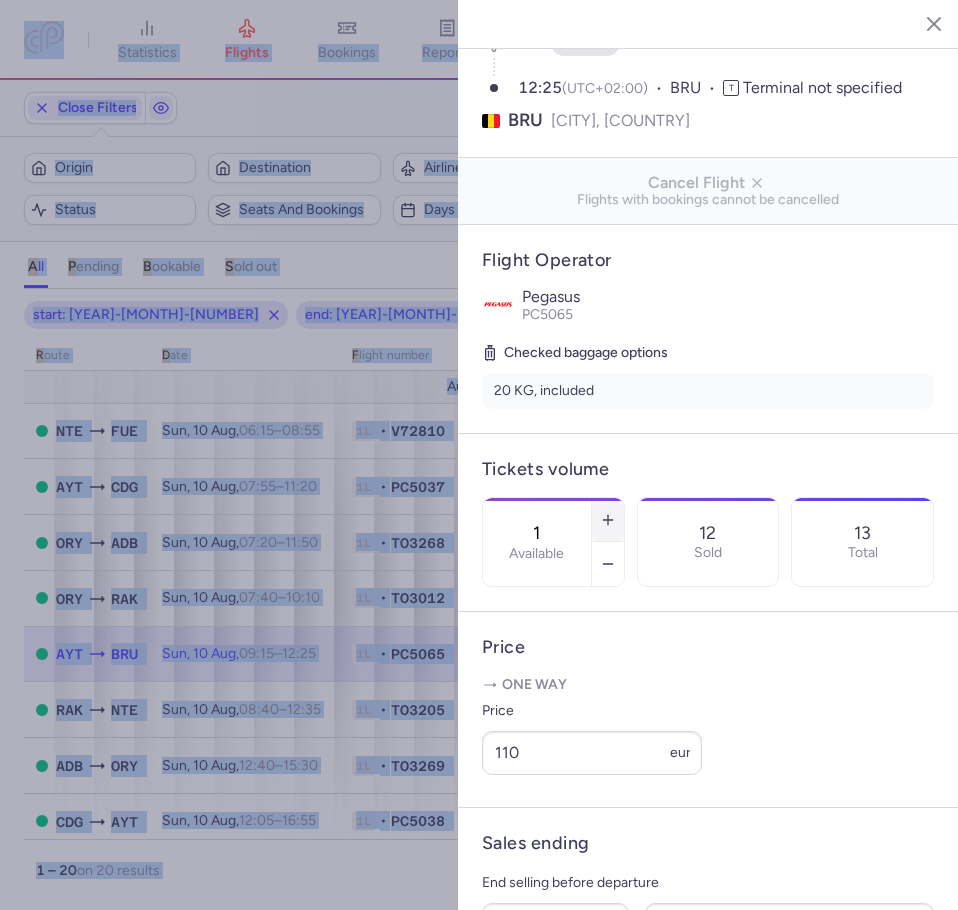 click 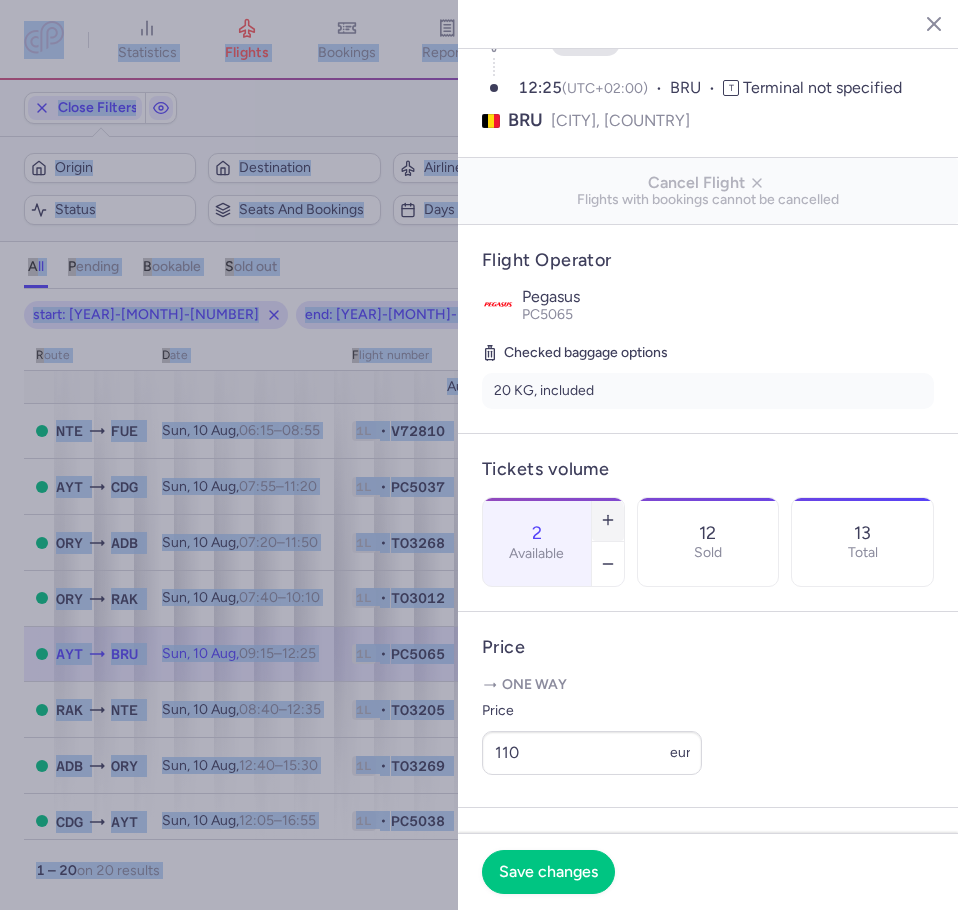 click 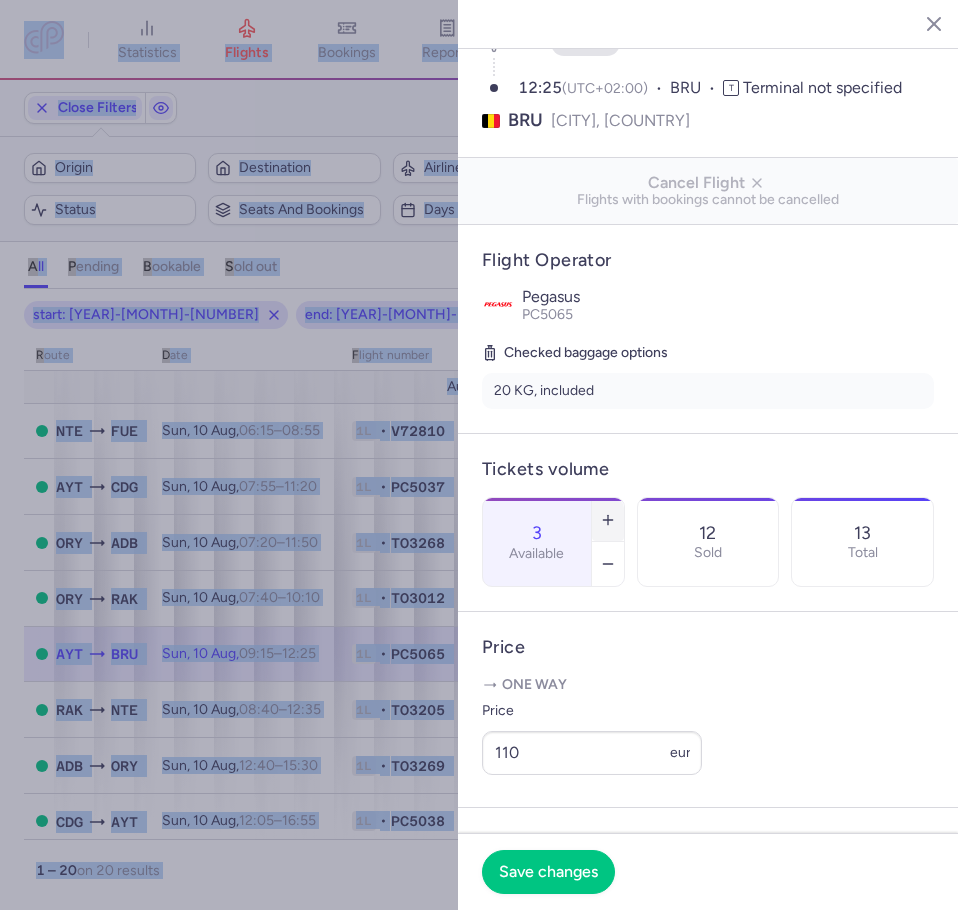 click 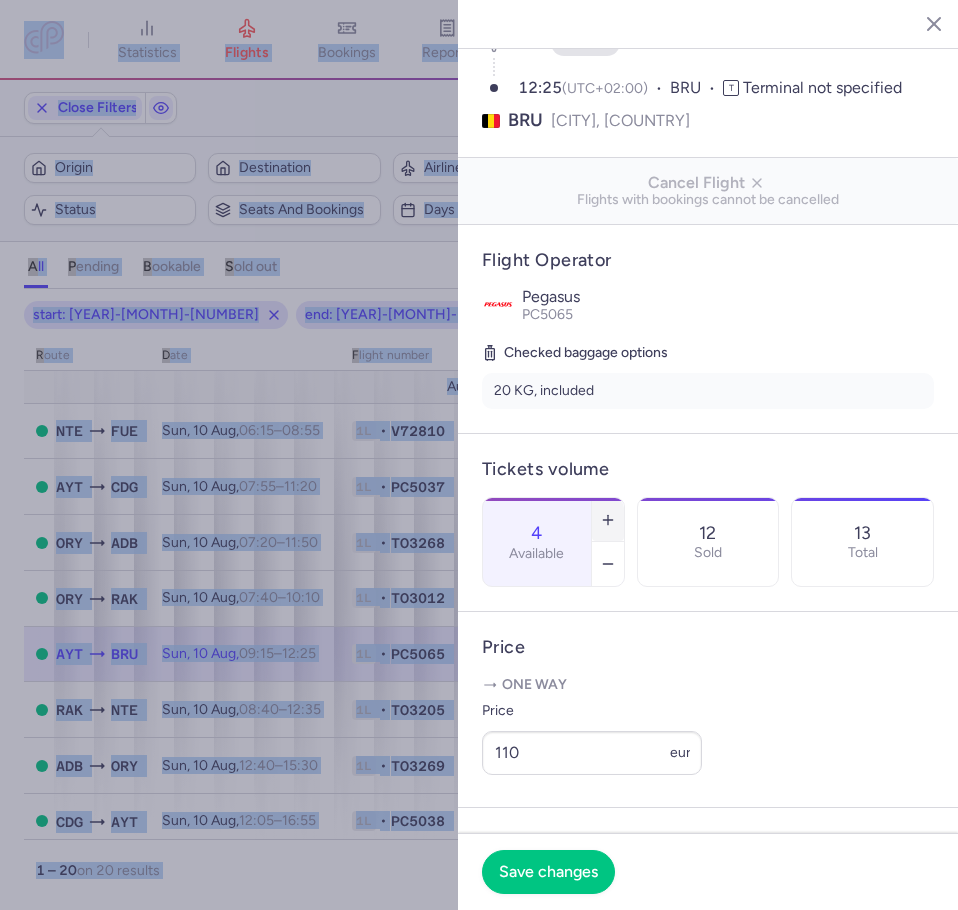 click 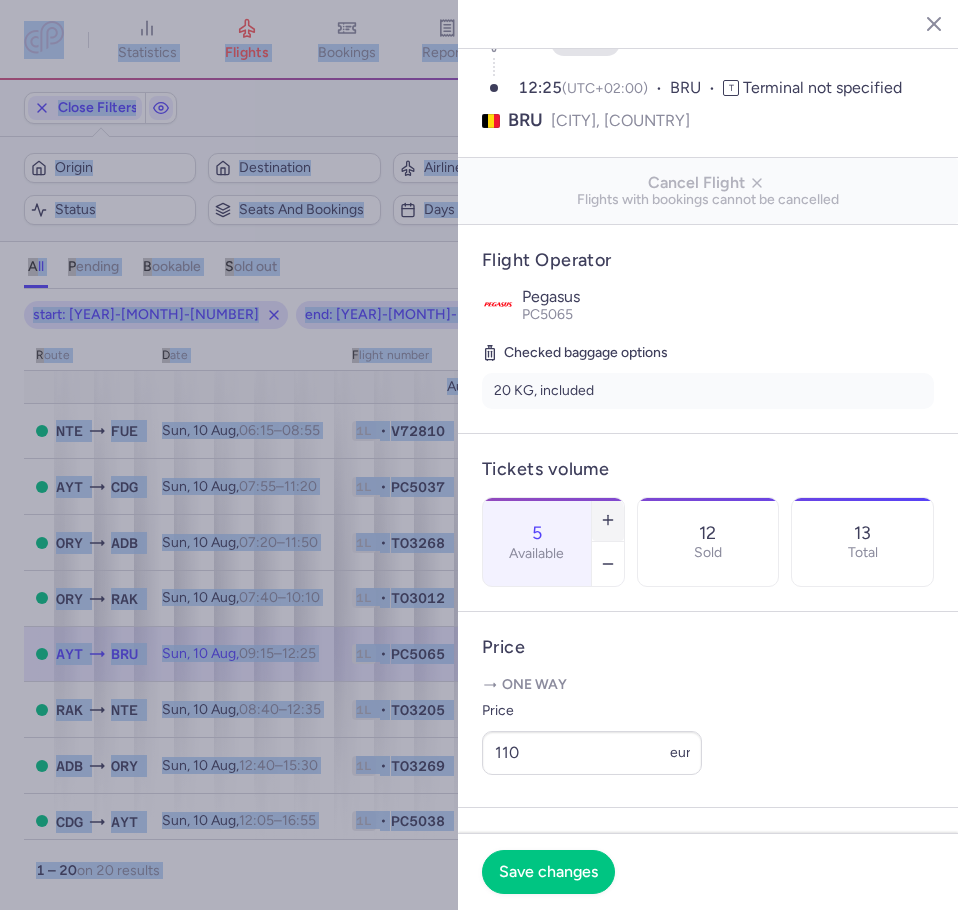 click 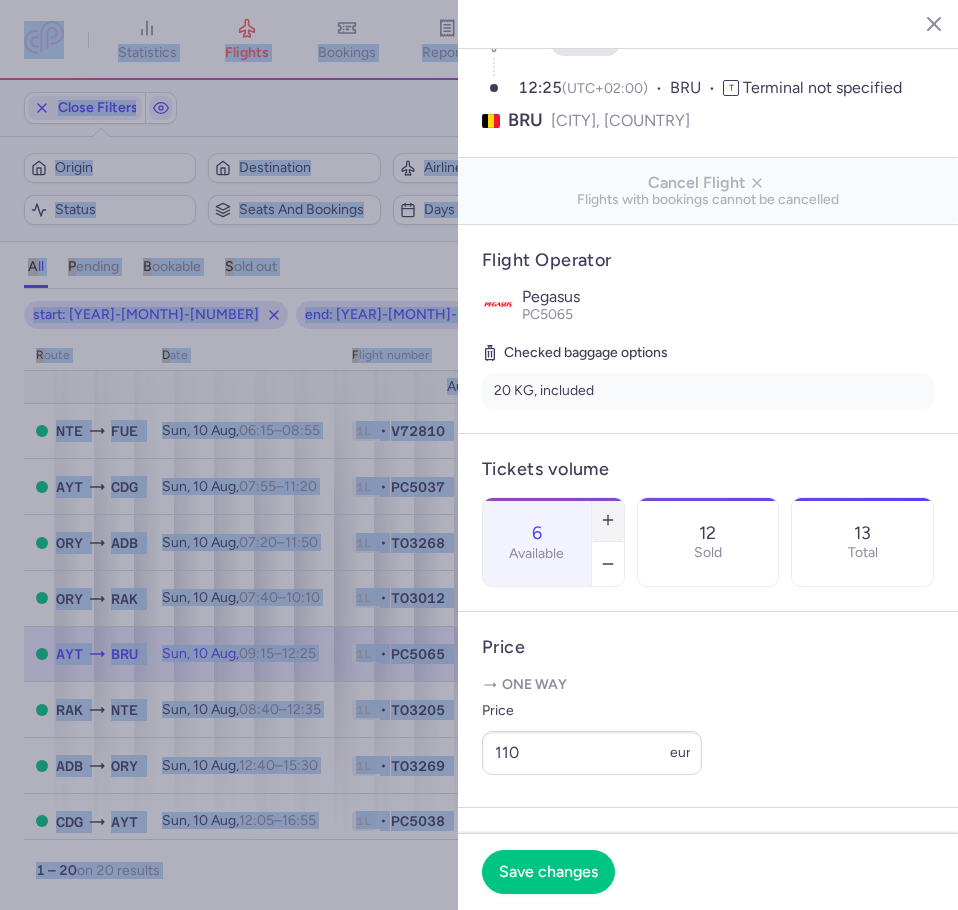 click 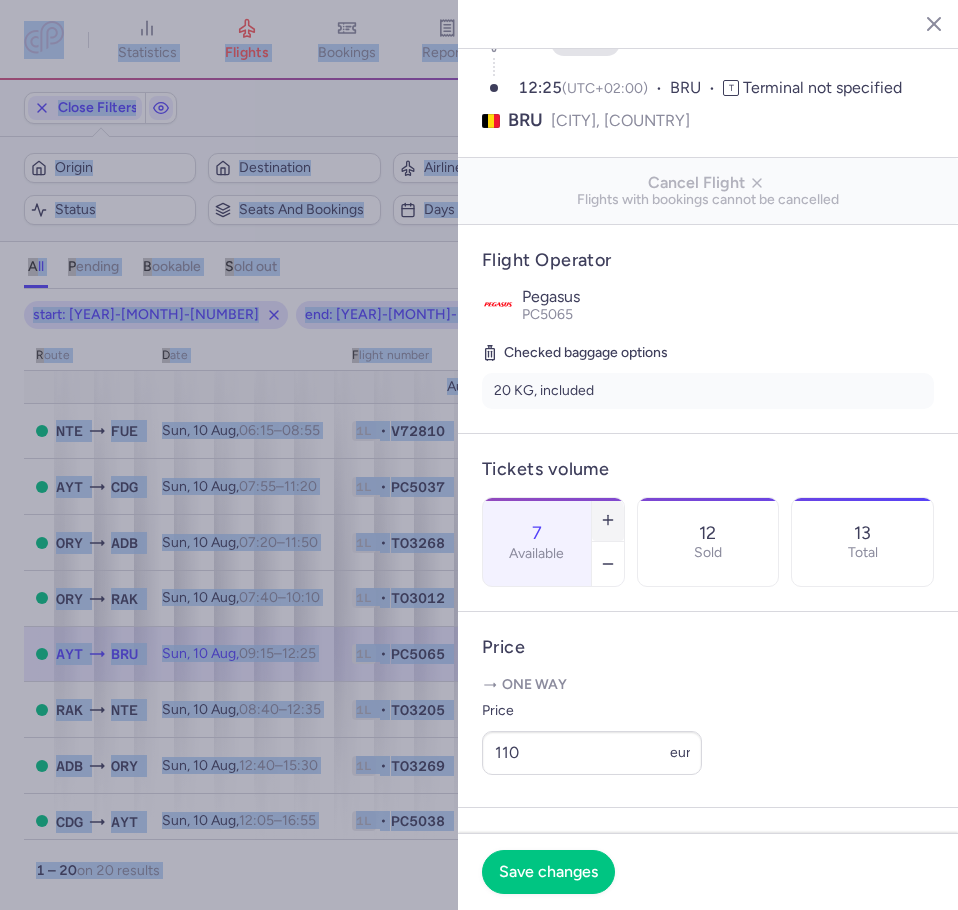 click 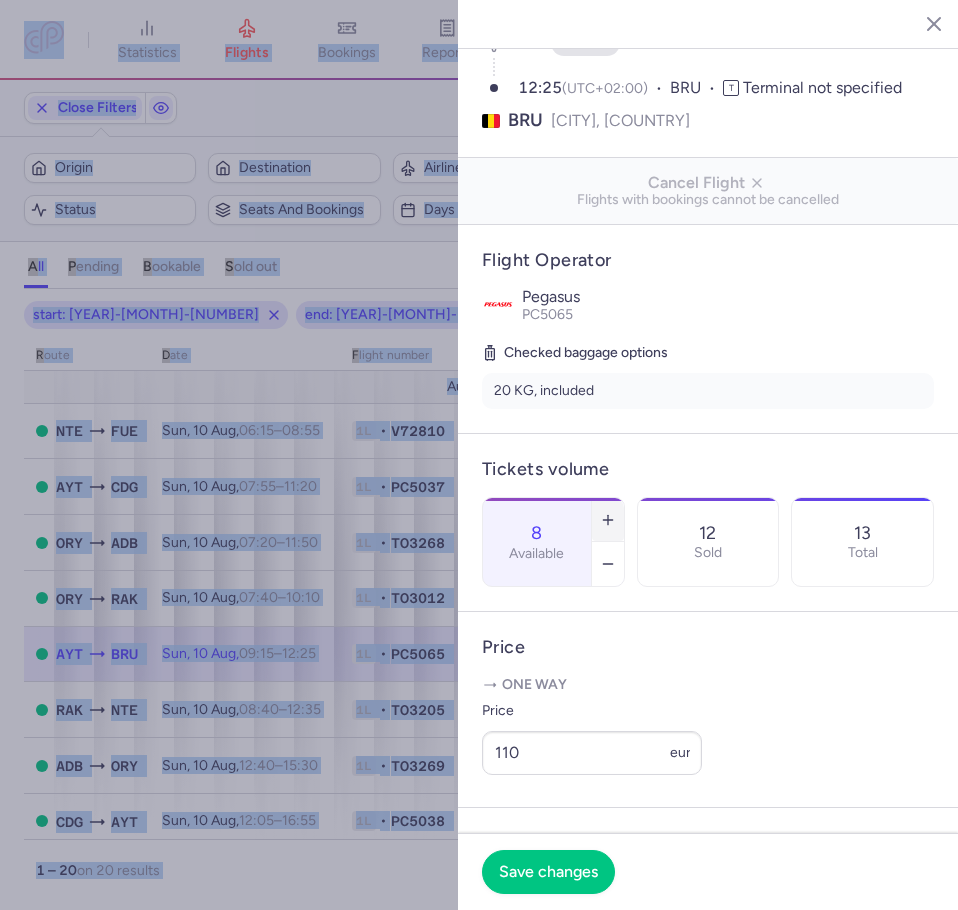 click 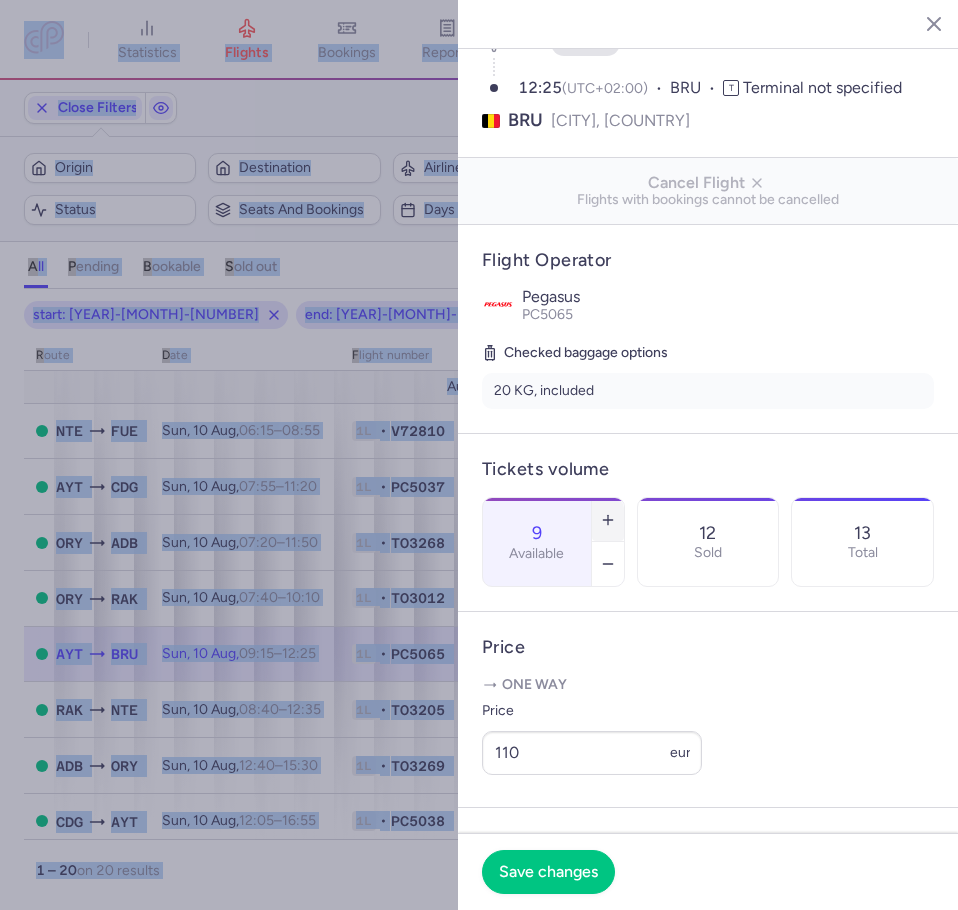 click 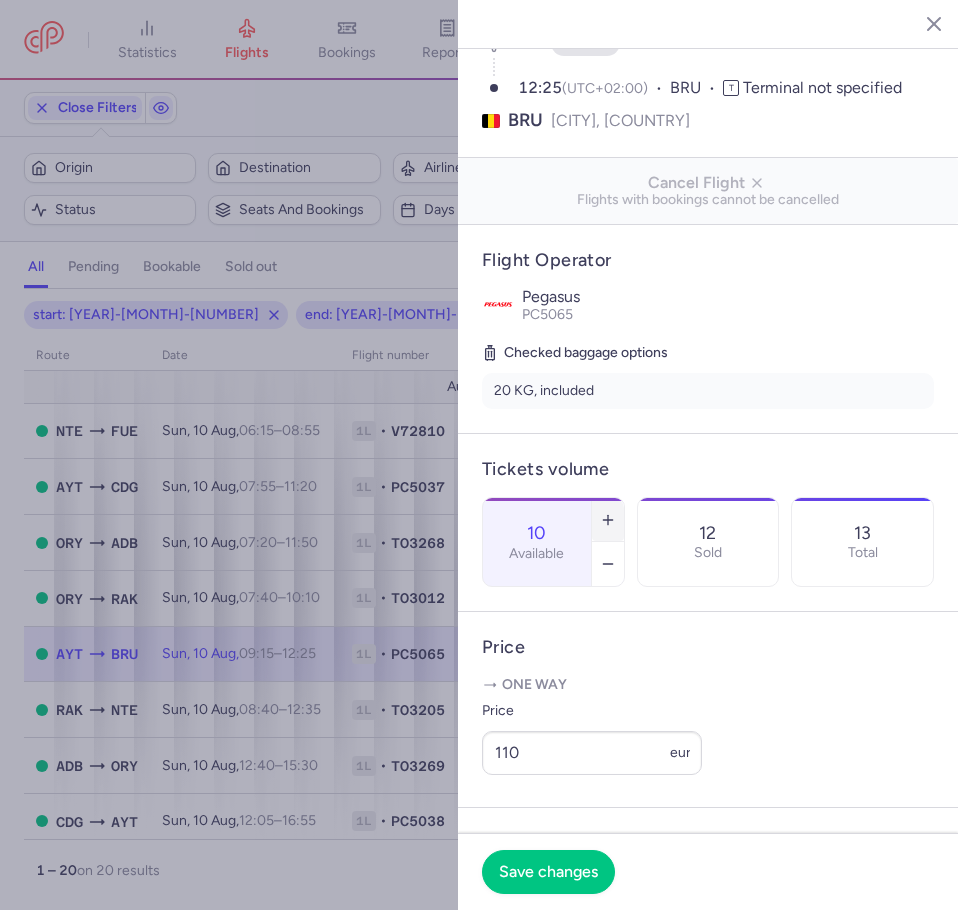 scroll, scrollTop: 400, scrollLeft: 0, axis: vertical 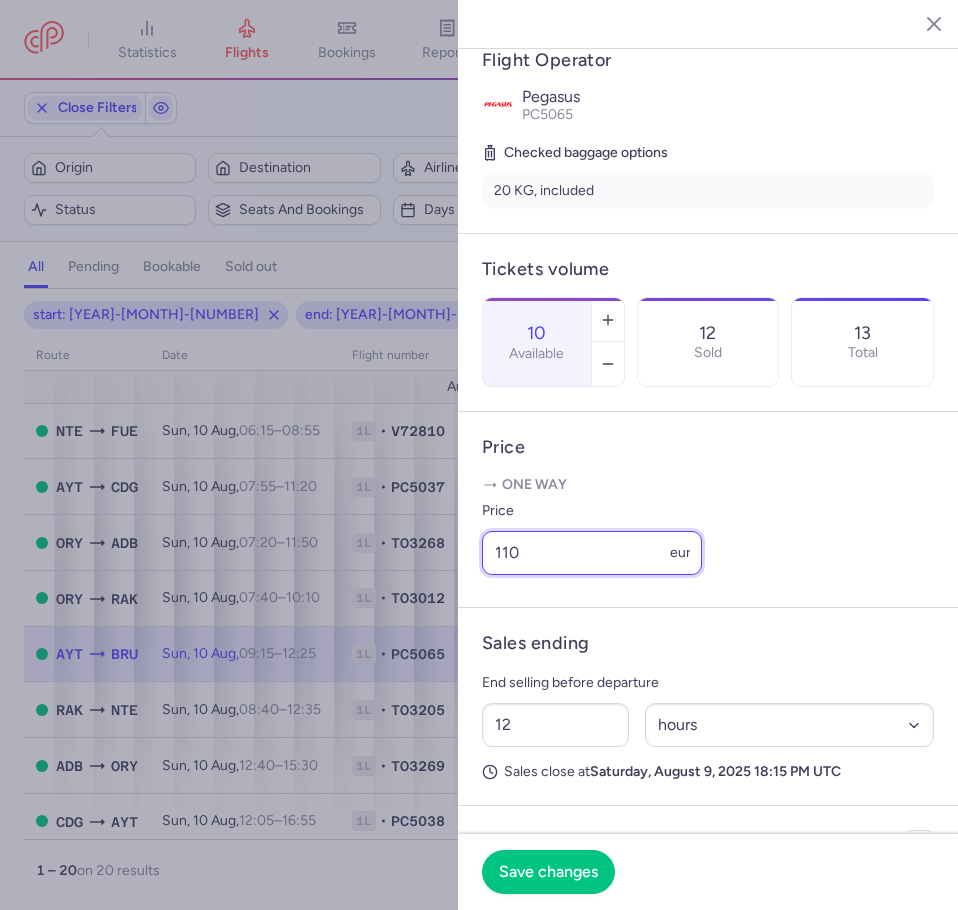 click on "110" at bounding box center (592, 553) 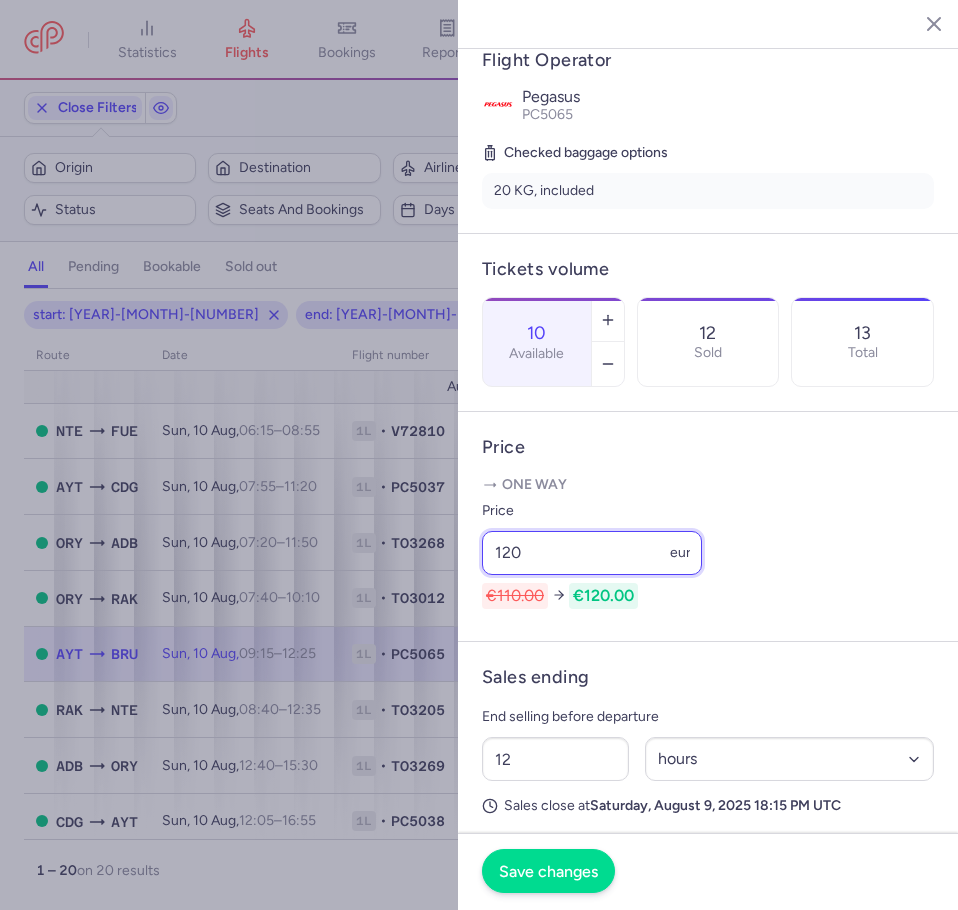 type on "120" 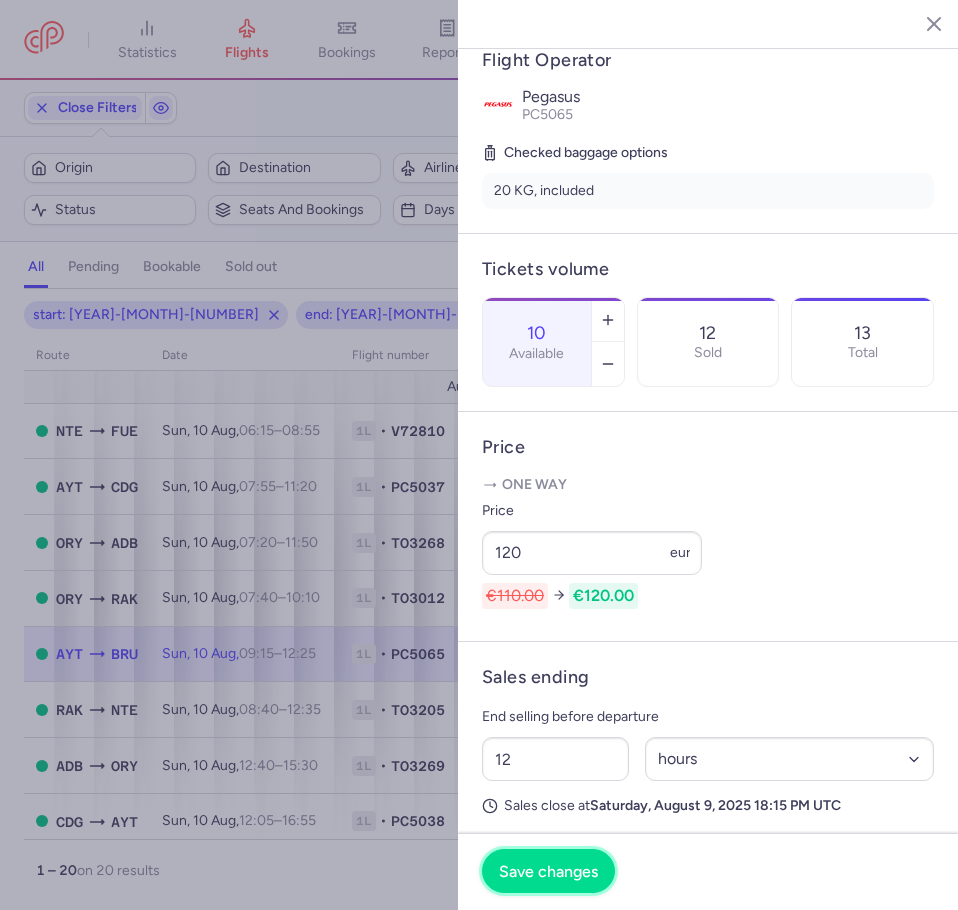 click on "Save changes" at bounding box center [548, 871] 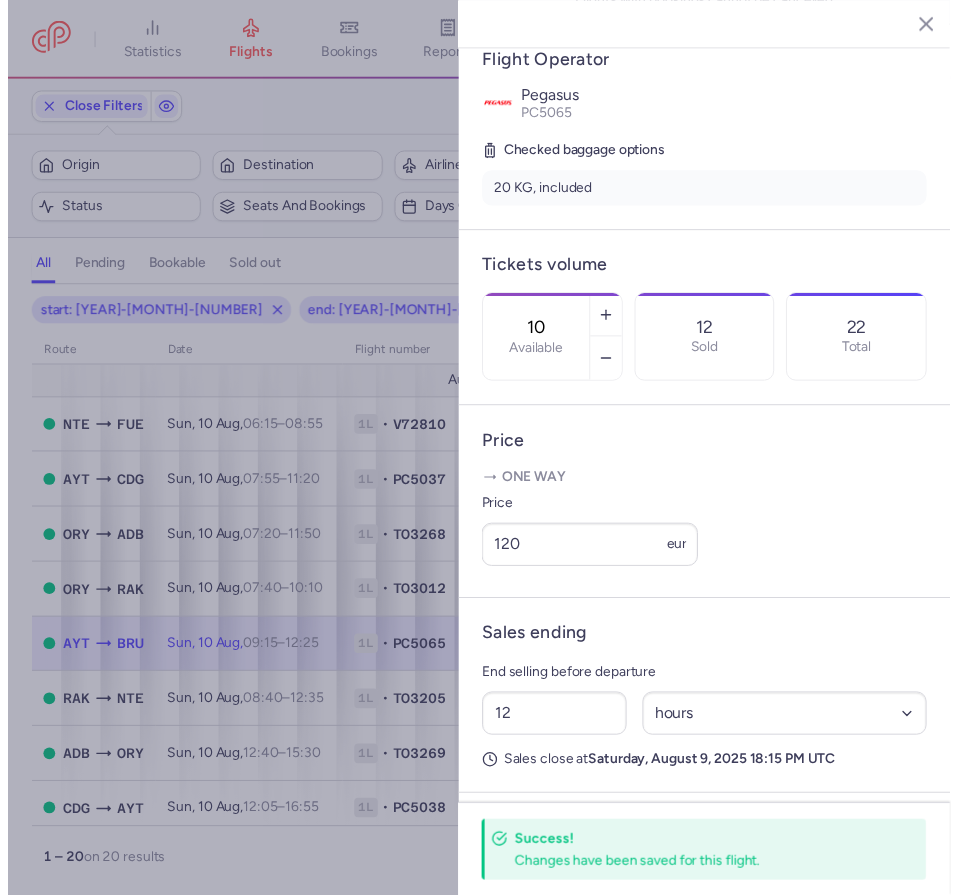 scroll, scrollTop: 0, scrollLeft: 0, axis: both 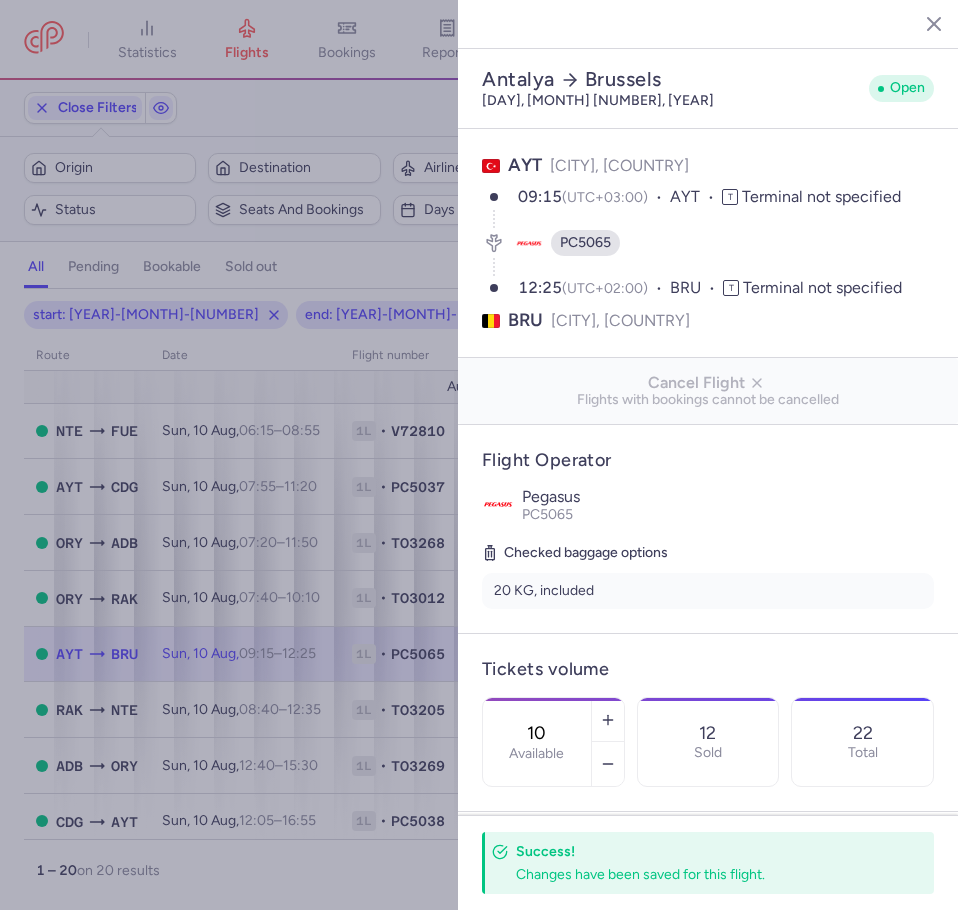click 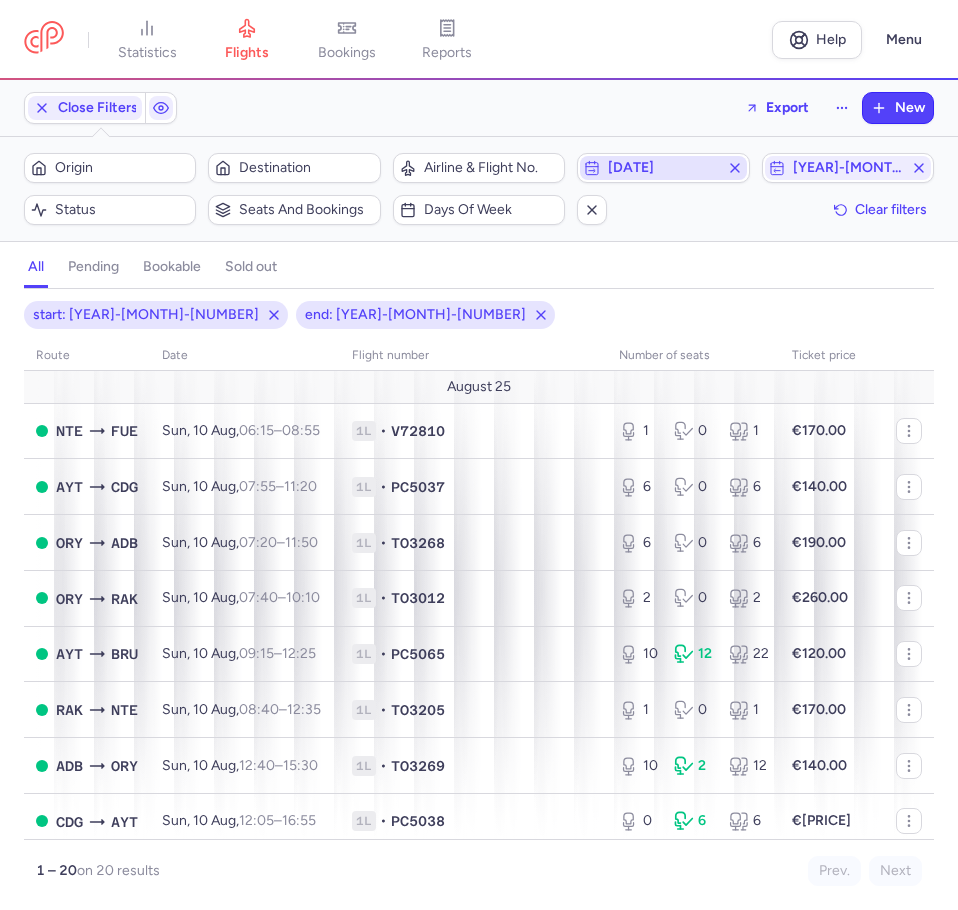 click on "[DATE]" at bounding box center [663, 168] 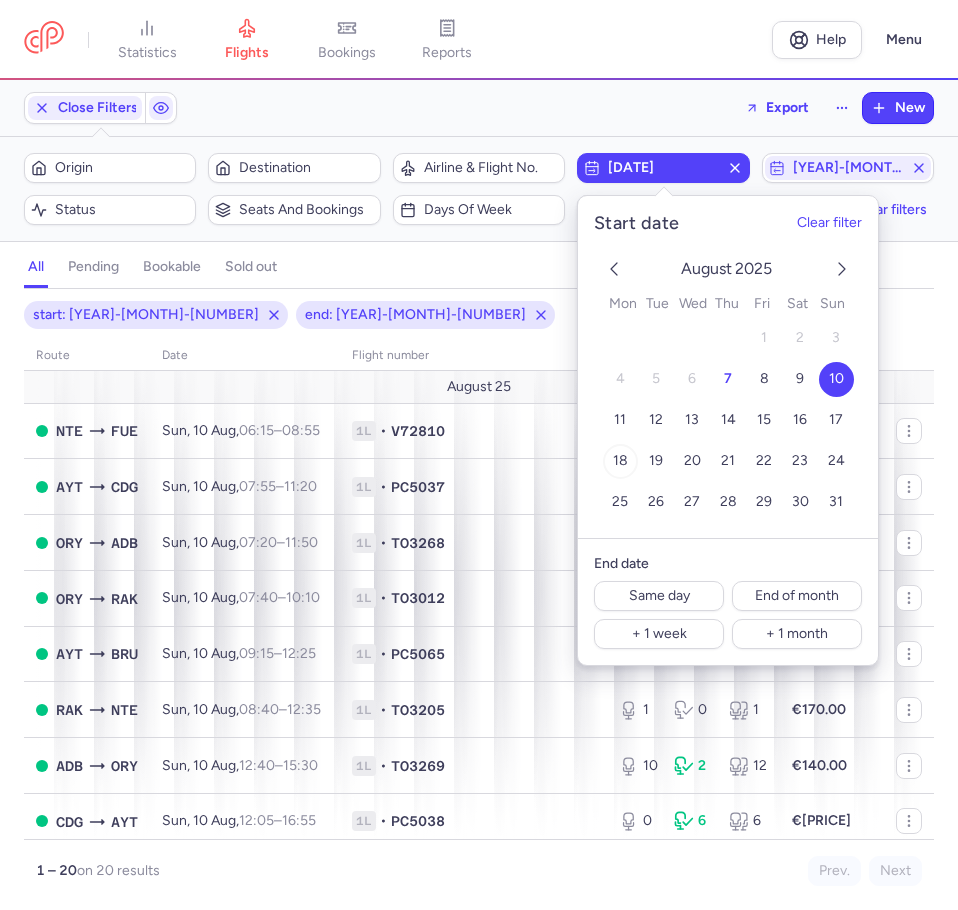 click on "18" at bounding box center [620, 461] 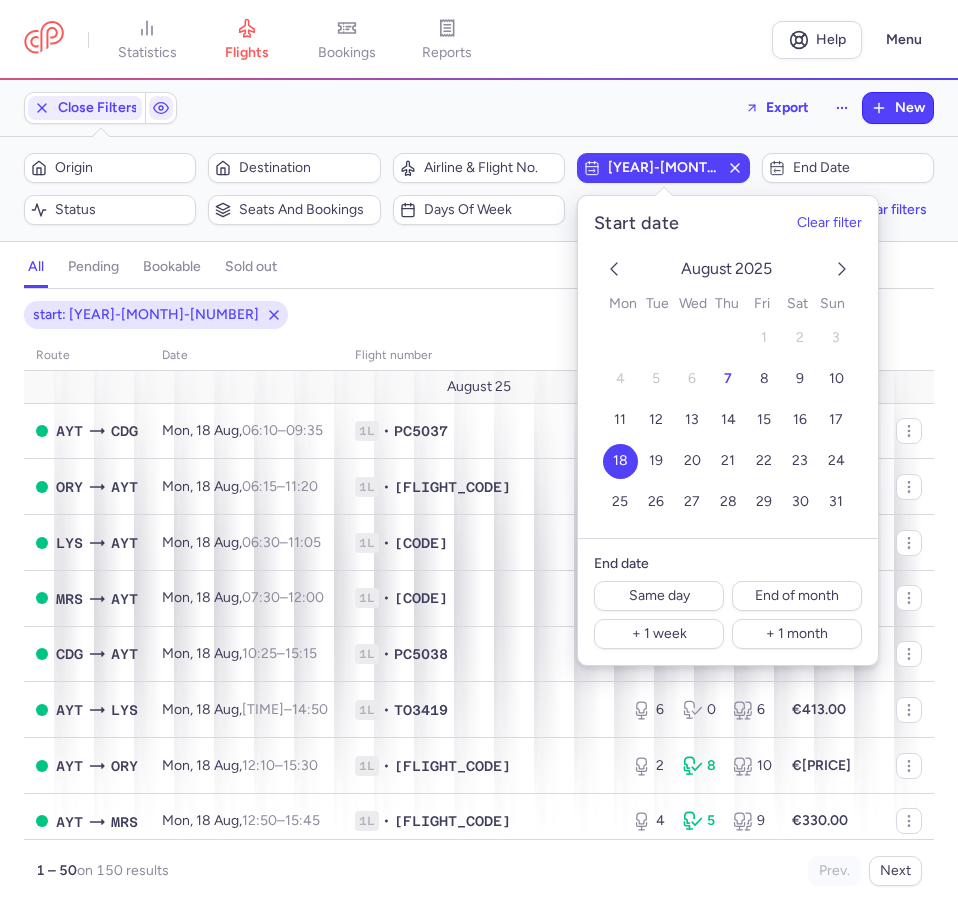 click on "Filters ([NUMBER]) – [NUMBER] results  Origin  Destination  Airline & Flight No.  [YEAR]-[MONTH]-[NUMBER]  End date  Status  Seats and bookings  Days of week  Clear filters" at bounding box center (479, 189) 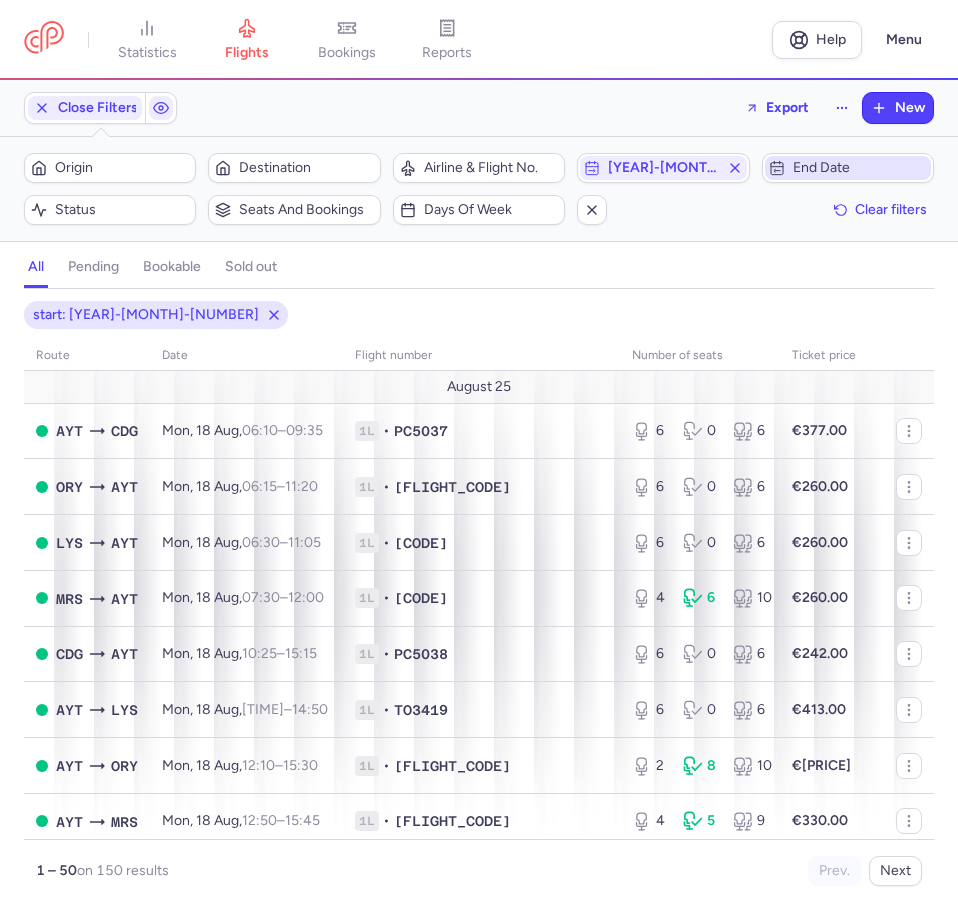 click on "End date" at bounding box center [860, 168] 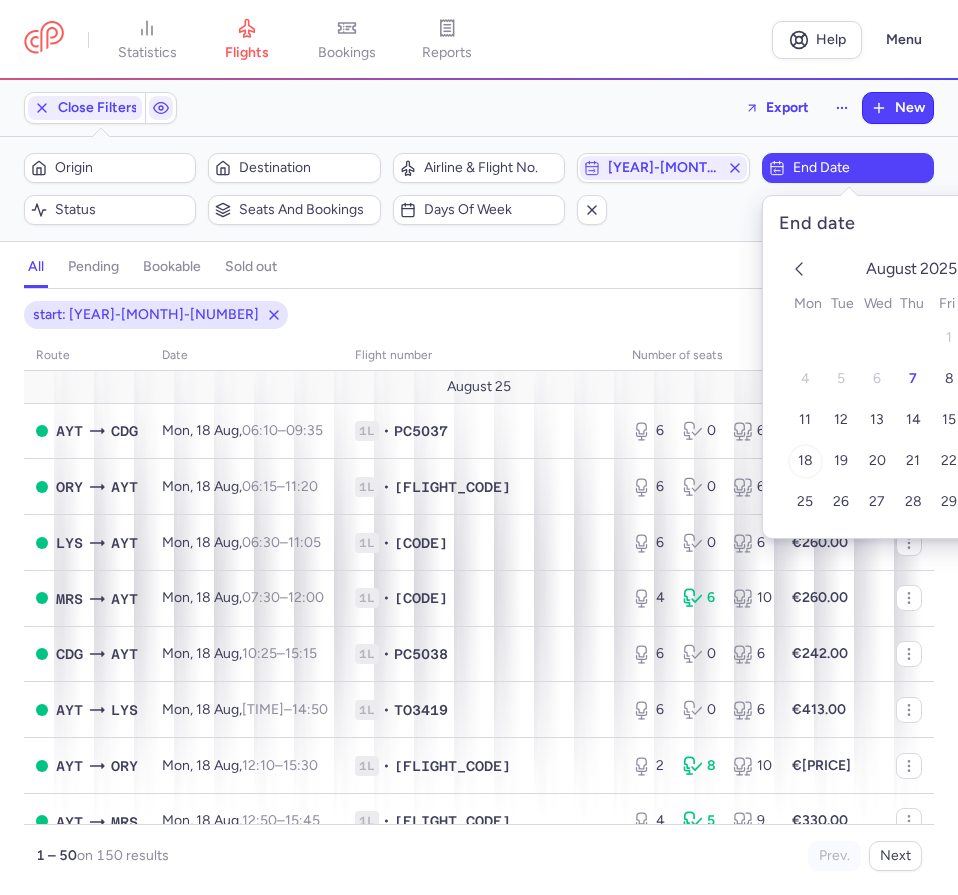 click on "18" at bounding box center [804, 461] 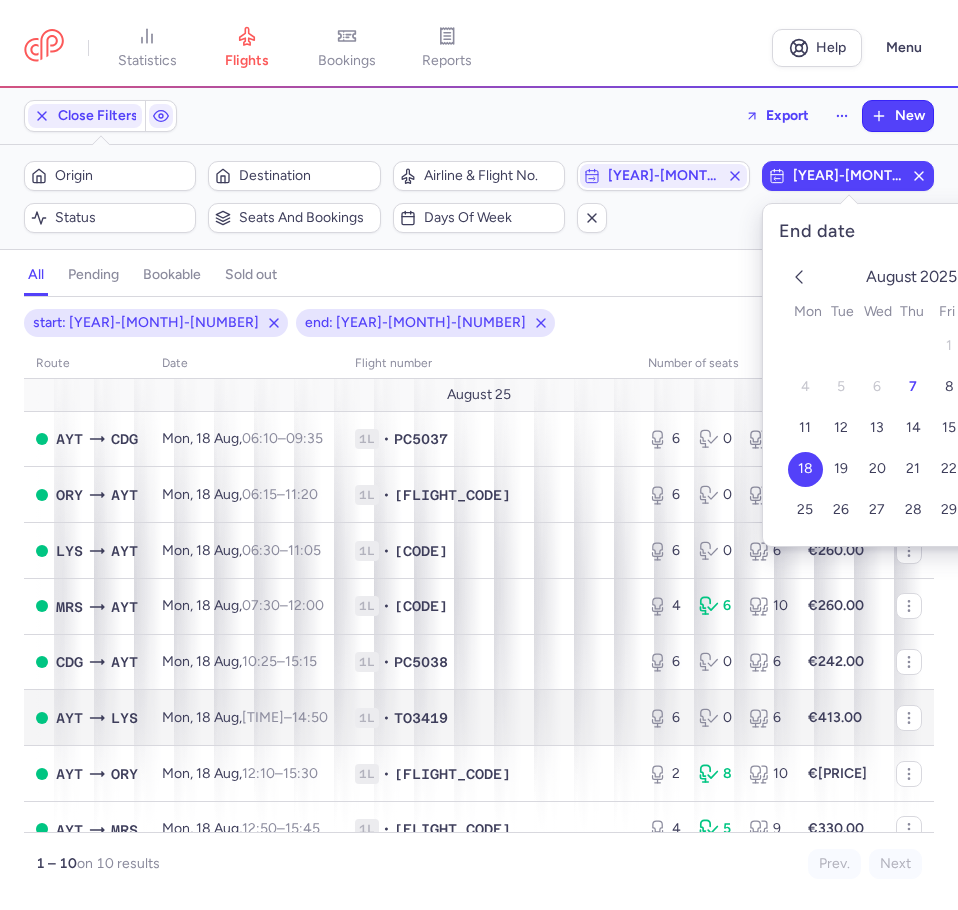 scroll, scrollTop: 136, scrollLeft: 0, axis: vertical 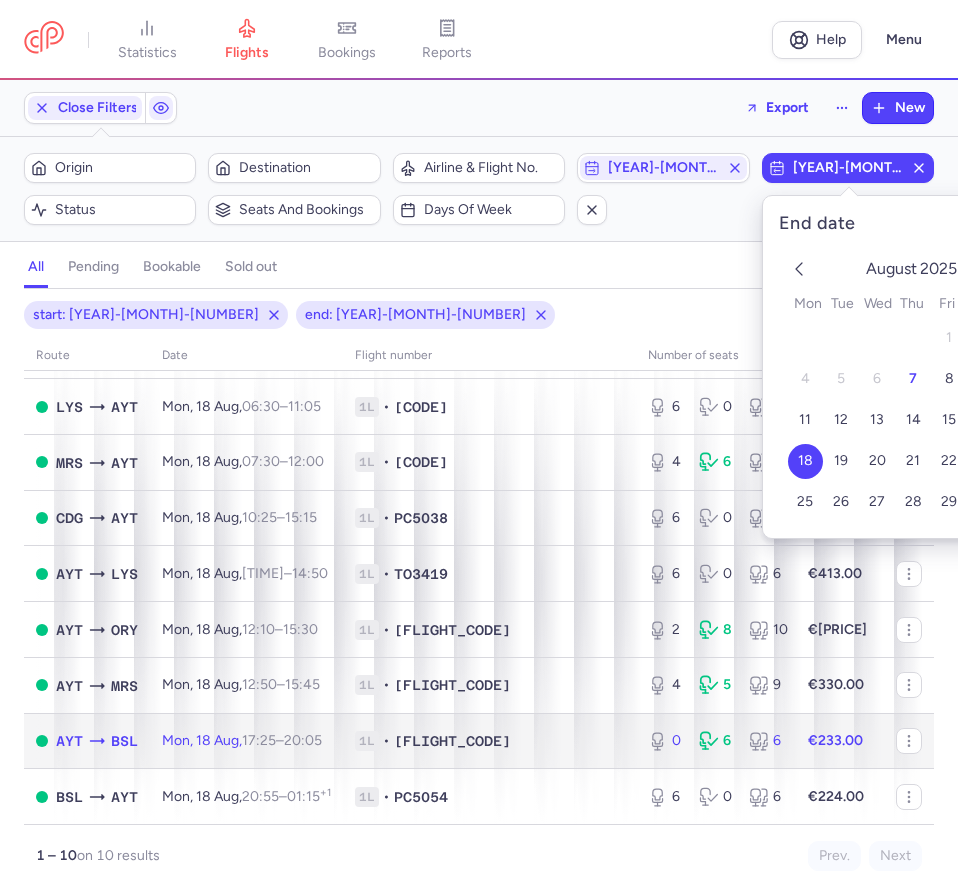 click on "[AIRPORT_CODE]  [AIRPORT_CODE]" at bounding box center (97, 741) 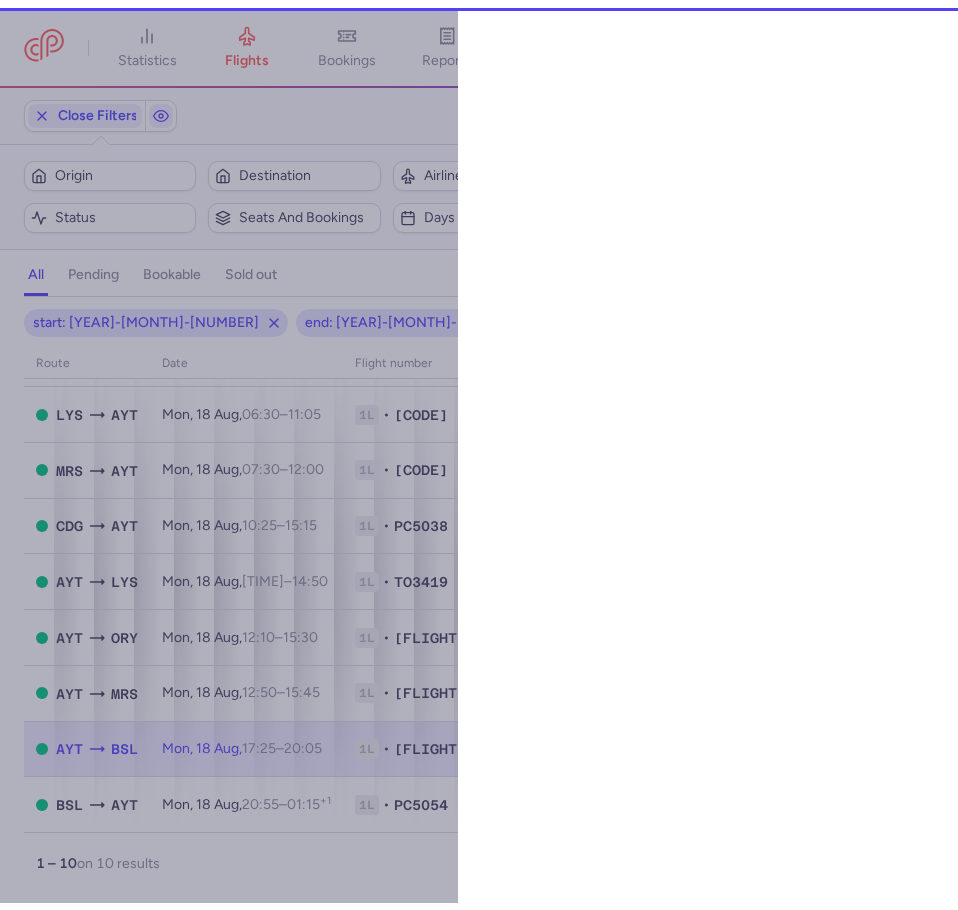 scroll, scrollTop: 121, scrollLeft: 0, axis: vertical 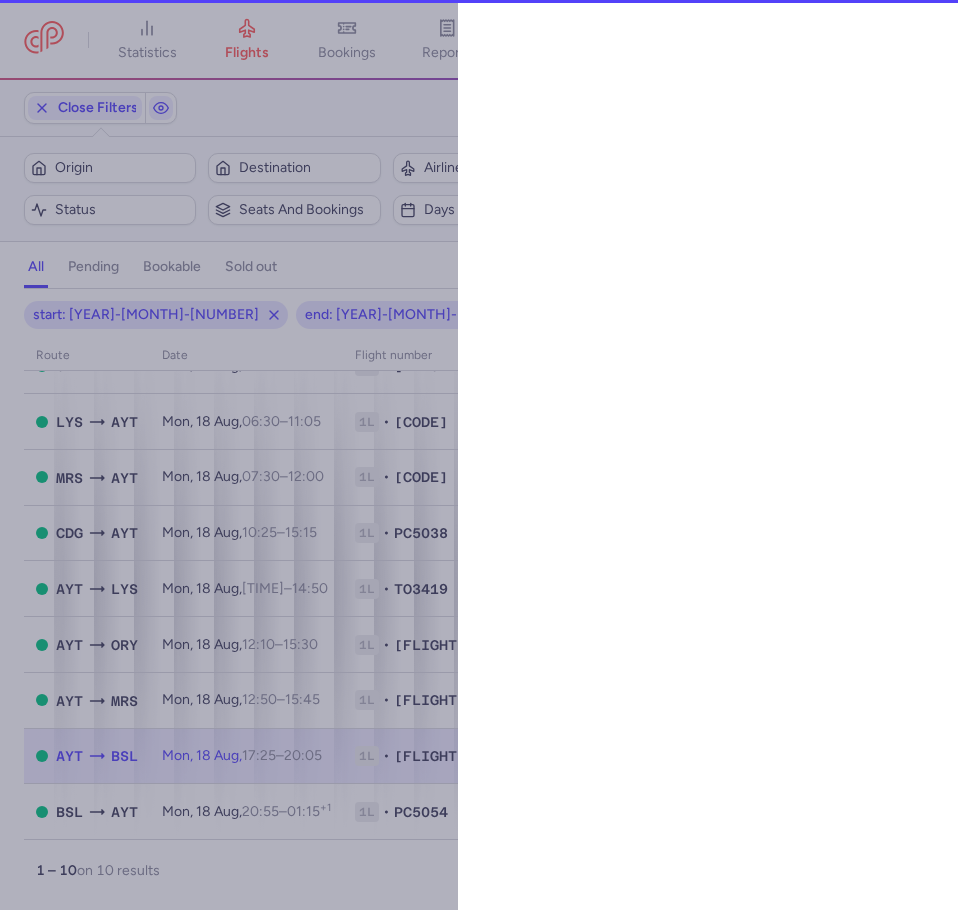 select on "days" 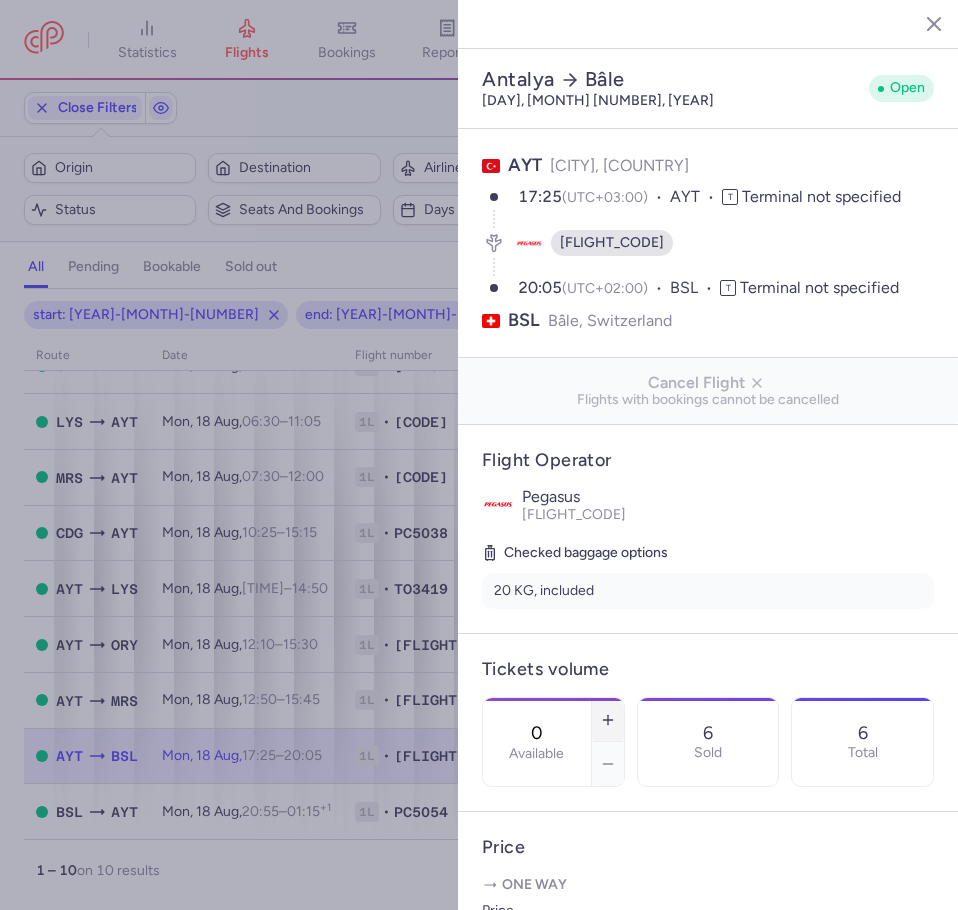 click 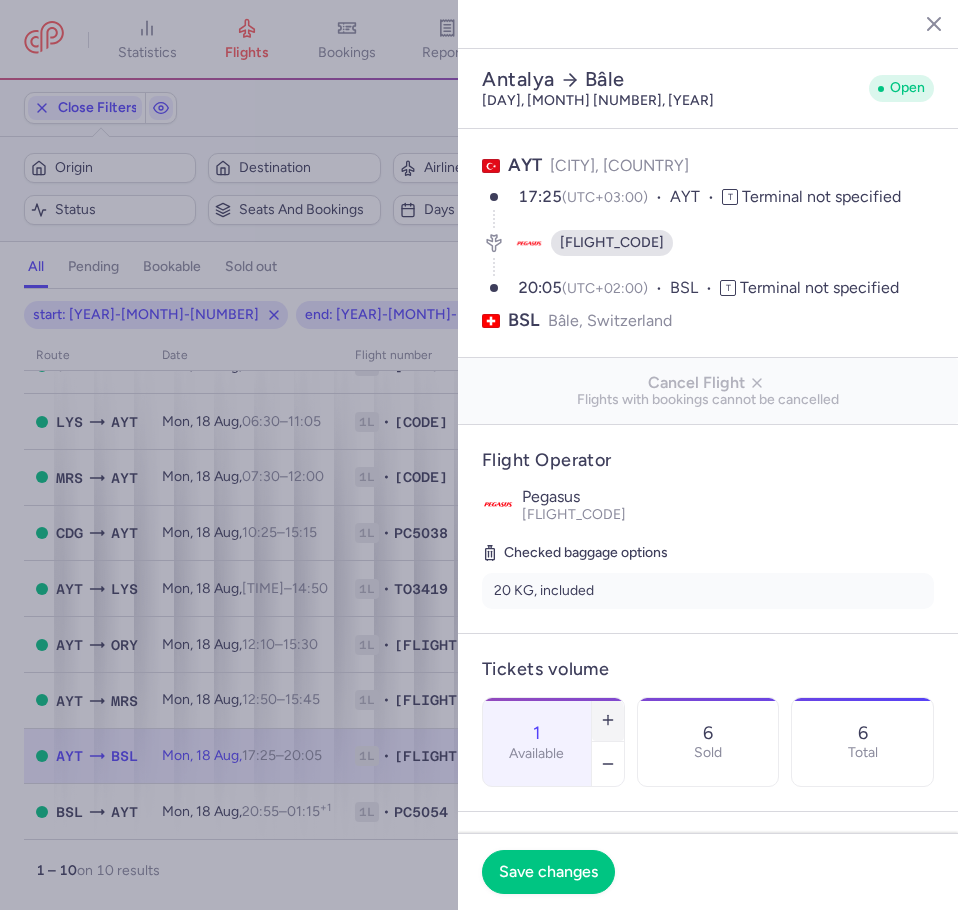 click 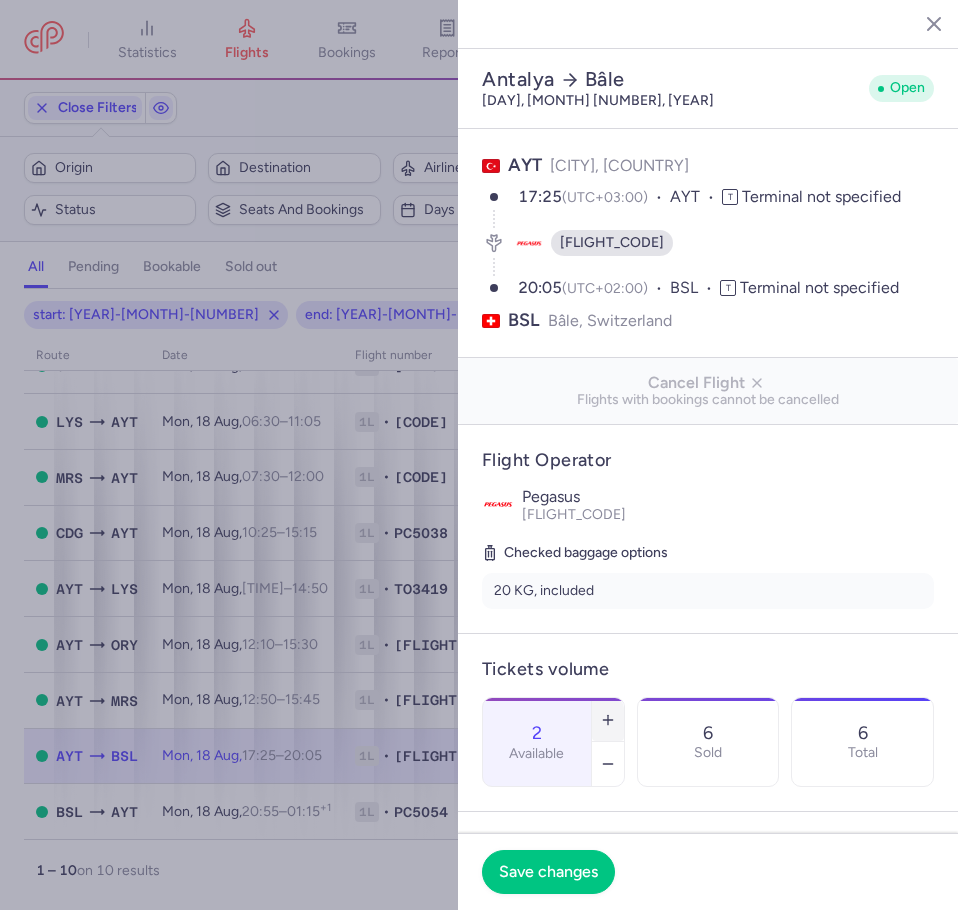 click 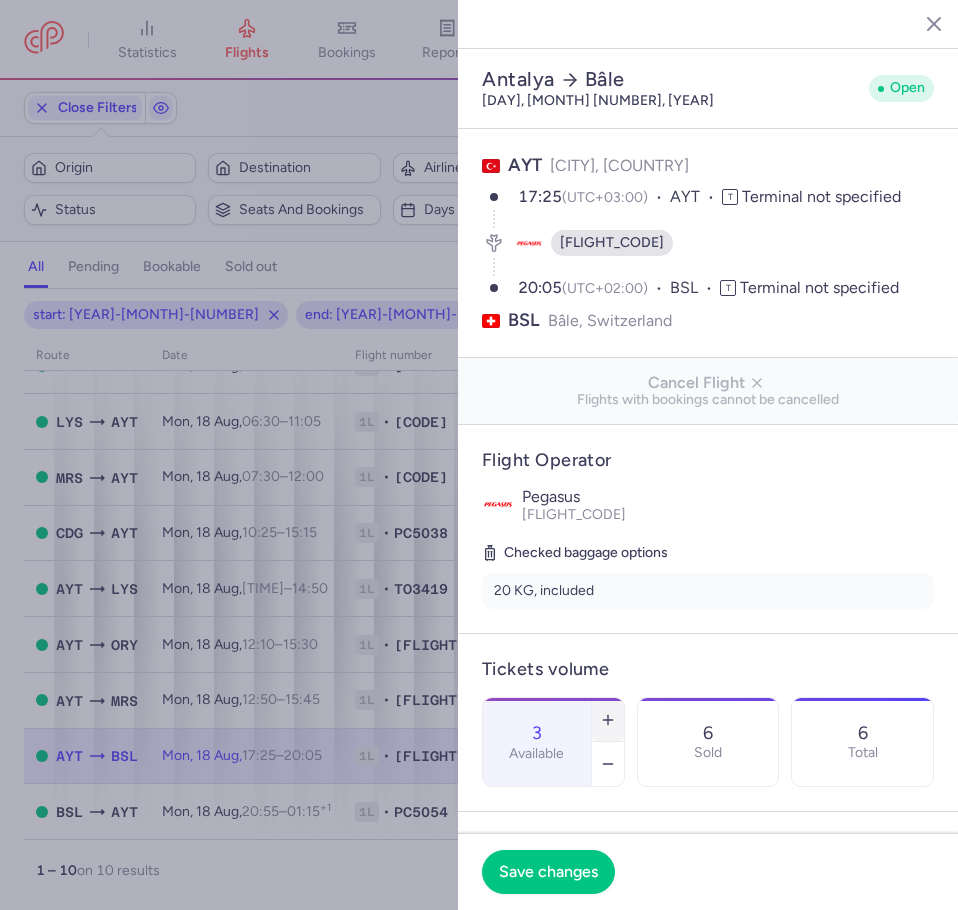 click 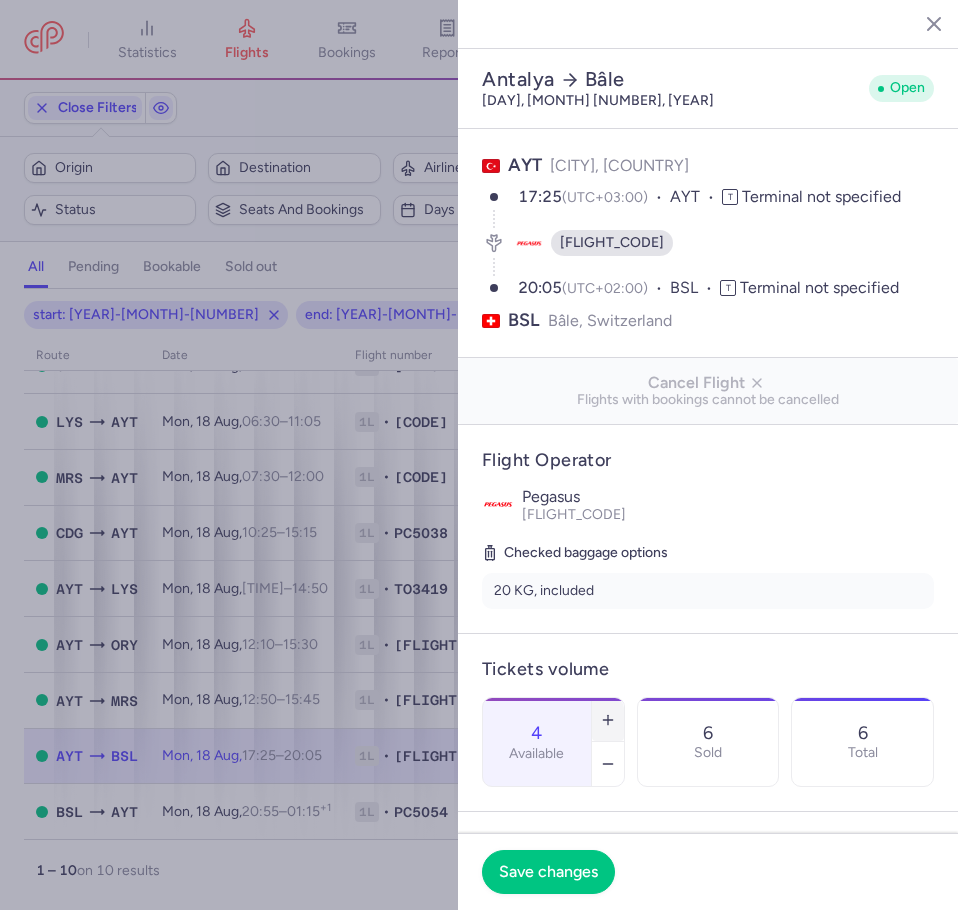 scroll, scrollTop: 300, scrollLeft: 0, axis: vertical 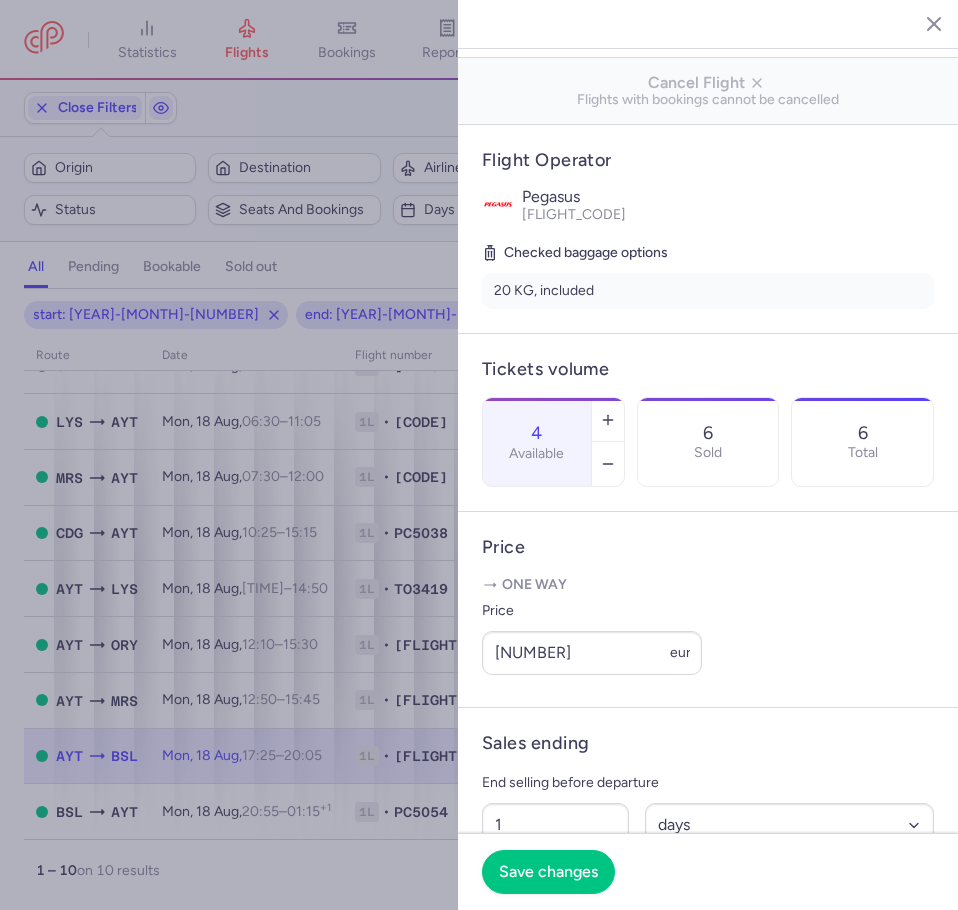 click 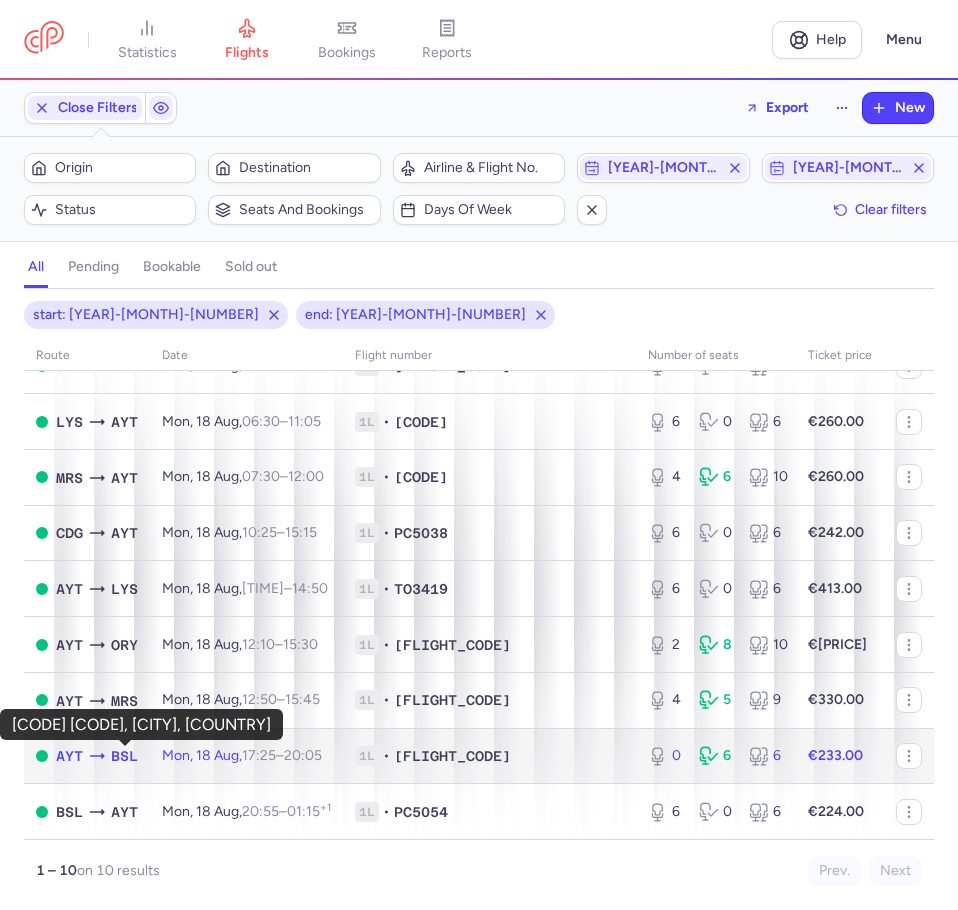 click on "BSL" at bounding box center [124, 756] 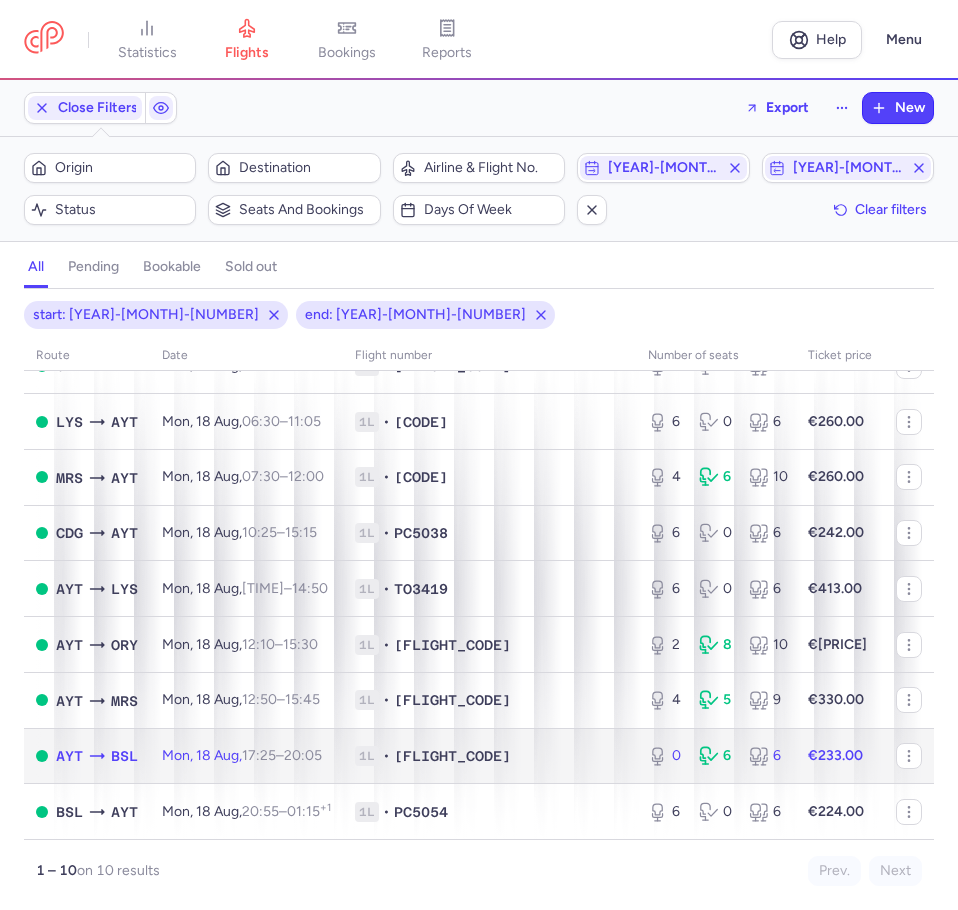 select on "days" 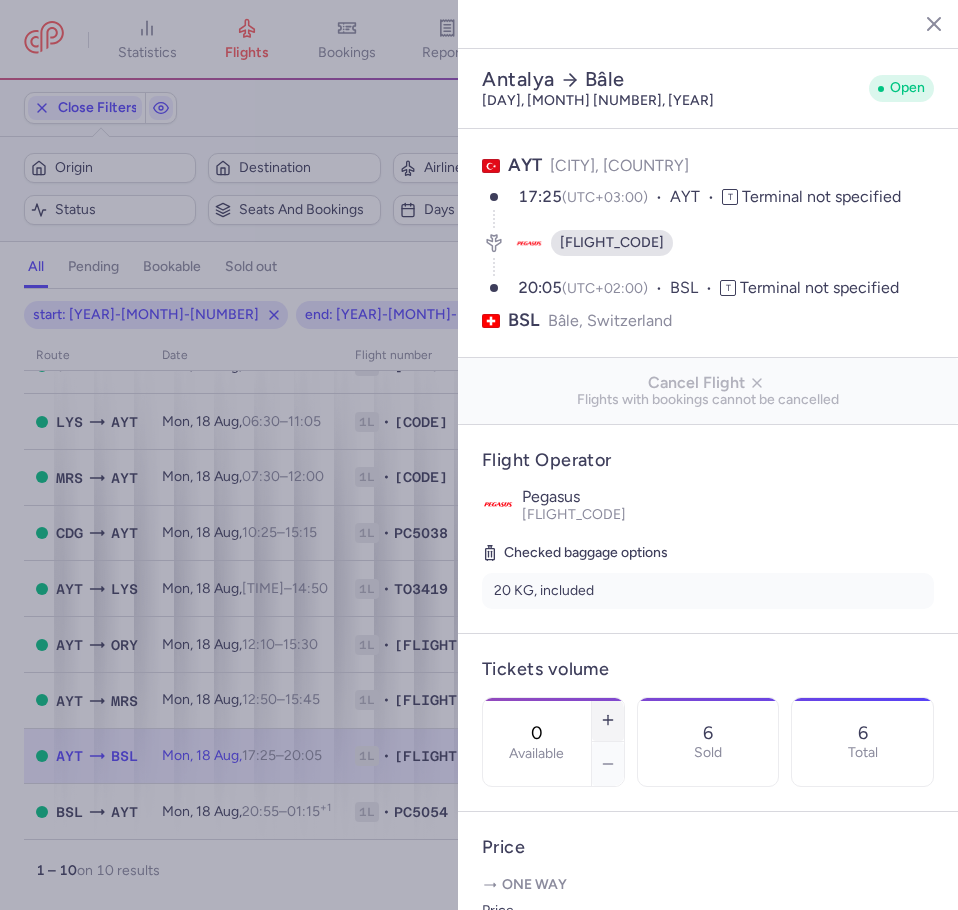 click 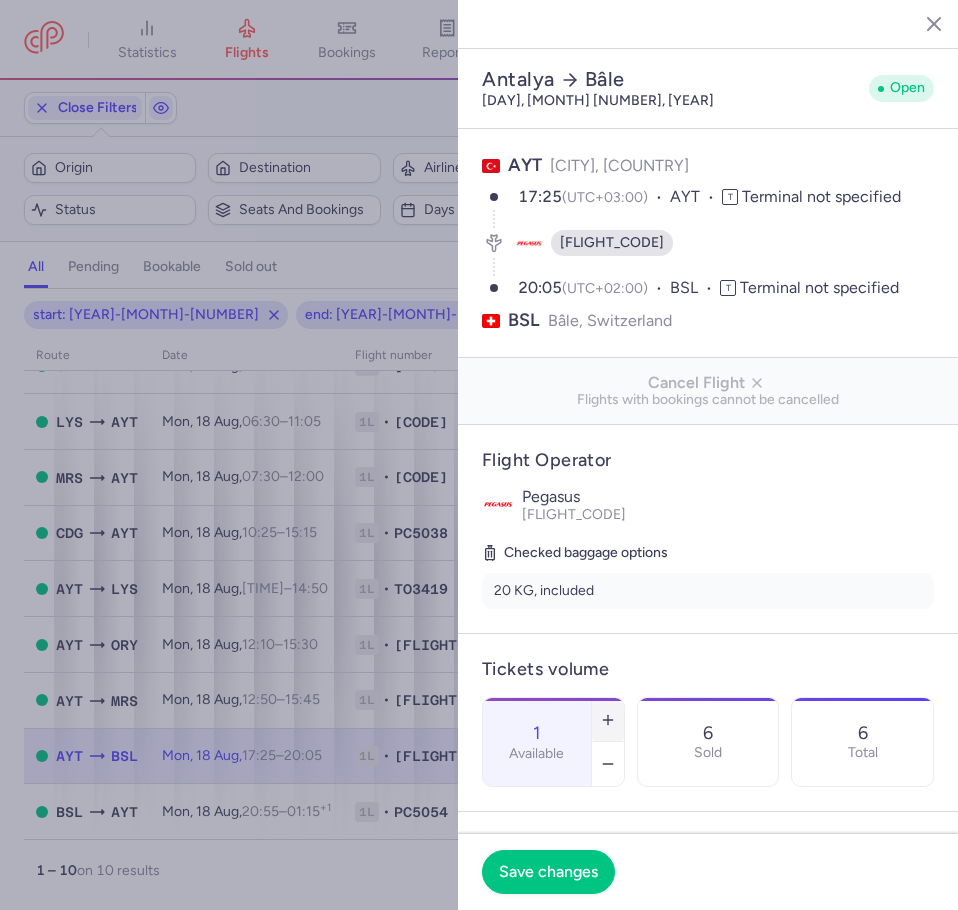click 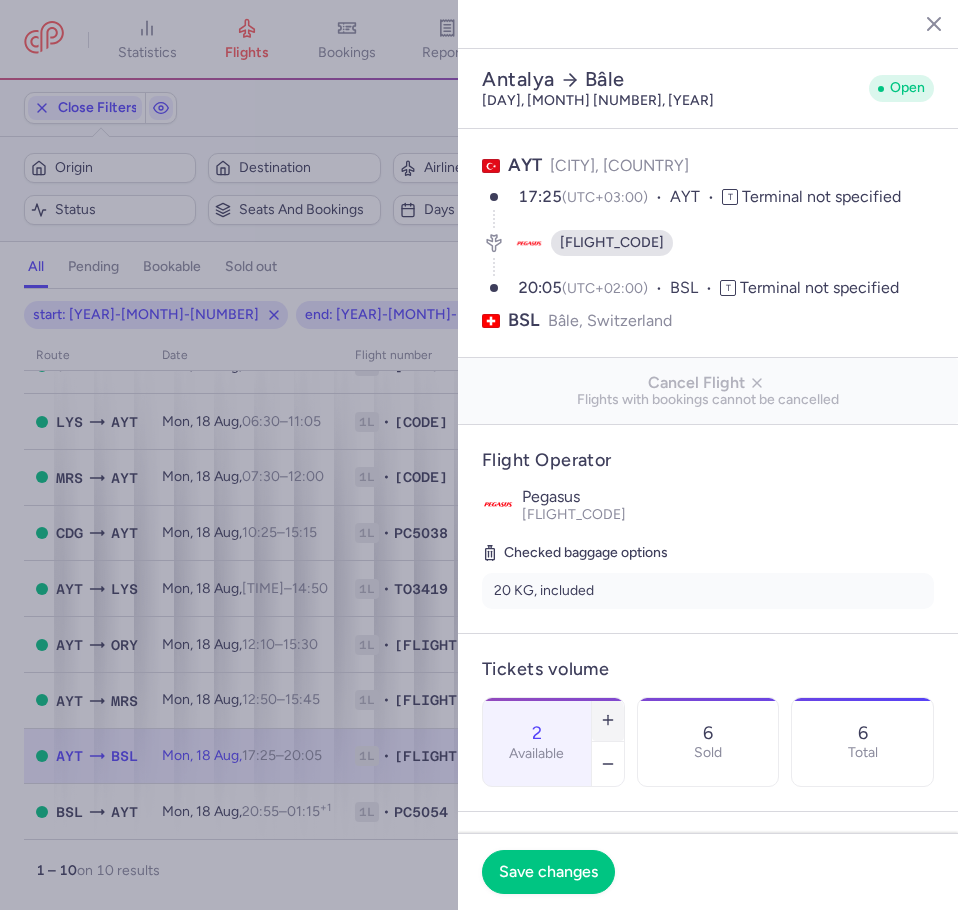 click 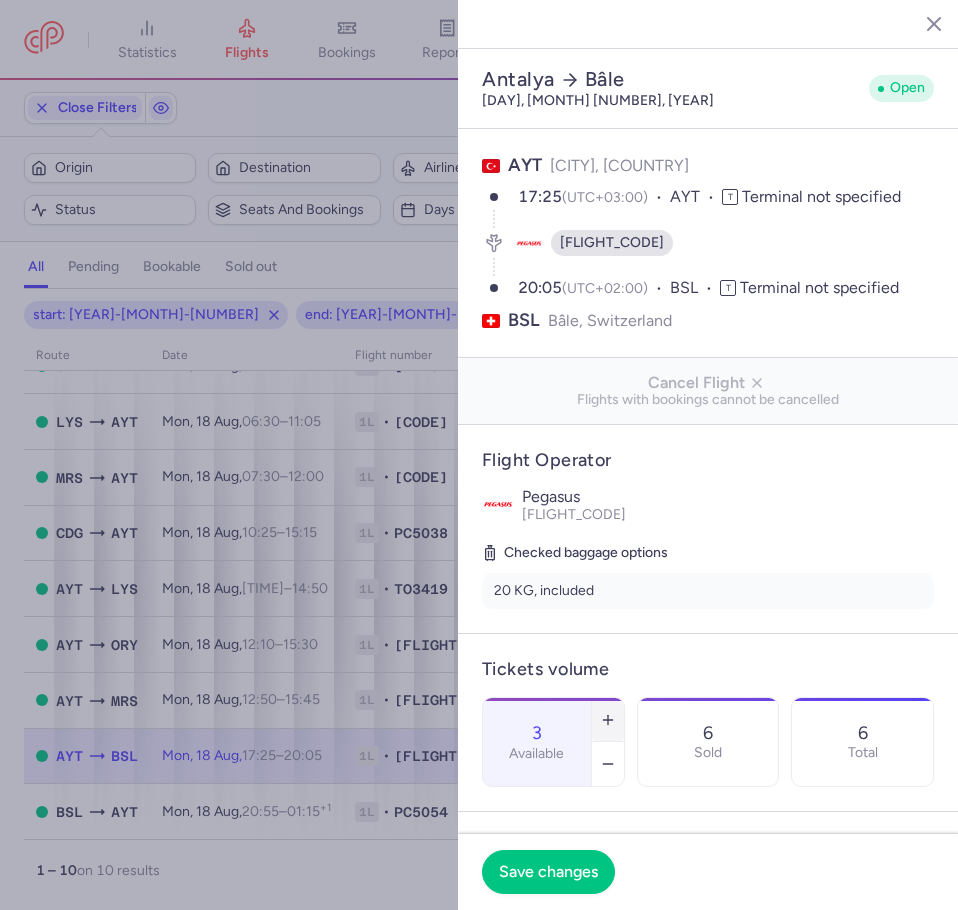 click 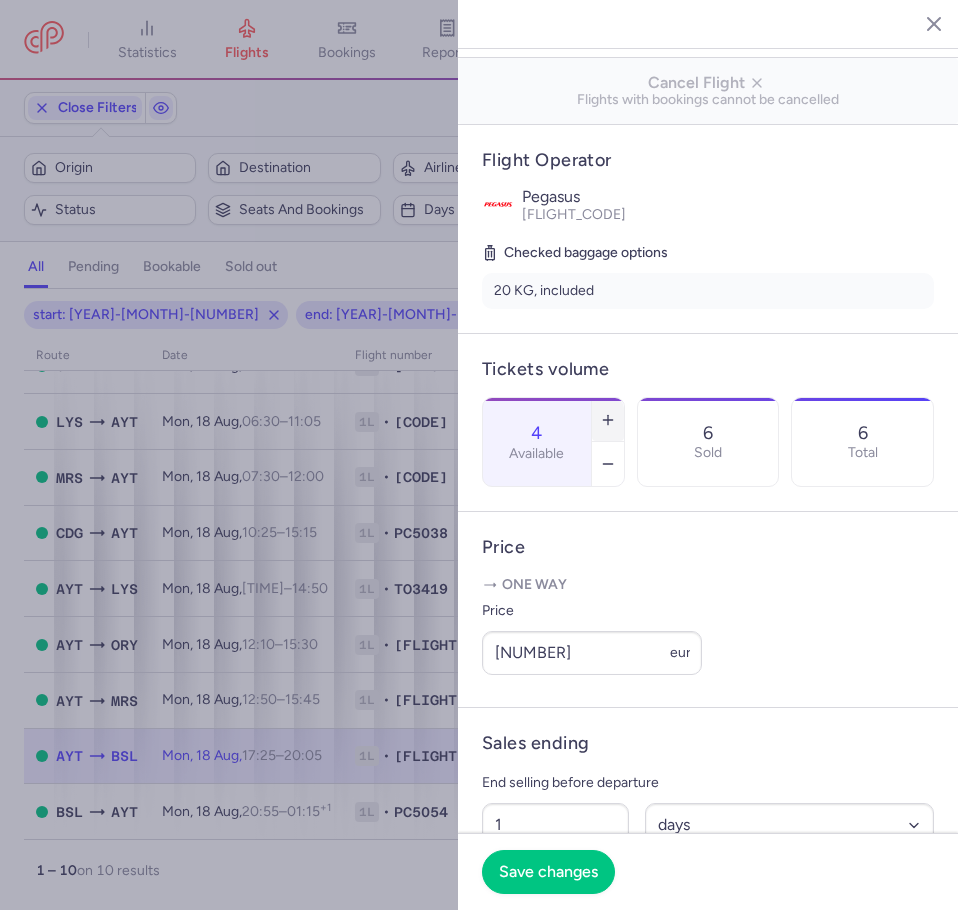 scroll, scrollTop: 400, scrollLeft: 0, axis: vertical 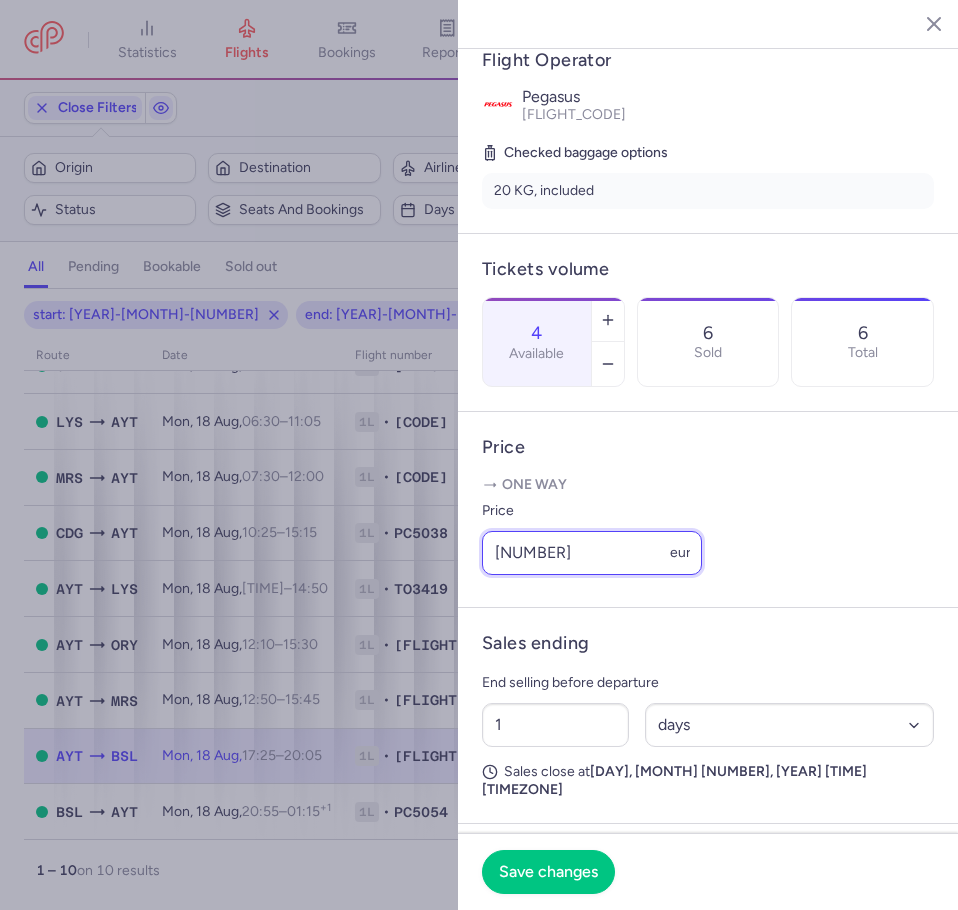 click on "[NUMBER]" at bounding box center [592, 553] 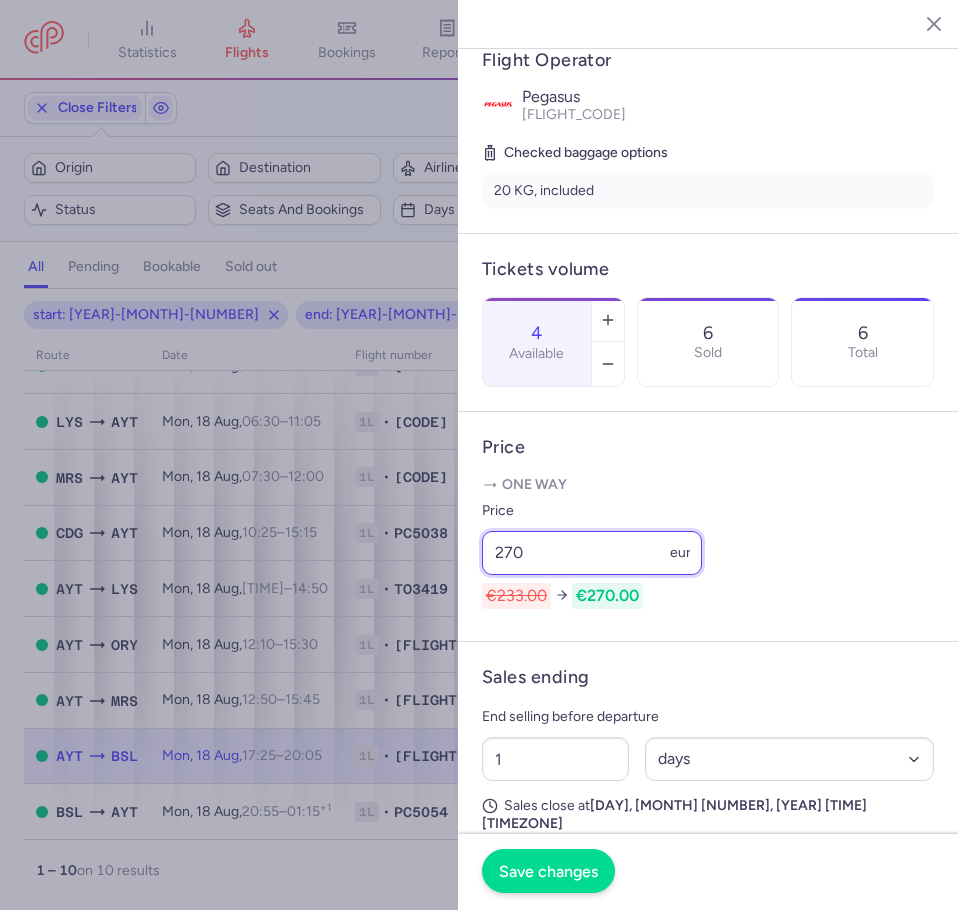 type on "270" 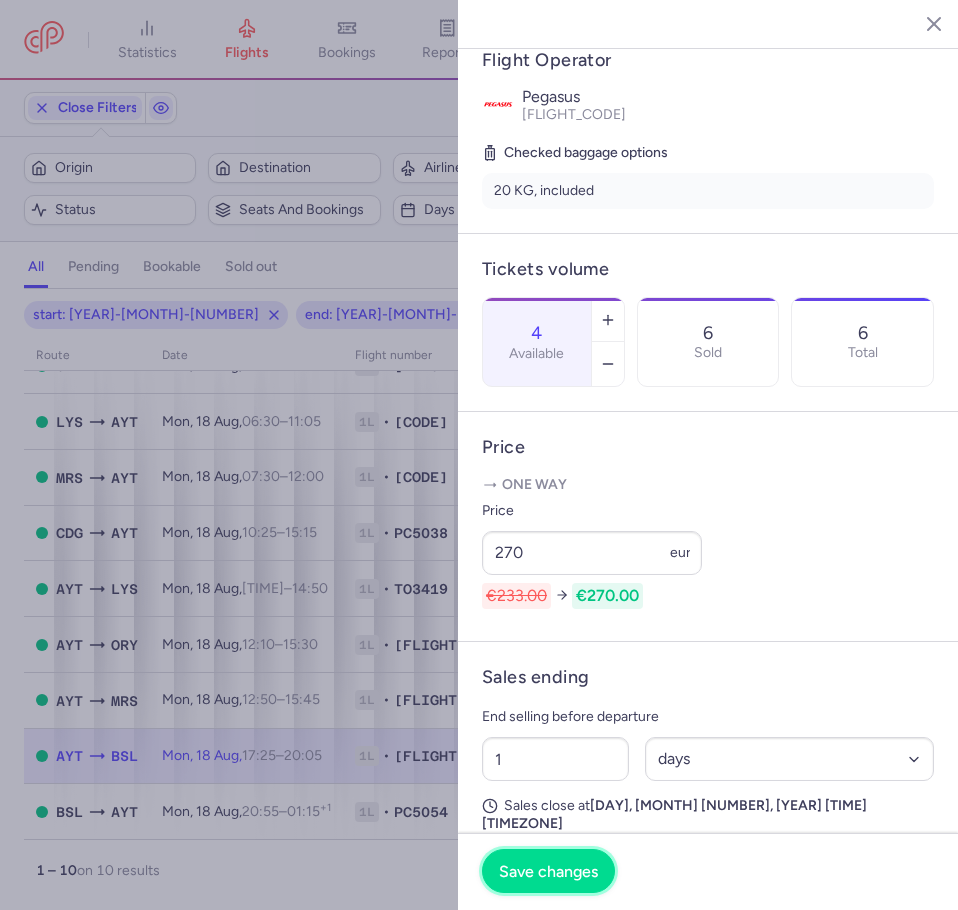 click on "Save changes" at bounding box center [548, 871] 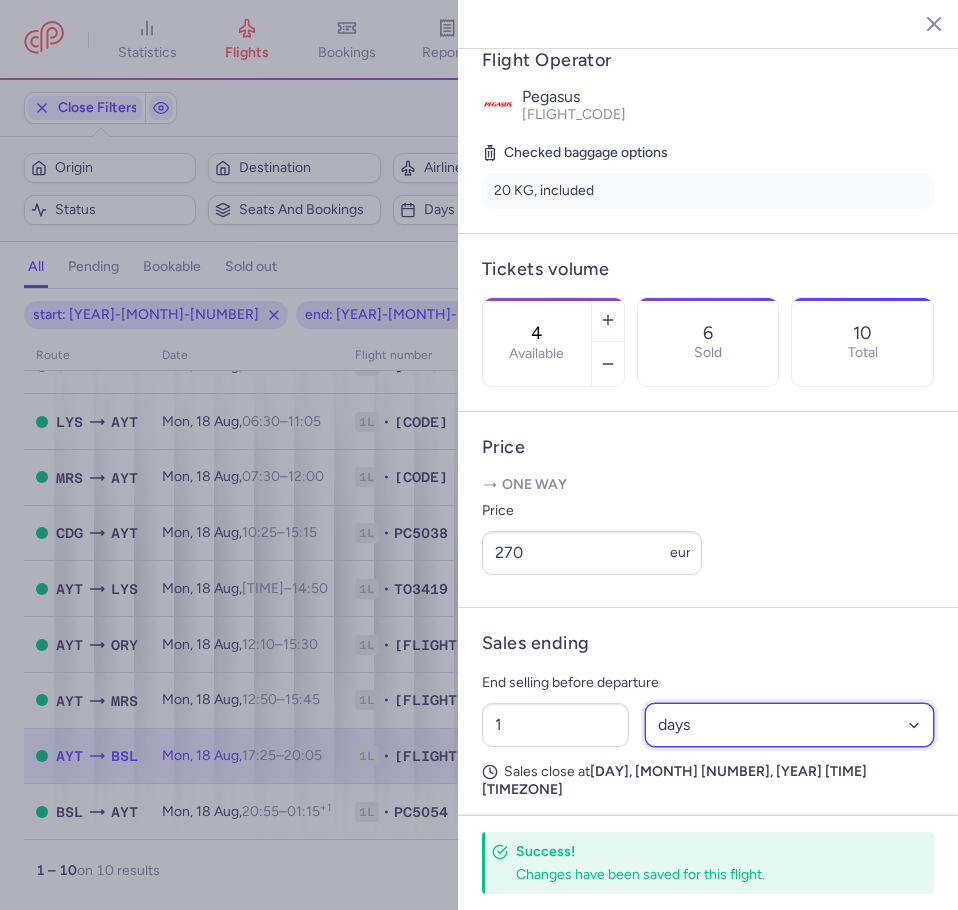 click on "Select an option hours days" at bounding box center (790, 725) 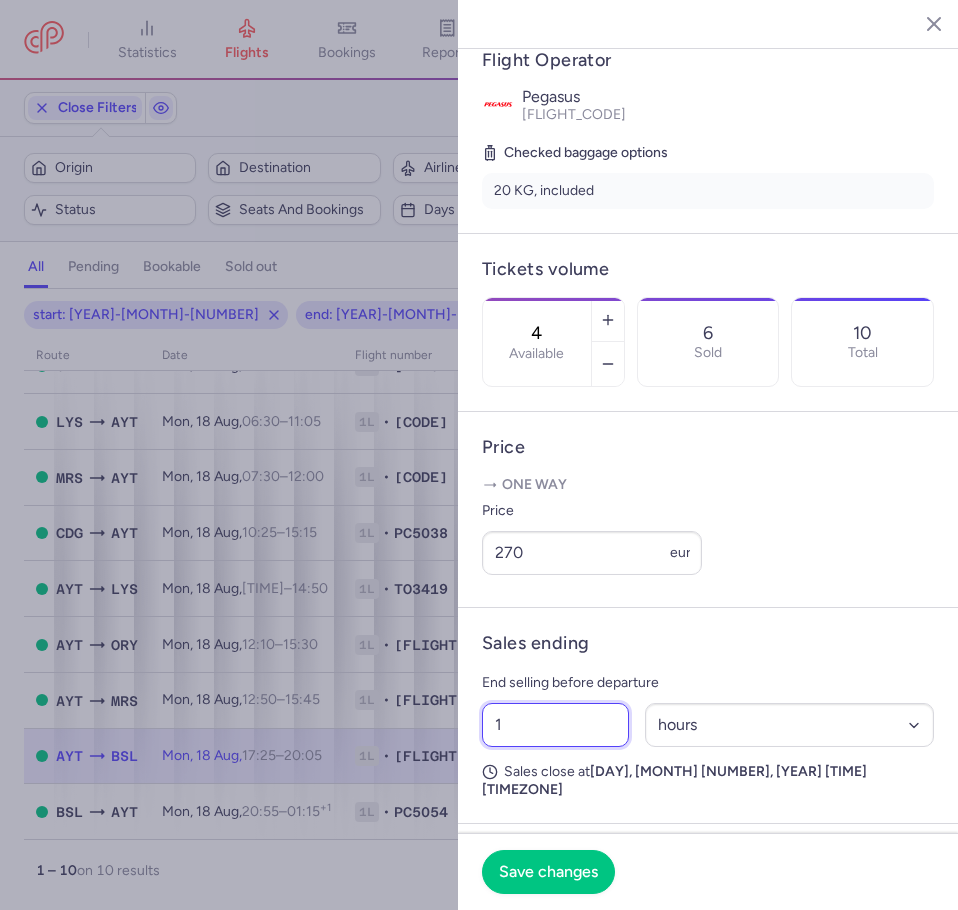 click on "1" at bounding box center (555, 725) 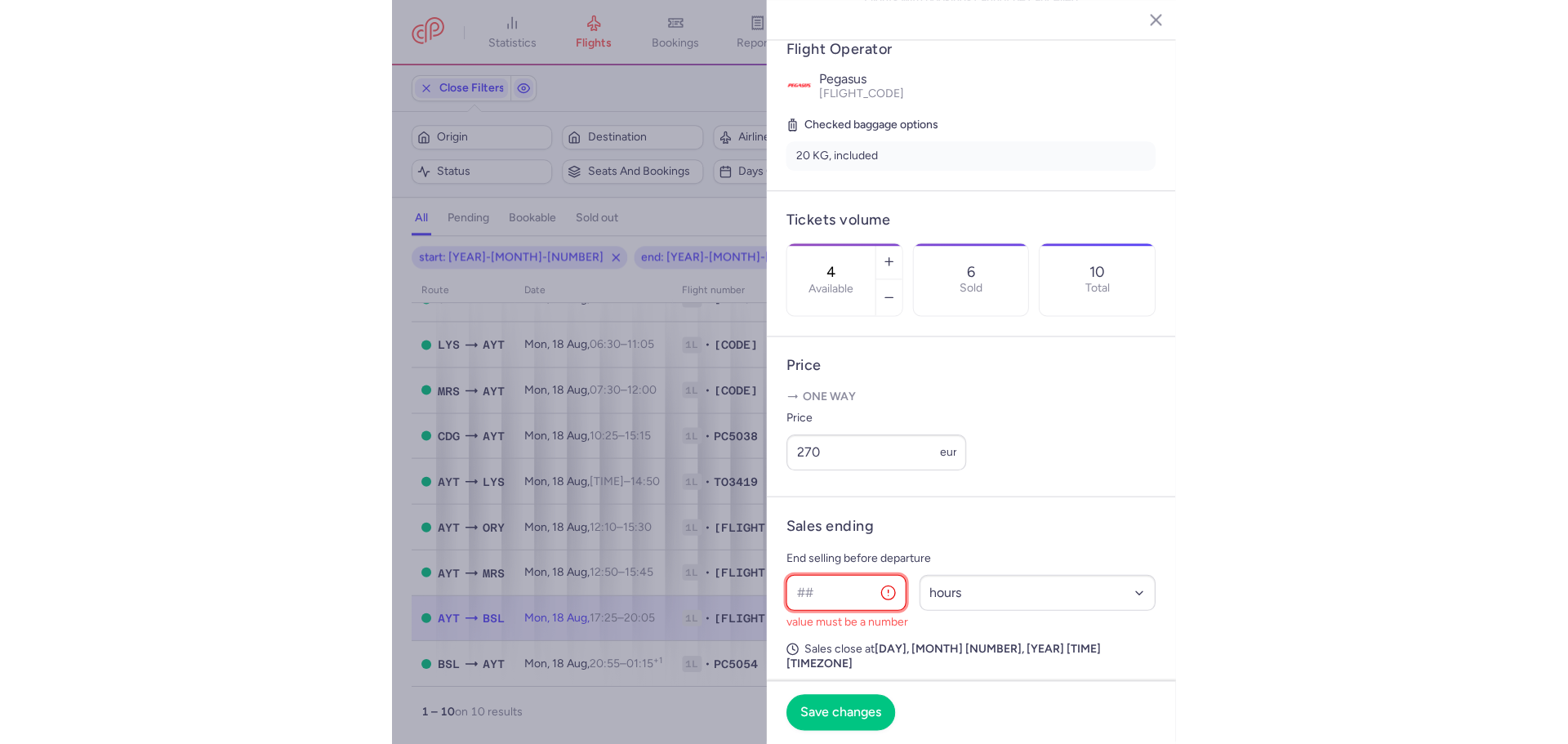 scroll, scrollTop: 490, scrollLeft: 0, axis: vertical 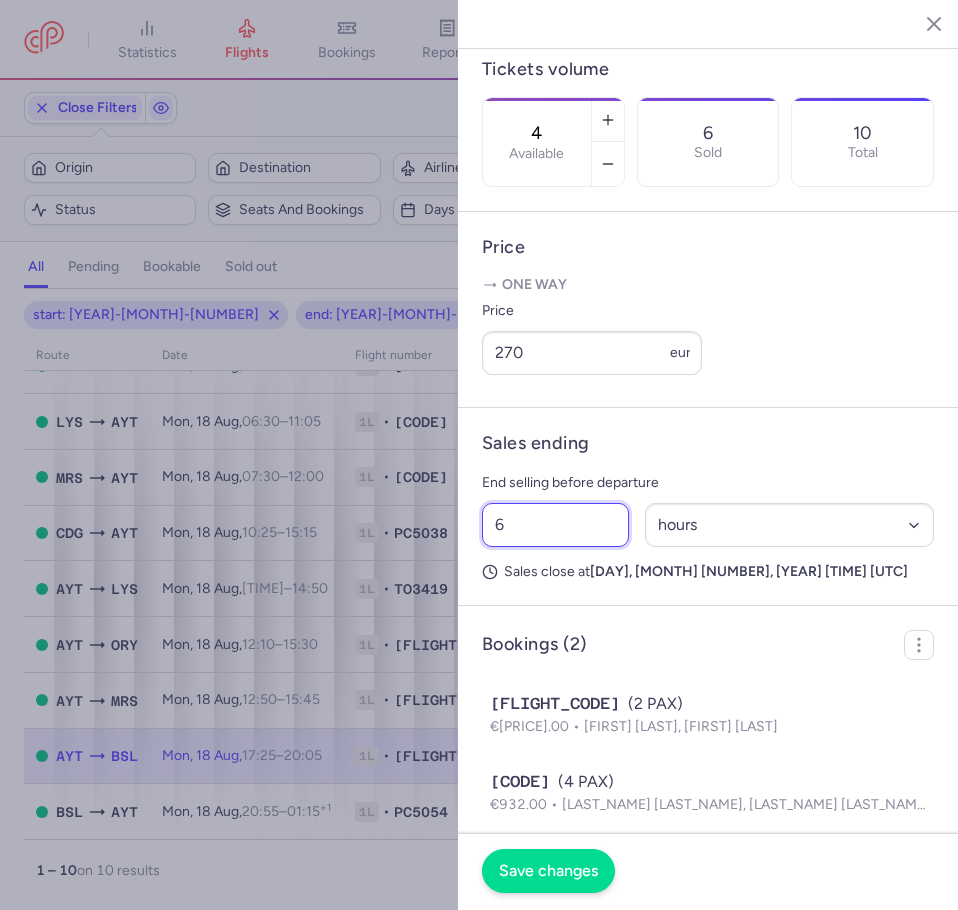 type on "6" 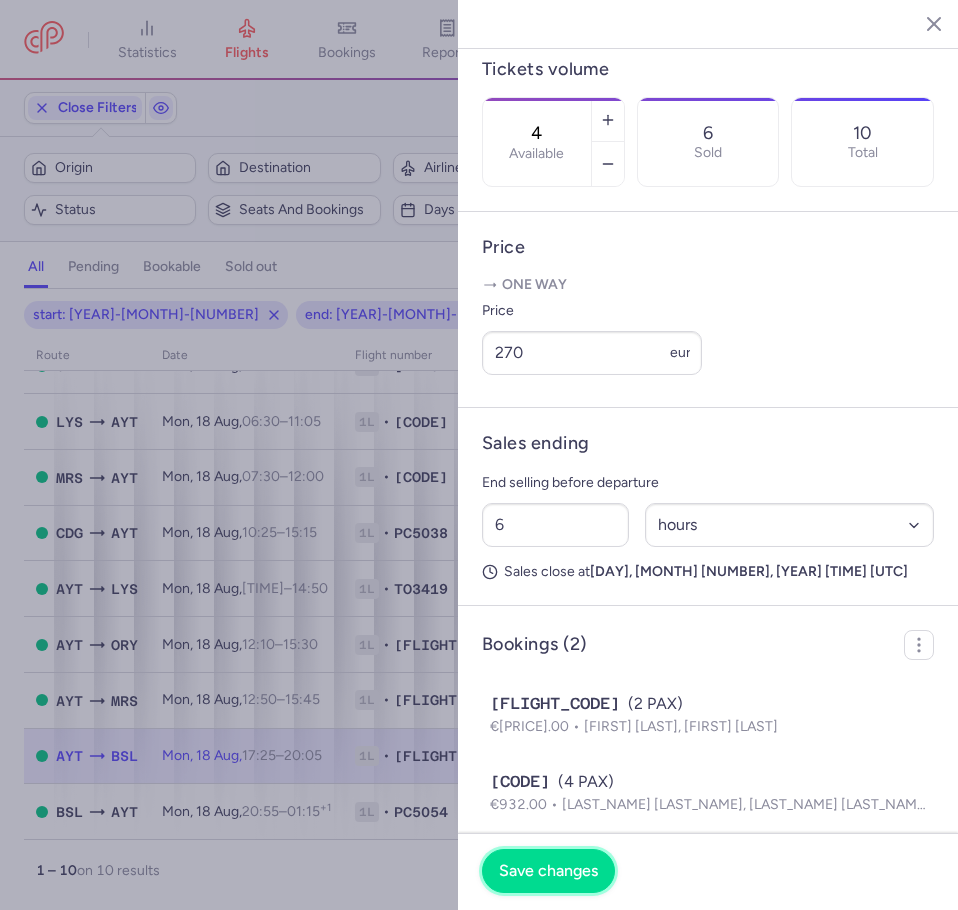 click on "Save changes" at bounding box center (548, 871) 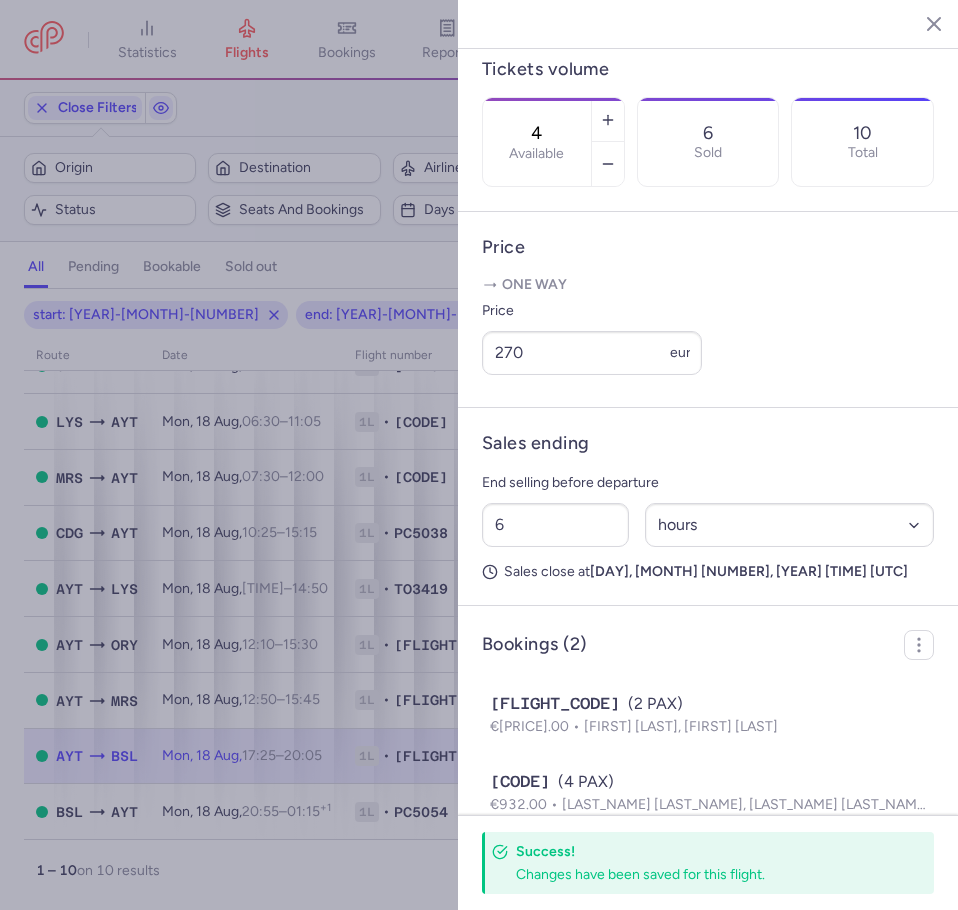 click 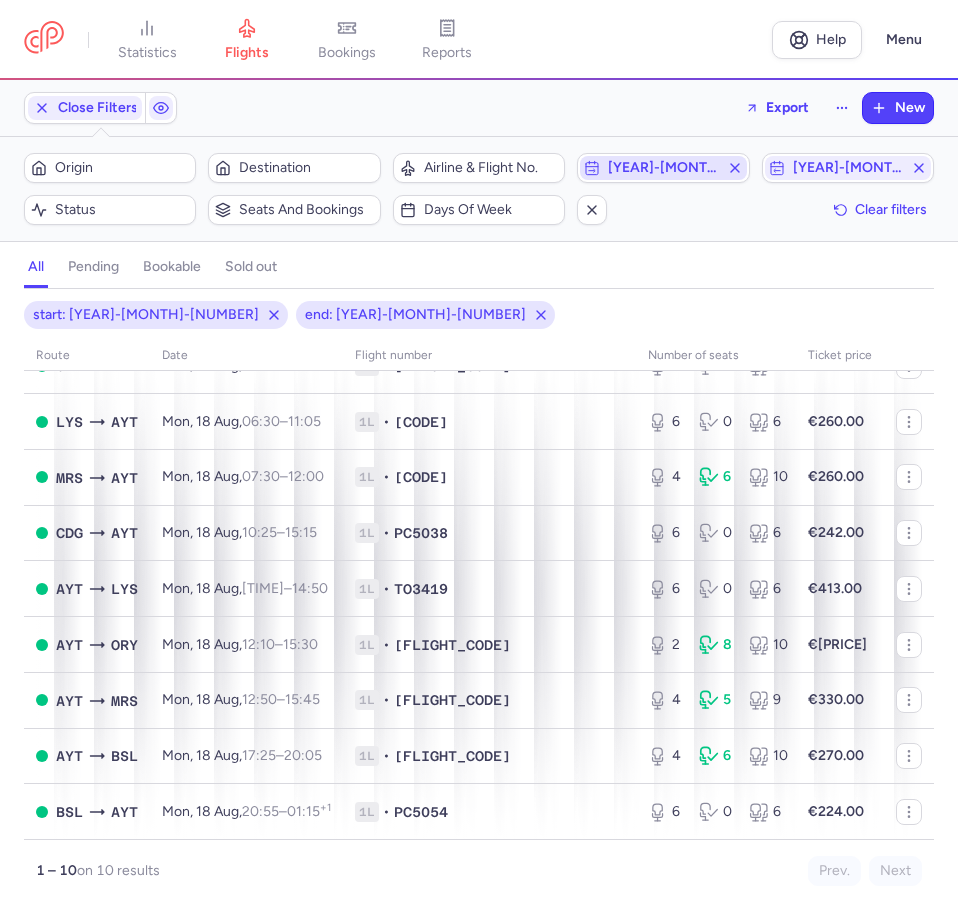 click on "[YEAR]-[MONTH]-[NUMBER]" at bounding box center [663, 168] 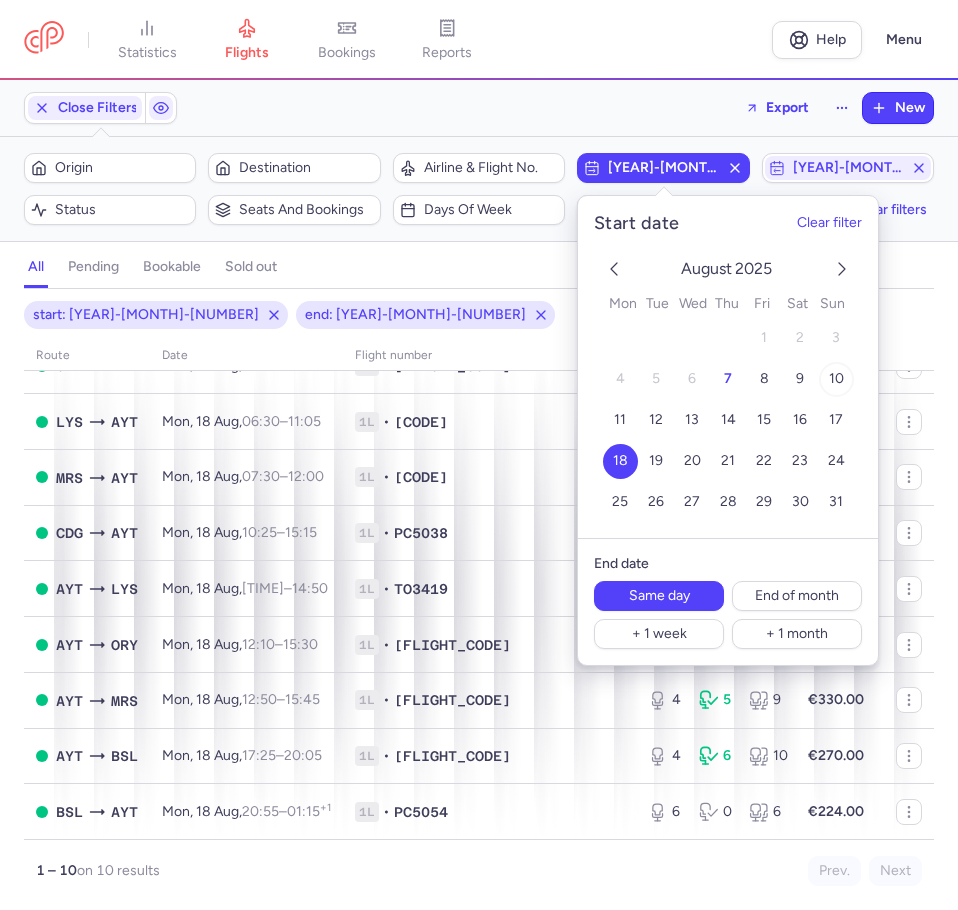 click on "10" at bounding box center (836, 379) 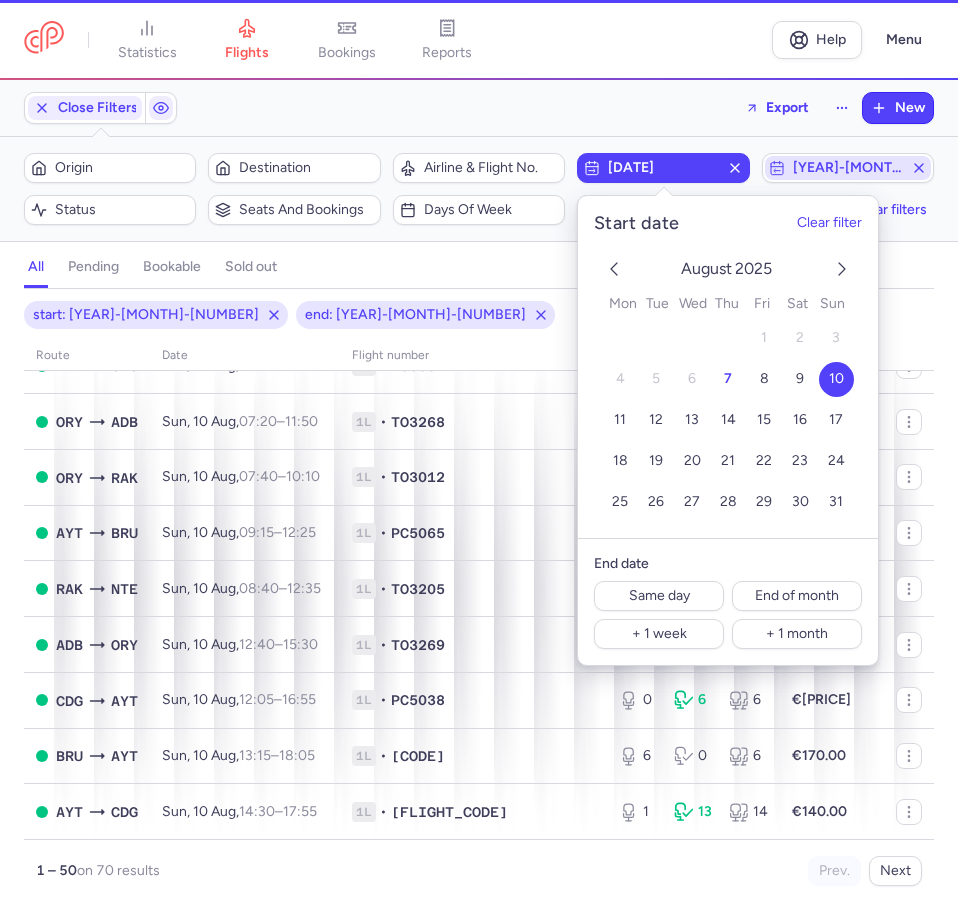 click on "[YEAR]-[MONTH]-[NUMBER]" at bounding box center (848, 168) 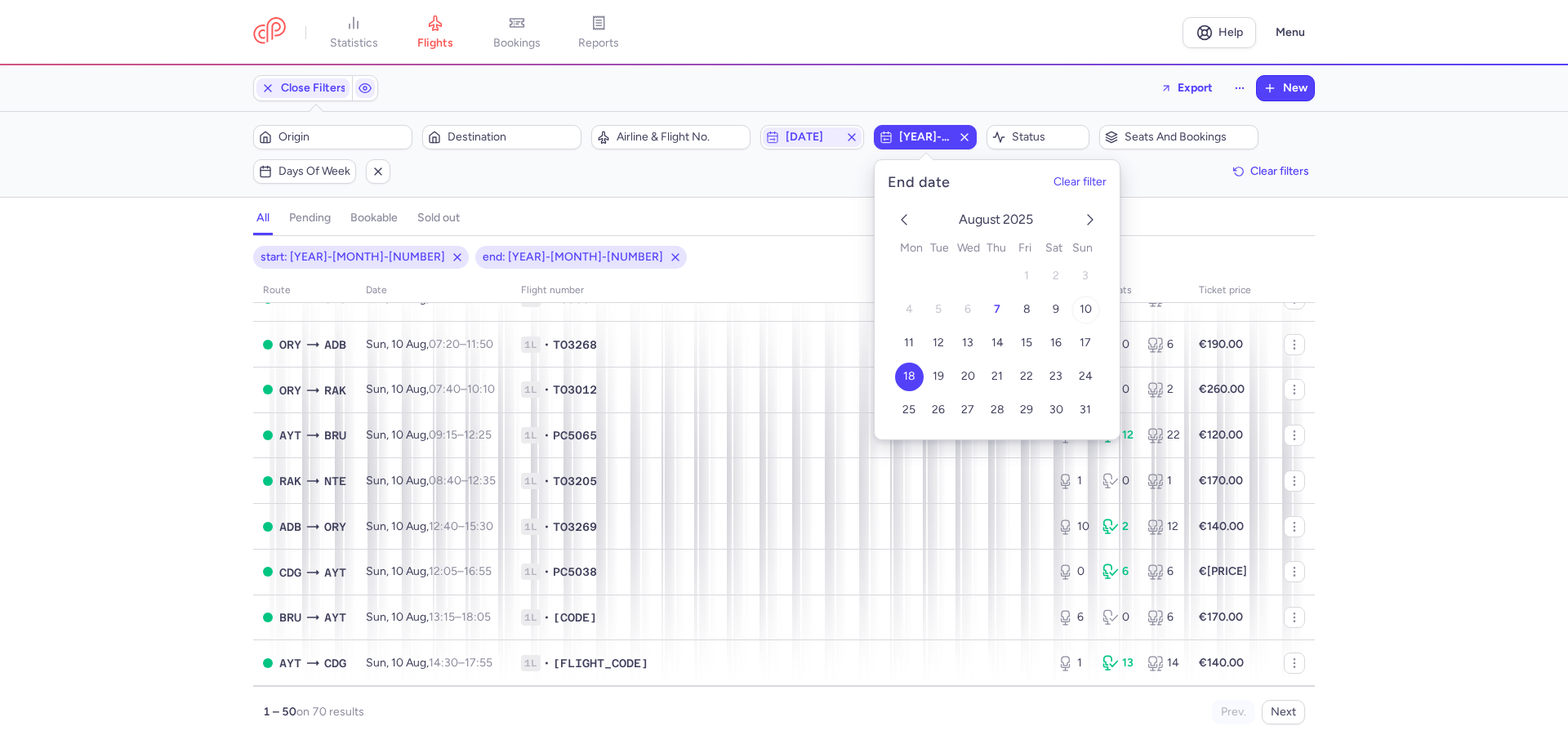 click on "10" at bounding box center [1085, 310] 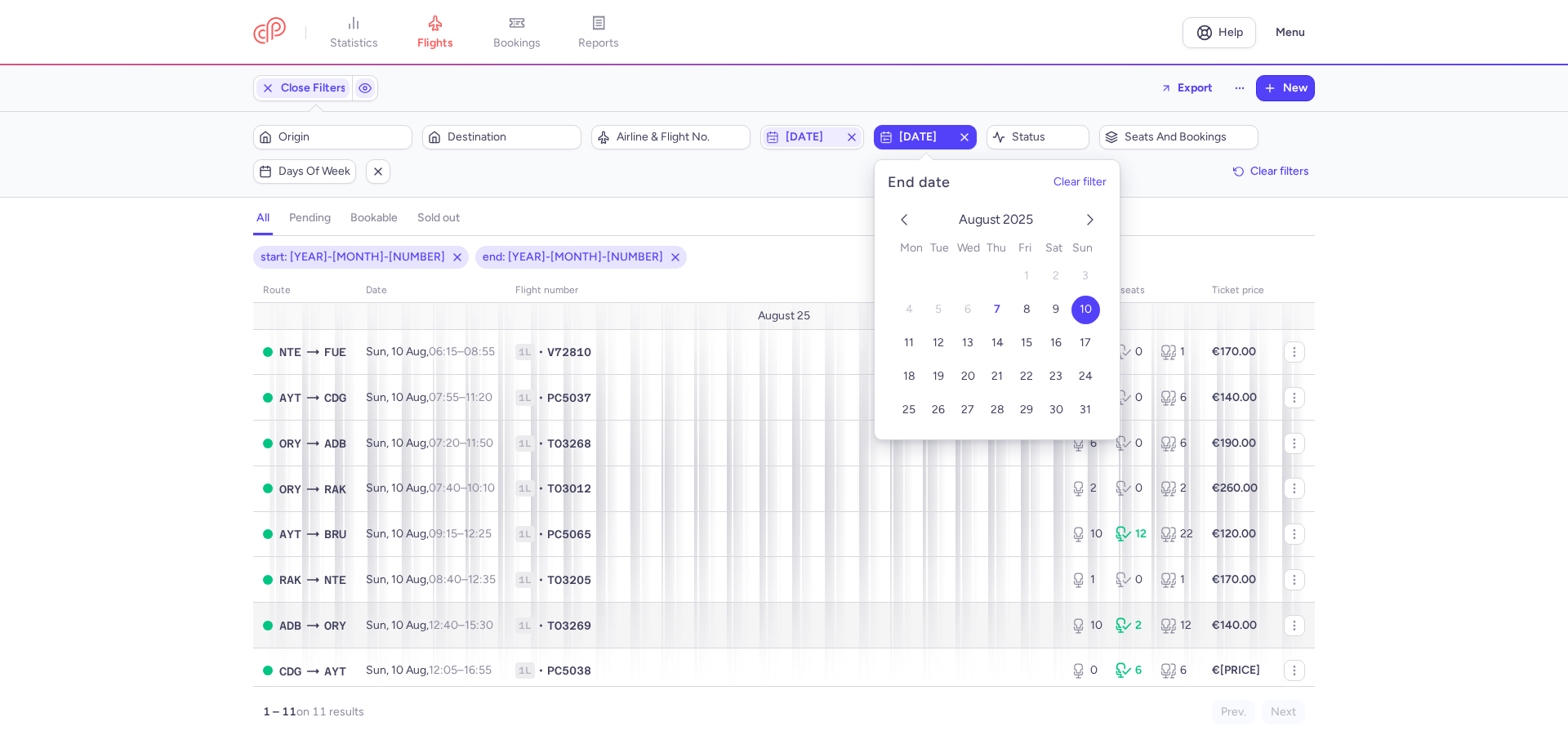 scroll, scrollTop: 144, scrollLeft: 0, axis: vertical 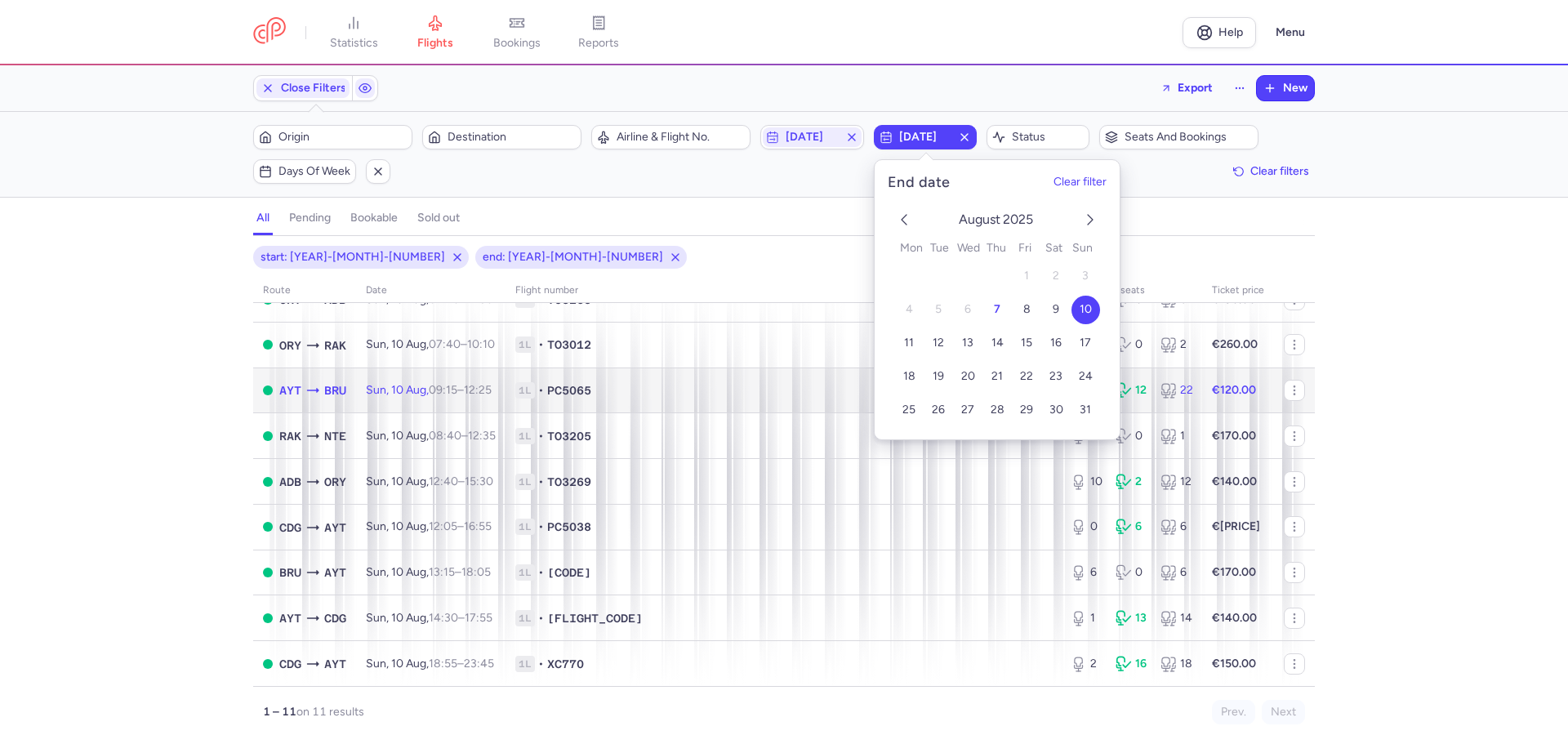 click 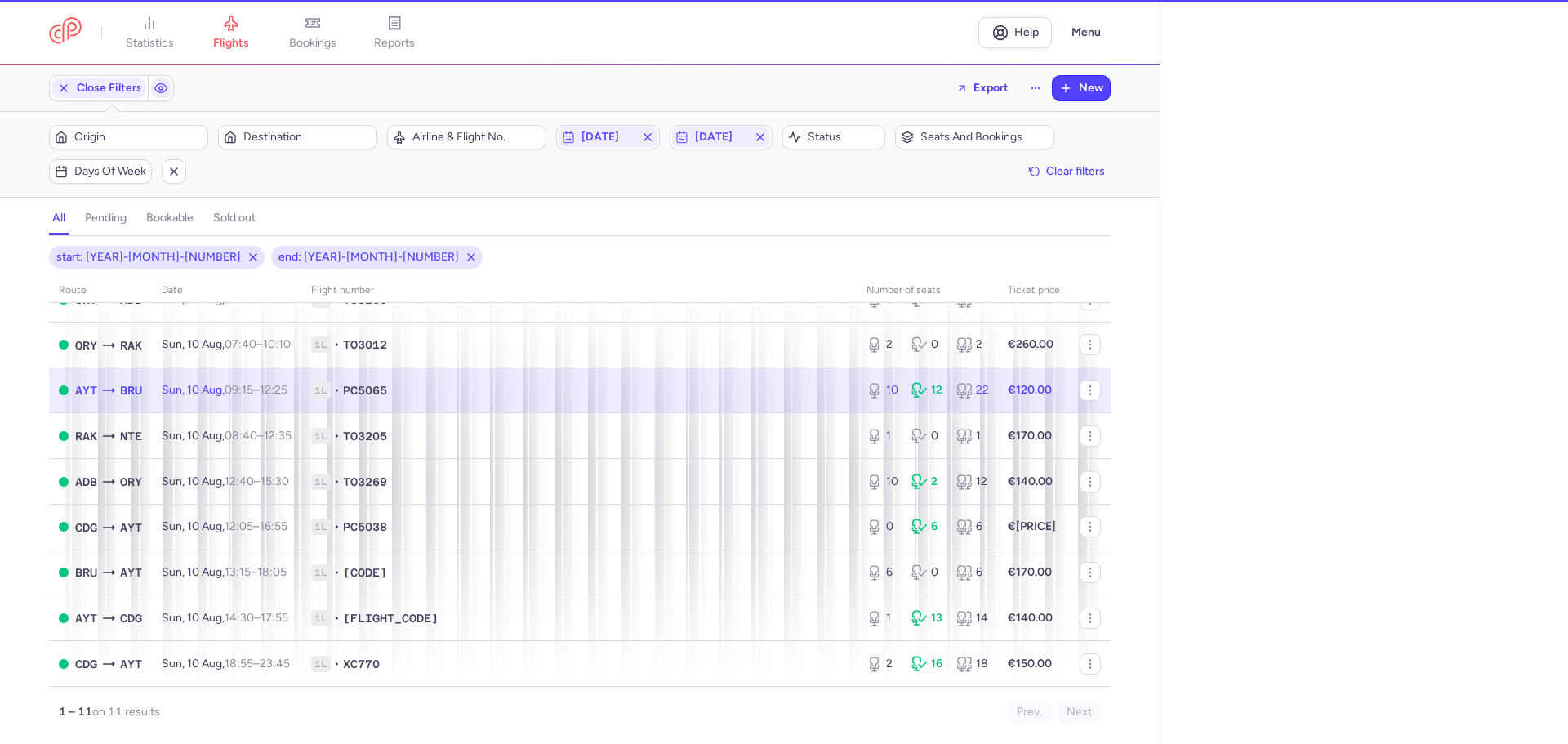 select on "hours" 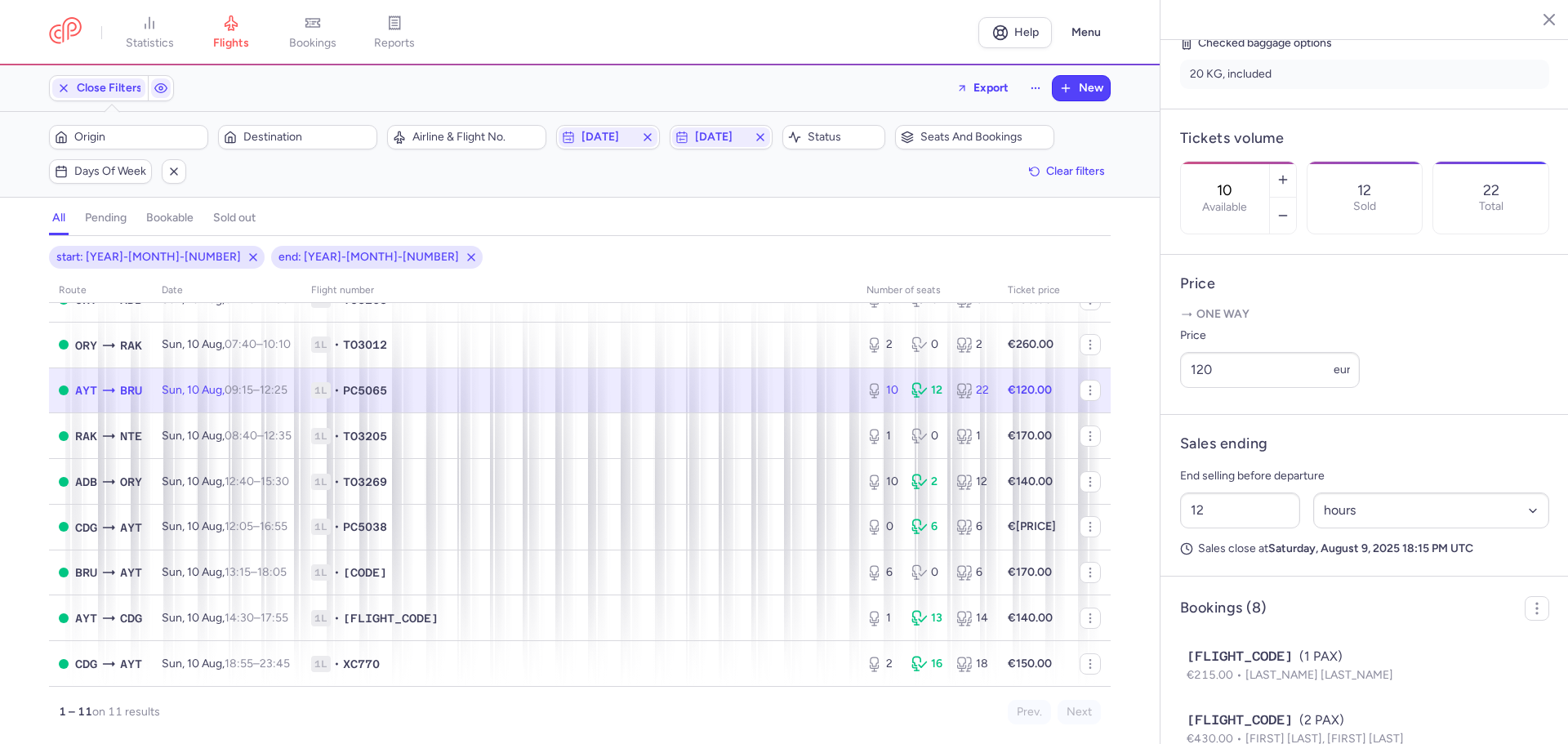 scroll, scrollTop: 490, scrollLeft: 0, axis: vertical 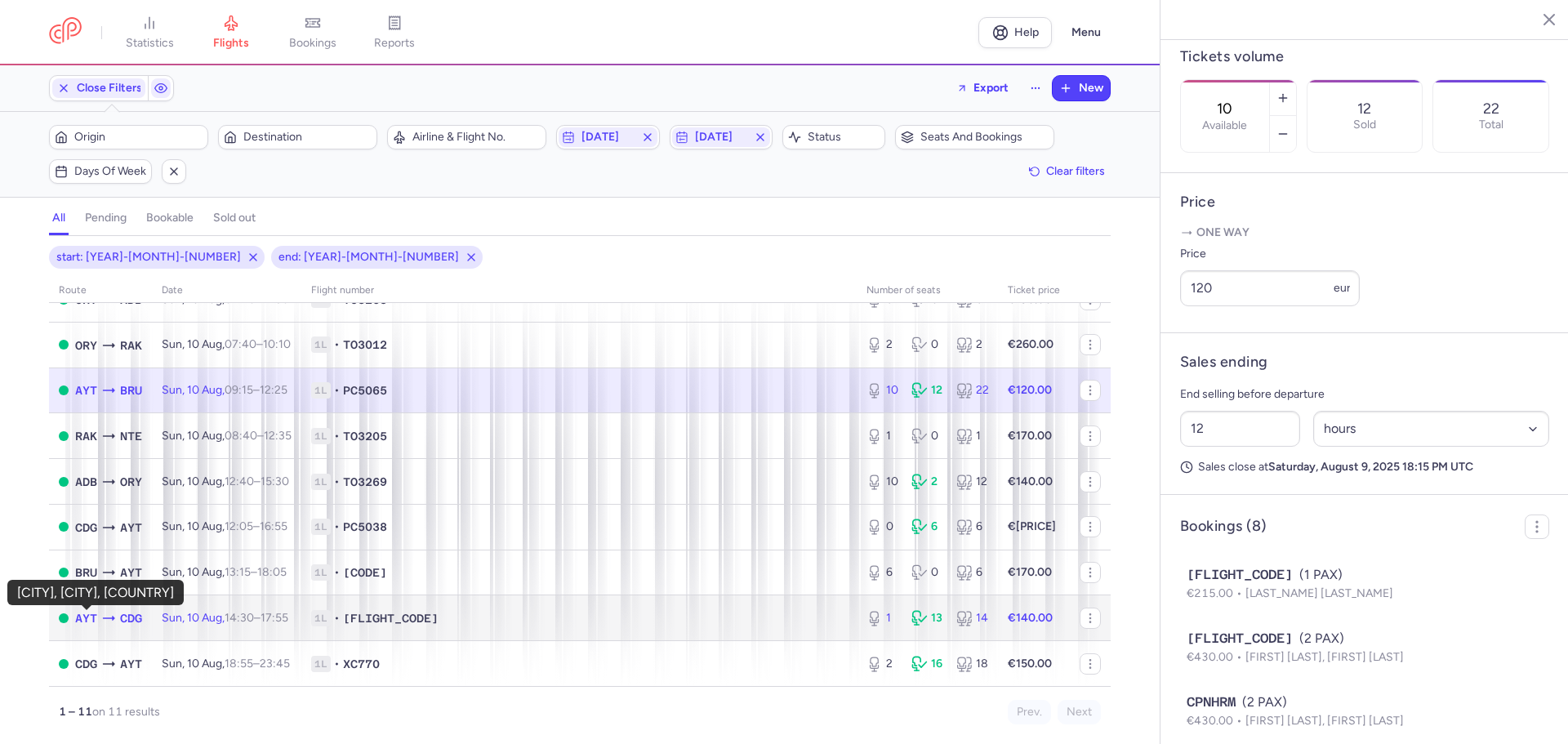 click on "AYT" at bounding box center (86, 618) 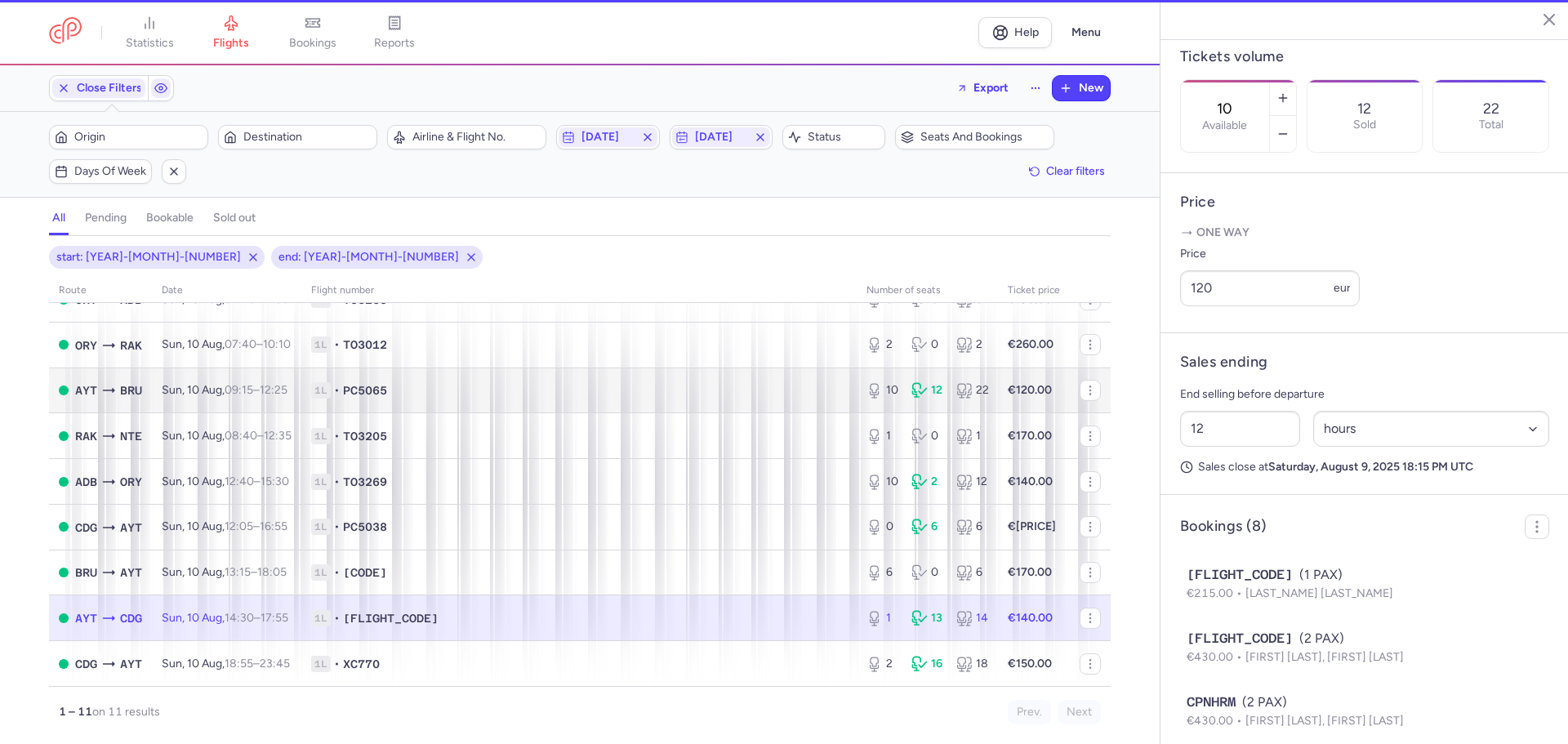 type on "1" 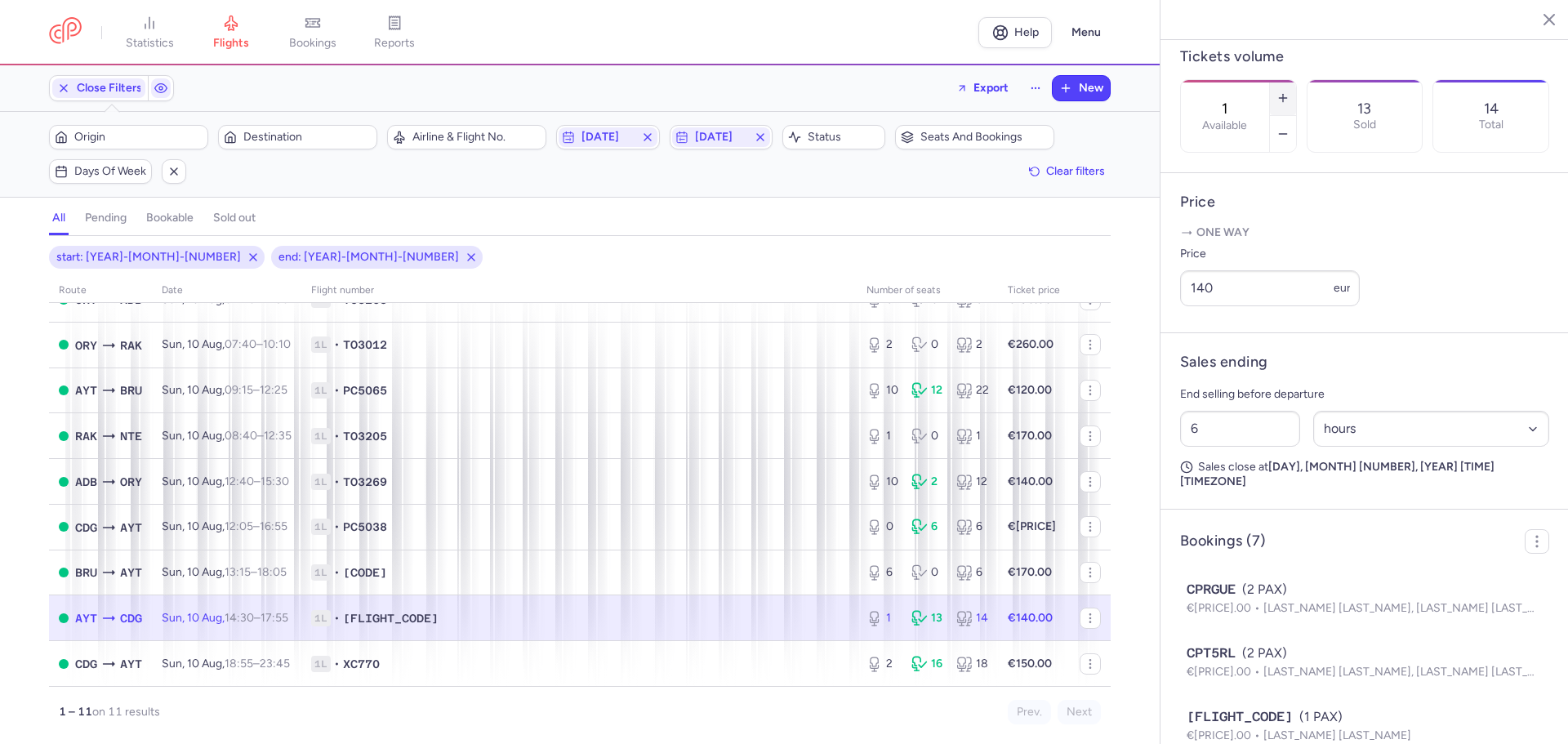 click 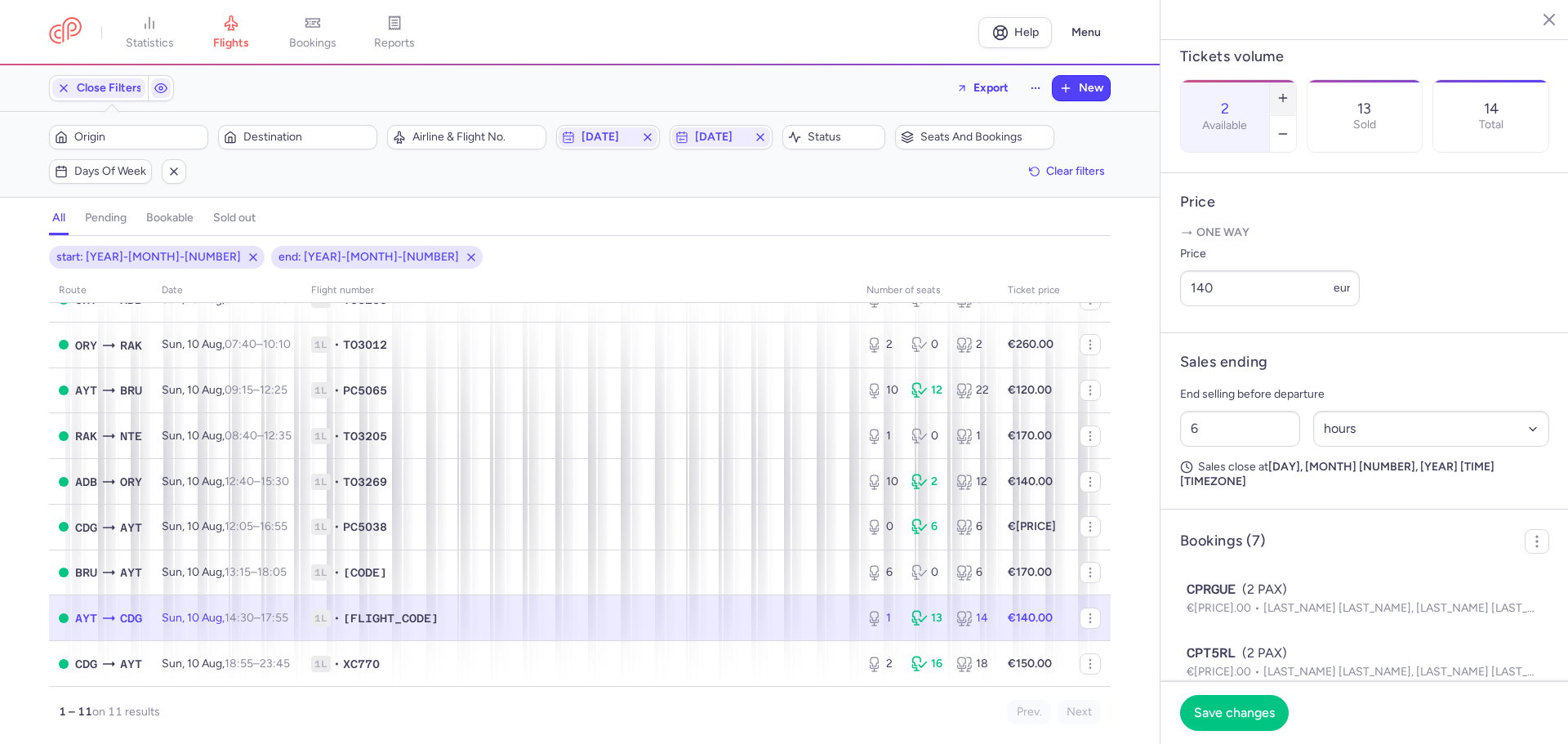 click 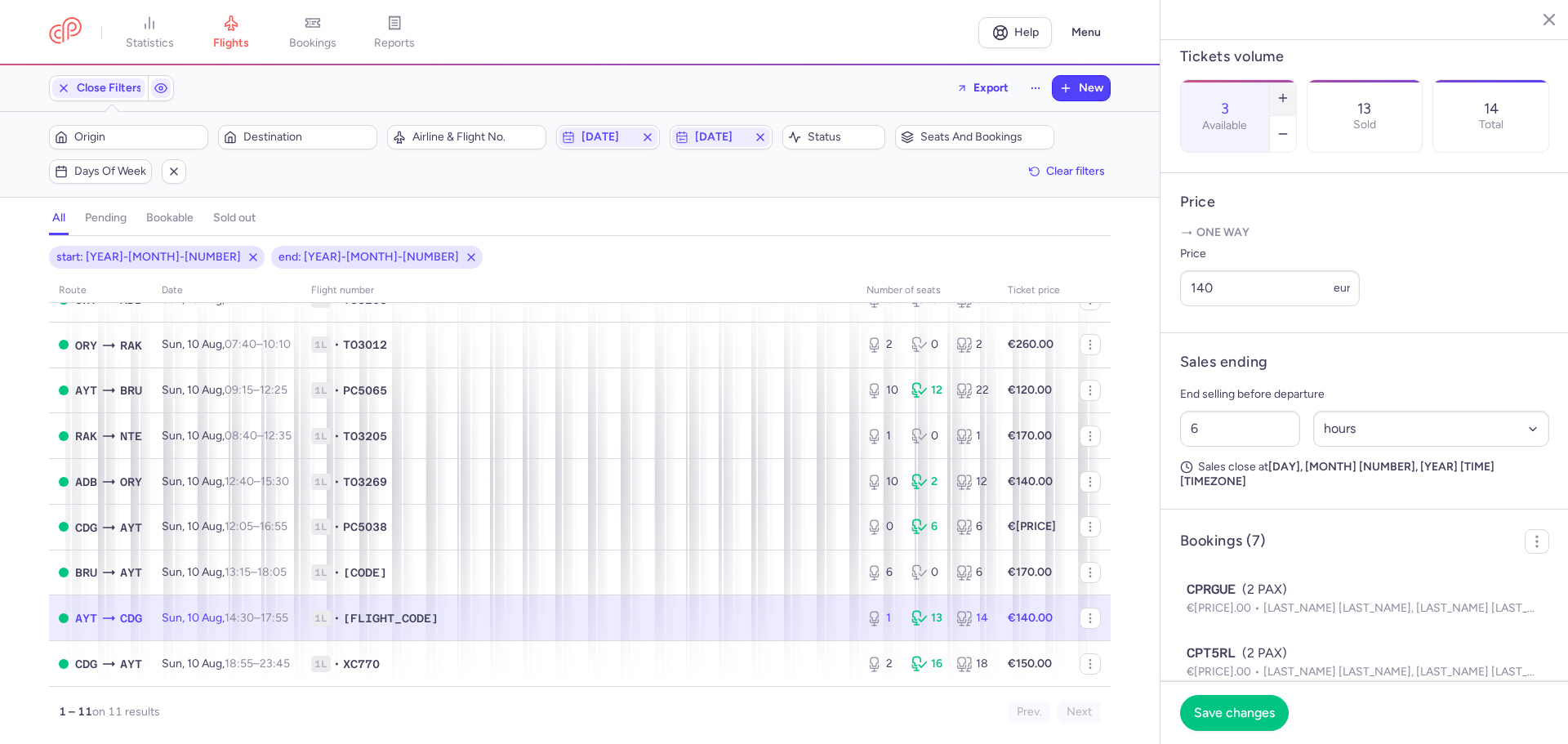 click 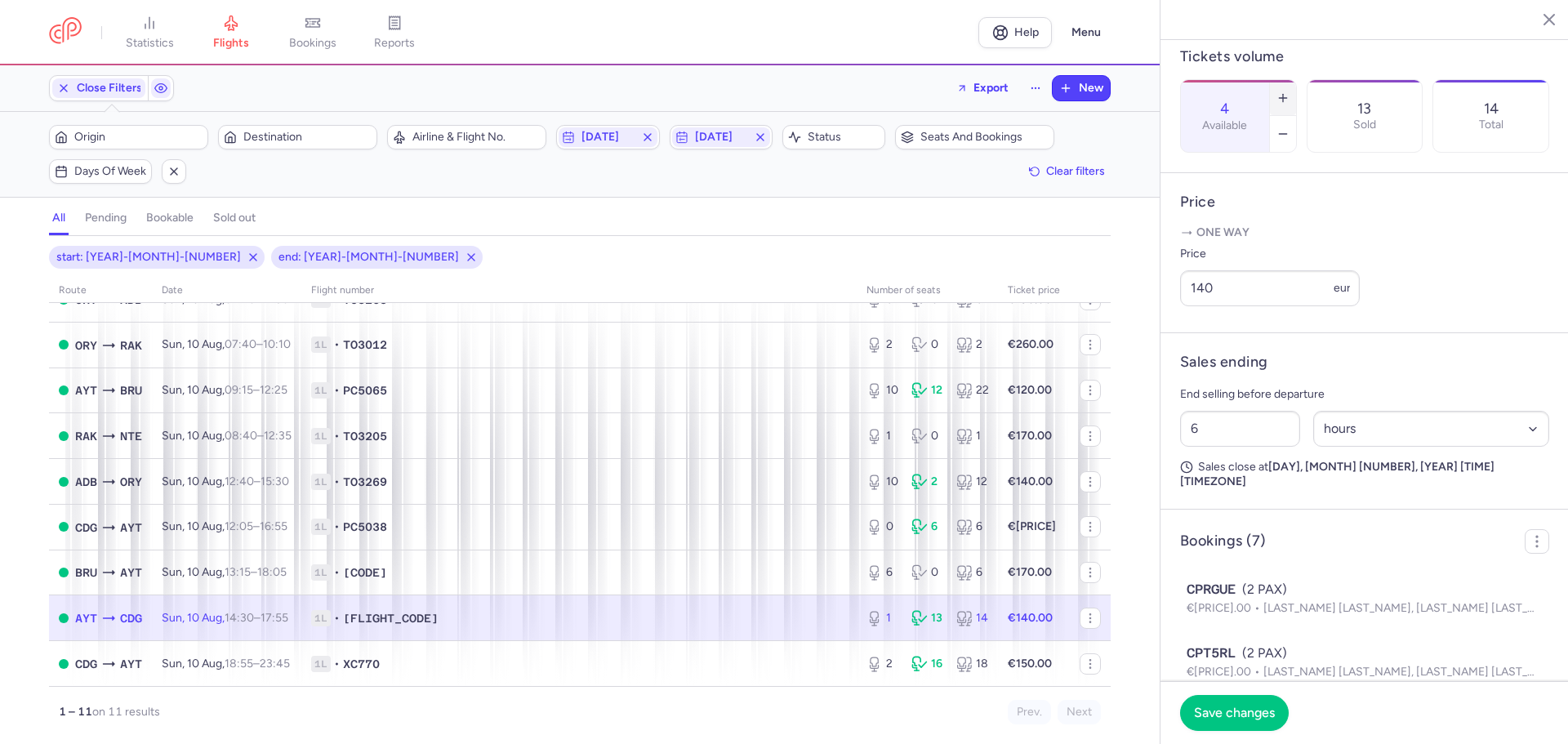 click 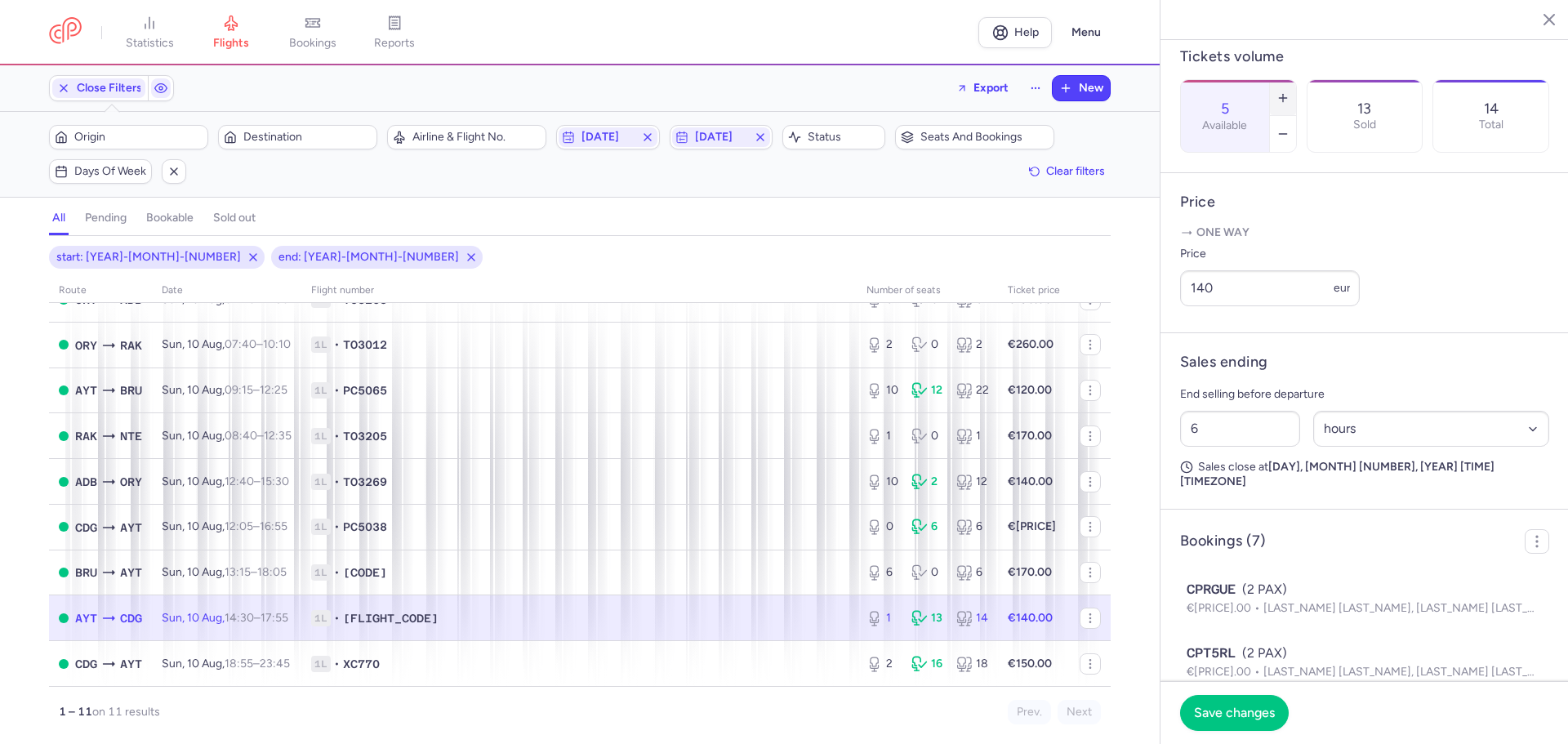 click 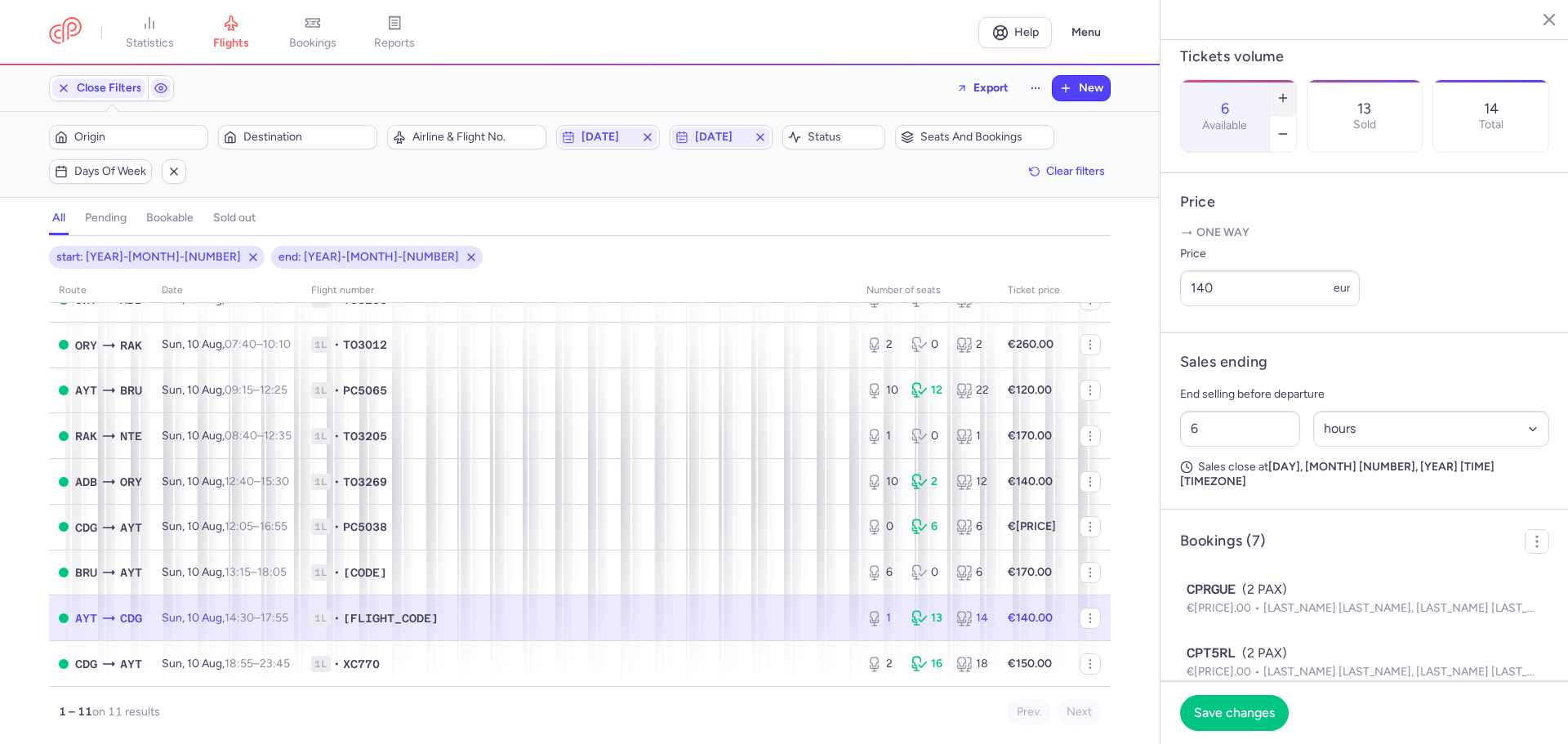scroll, scrollTop: 408, scrollLeft: 0, axis: vertical 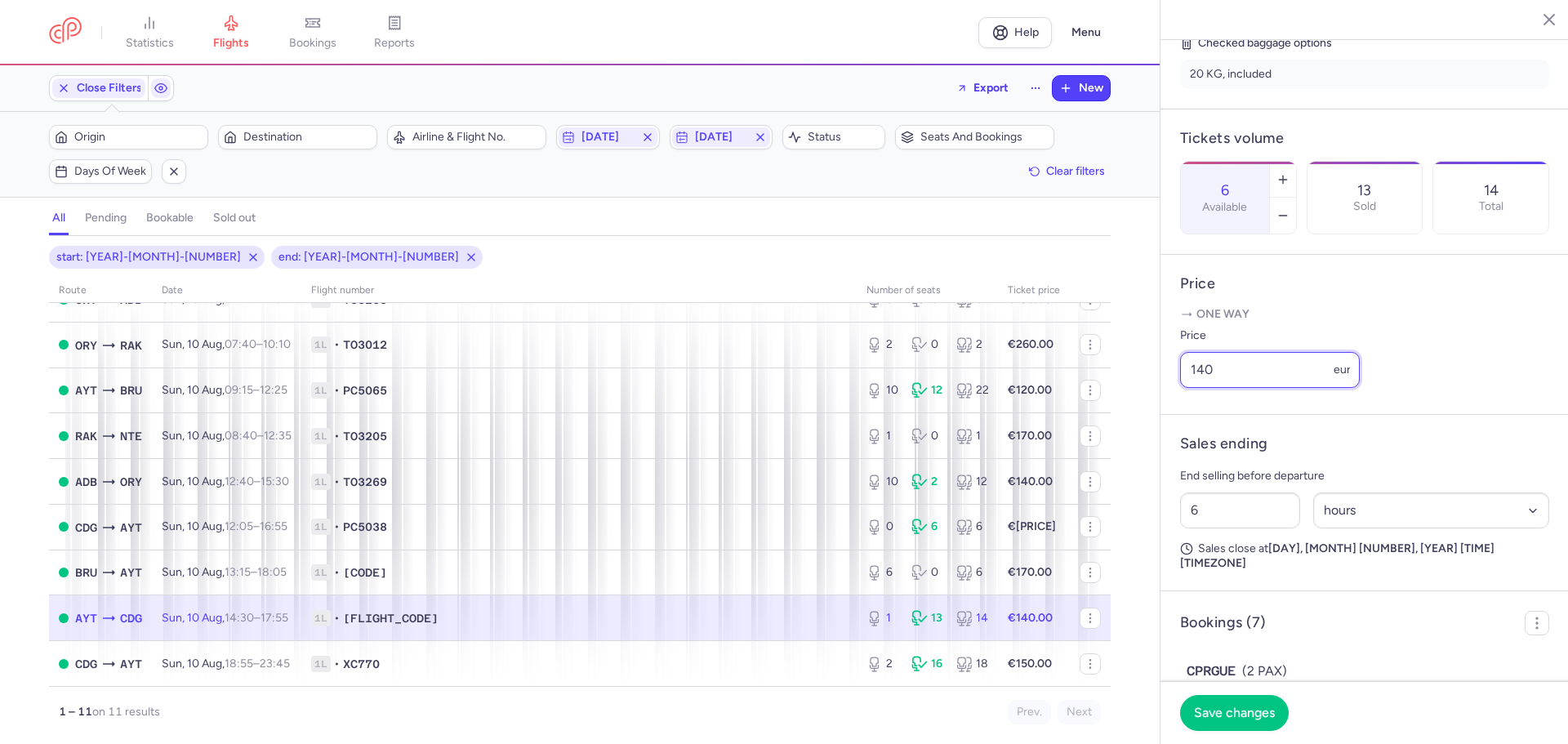 click on "140" at bounding box center (1270, 370) 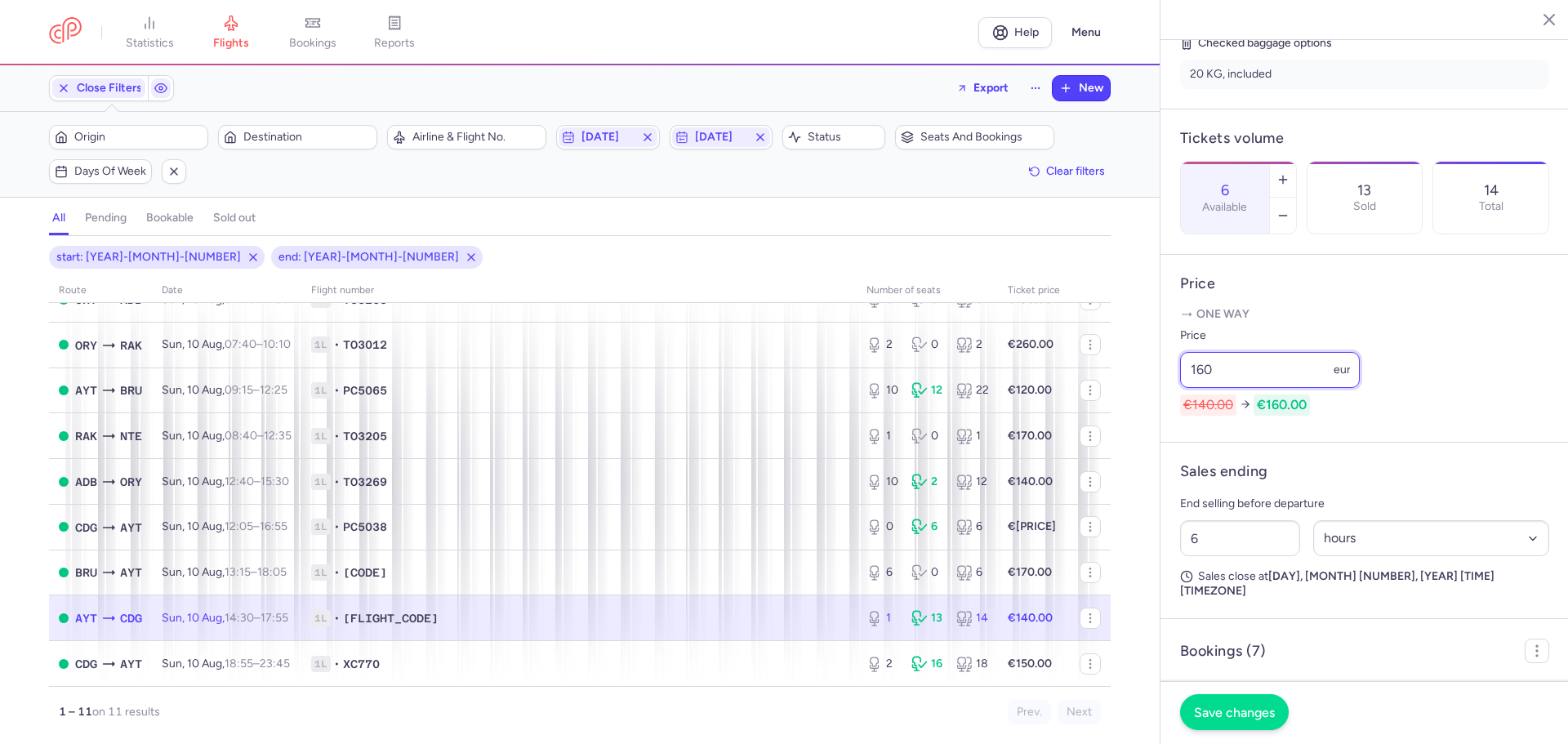 type on "160" 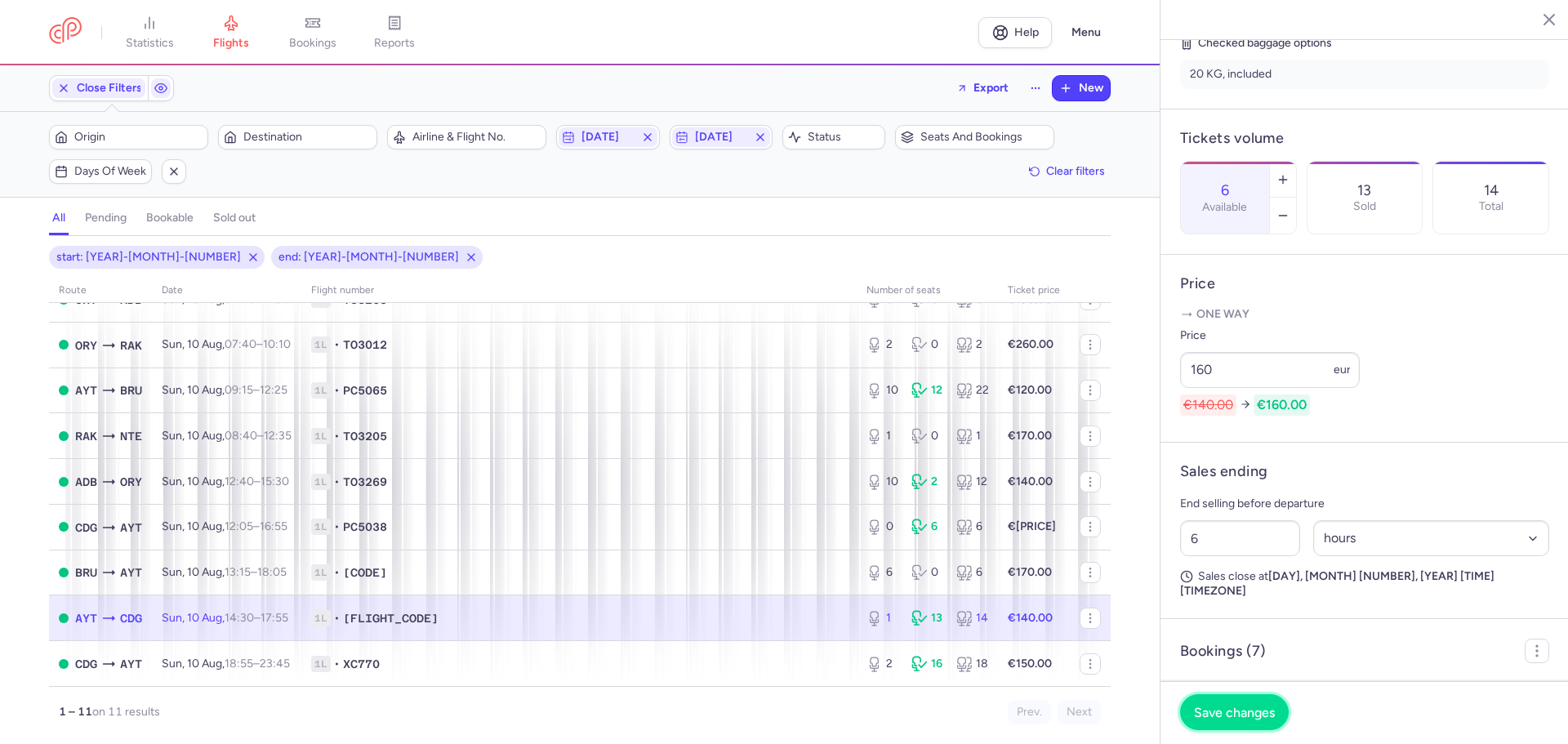 click on "Save changes" at bounding box center [1234, 712] 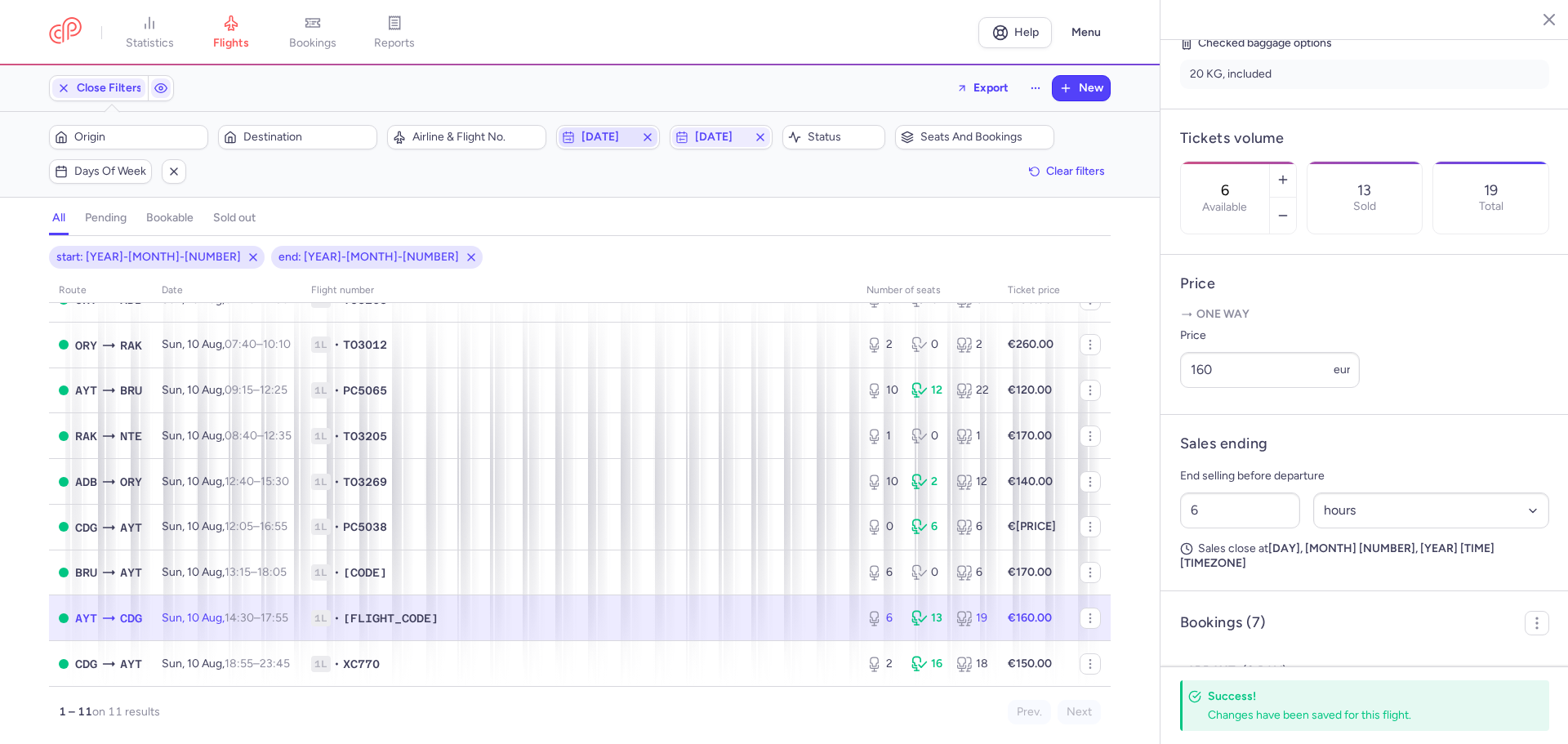 click on "[DATE]" at bounding box center (608, 137) 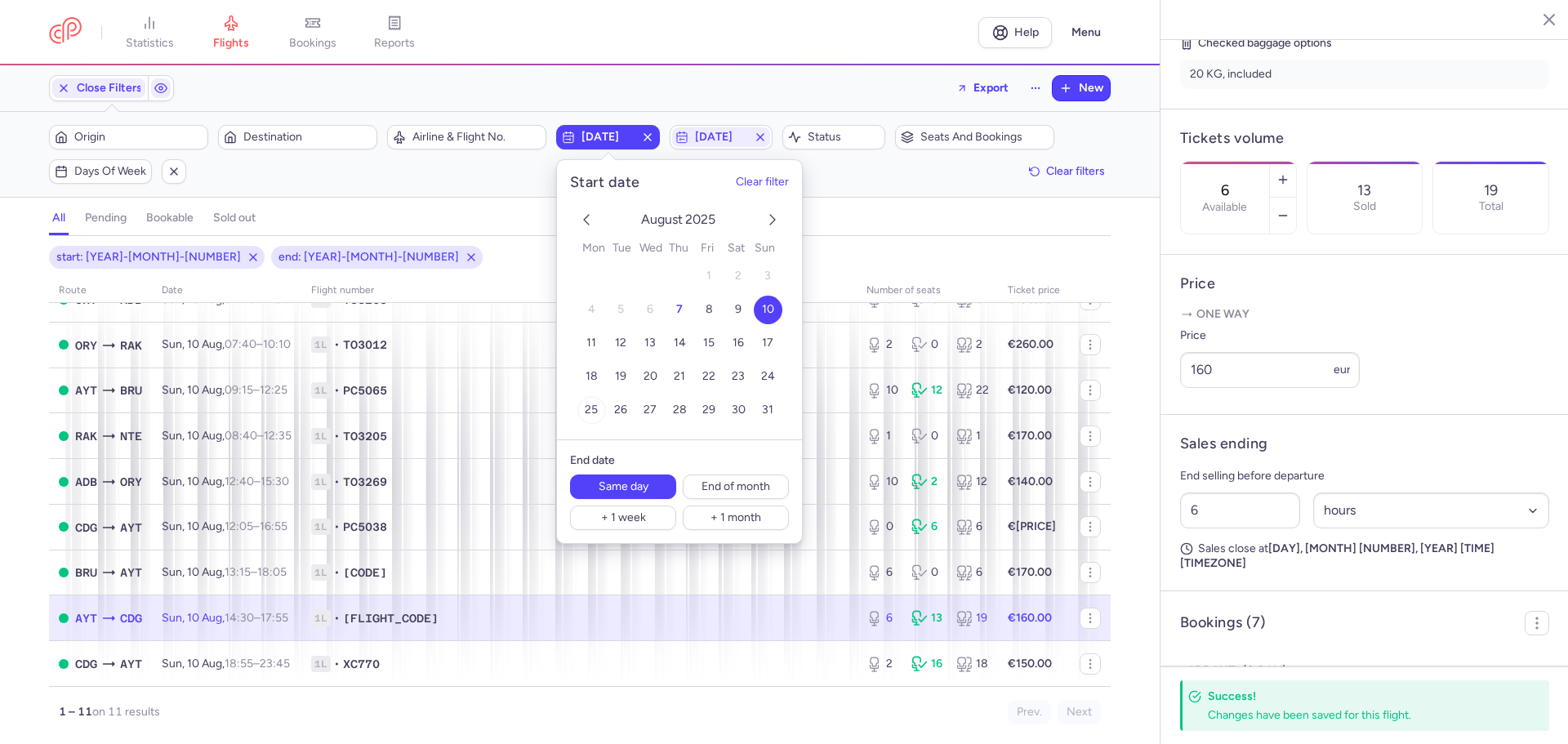 click on "25" at bounding box center [591, 410] 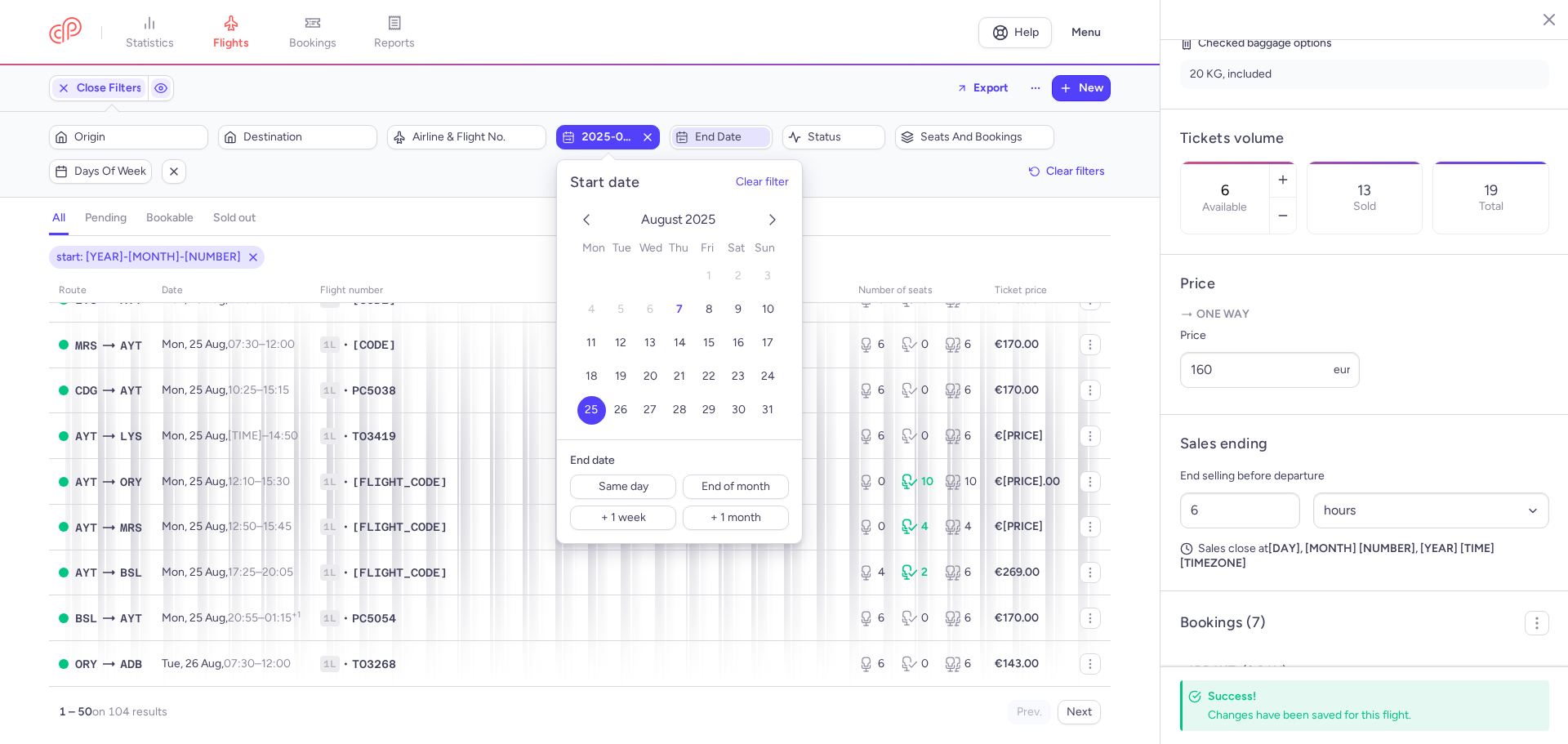 click on "End date" at bounding box center (731, 137) 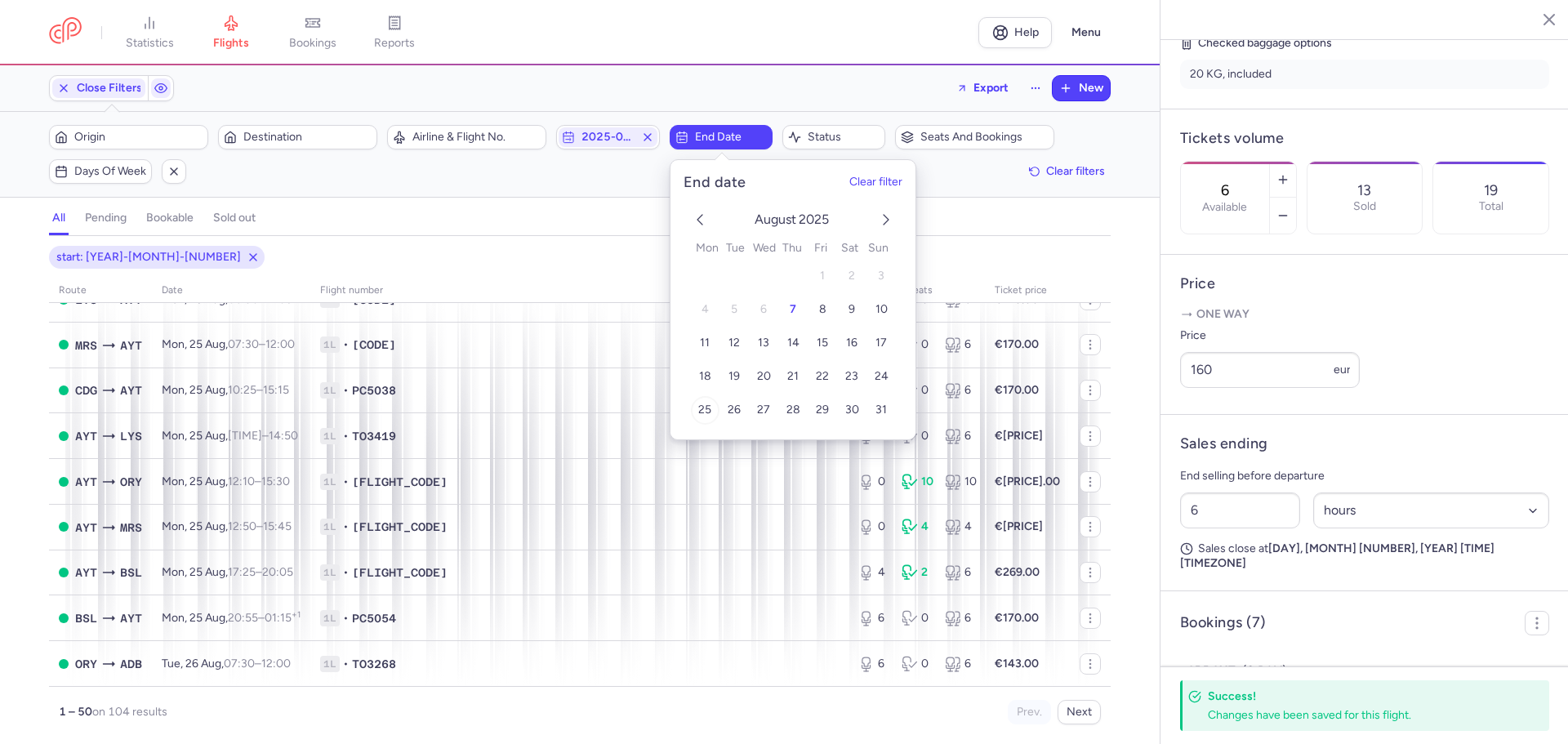 click on "25" at bounding box center [704, 410] 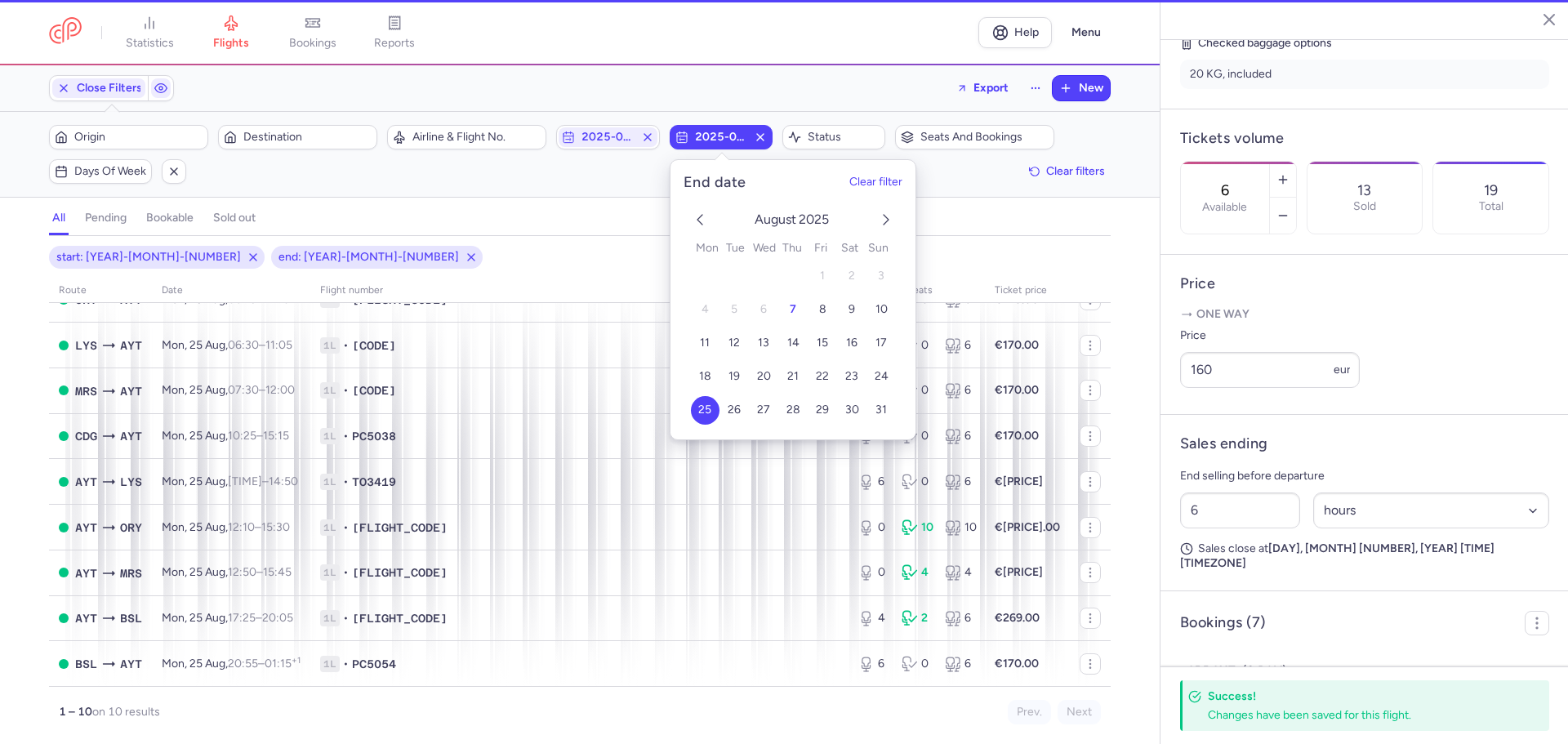 scroll, scrollTop: 98, scrollLeft: 0, axis: vertical 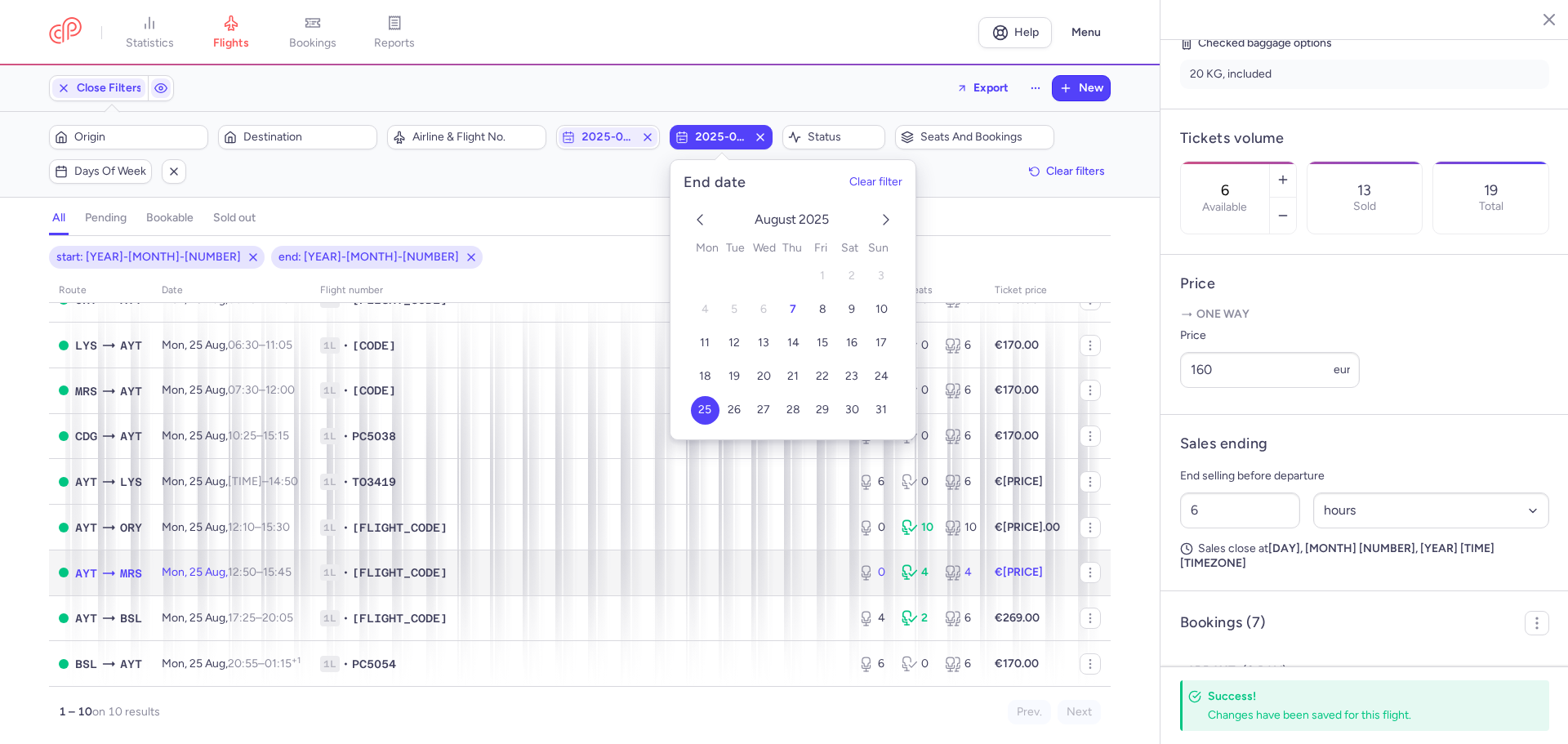 click on "MRS" at bounding box center (131, 573) 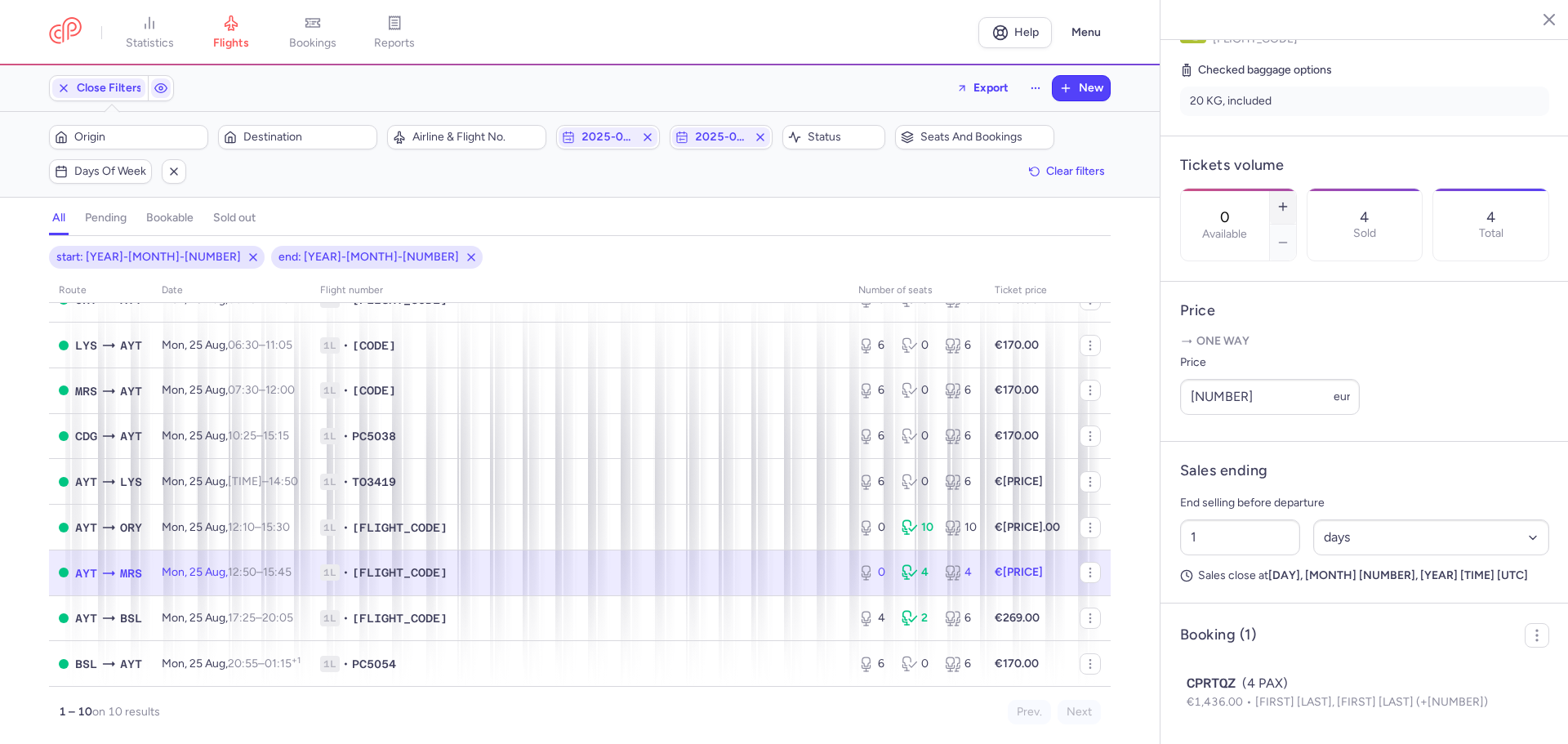 click 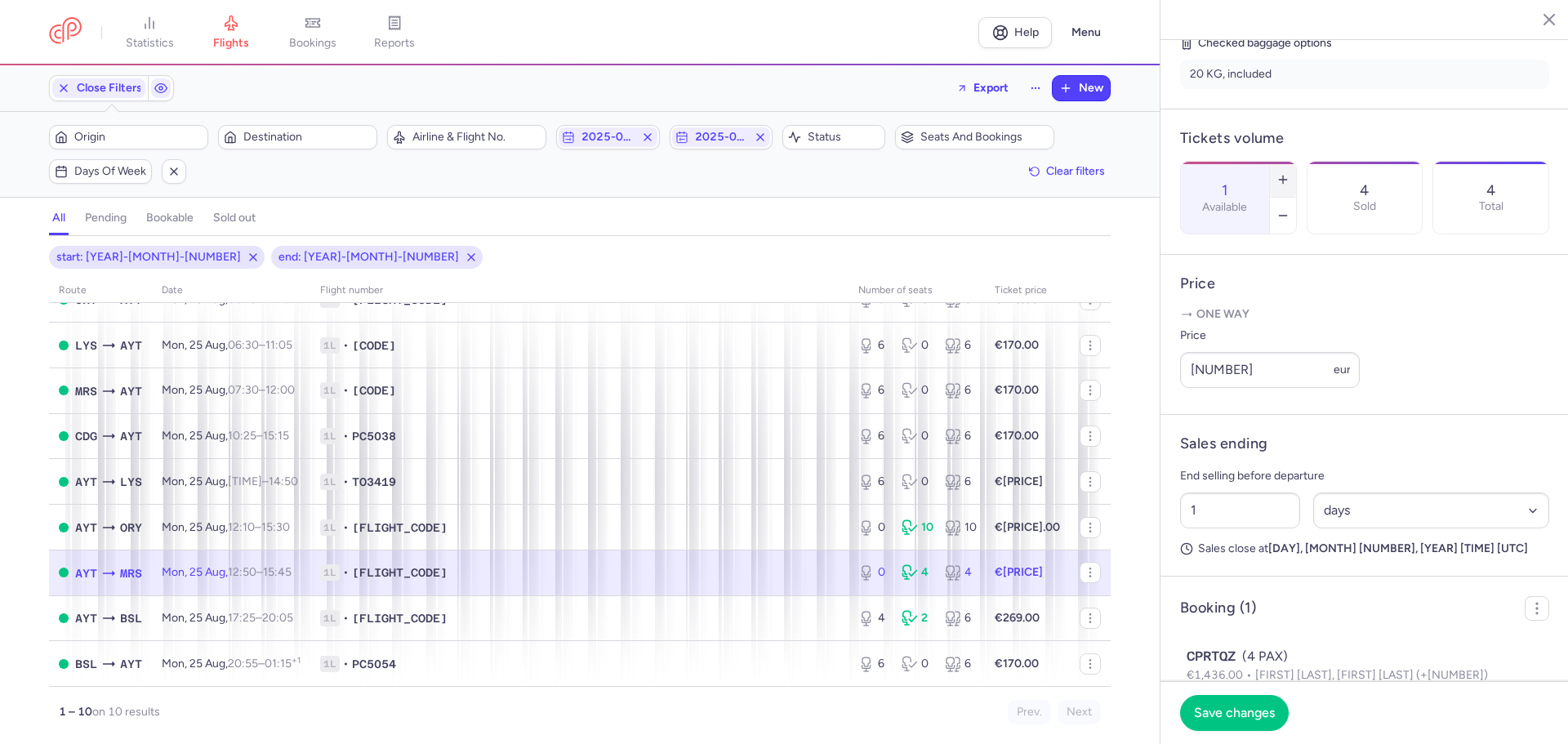 click 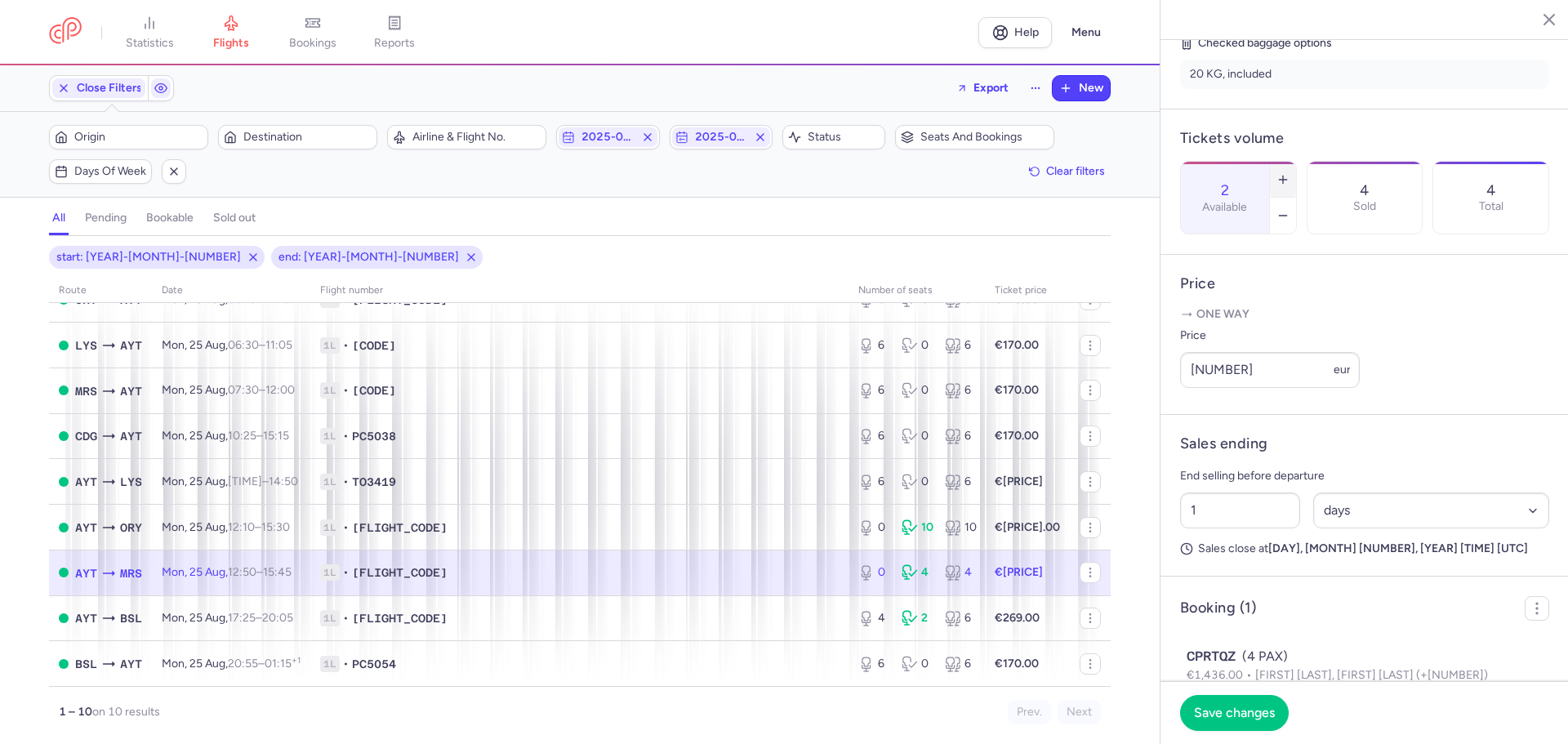 click 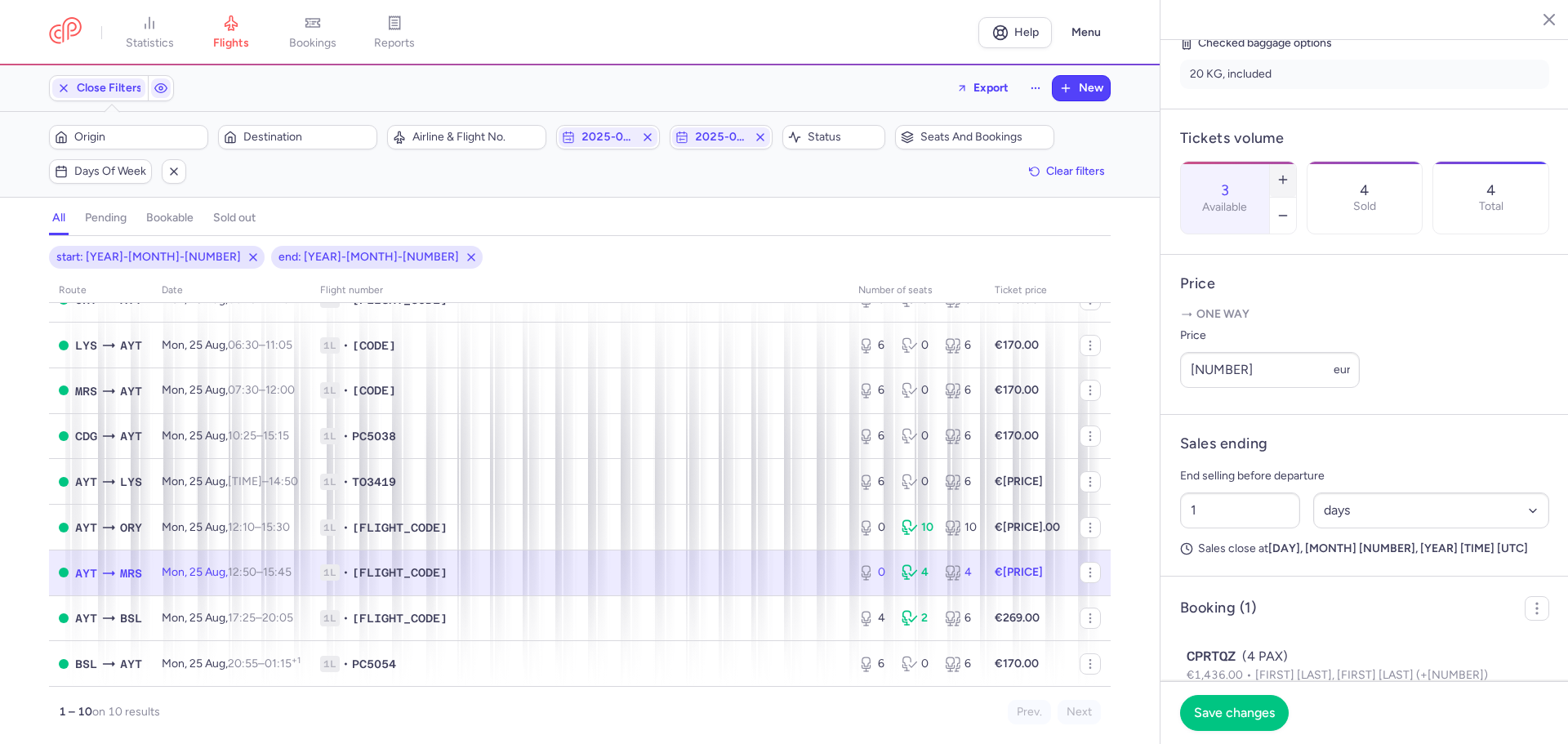 click 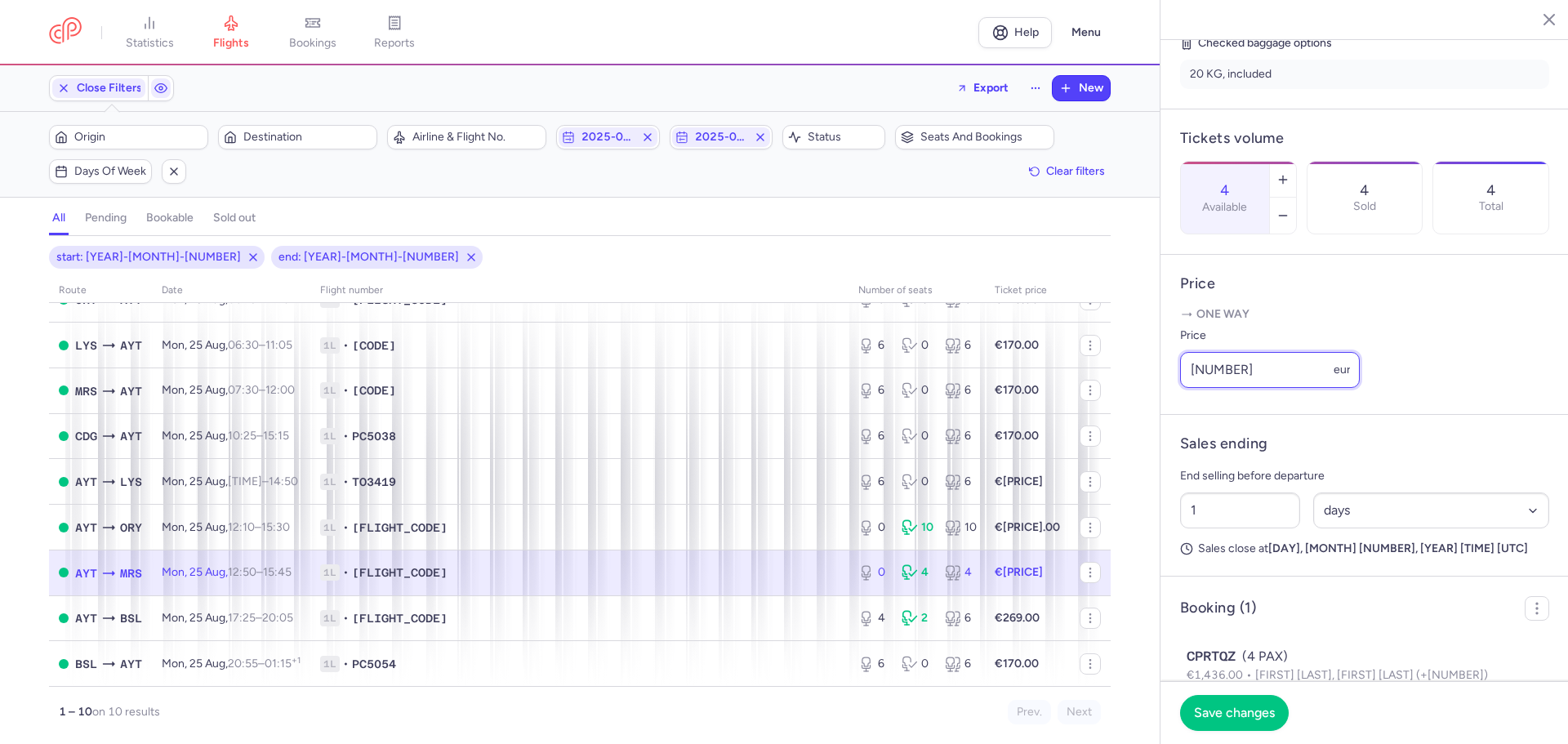 click on "[NUMBER]" at bounding box center (1270, 370) 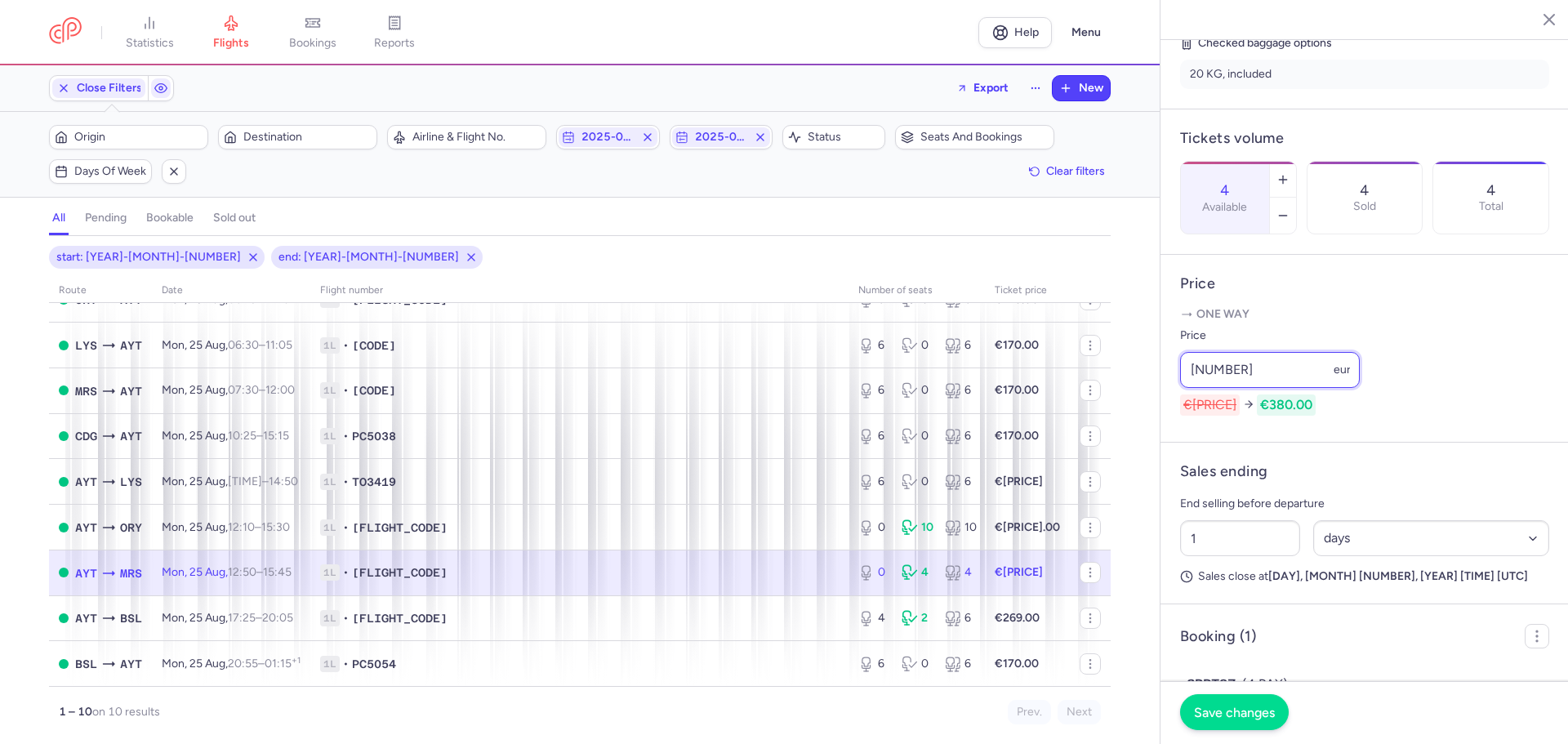 type on "[NUMBER]" 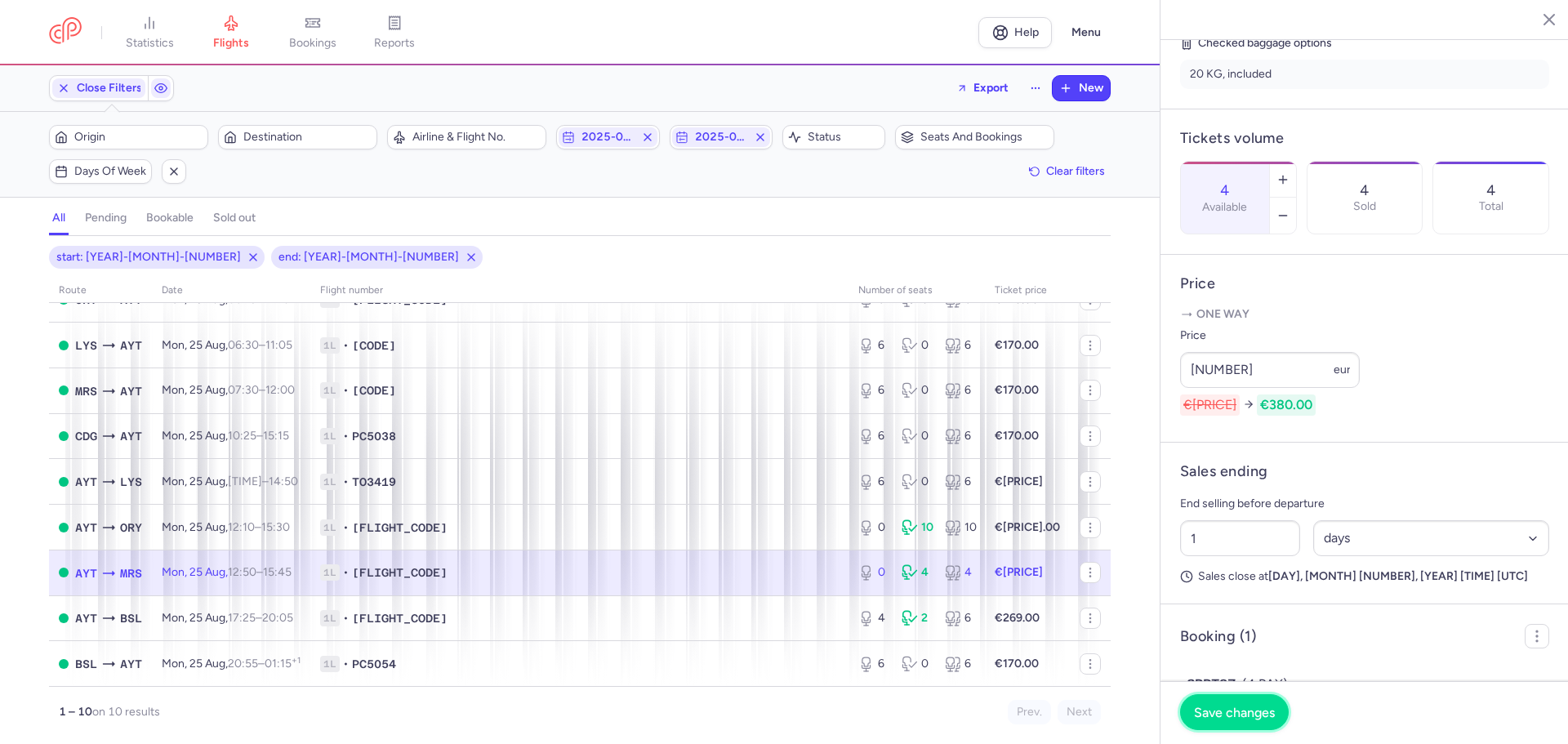 click on "Save changes" at bounding box center (1234, 712) 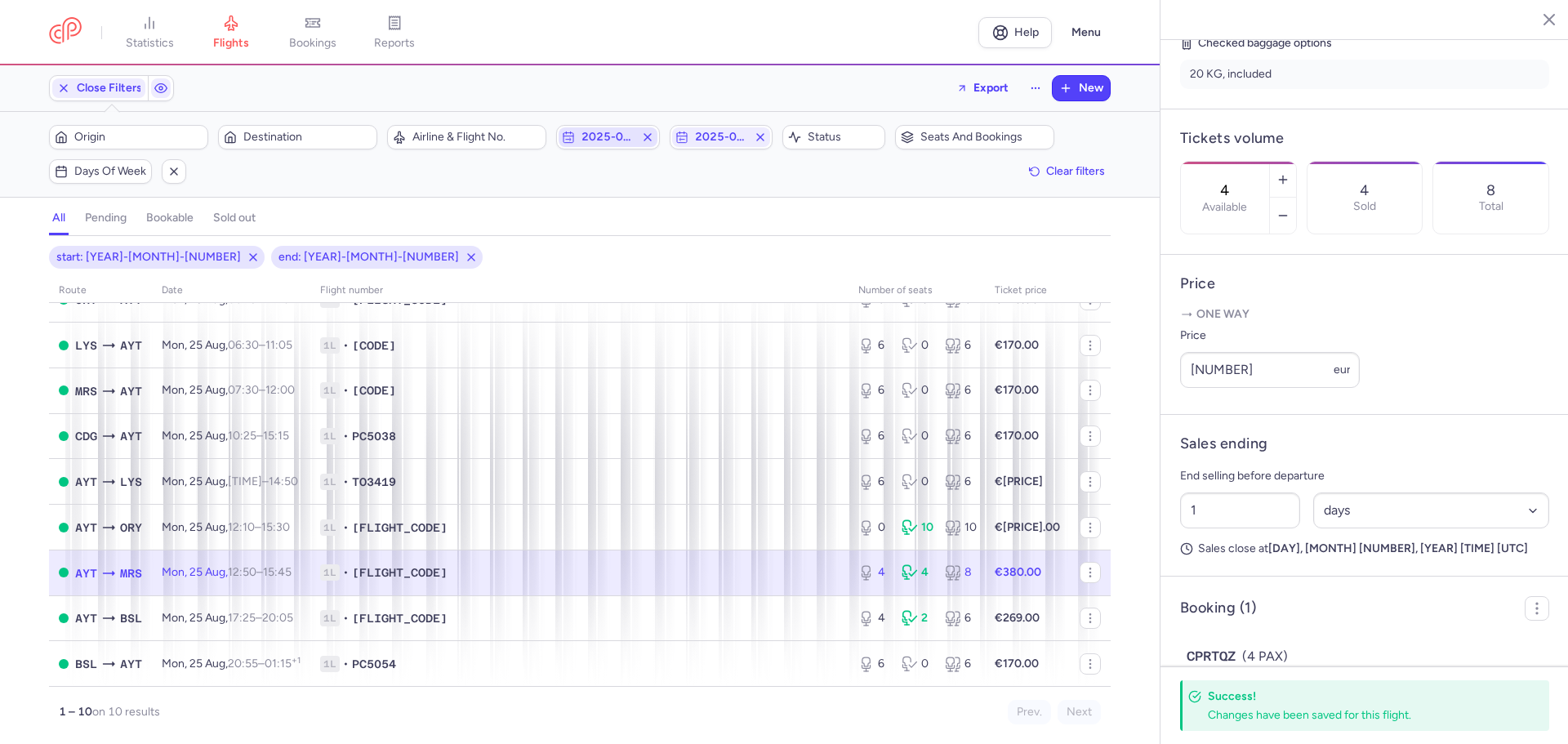 click on "2025-08-25" at bounding box center (608, 137) 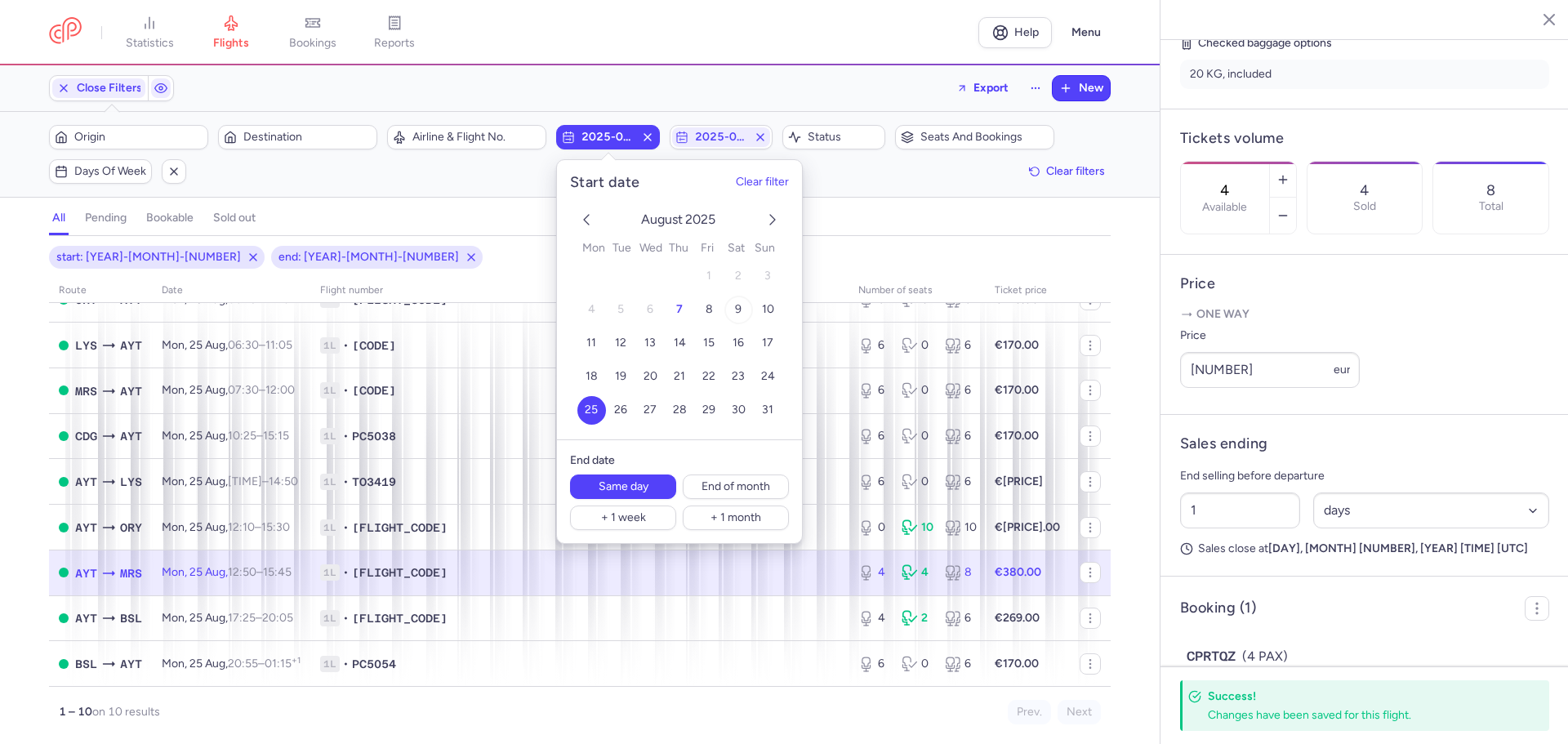 click on "9" at bounding box center [738, 310] 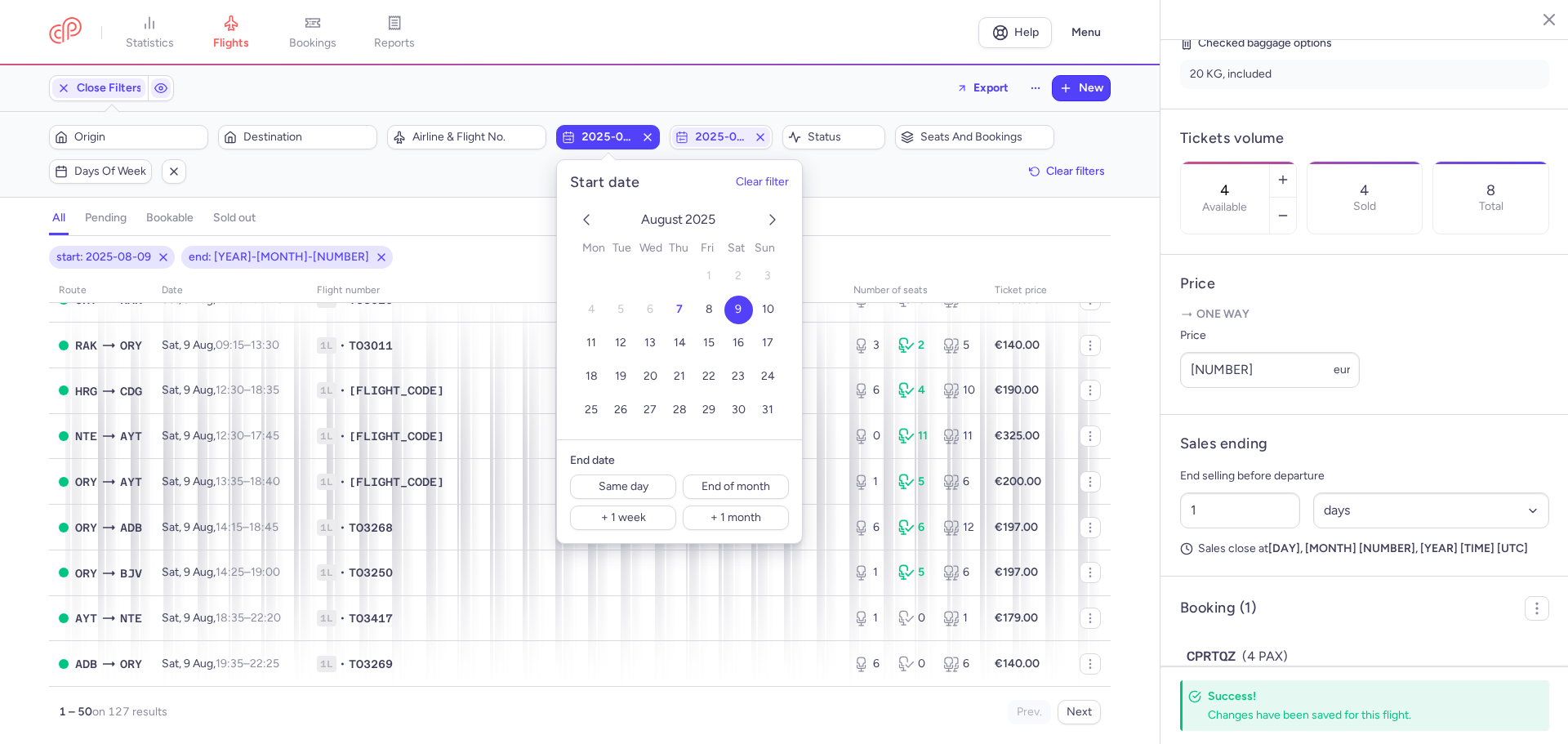 click on "Filters (2) – [NUMBER] results  Origin  Destination  Airline & Flight No.  [YEAR]-[MONTH]-[NUMBER]  [YEAR]-[MONTH]-[NUMBER]  Status  Seats and bookings  Days of week  Clear filters" at bounding box center [580, 154] 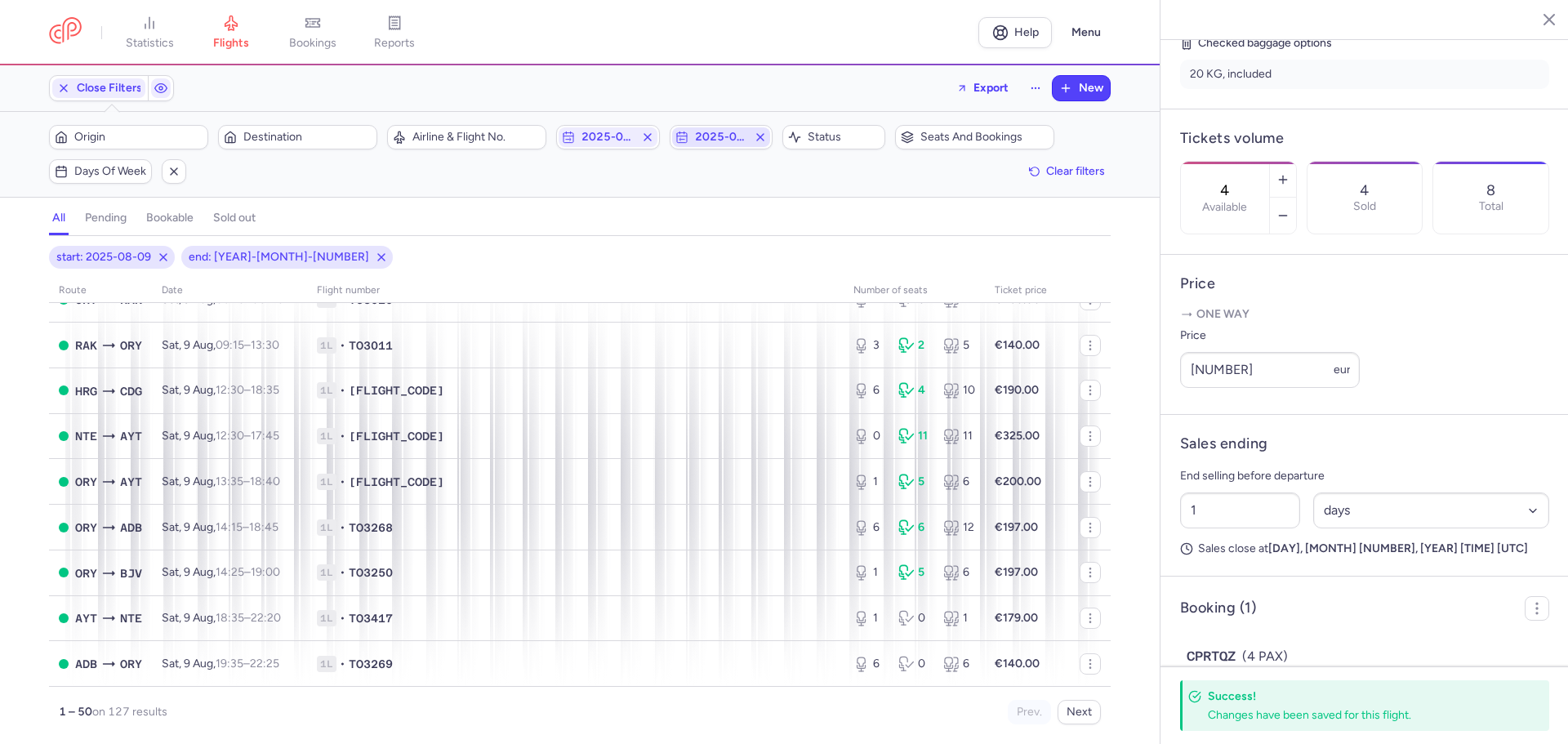 click on "2025-08-25" at bounding box center (721, 137) 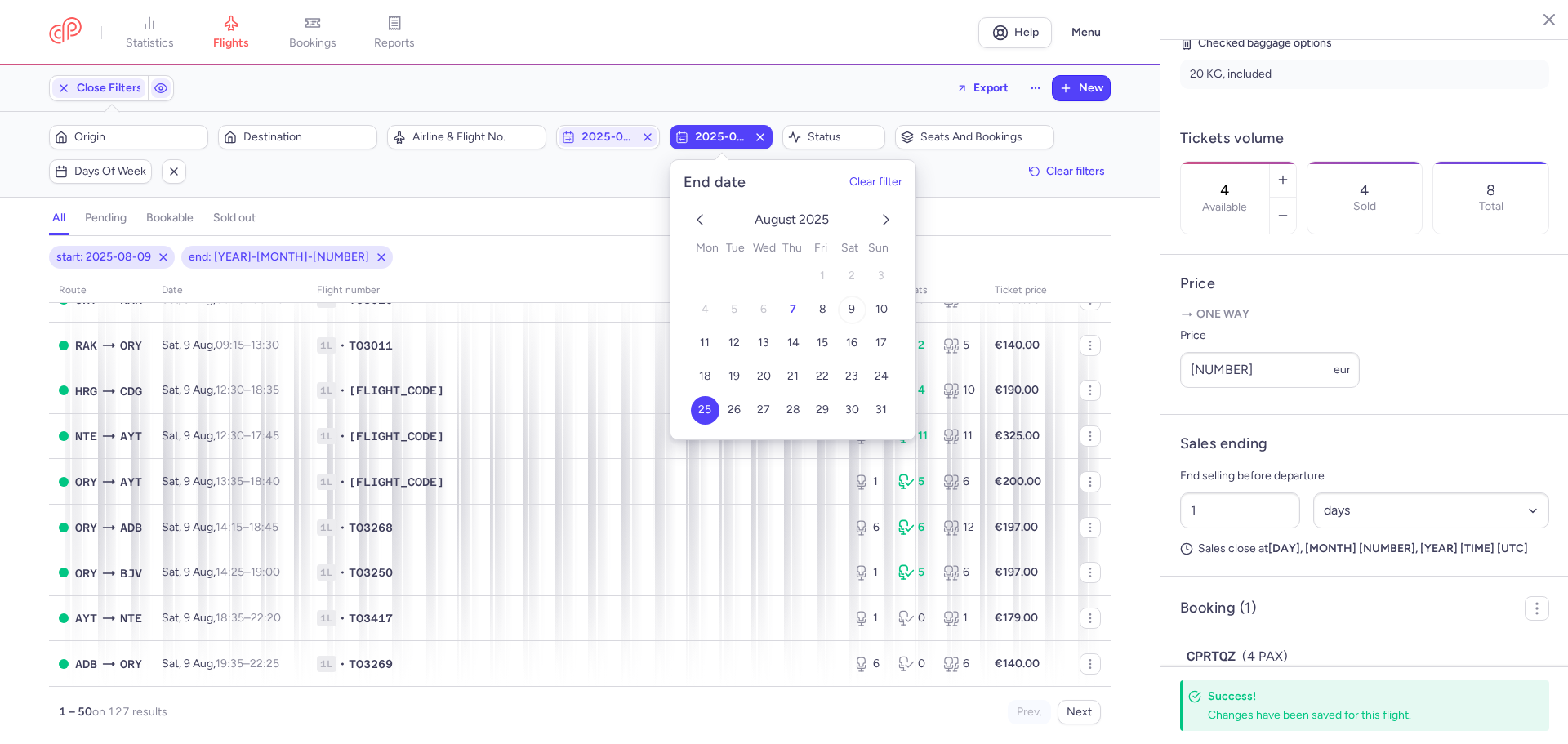 click on "9" at bounding box center [851, 310] 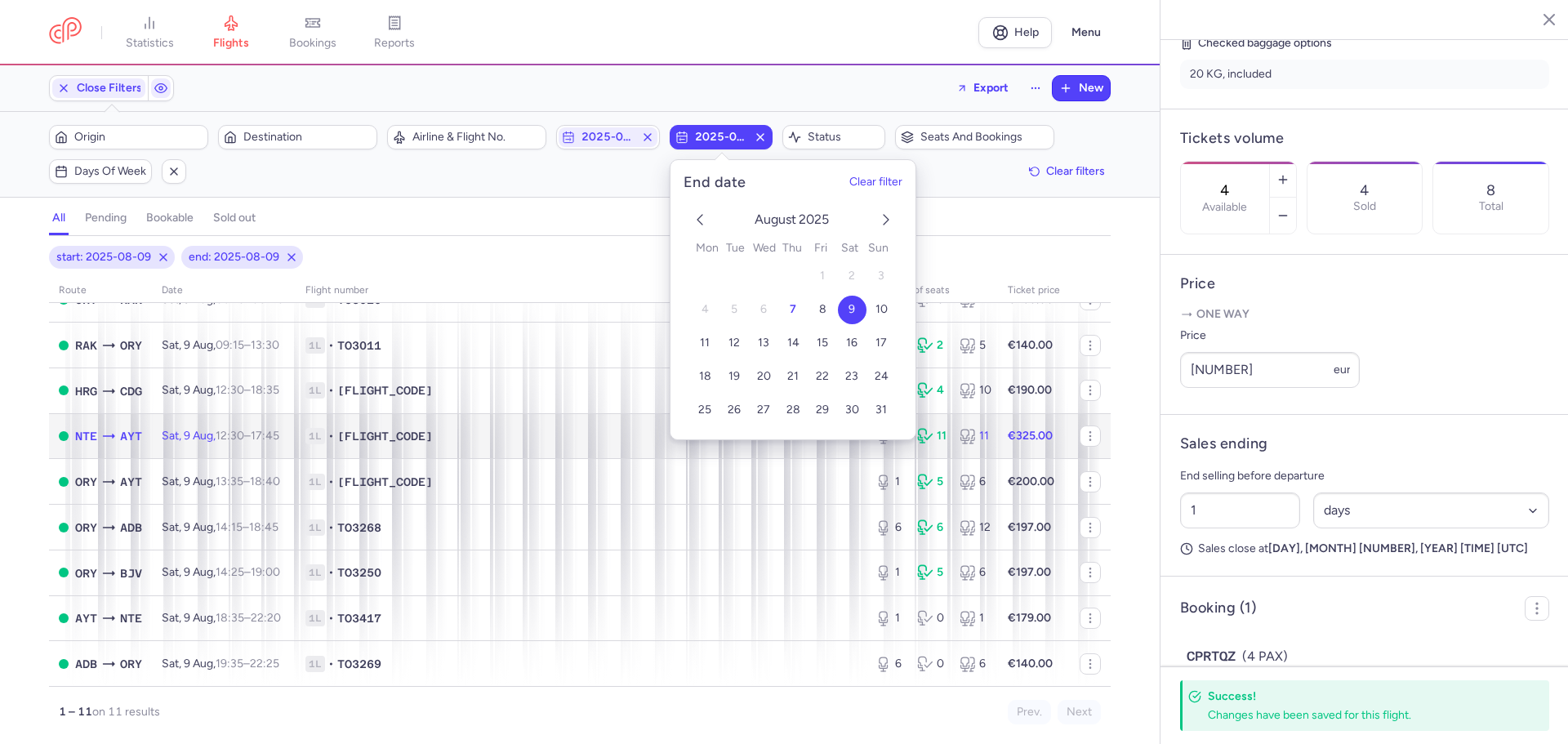 click on "AYT" at bounding box center [131, 436] 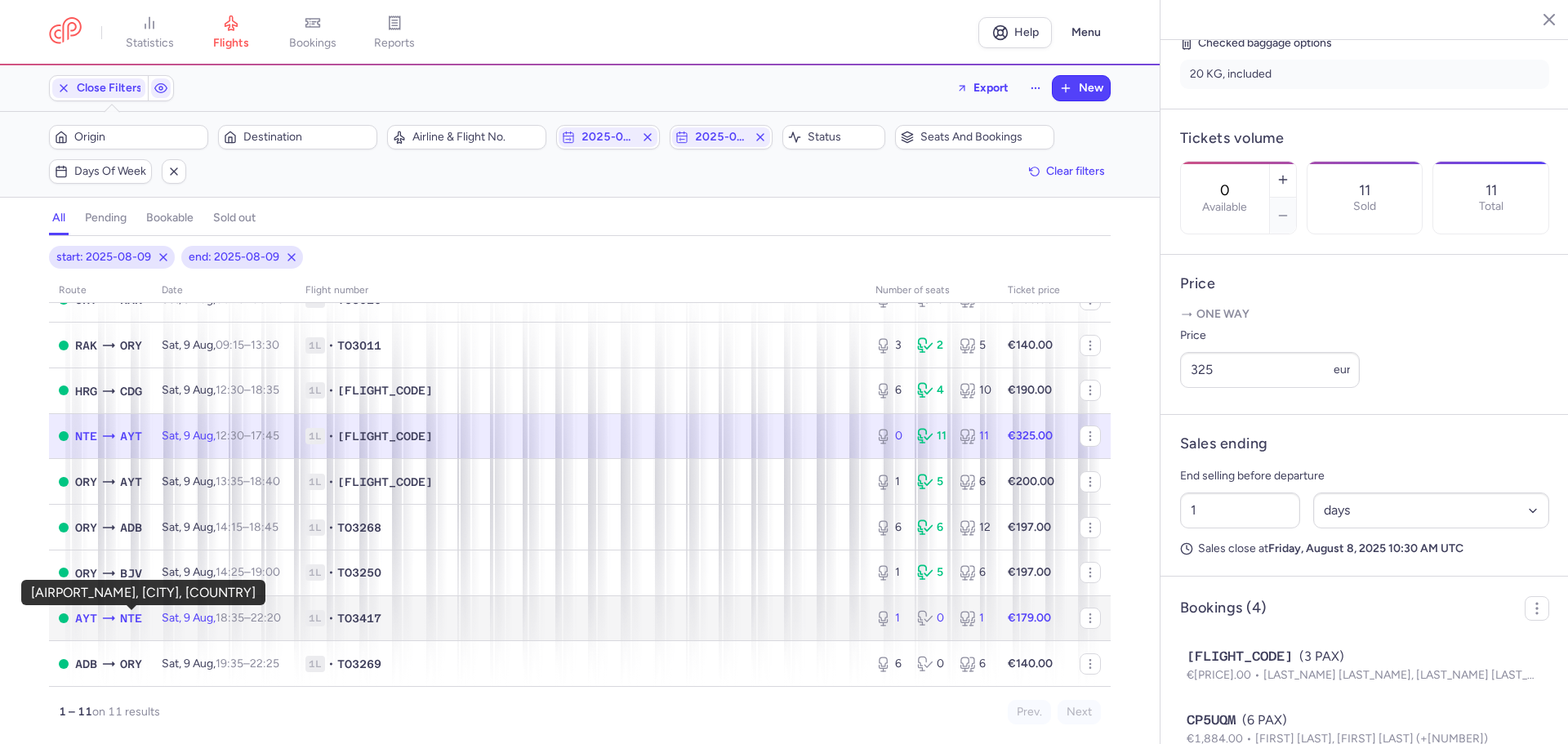 click on "NTE" at bounding box center [131, 618] 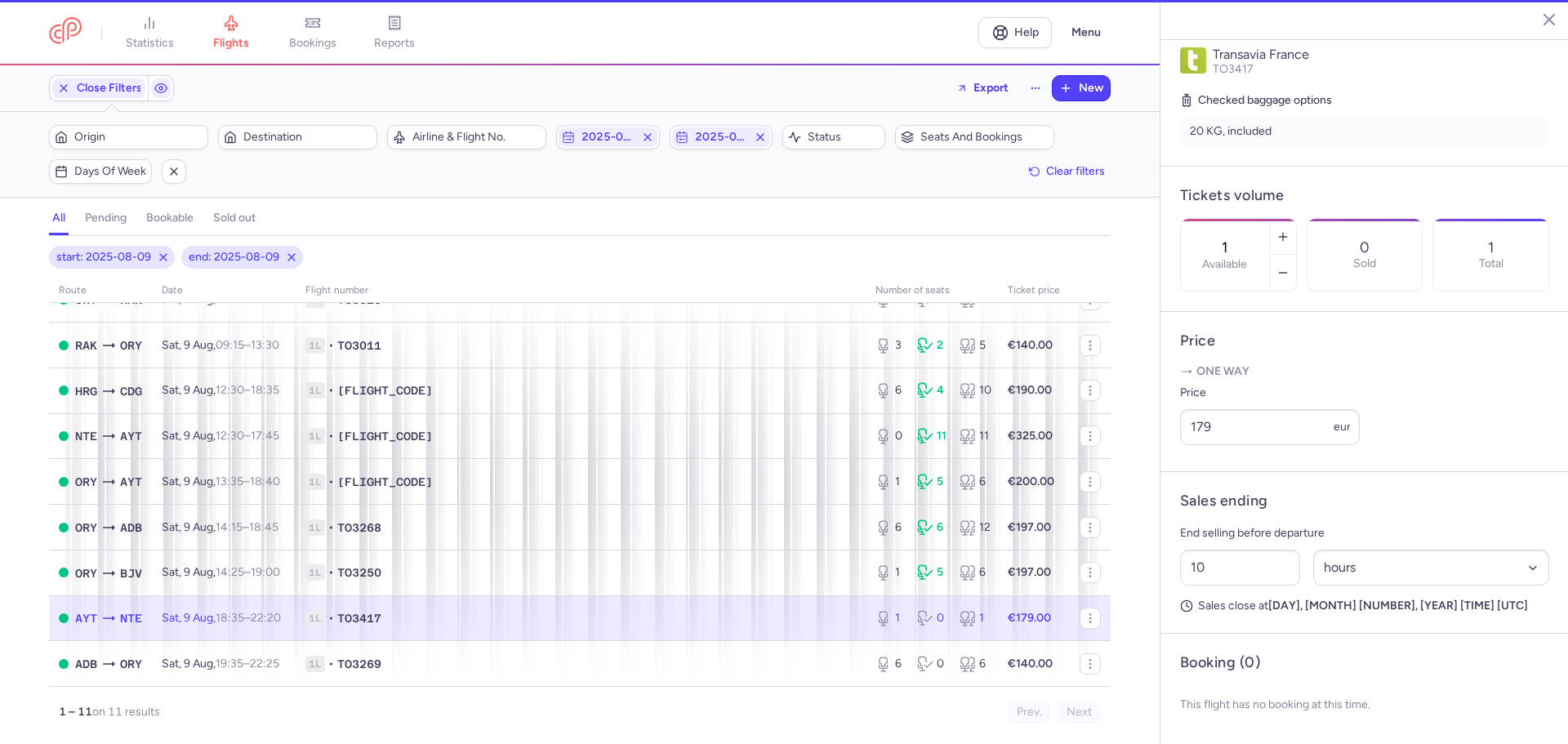 scroll, scrollTop: 381, scrollLeft: 0, axis: vertical 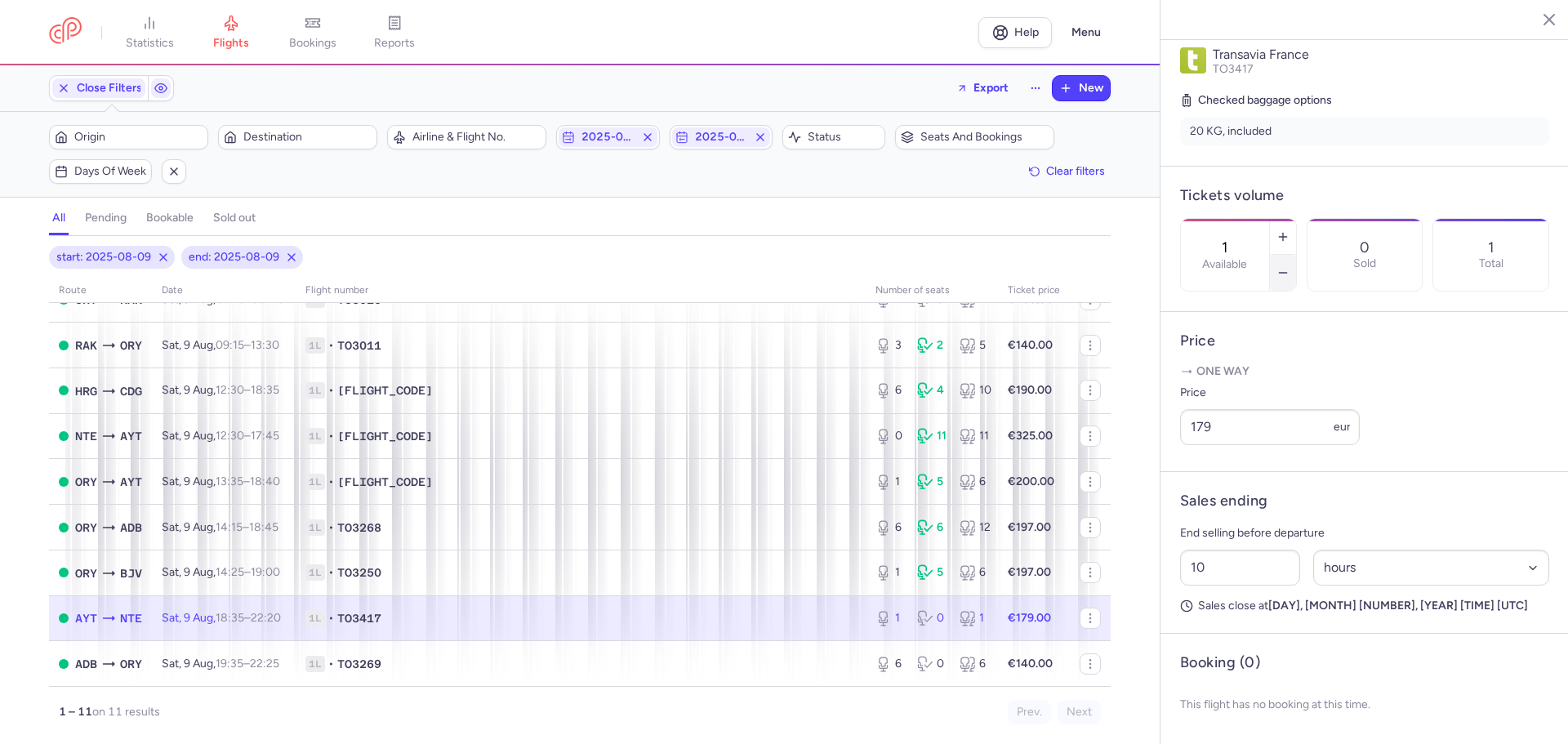 click 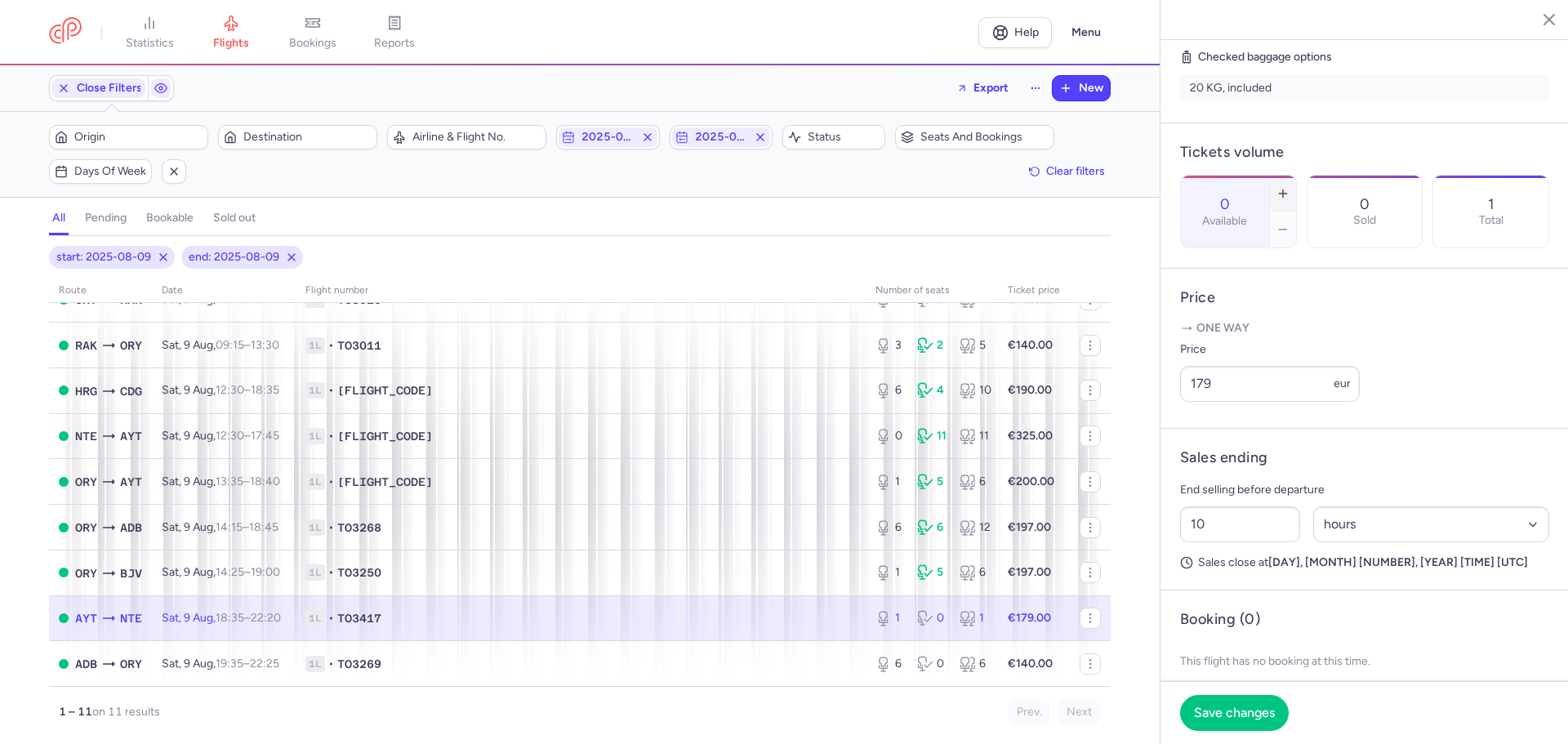 click at bounding box center [1283, 194] 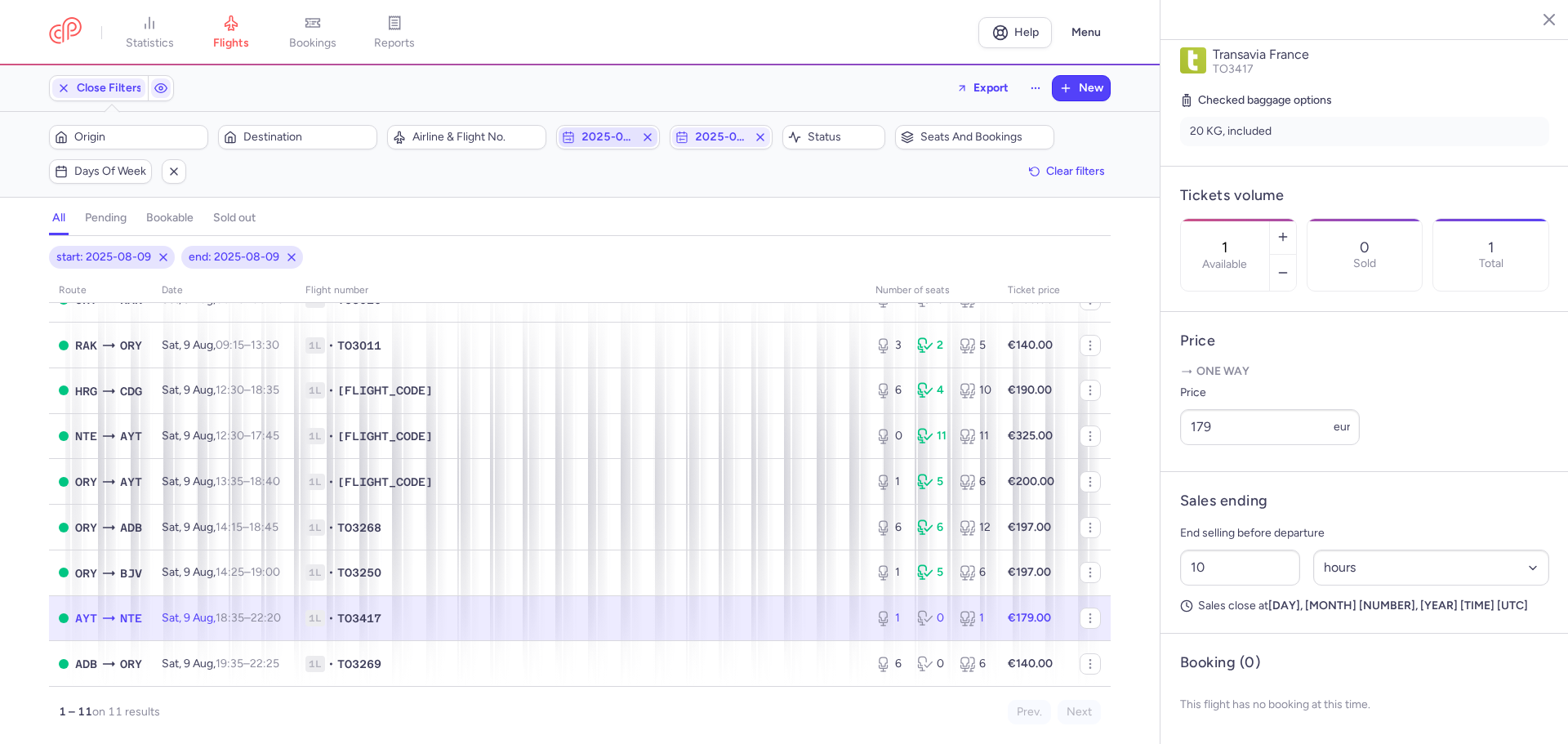 click on "2025-08-09" at bounding box center (608, 137) 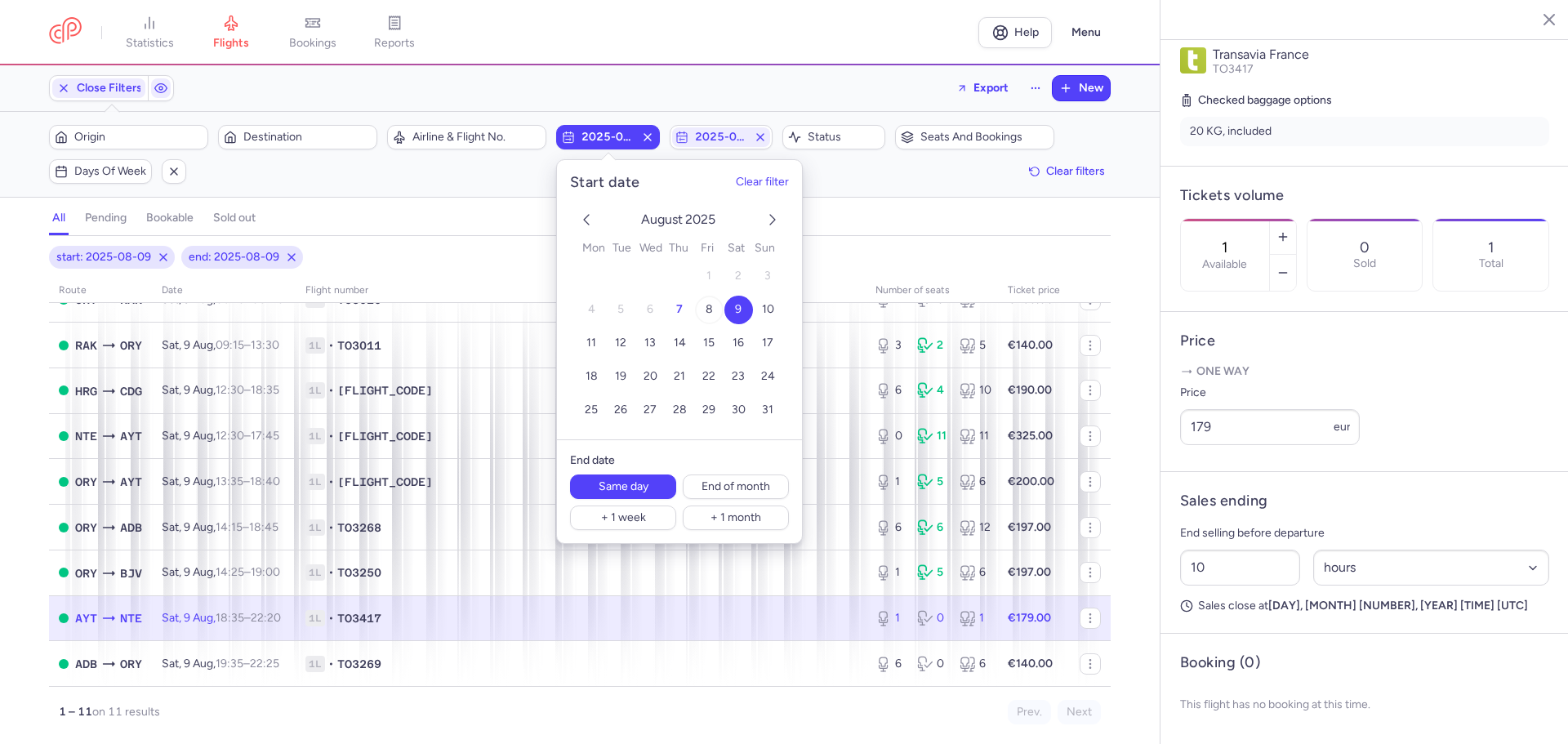 click on "8" at bounding box center [709, 310] 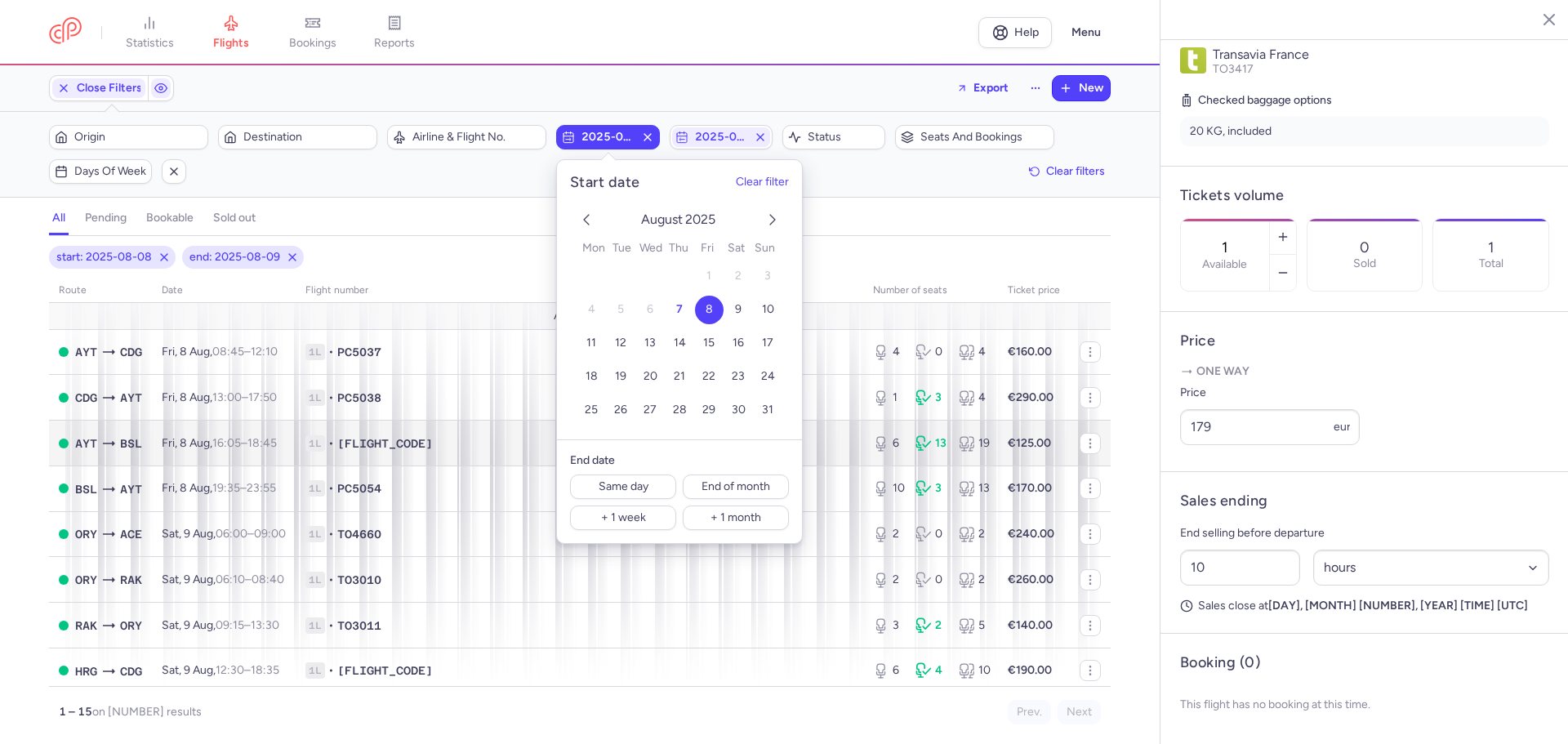scroll, scrollTop: 0, scrollLeft: 0, axis: both 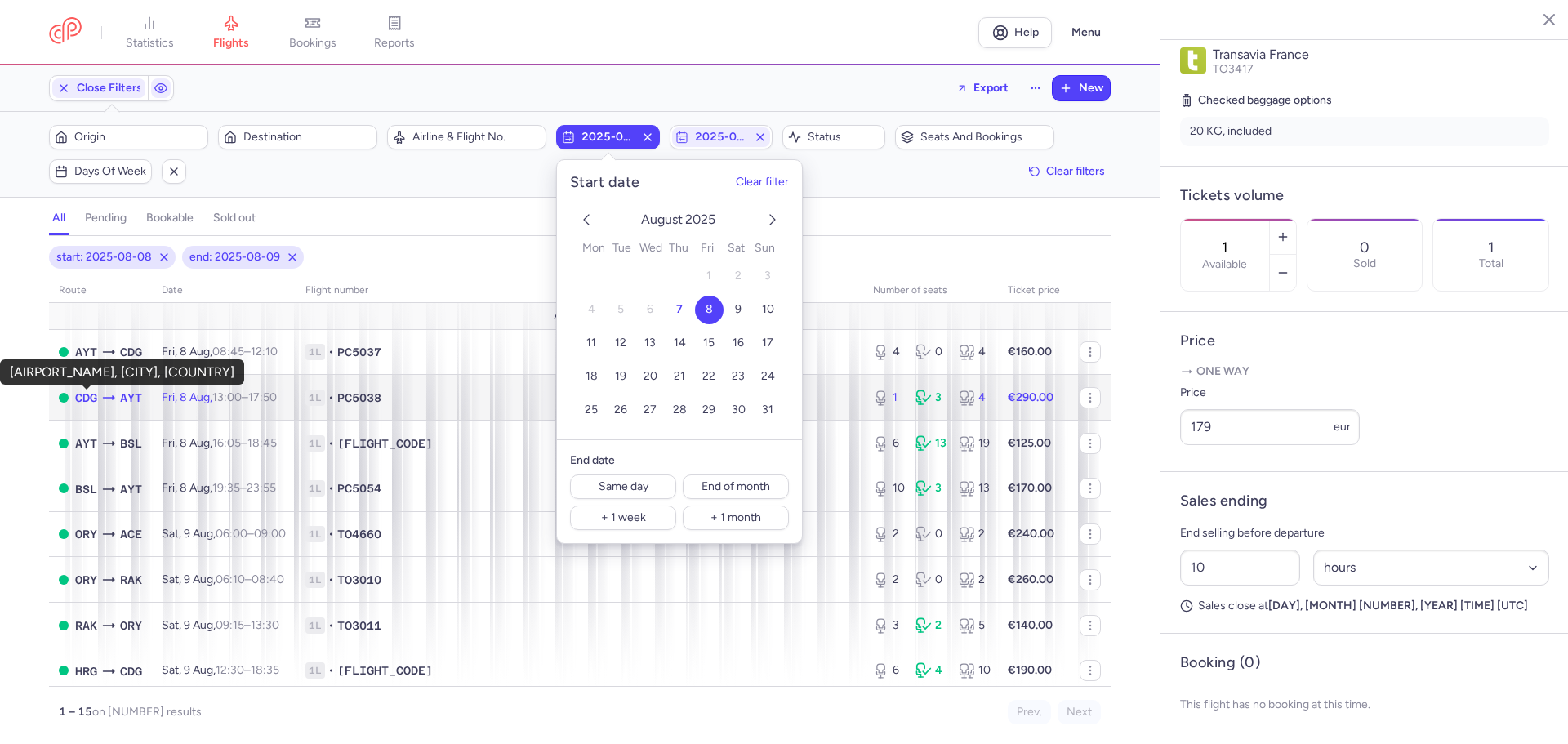 click on "CDG" at bounding box center (86, 398) 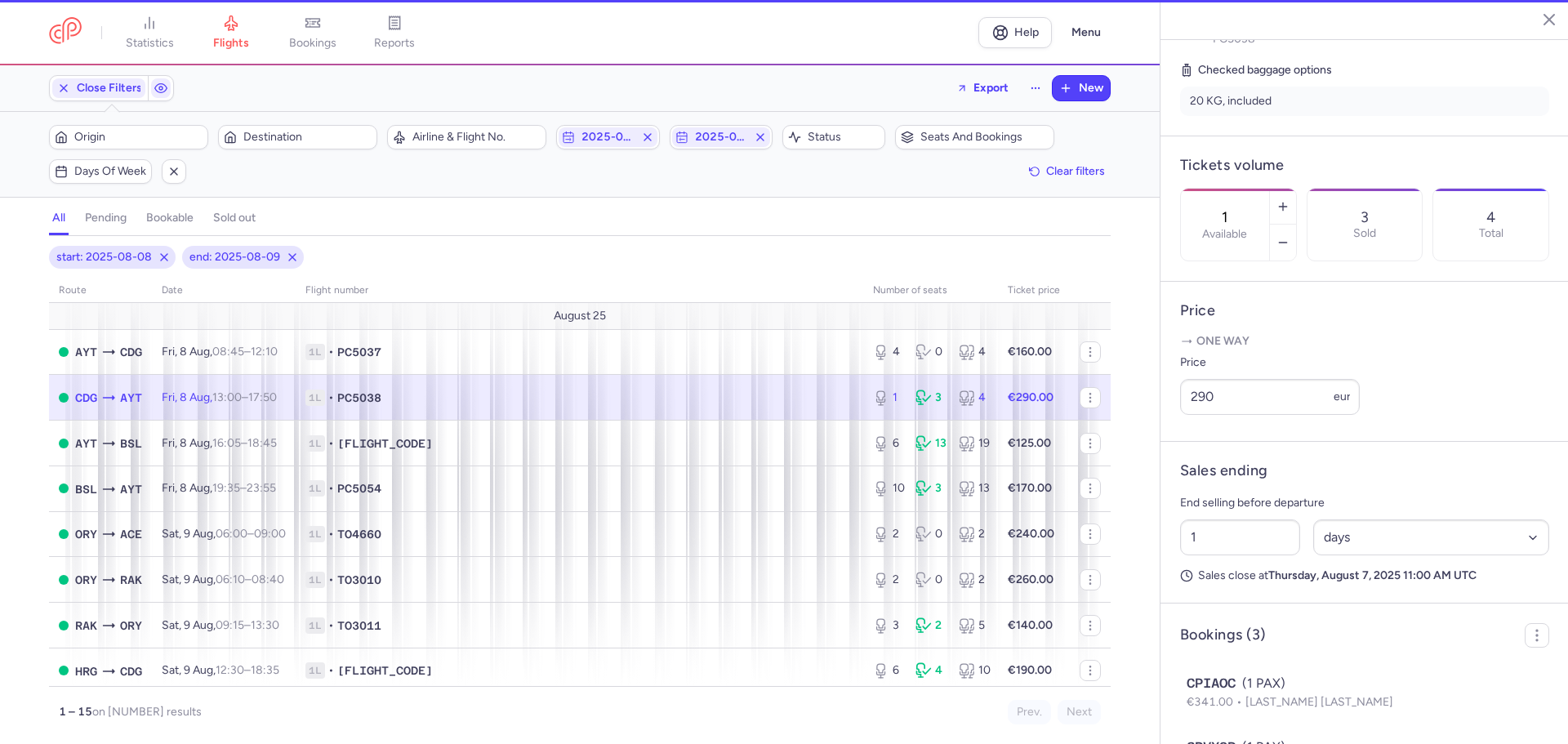 scroll, scrollTop: 394, scrollLeft: 0, axis: vertical 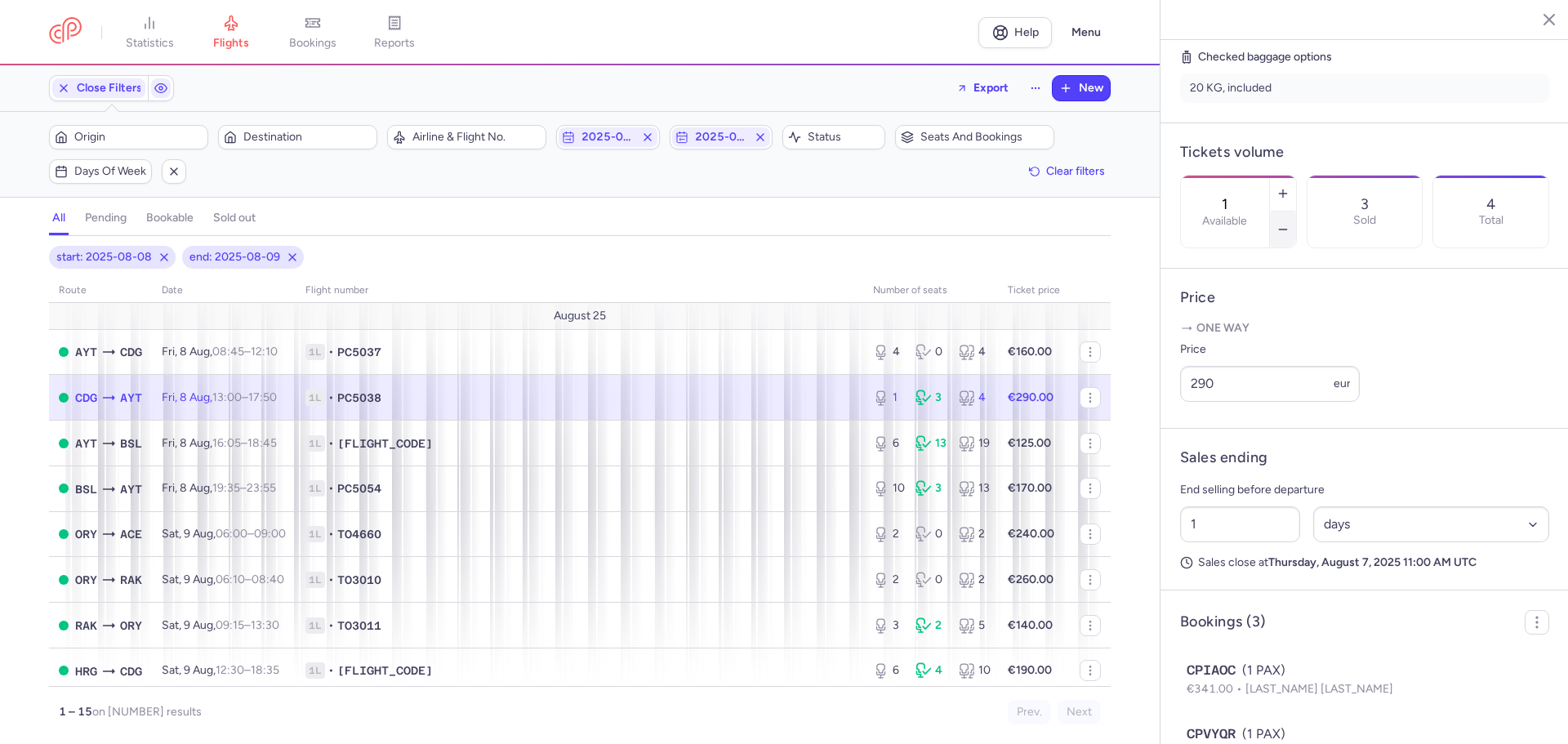 click 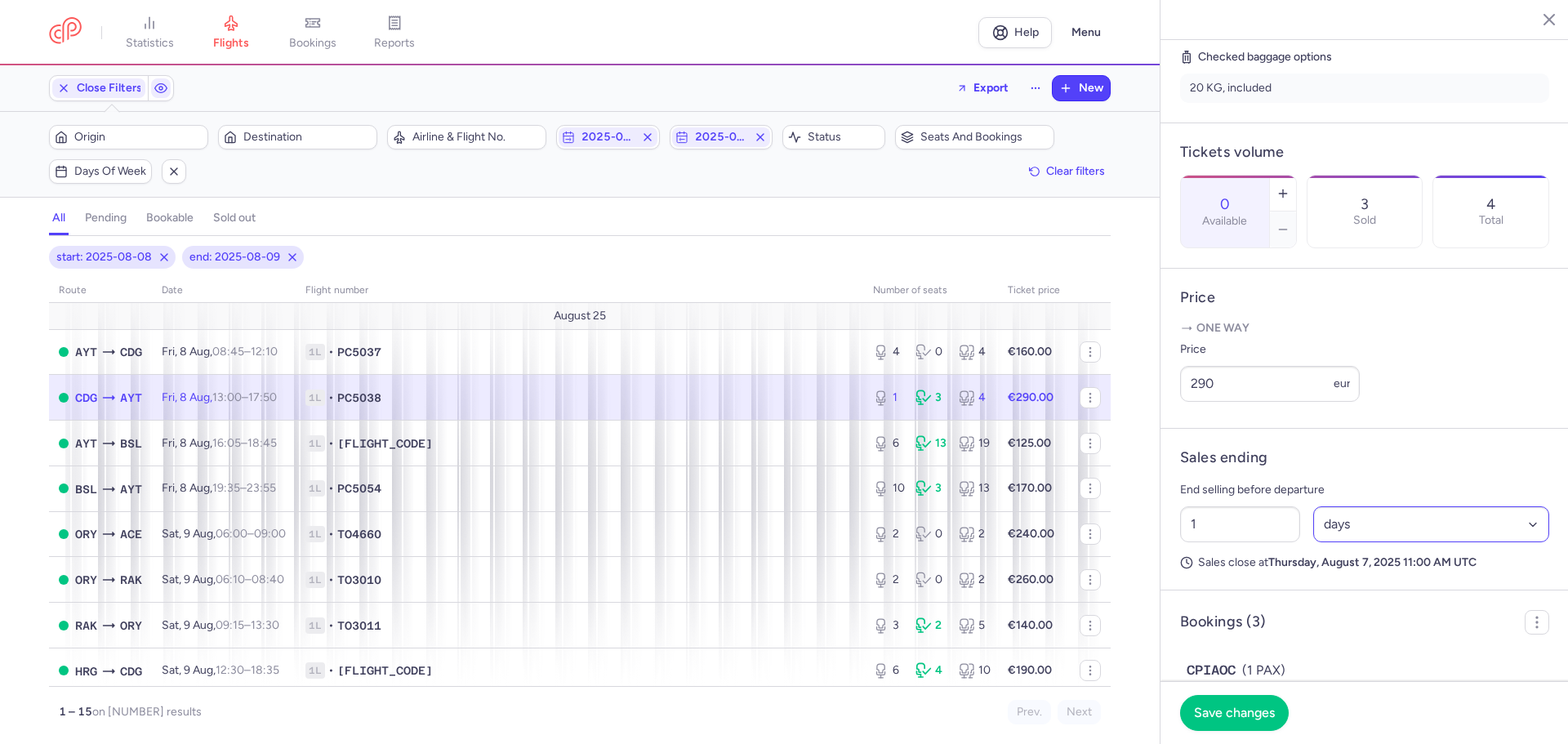 scroll, scrollTop: 615, scrollLeft: 0, axis: vertical 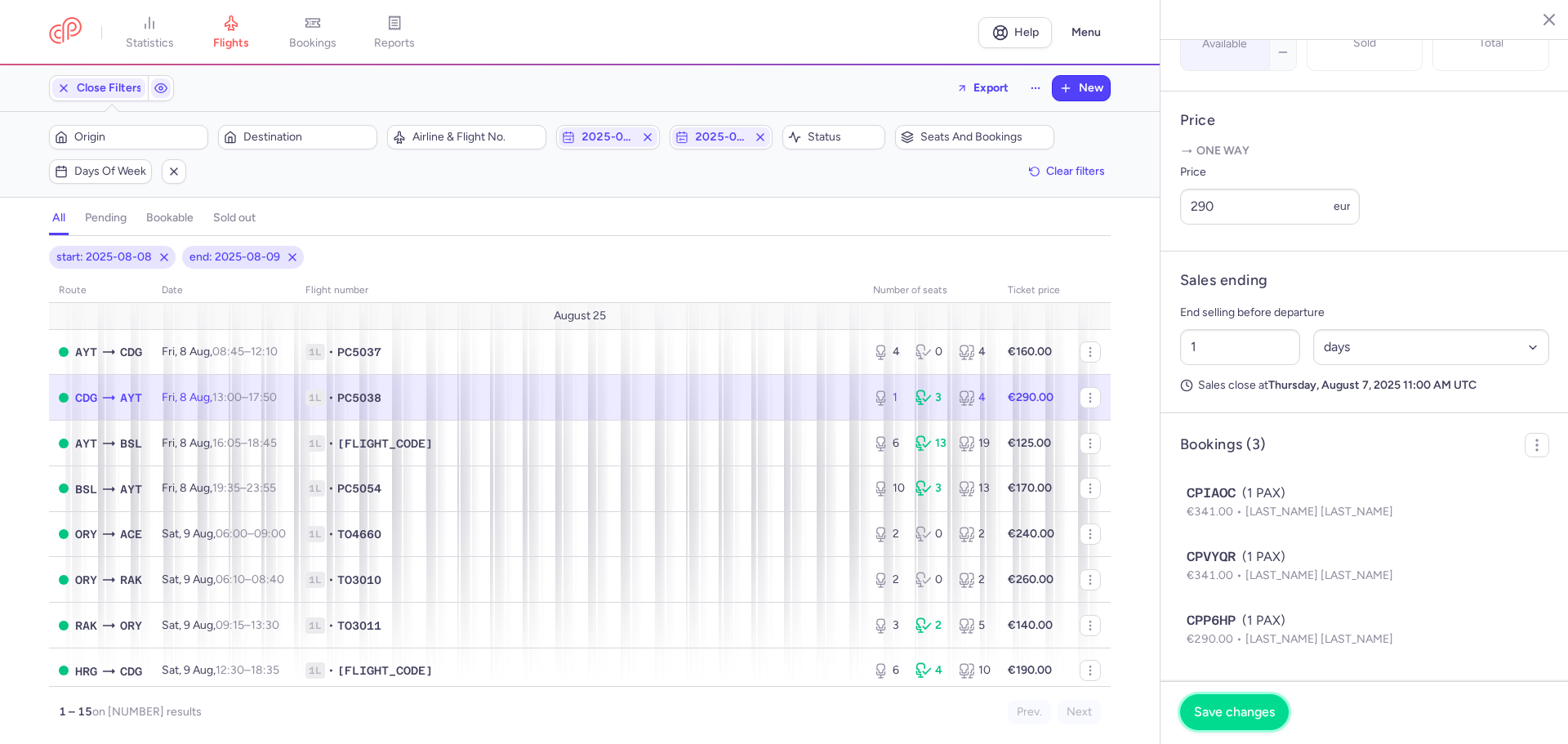click on "Save changes" at bounding box center (1234, 712) 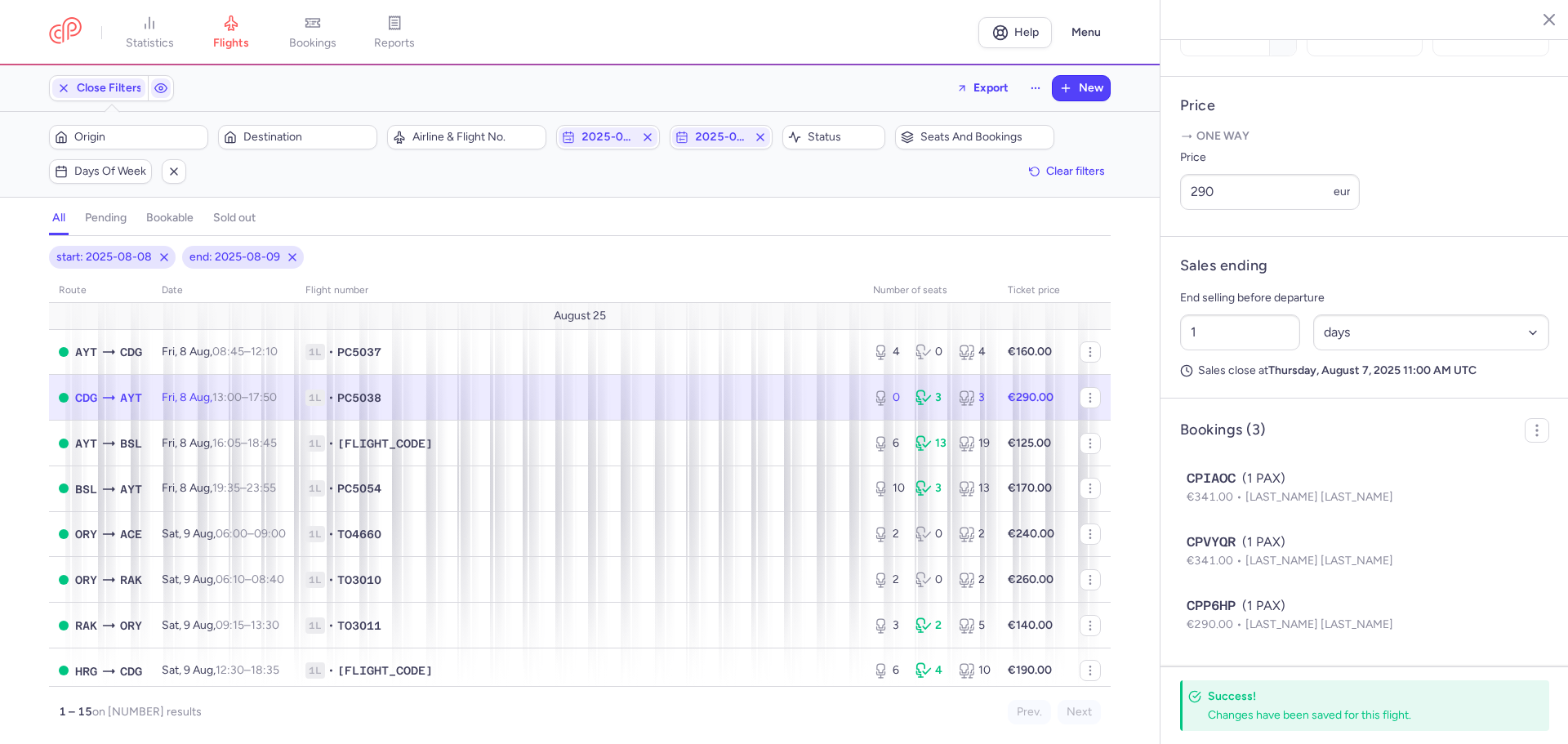 scroll, scrollTop: 595, scrollLeft: 0, axis: vertical 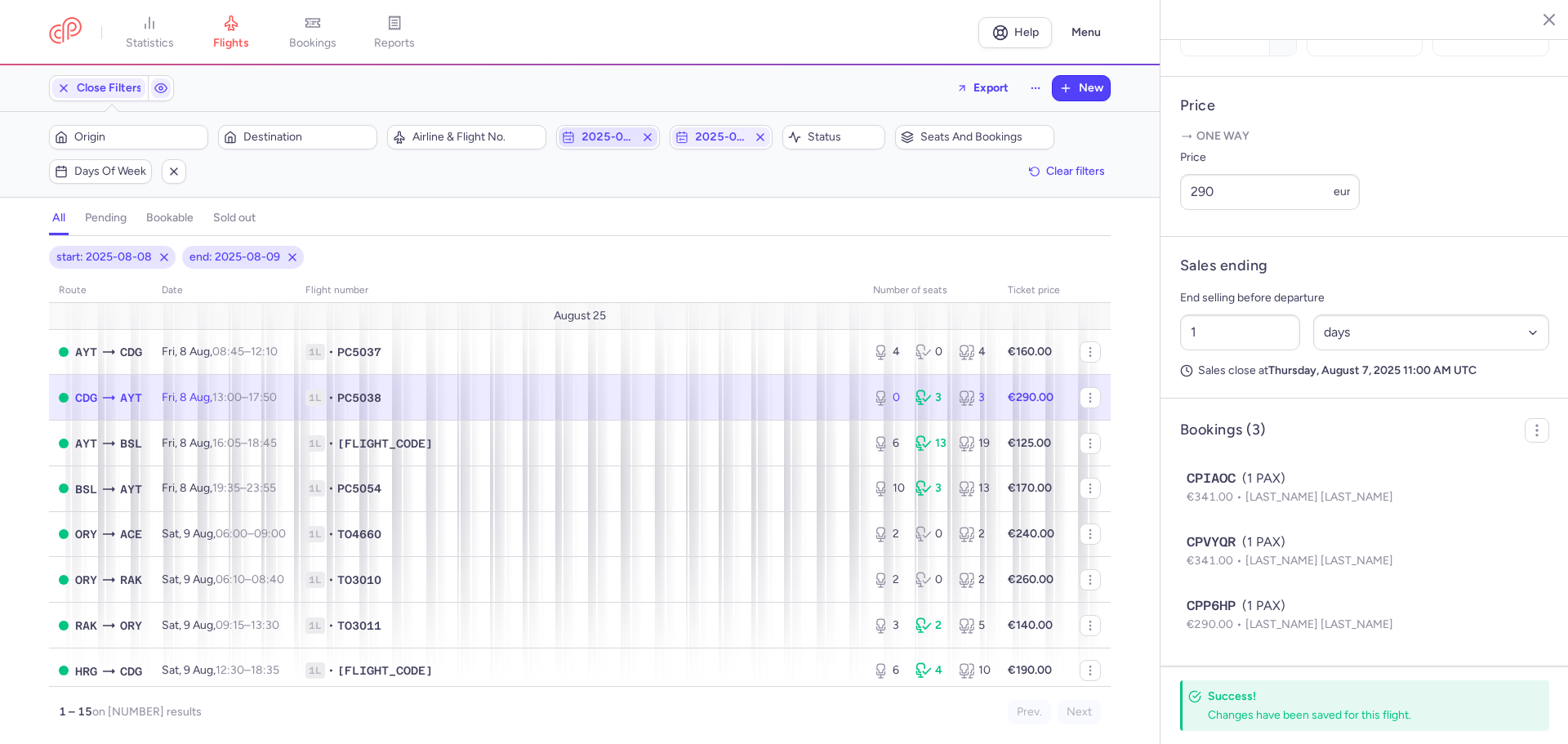 click on "2025-08-08" at bounding box center (608, 137) 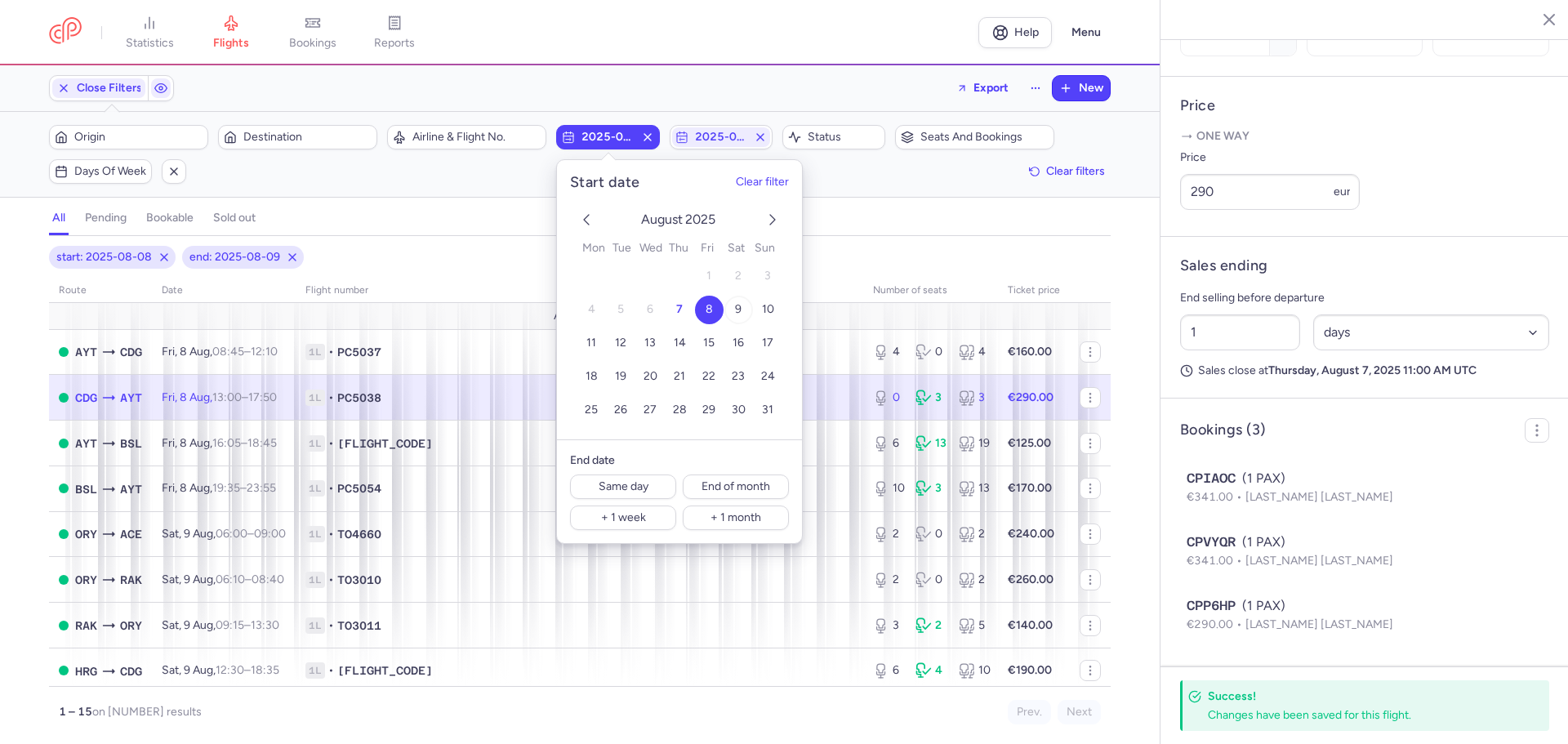 click on "9" at bounding box center [738, 310] 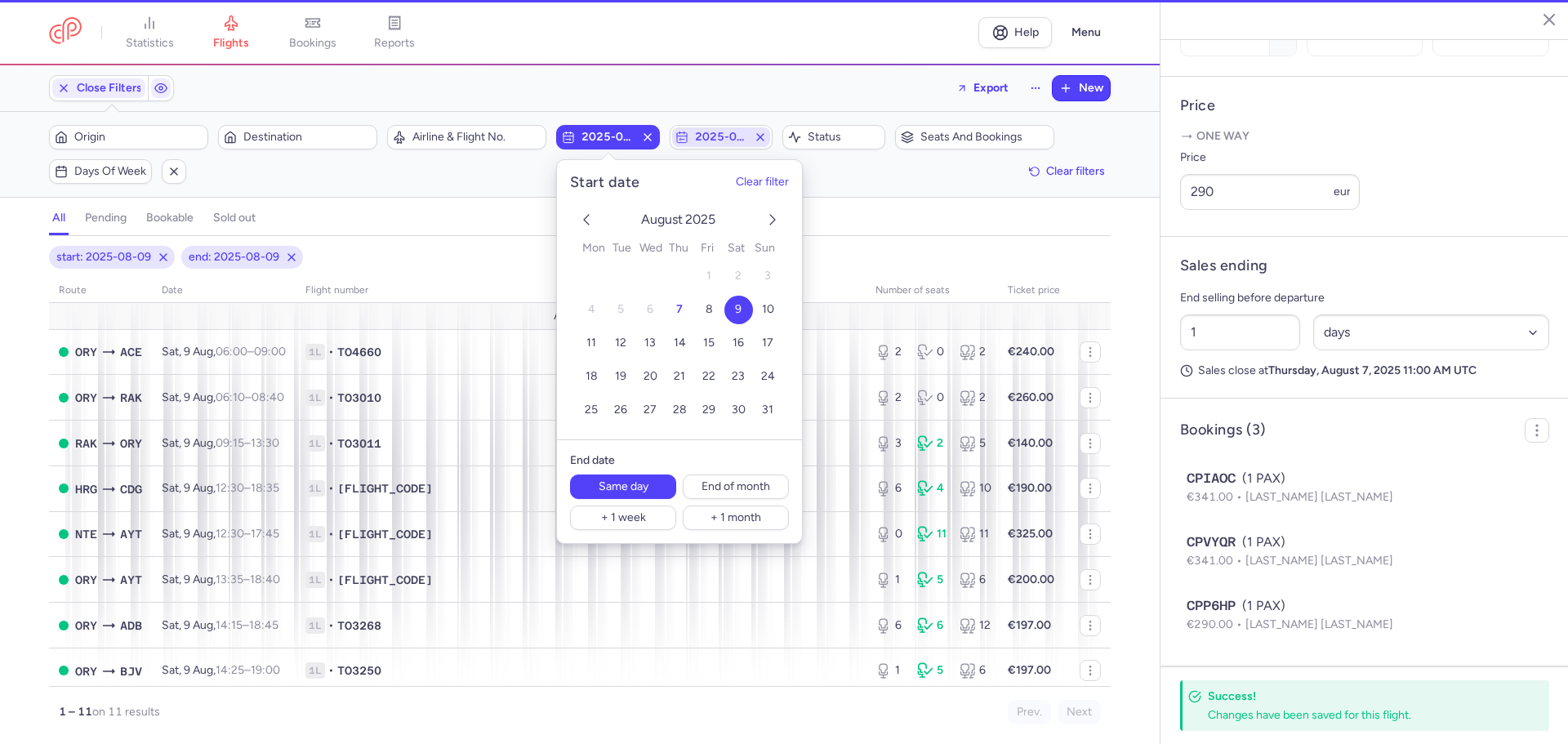 click on "2025-08-09" at bounding box center [721, 137] 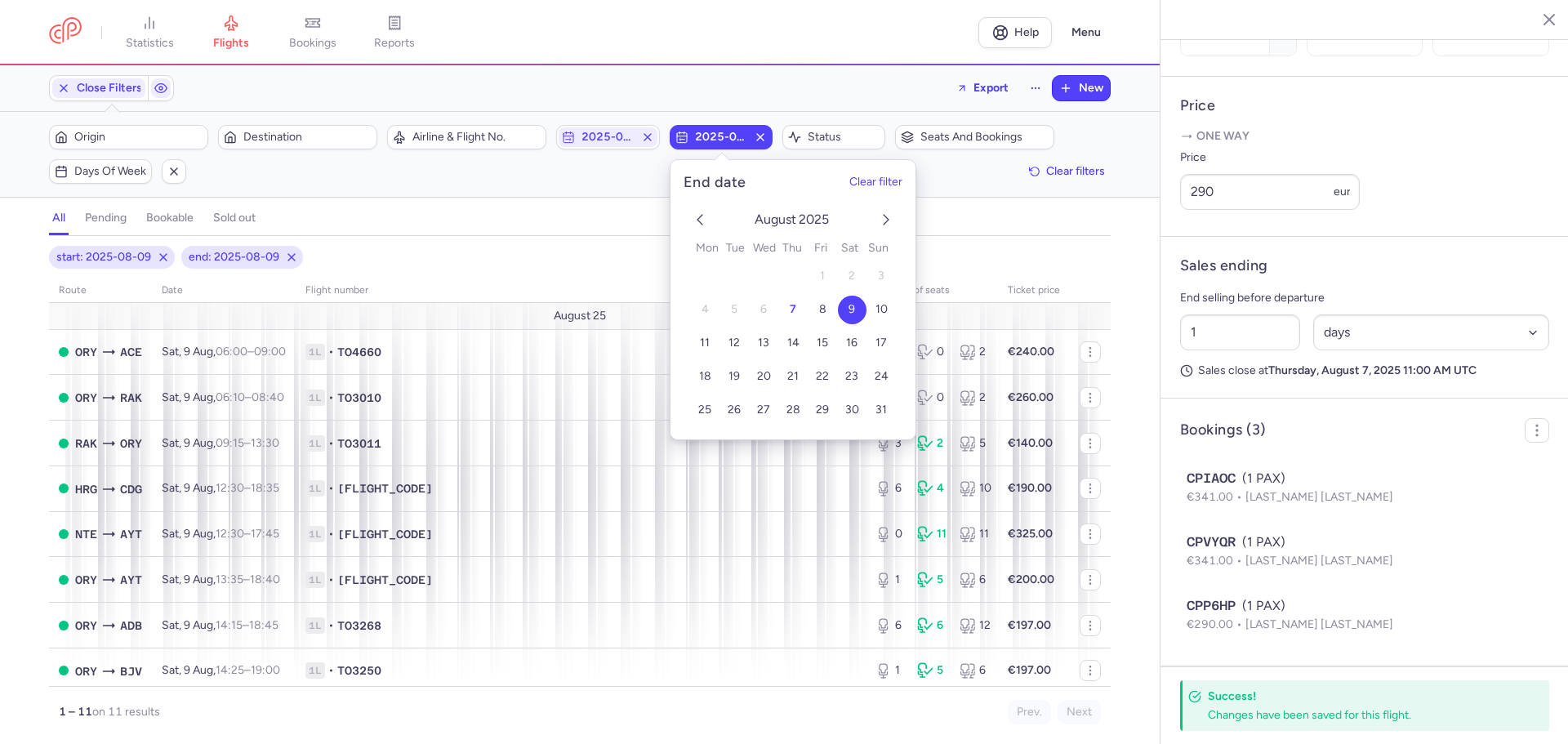 click on "9" at bounding box center (851, 310) 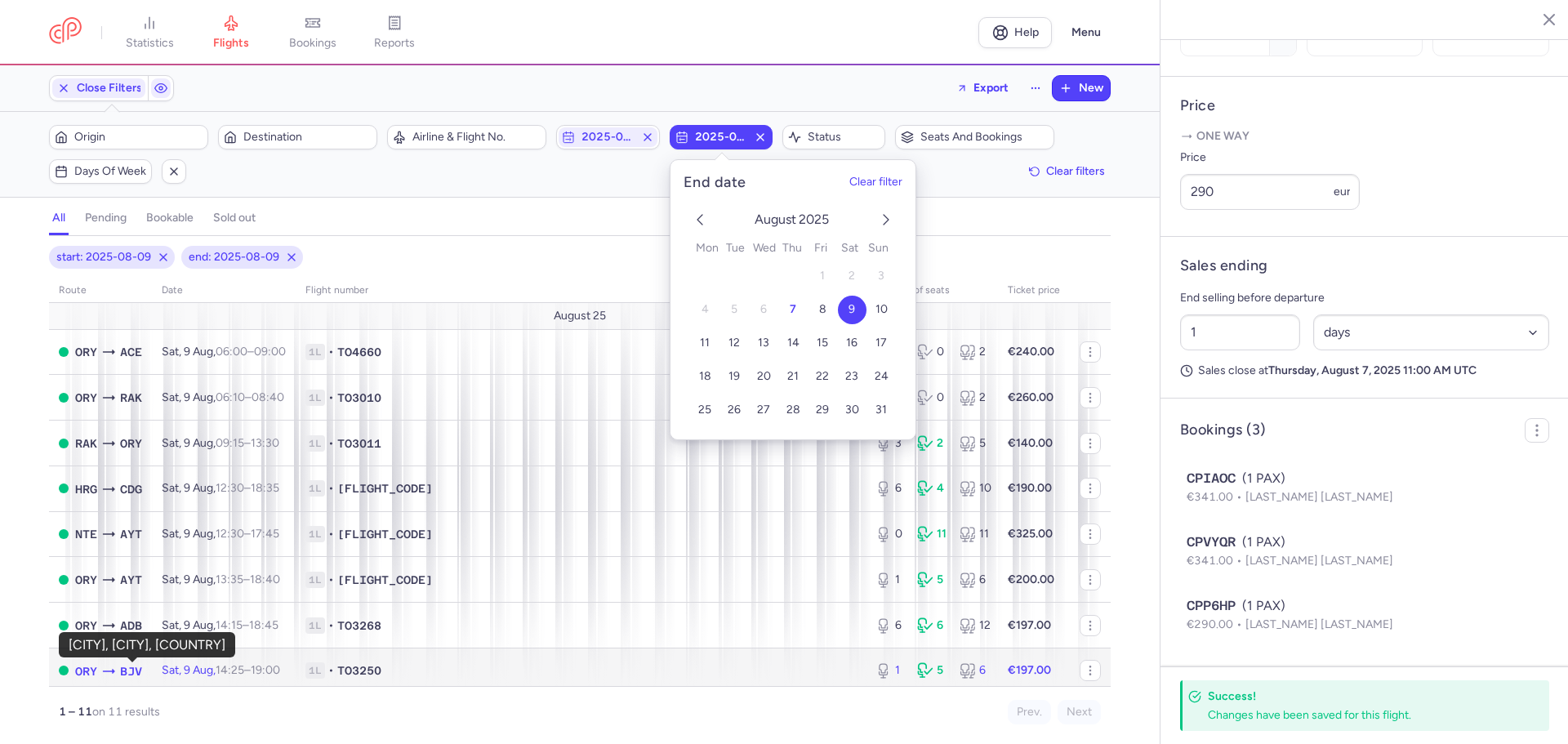 click on "BJV" at bounding box center [131, 671] 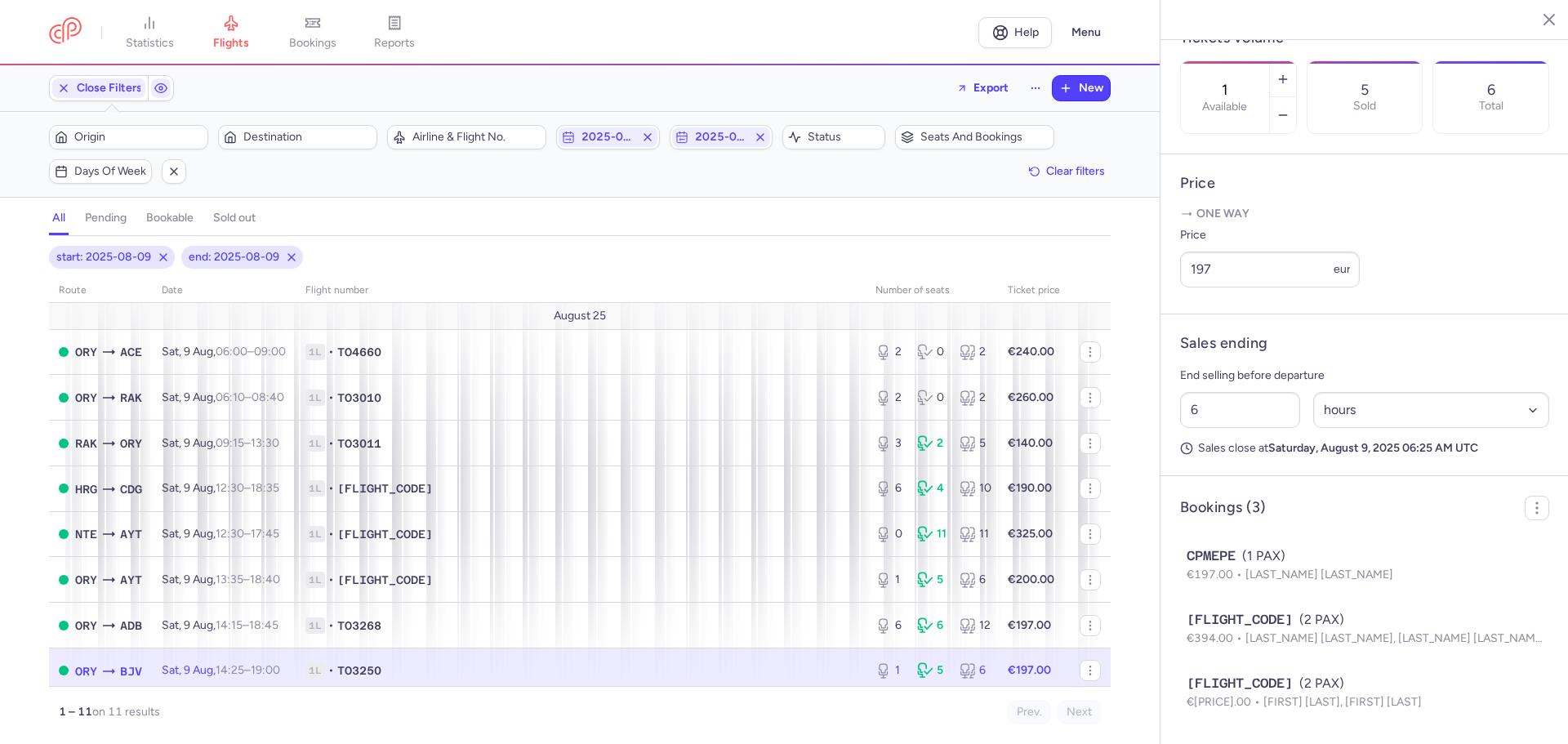 scroll, scrollTop: 389, scrollLeft: 0, axis: vertical 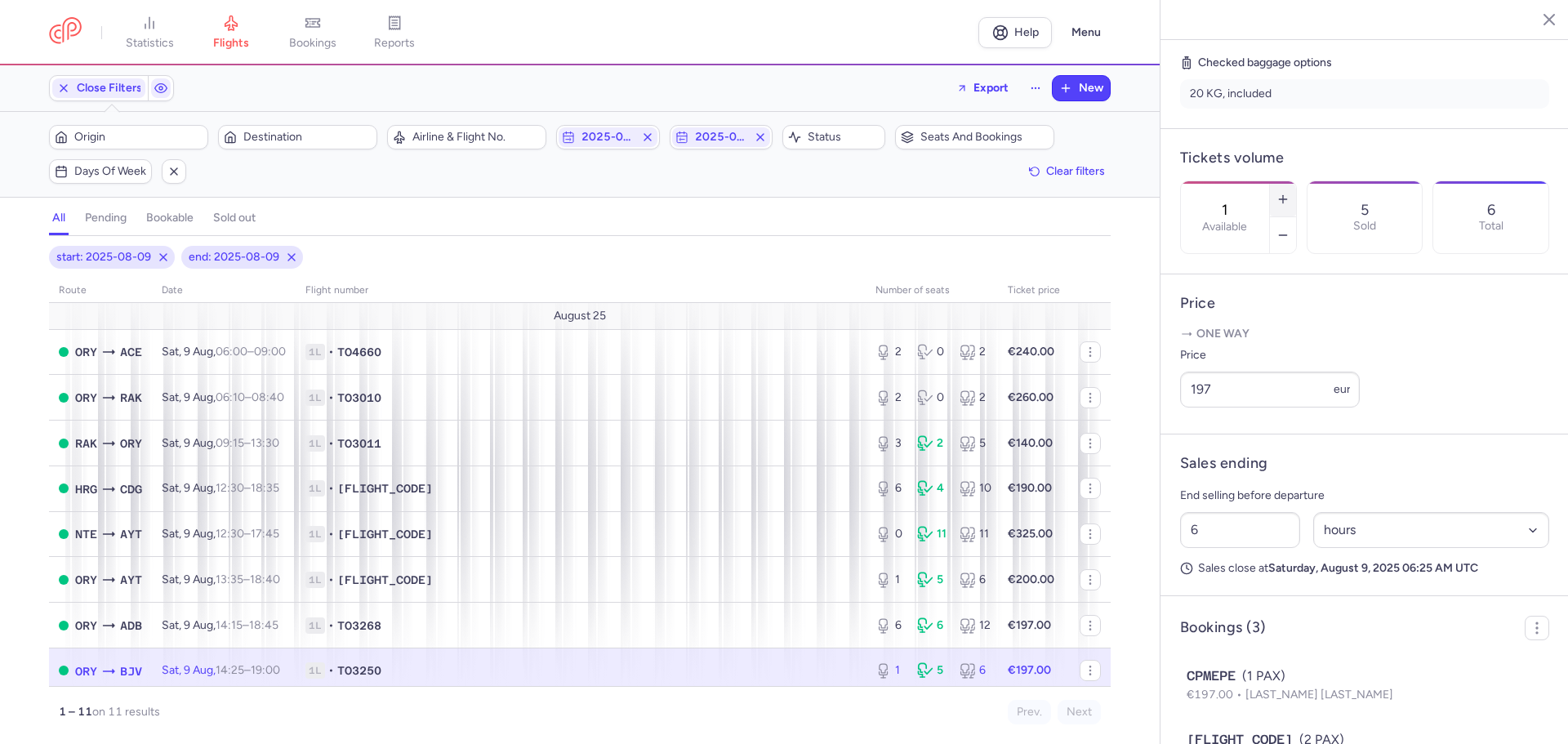 click 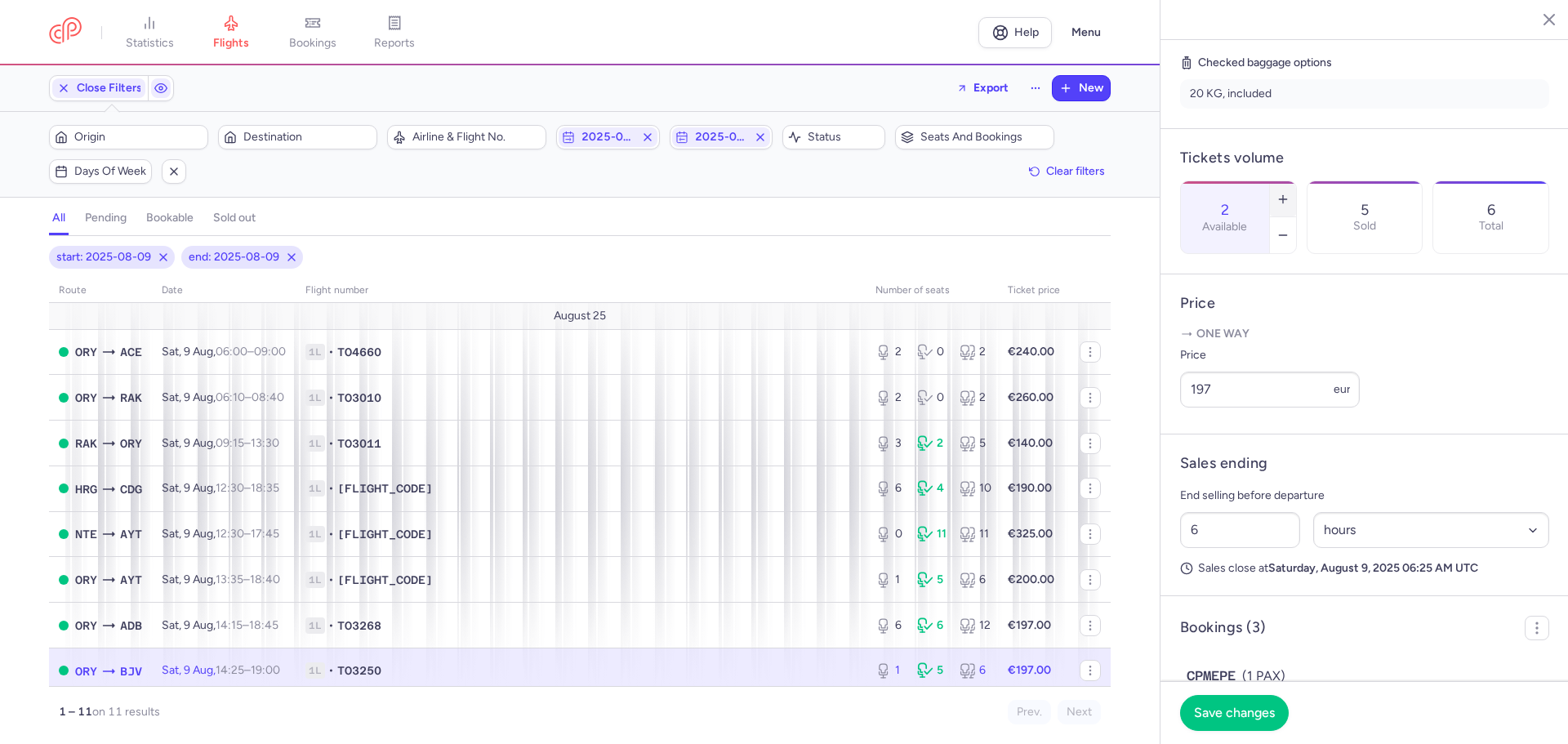 click 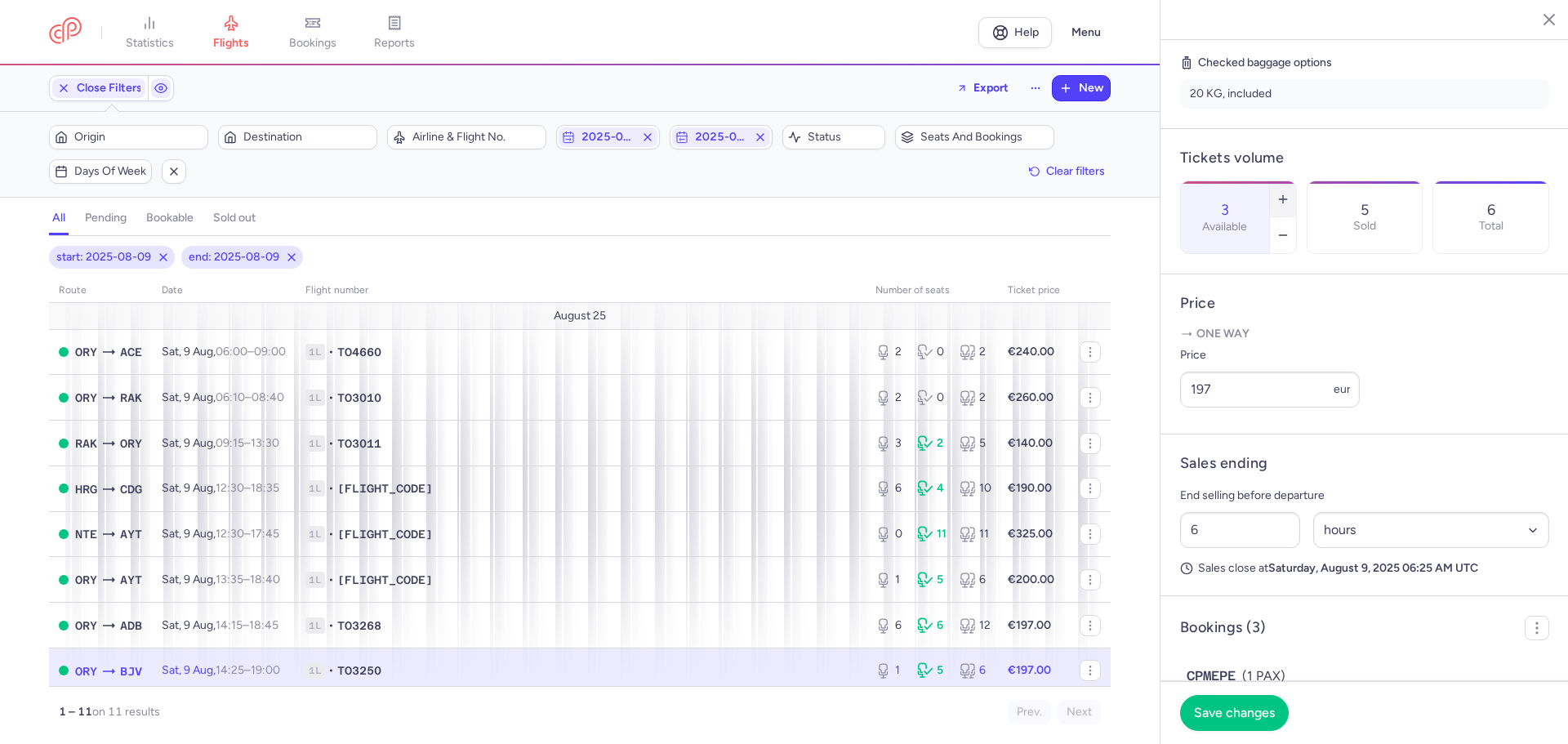 click 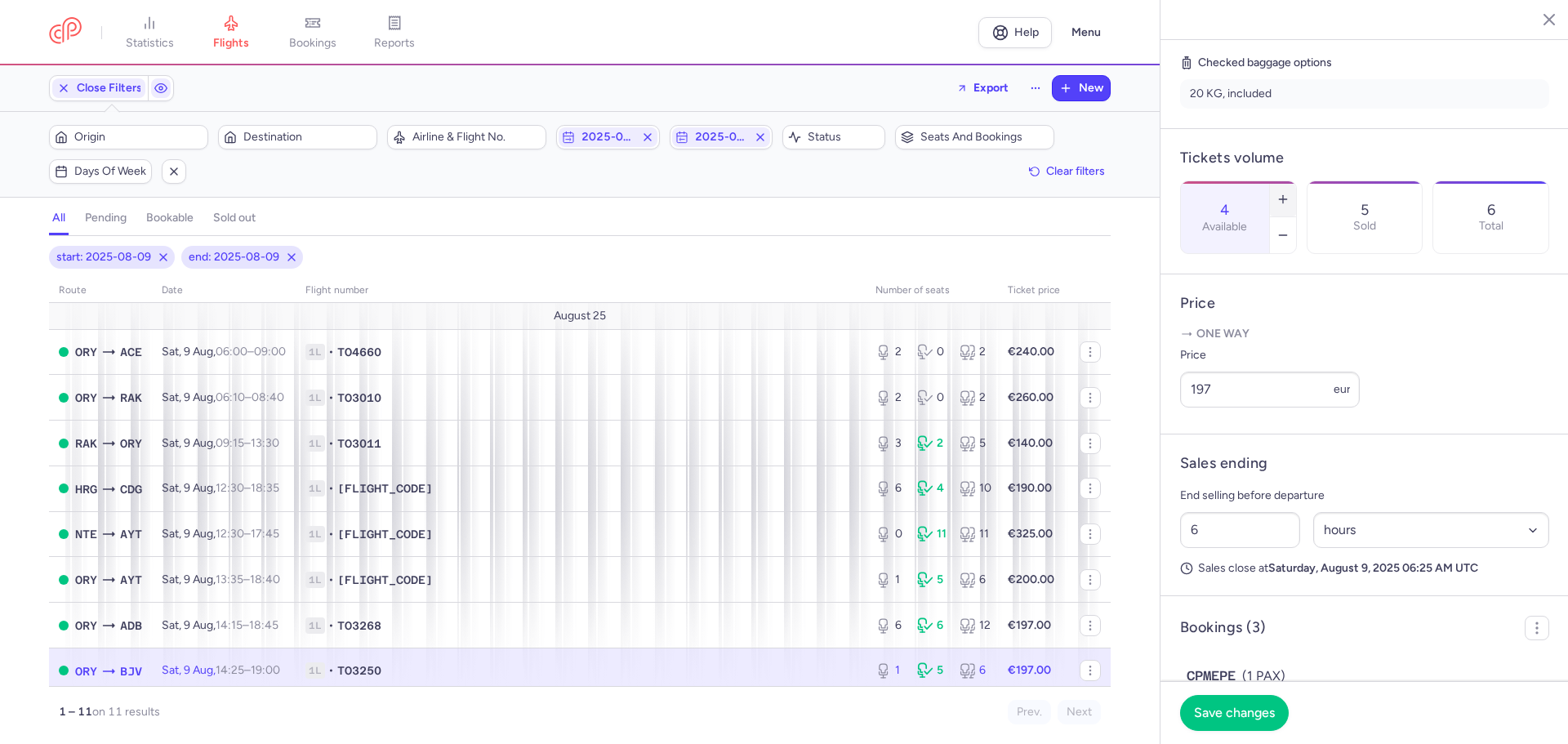 scroll, scrollTop: 615, scrollLeft: 0, axis: vertical 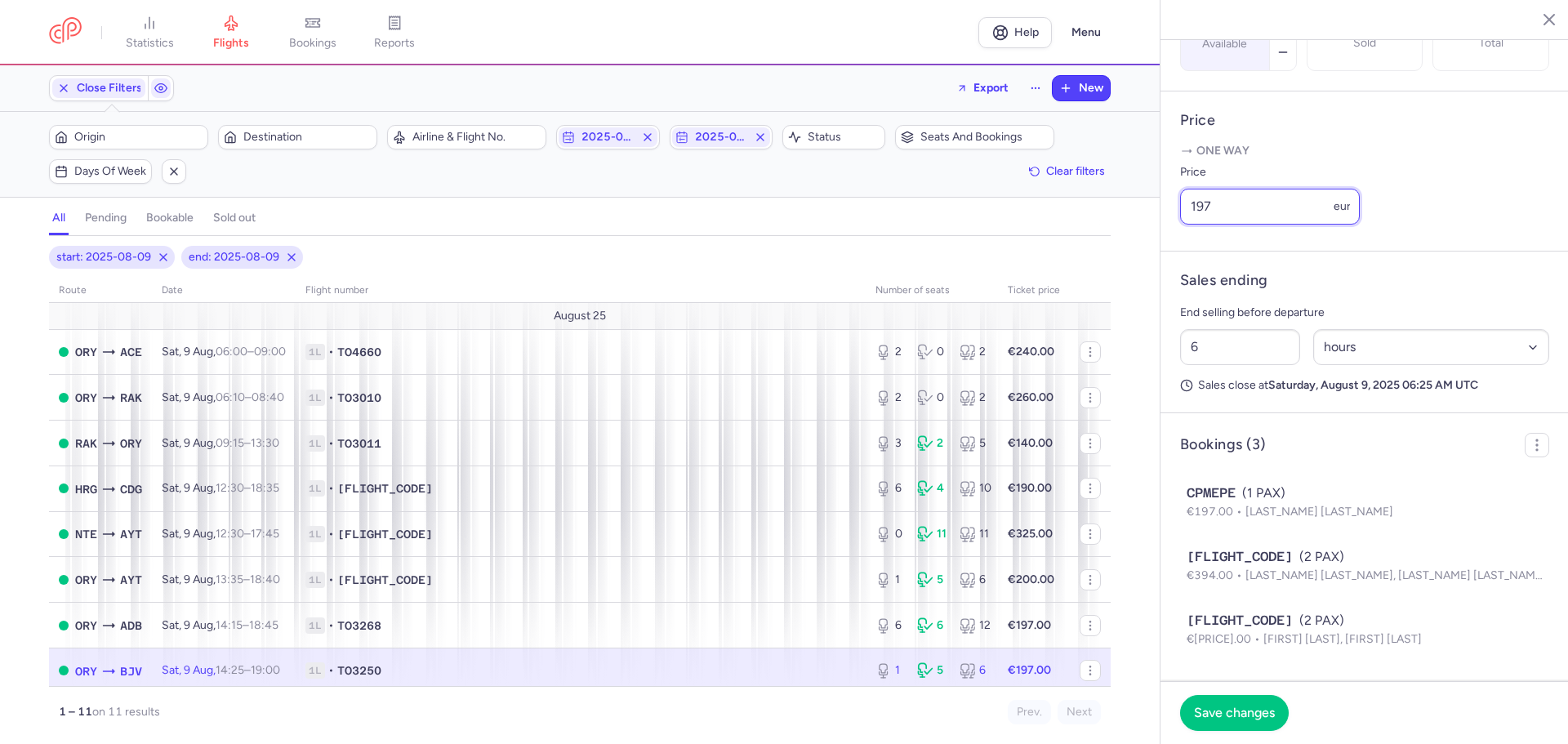 click on "197" at bounding box center [1270, 207] 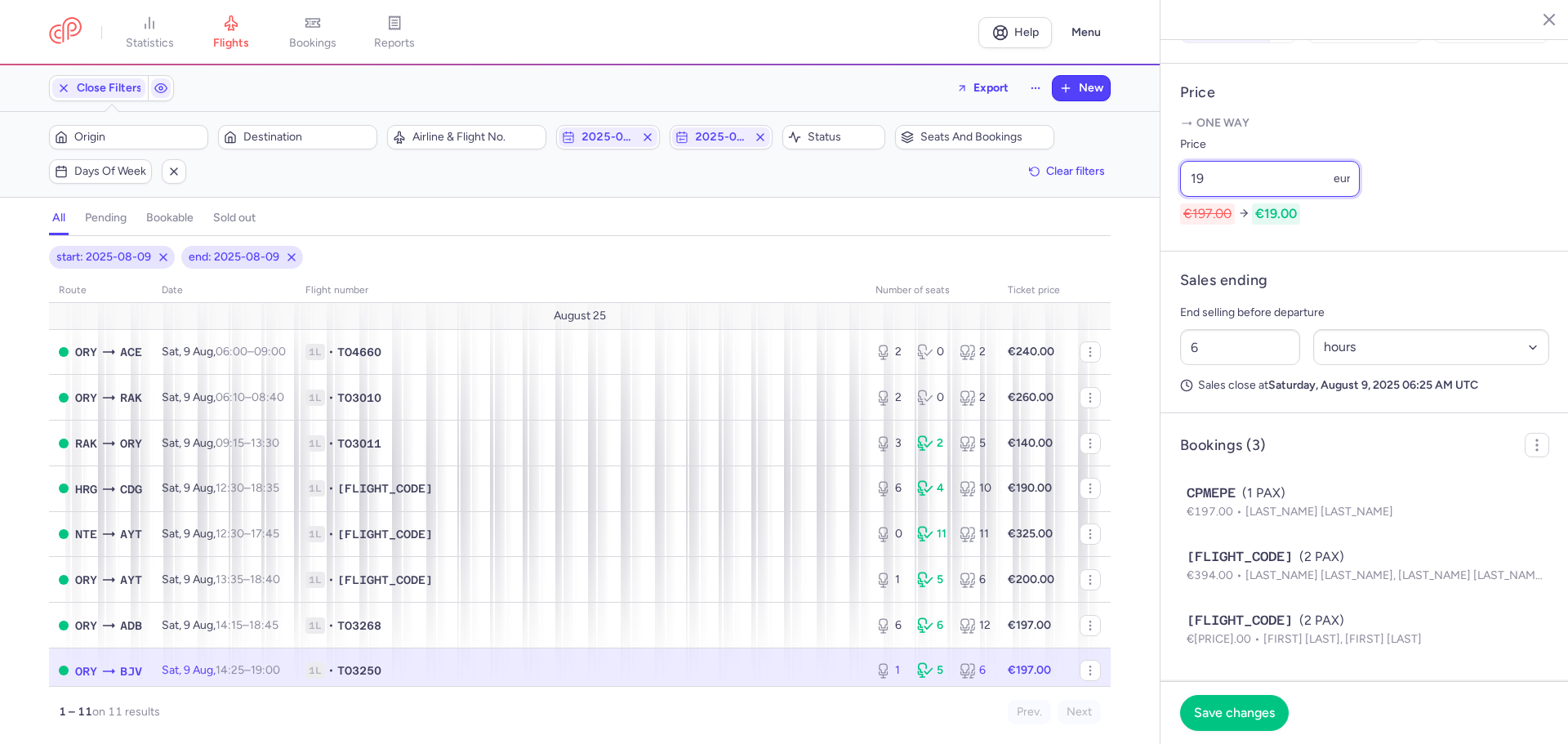 type on "1" 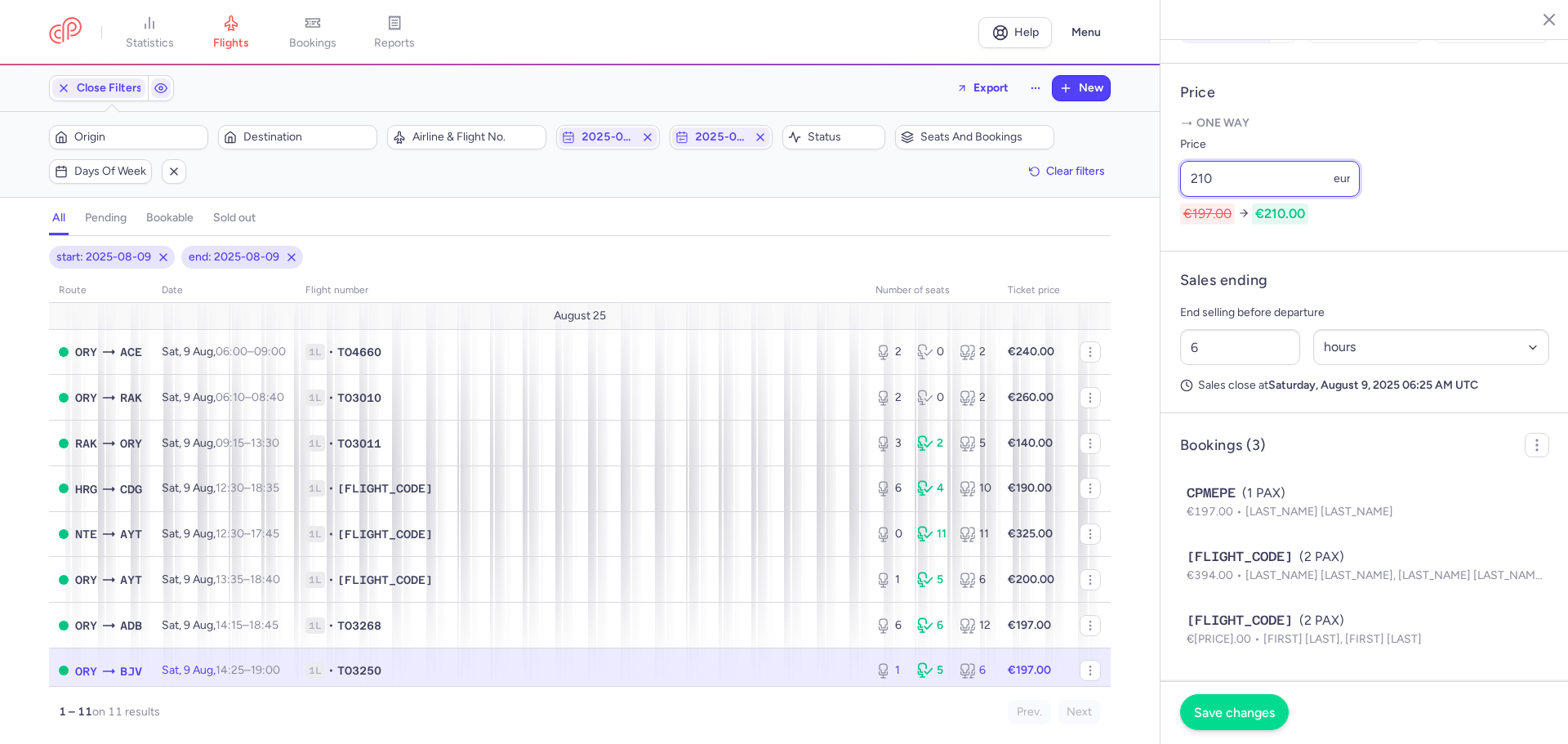 type on "210" 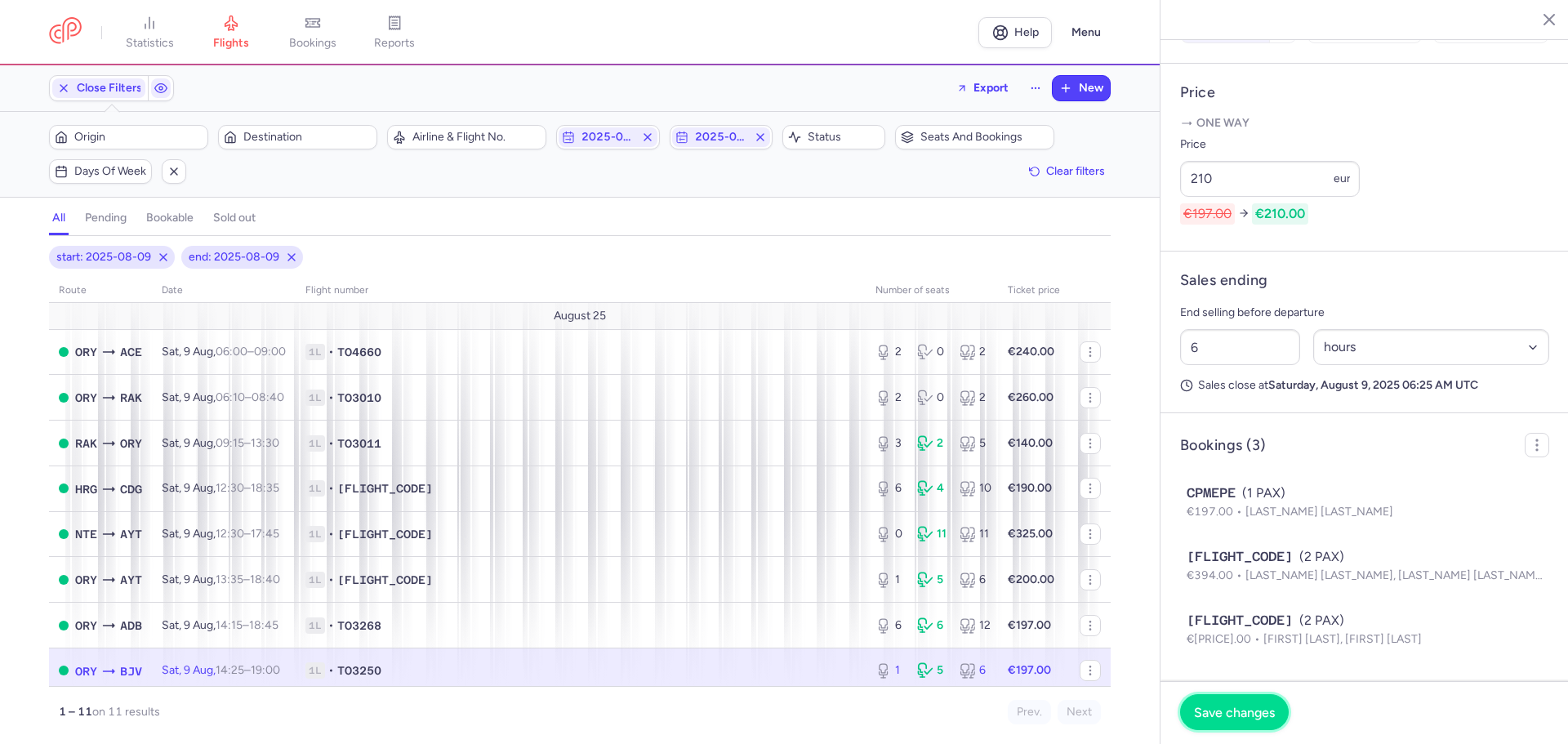 click on "Save changes" at bounding box center (1234, 712) 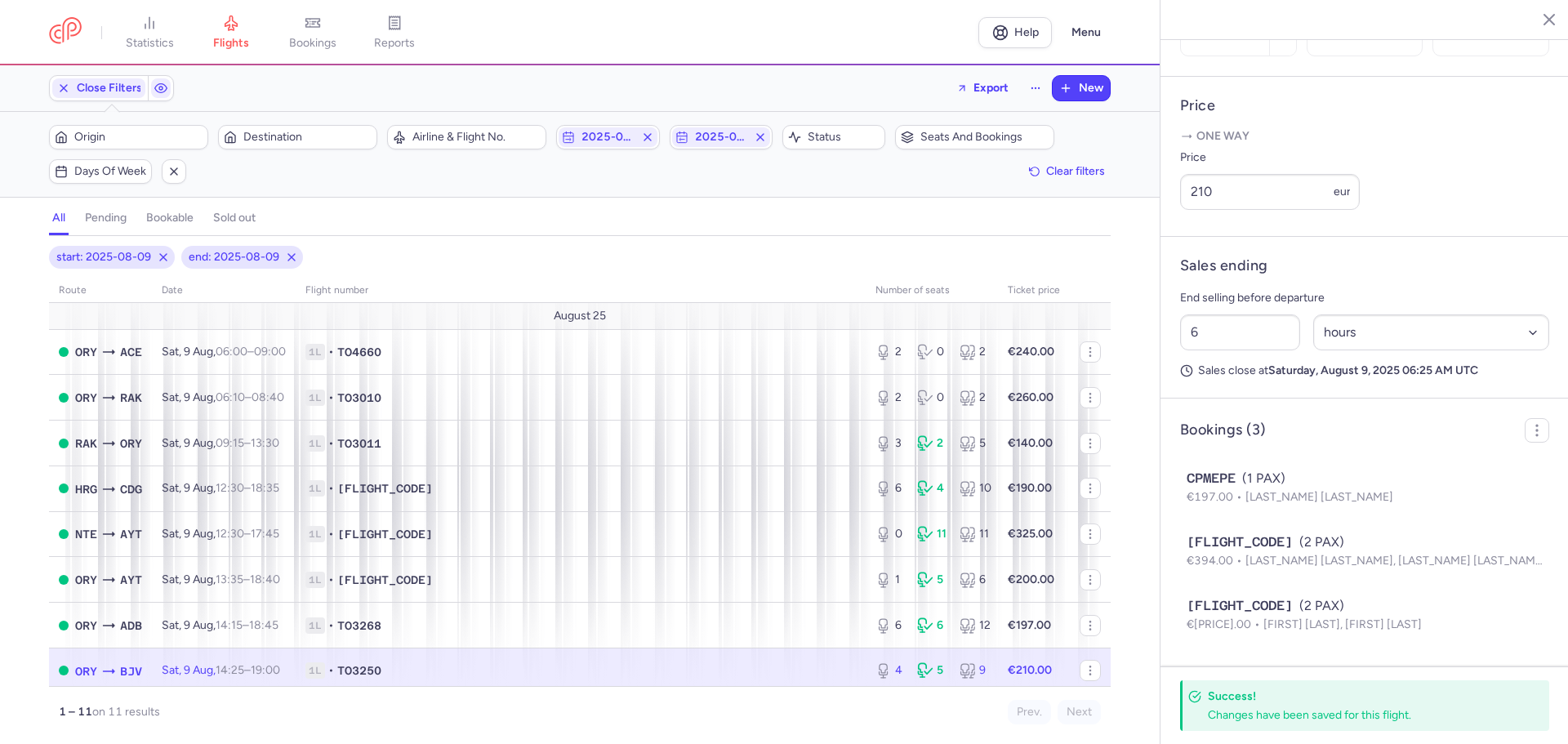 scroll, scrollTop: 595, scrollLeft: 0, axis: vertical 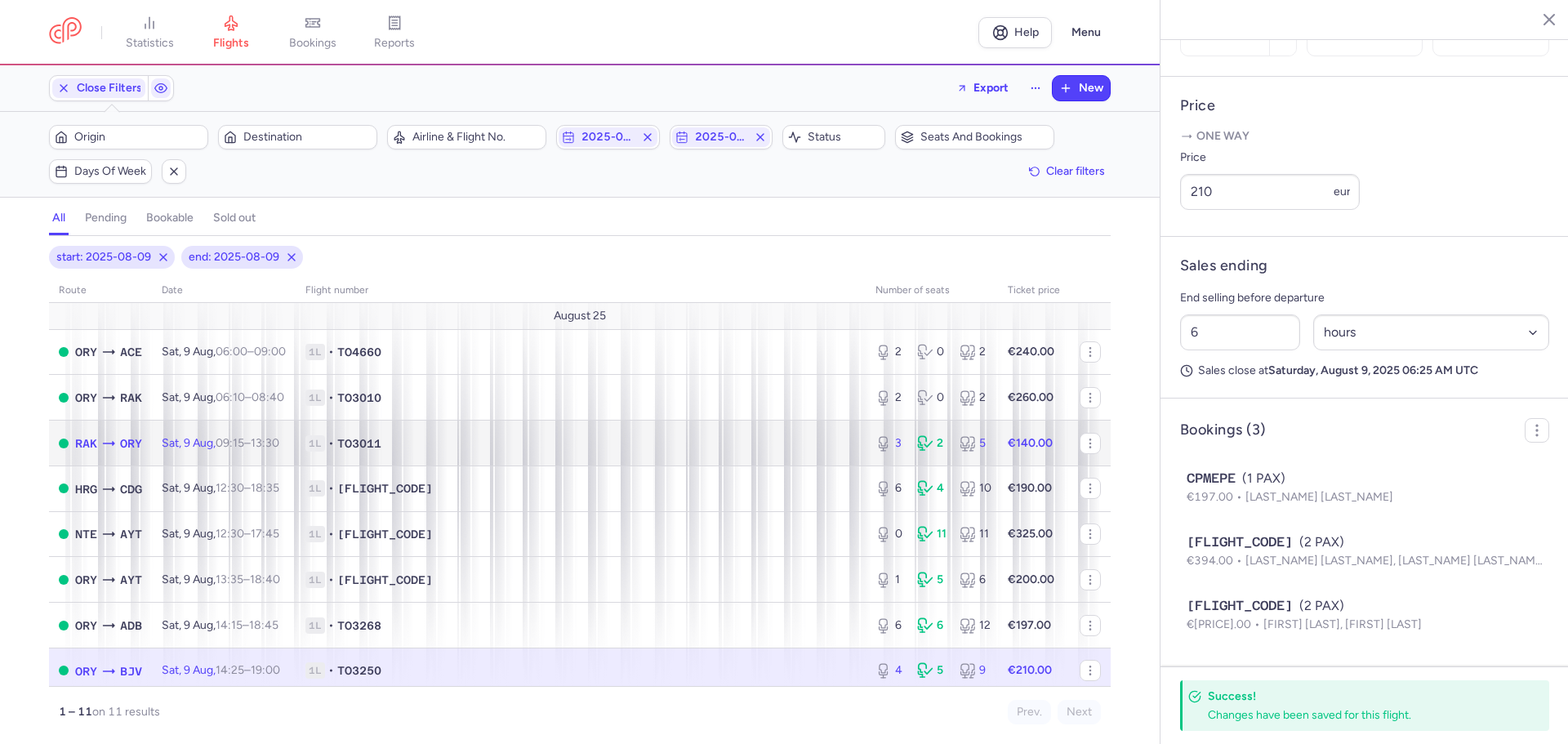 click on "1L • [FLIGHT_CODE]" 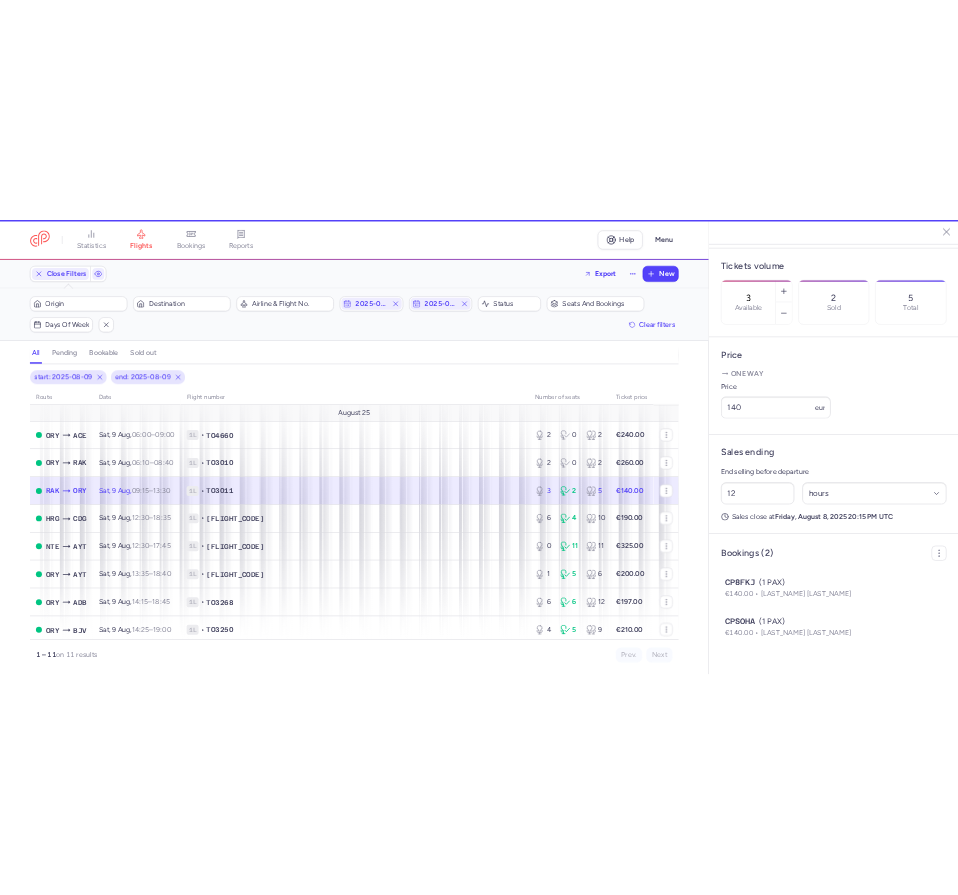 scroll, scrollTop: 598, scrollLeft: 0, axis: vertical 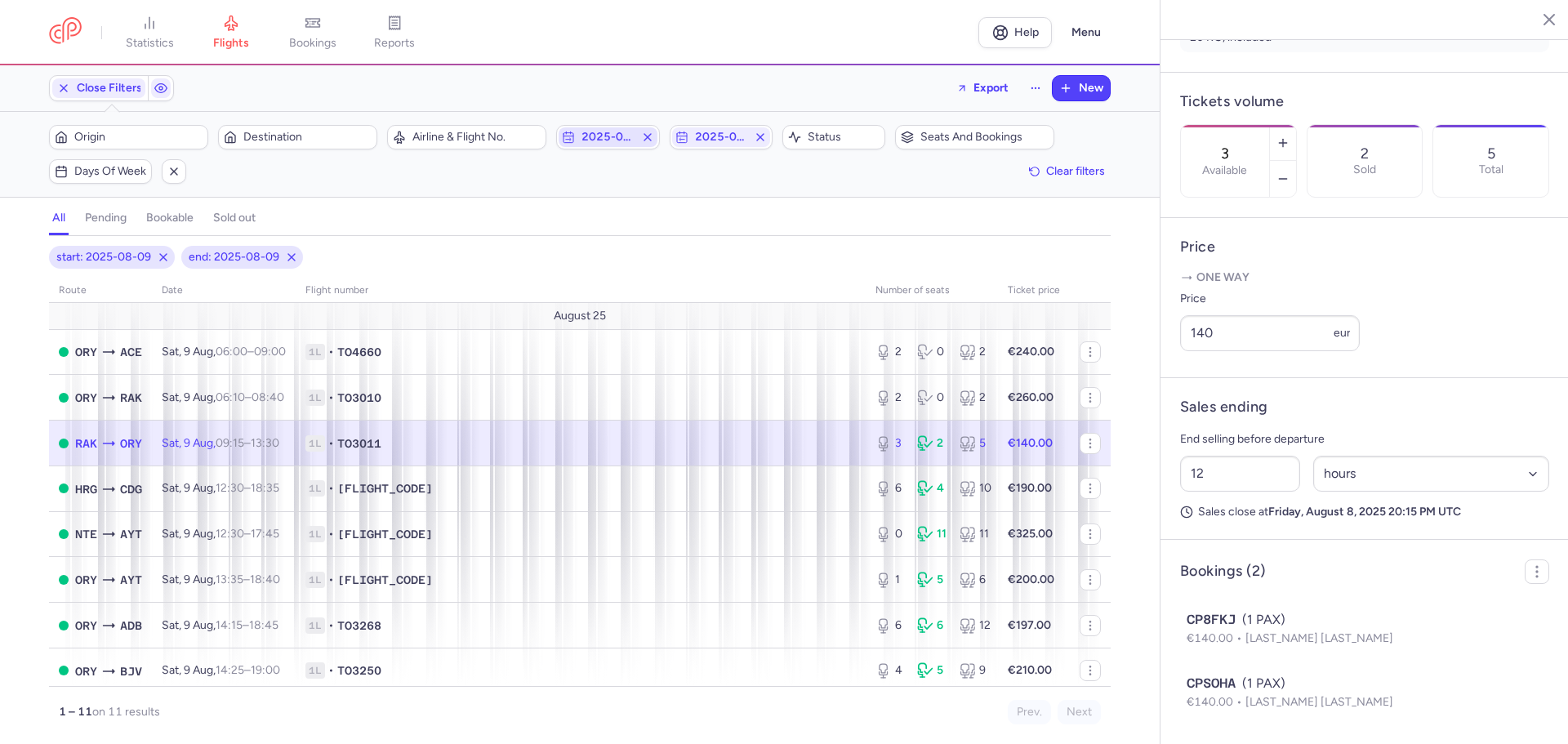 click on "2025-08-09" at bounding box center (608, 137) 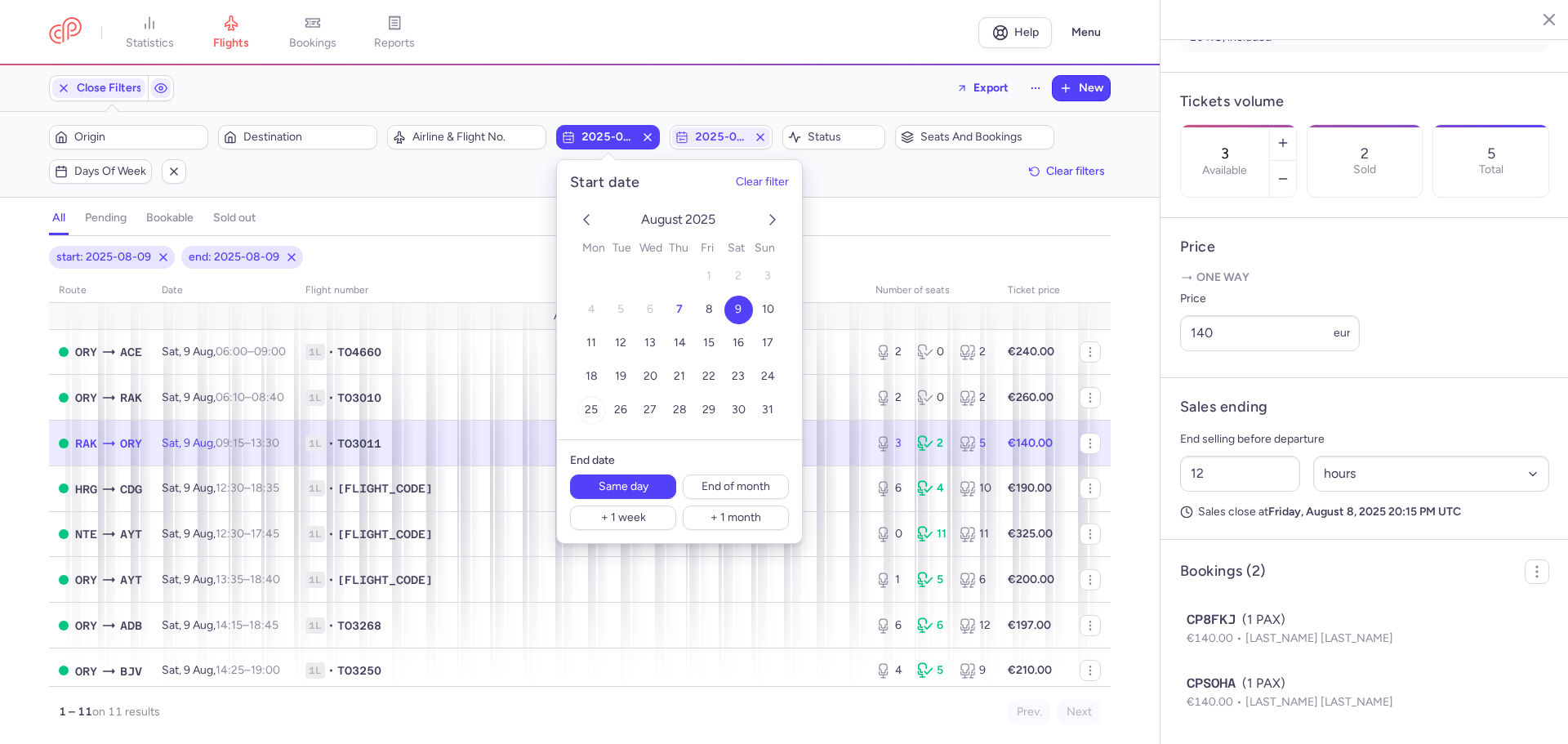 click on "25" at bounding box center (591, 410) 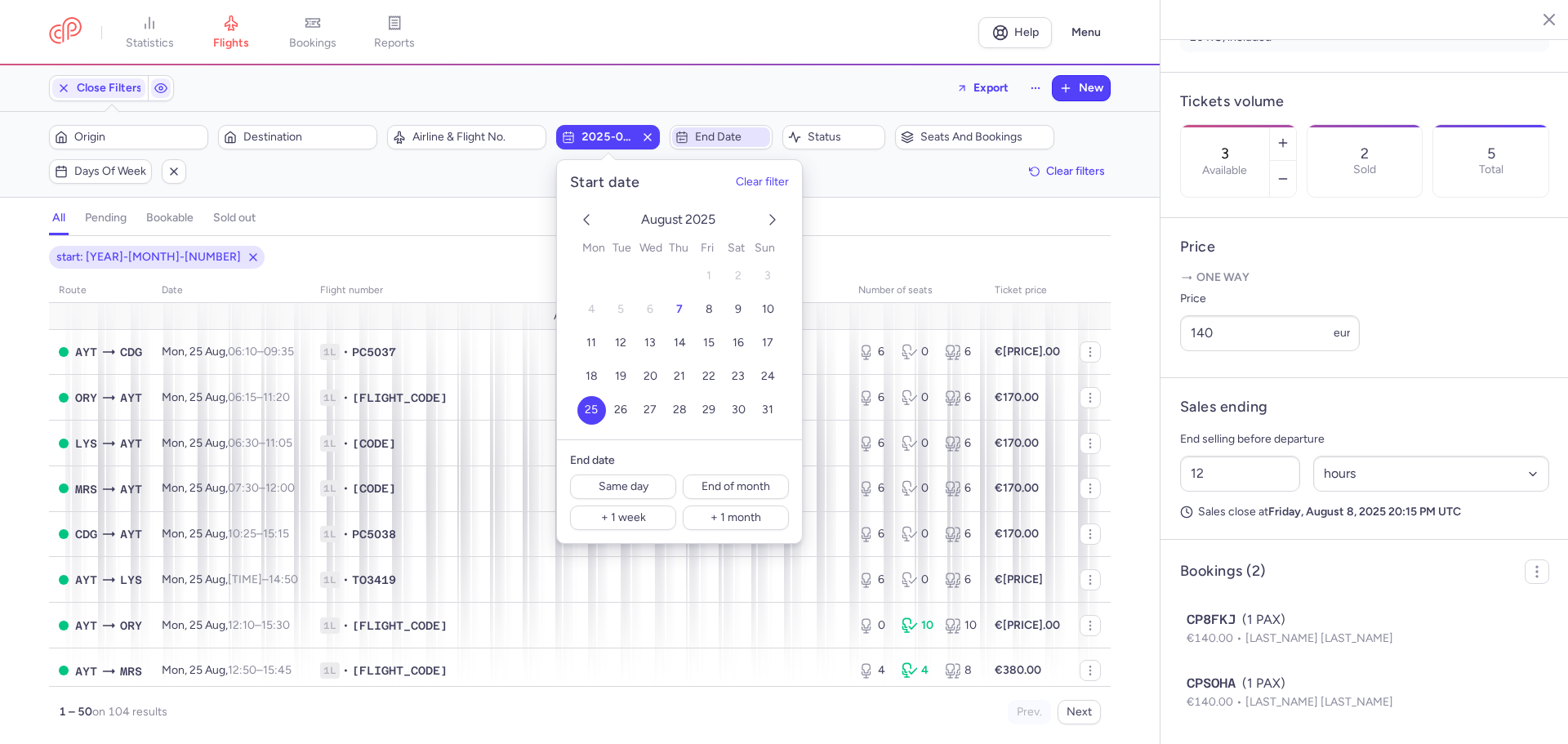 click on "End date" at bounding box center (731, 137) 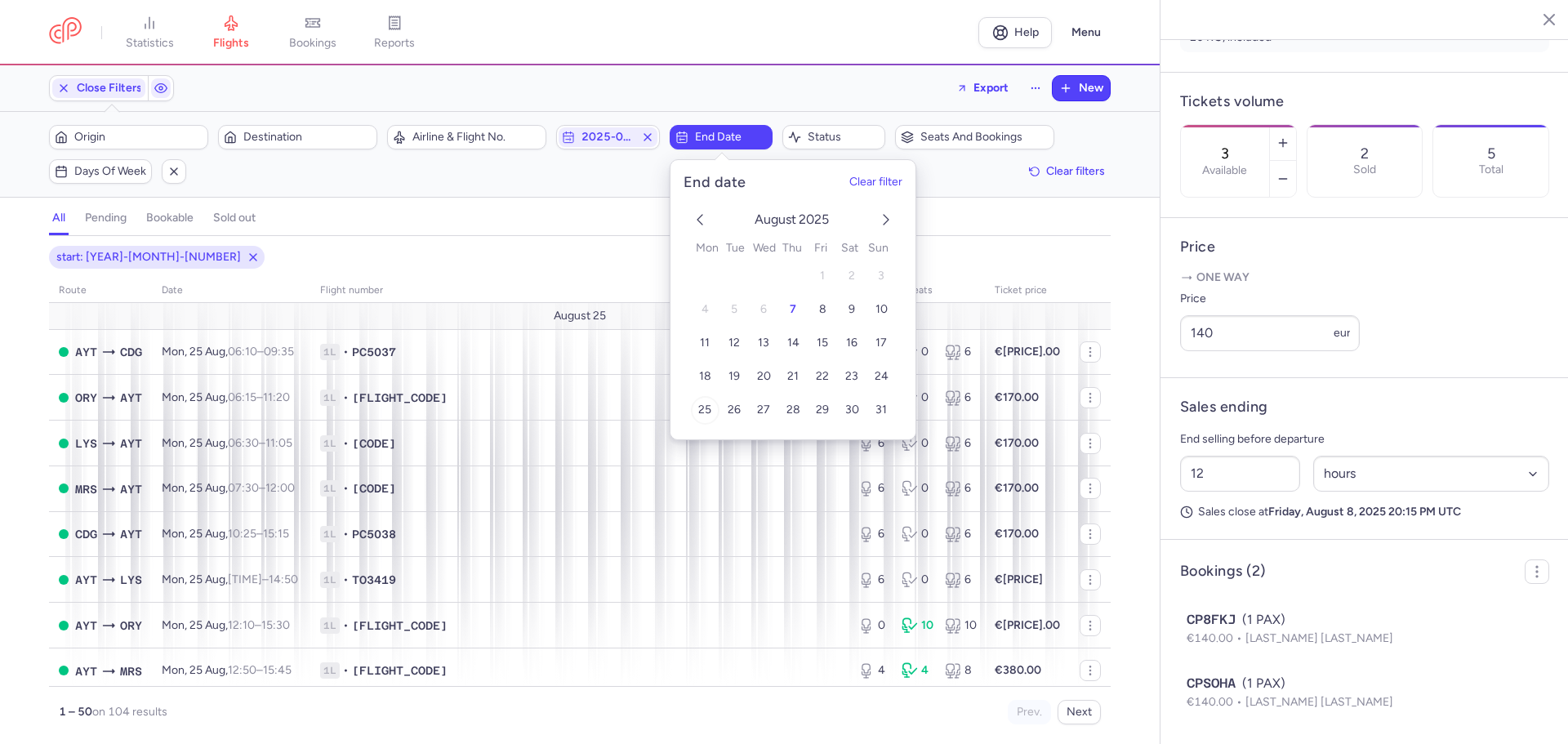 click on "25" at bounding box center (705, 410) 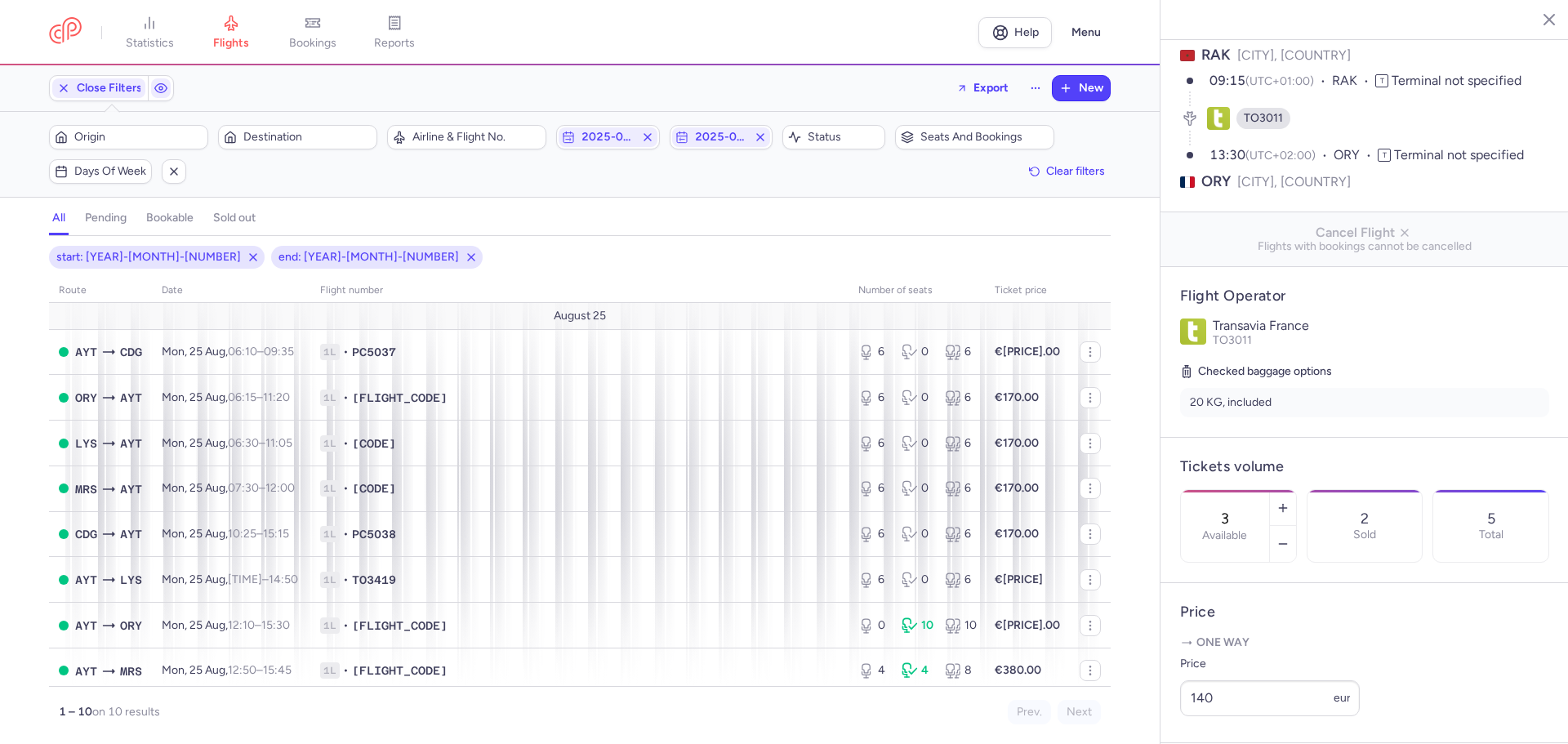 scroll, scrollTop: 0, scrollLeft: 0, axis: both 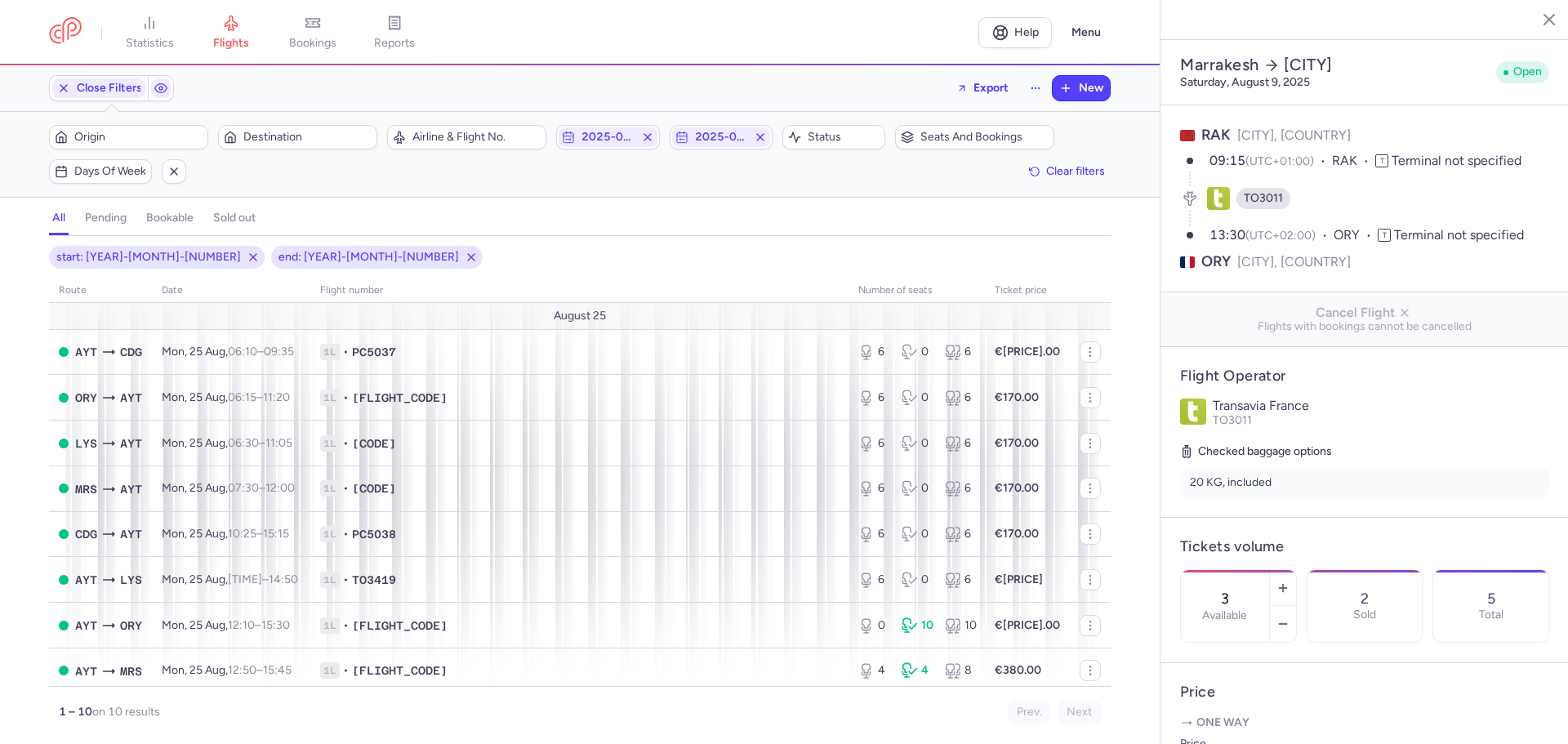 click 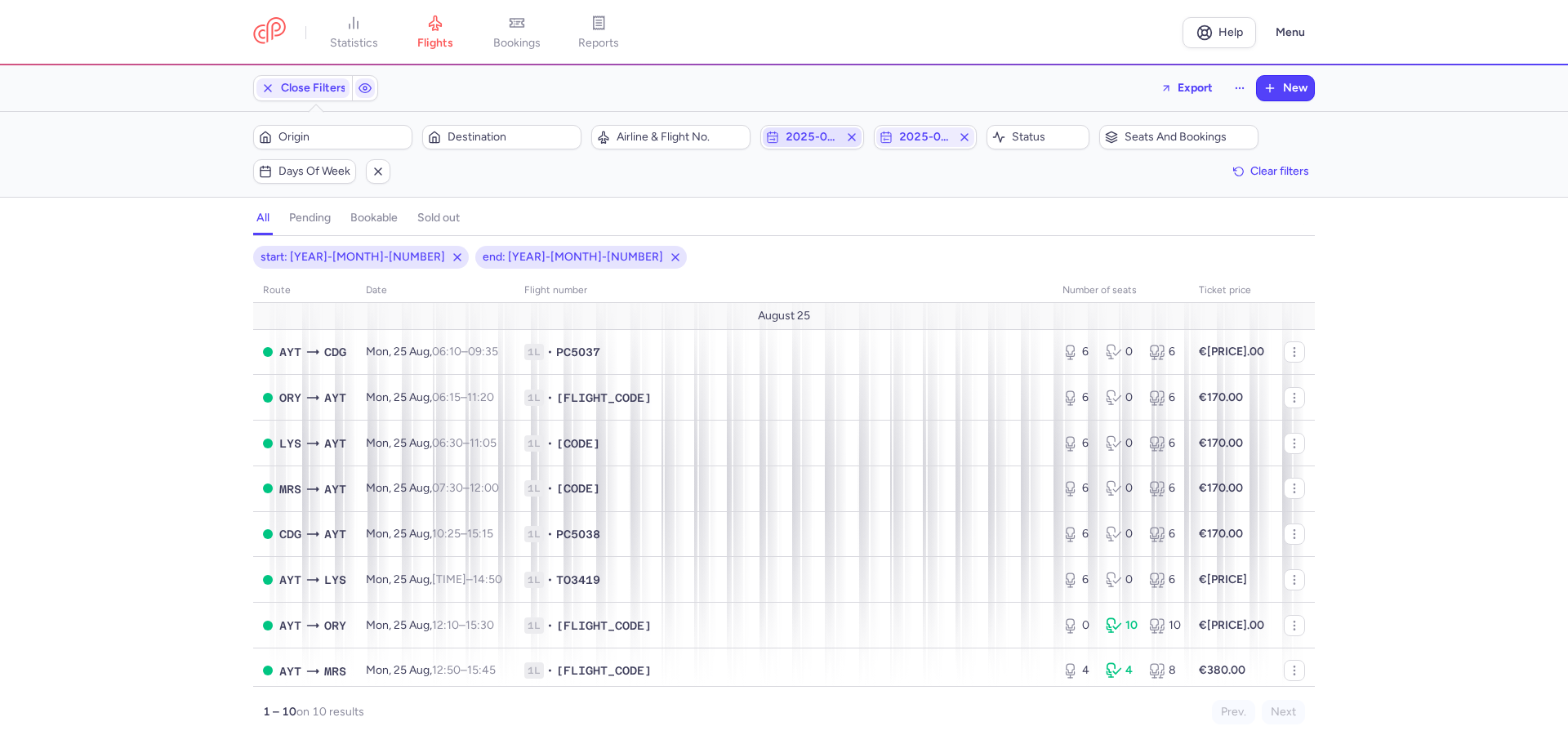 click on "2025-08-25" at bounding box center [812, 137] 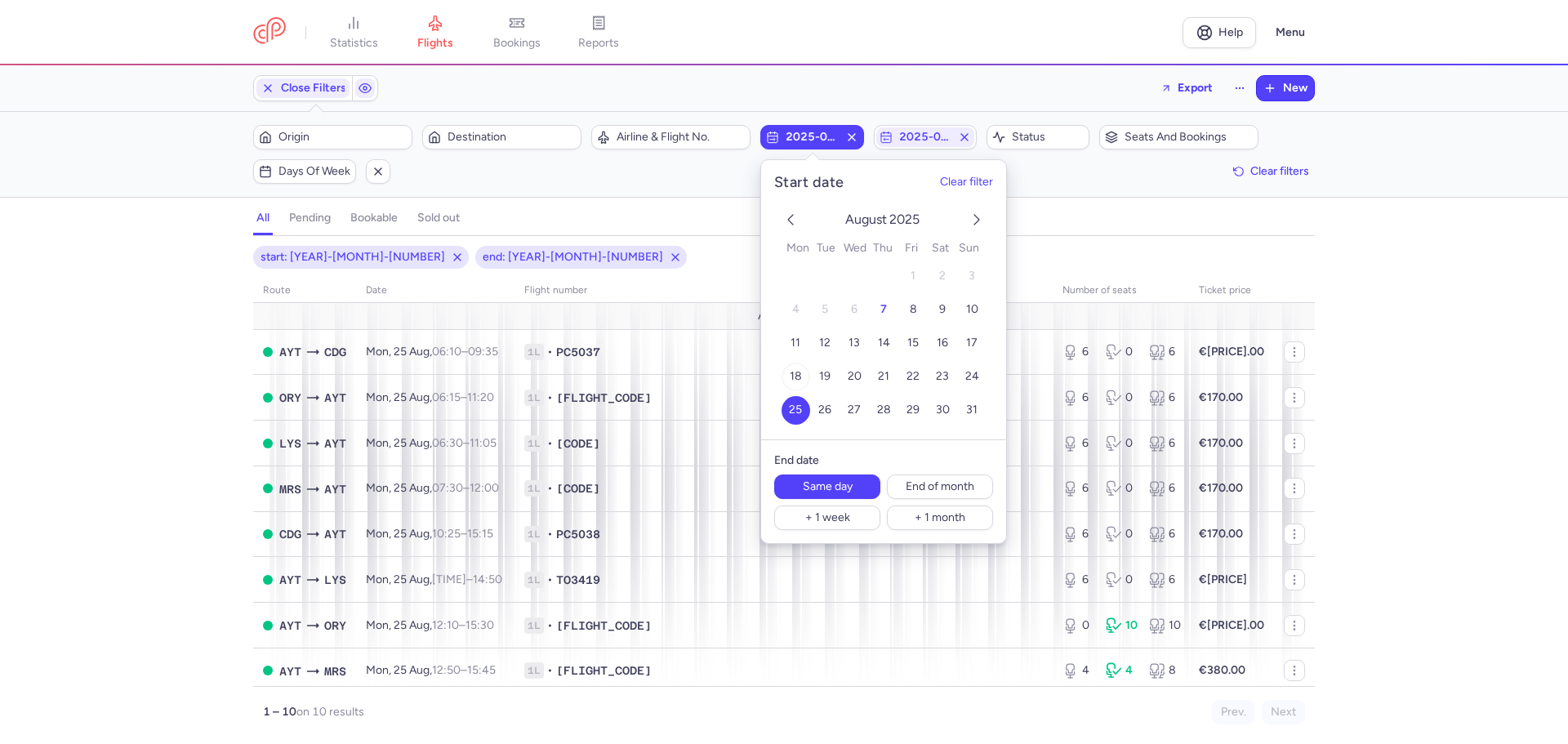 click on "18" at bounding box center [795, 376] 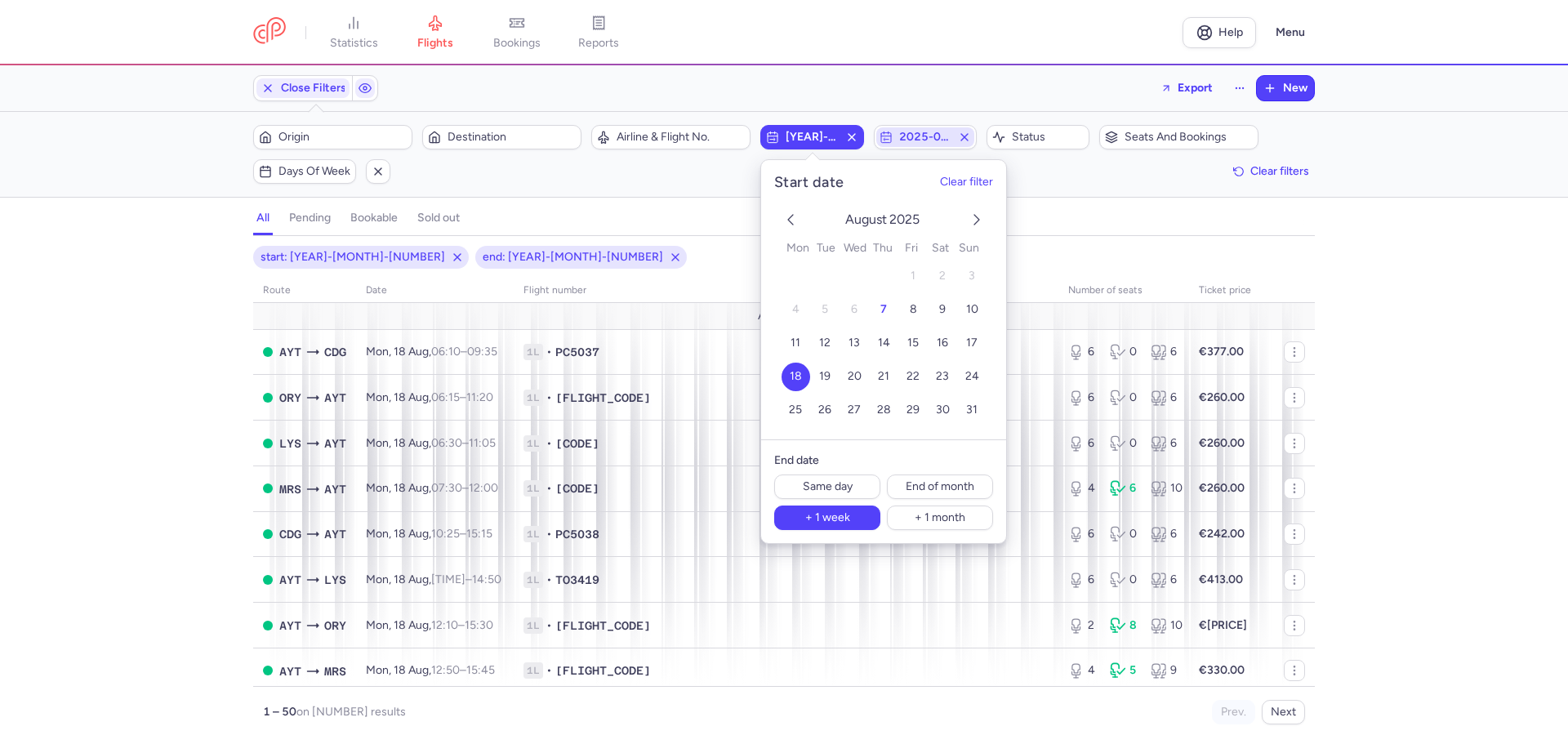 click on "2025-08-25" at bounding box center (925, 137) 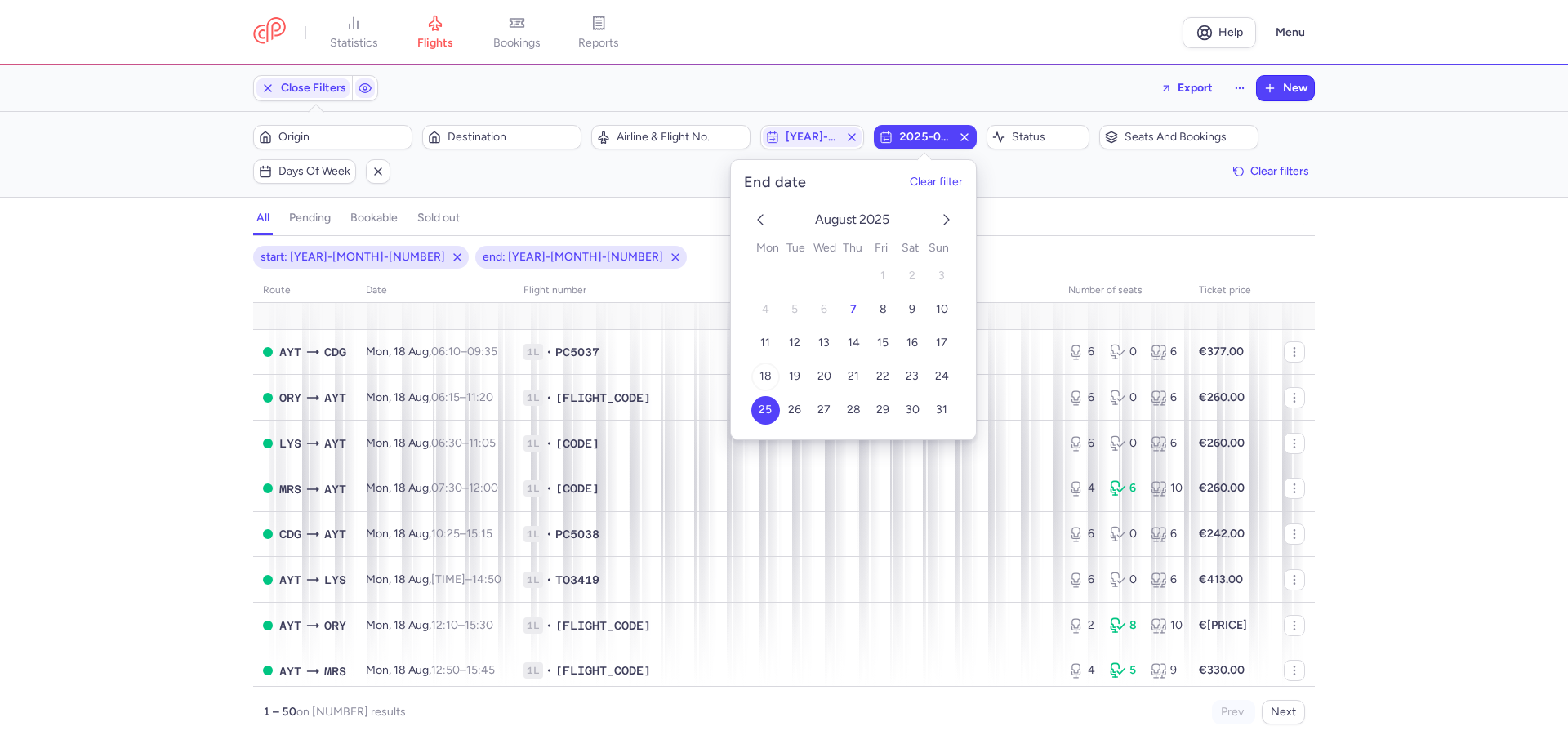click on "18" at bounding box center [764, 376] 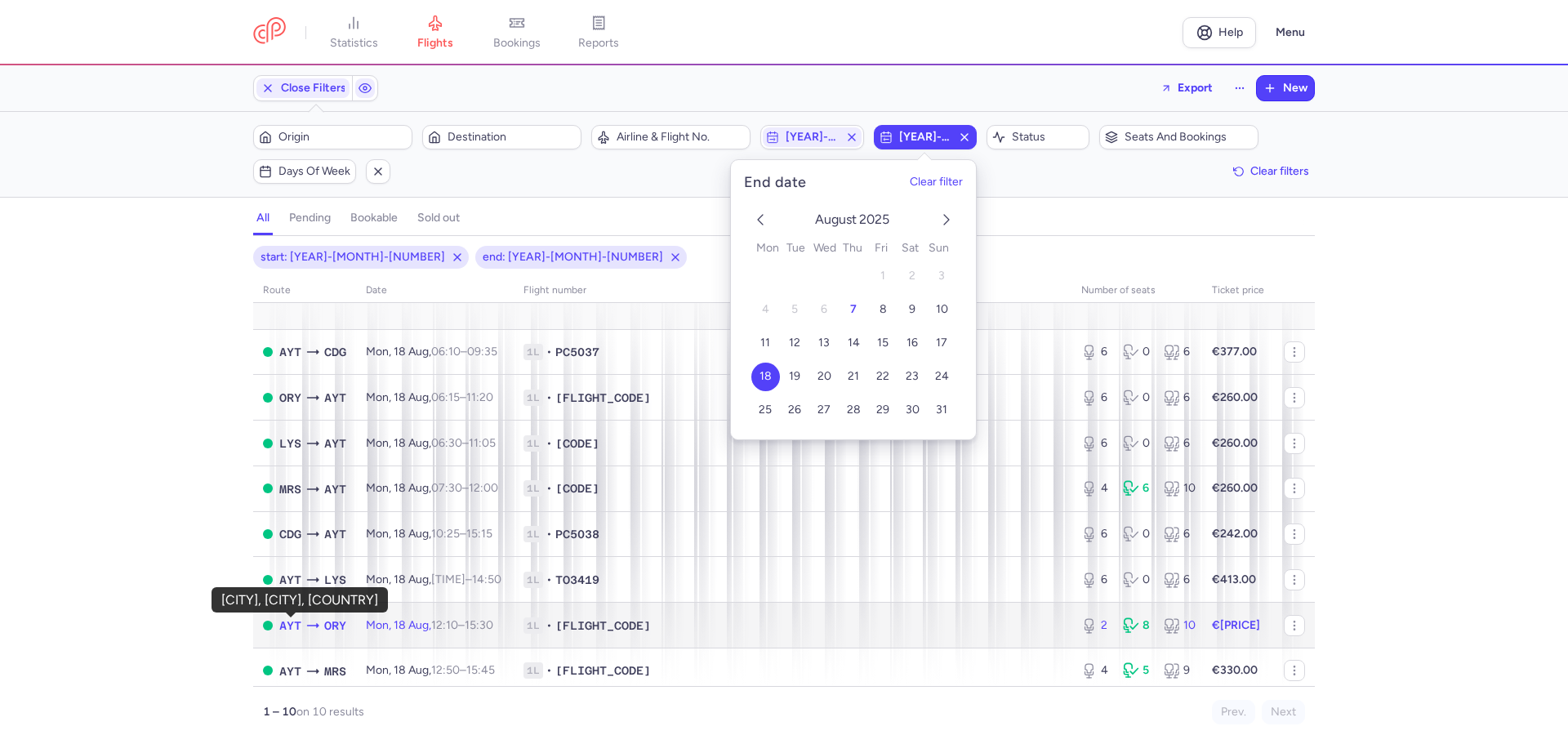 click on "AYT" at bounding box center [290, 626] 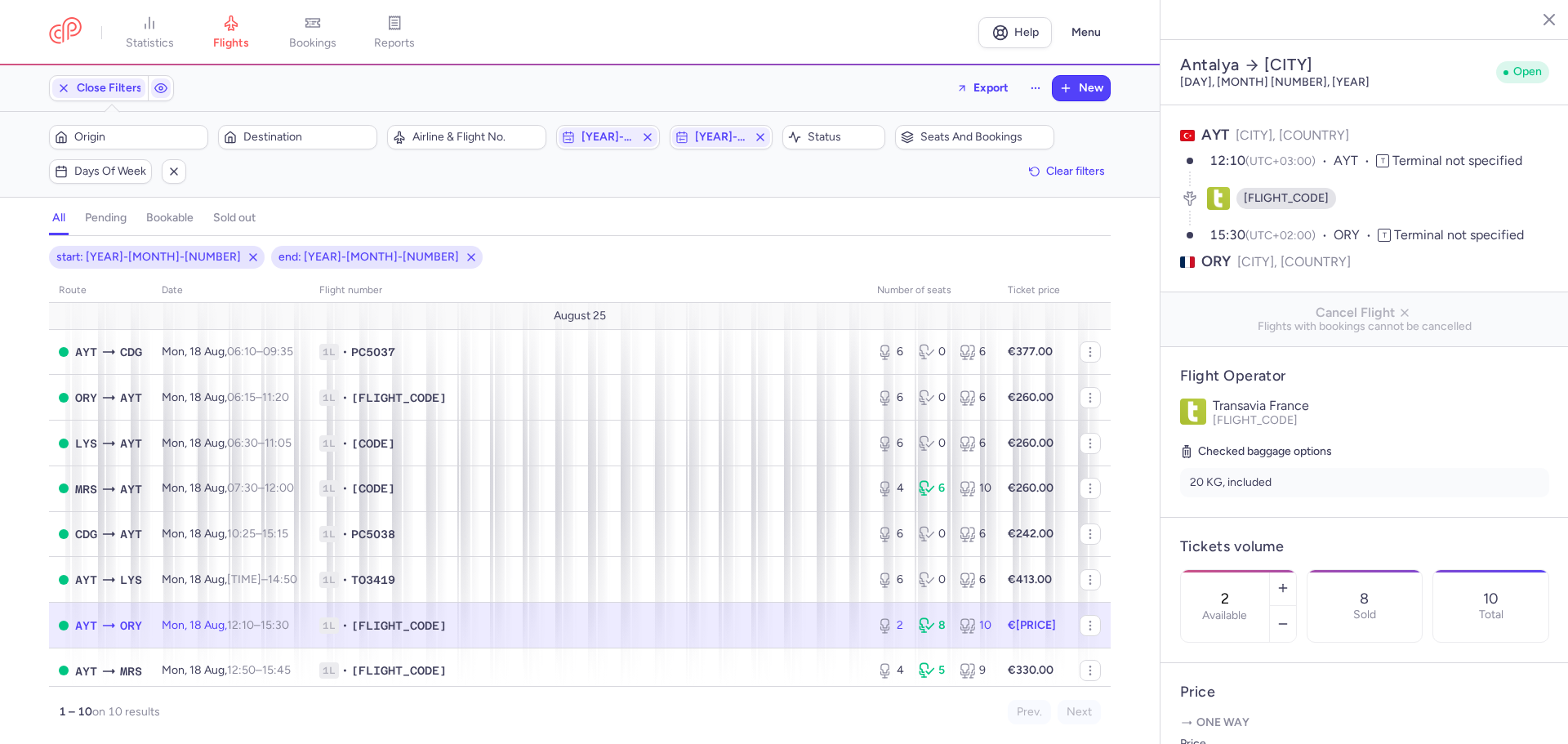 scroll, scrollTop: 327, scrollLeft: 0, axis: vertical 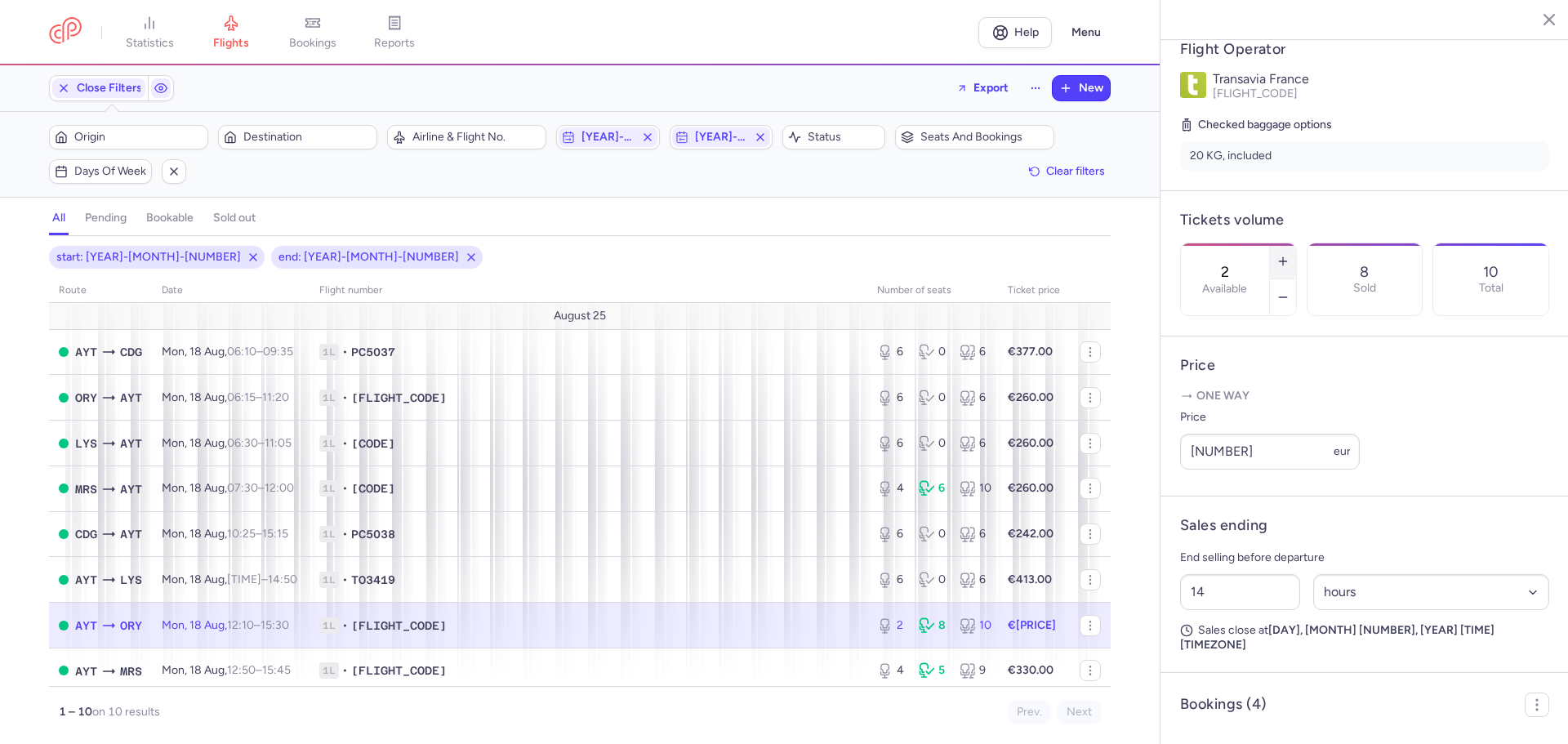 click 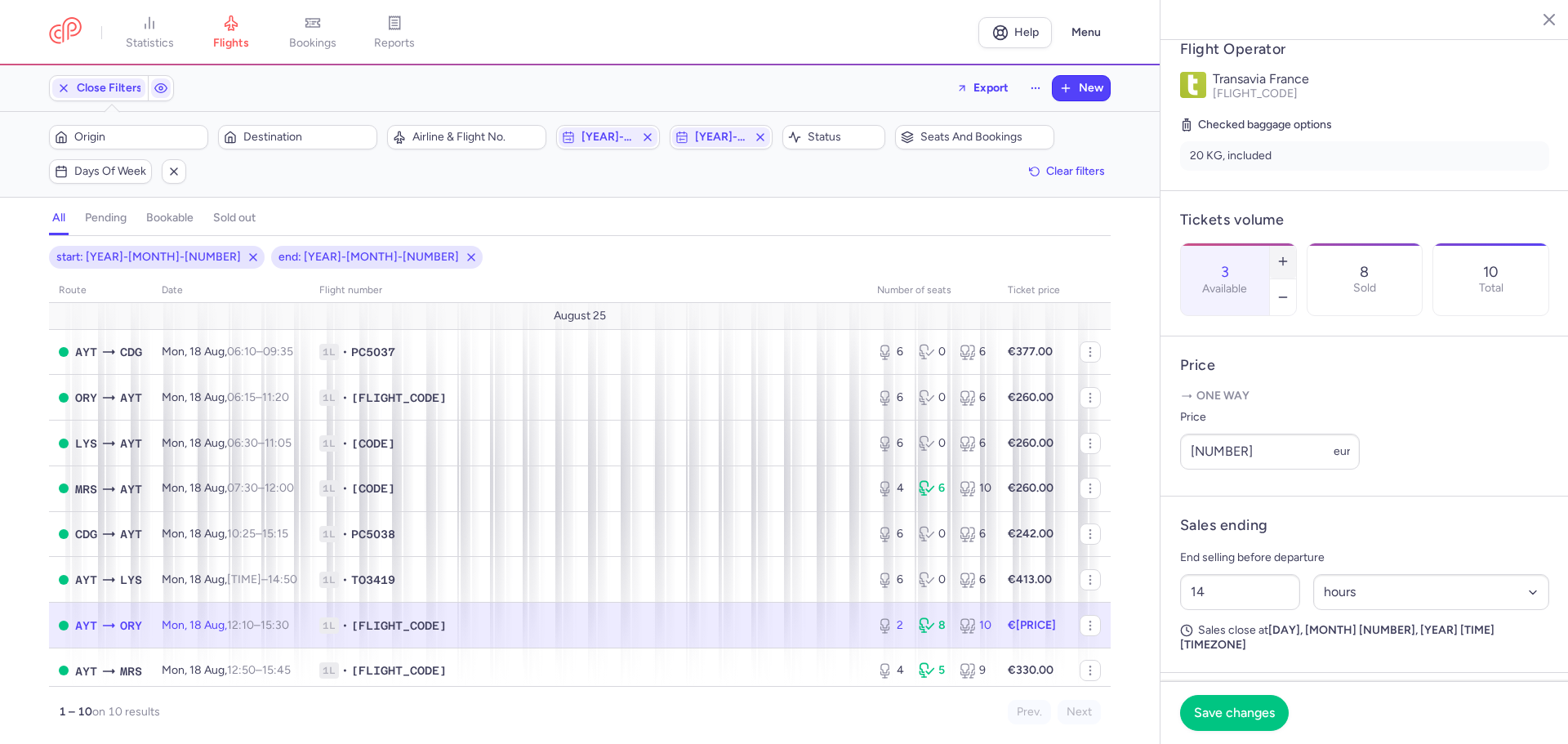 click 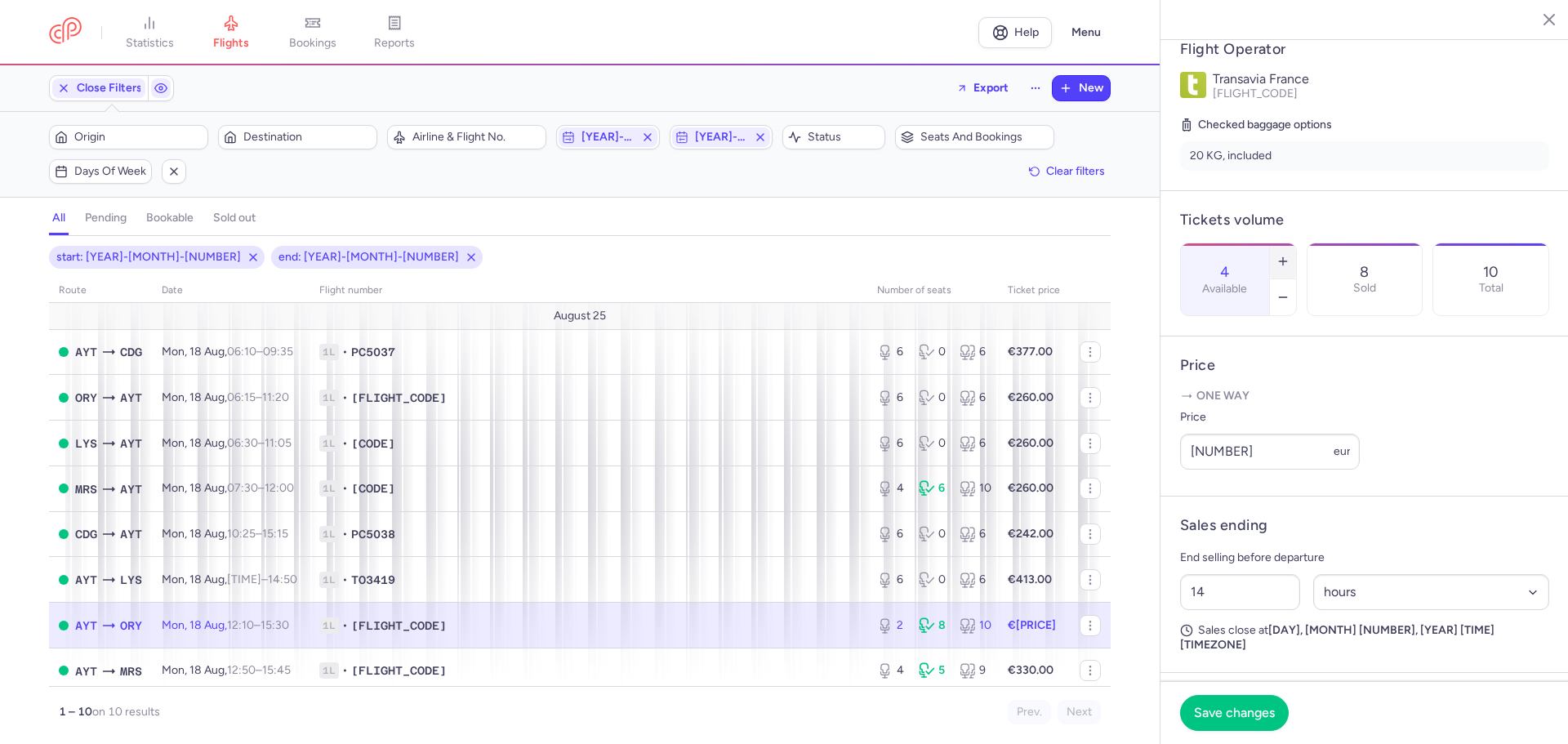 click 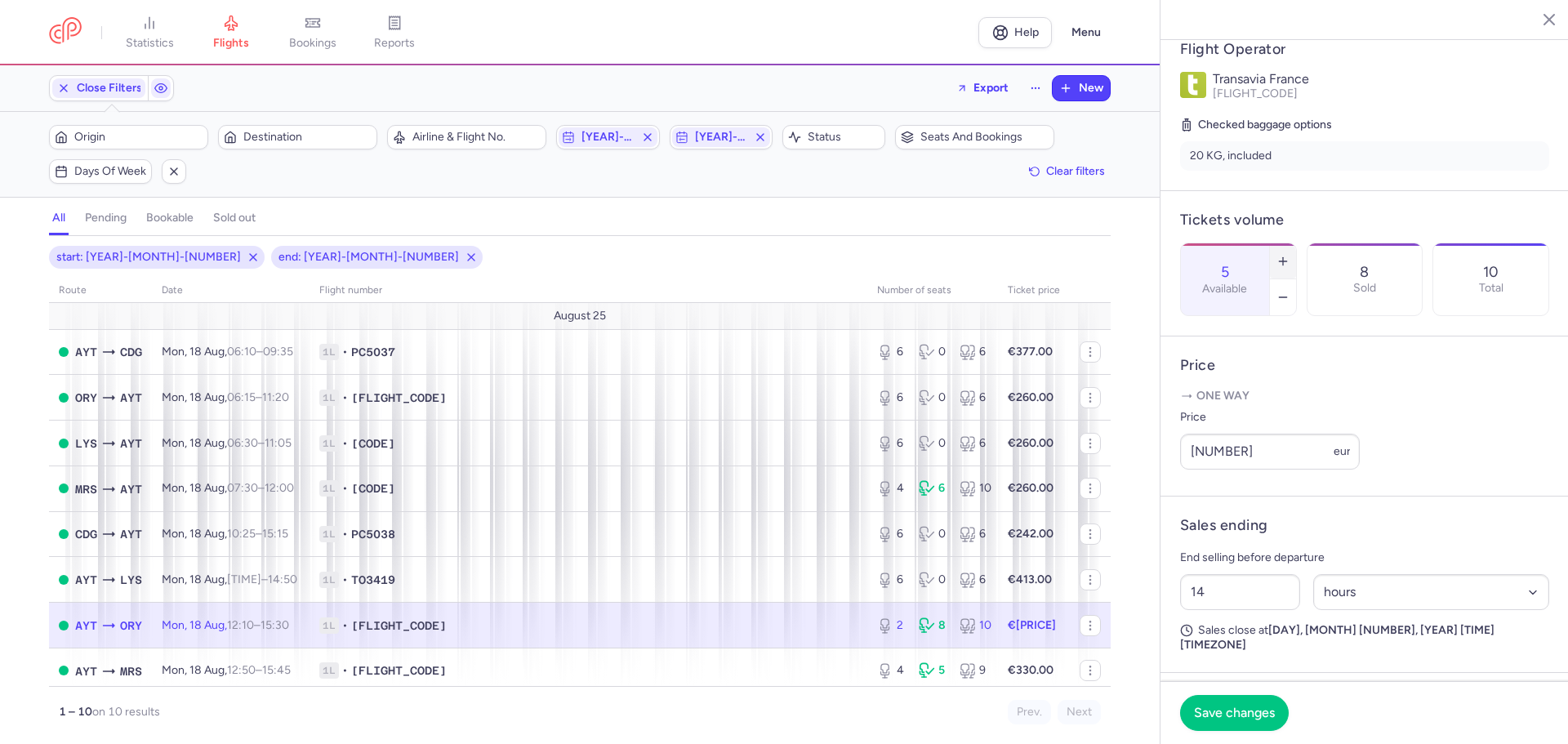 click 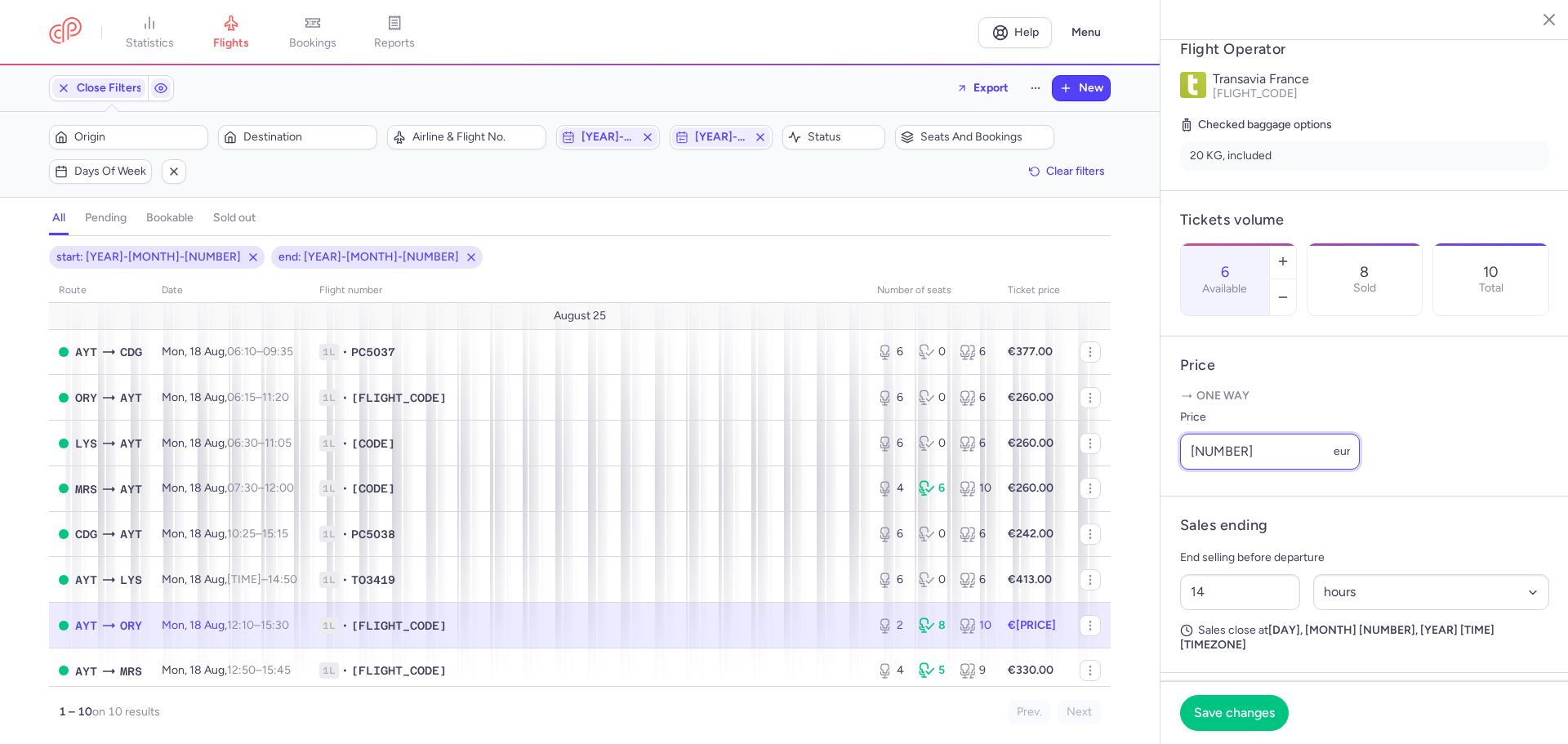 drag, startPoint x: 1226, startPoint y: 497, endPoint x: 1132, endPoint y: 494, distance: 94.04786 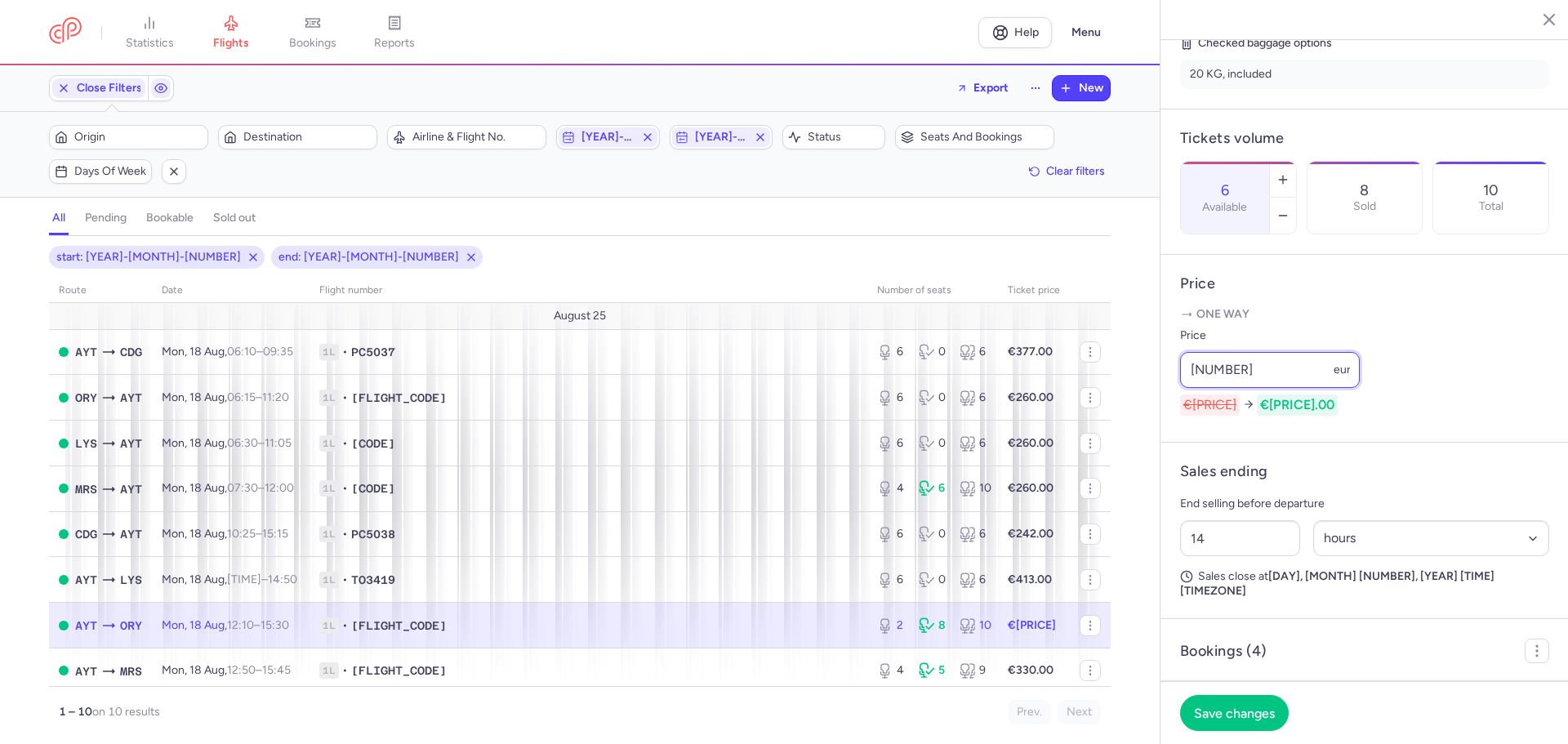 scroll, scrollTop: 490, scrollLeft: 0, axis: vertical 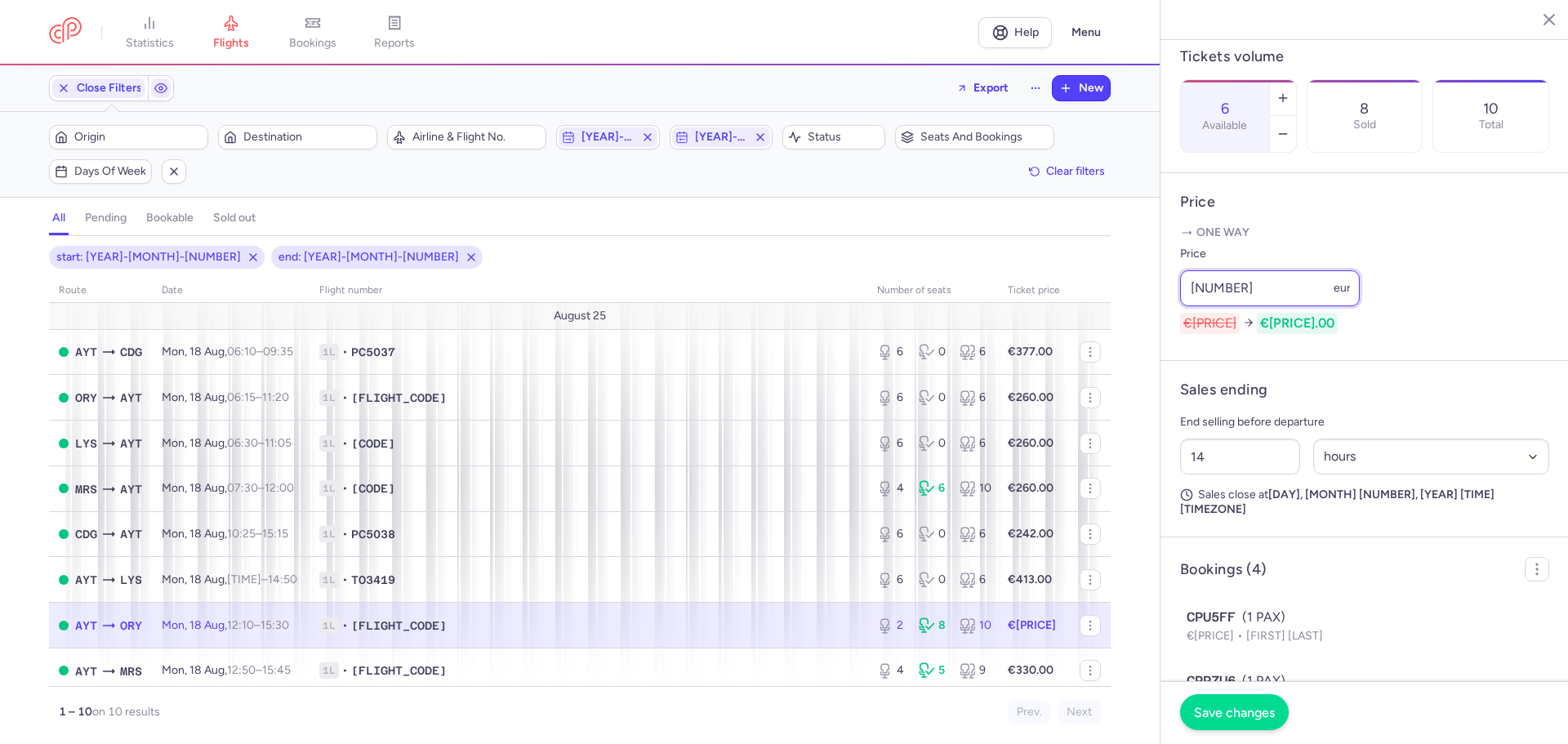 type on "[NUMBER]" 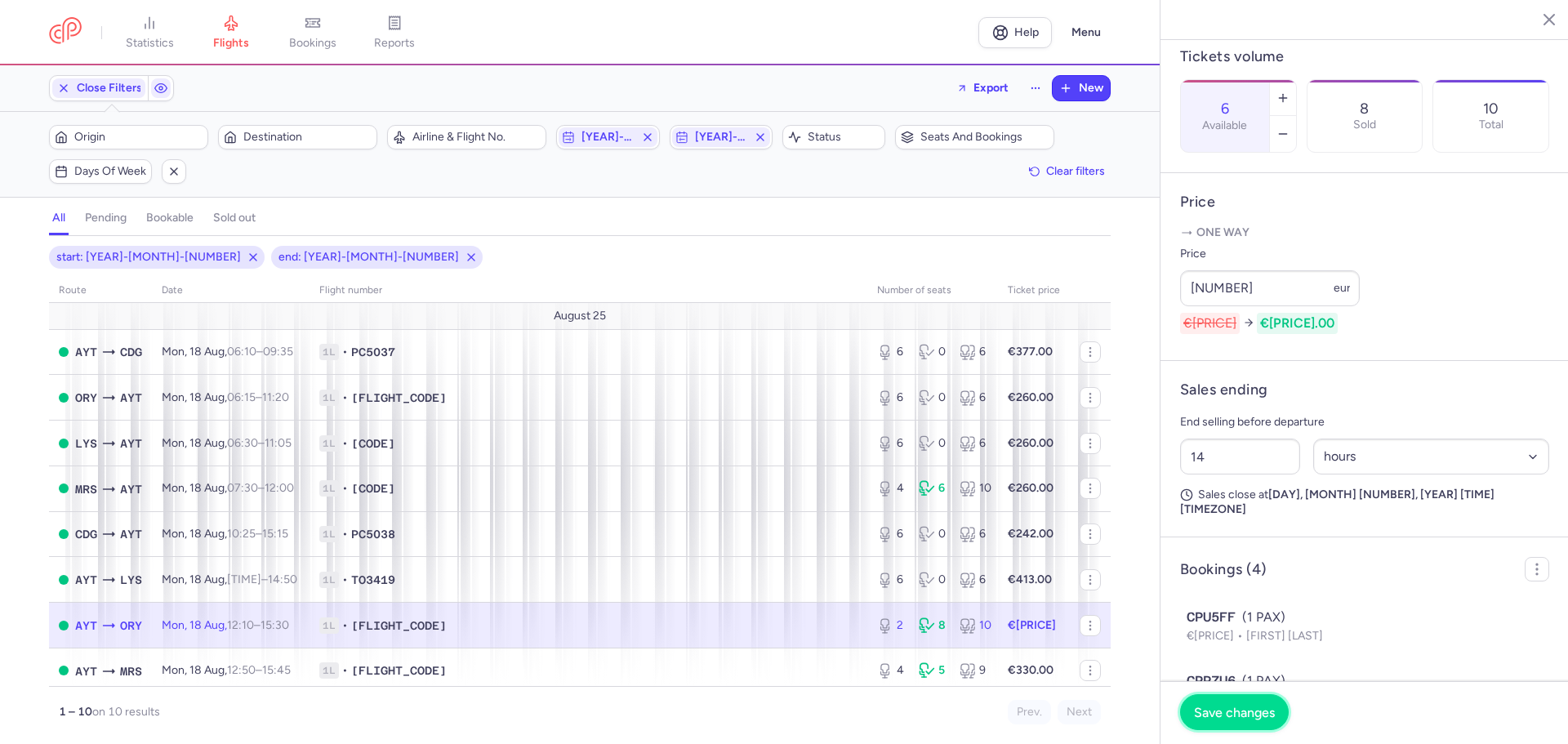 click on "Save changes" at bounding box center [1234, 712] 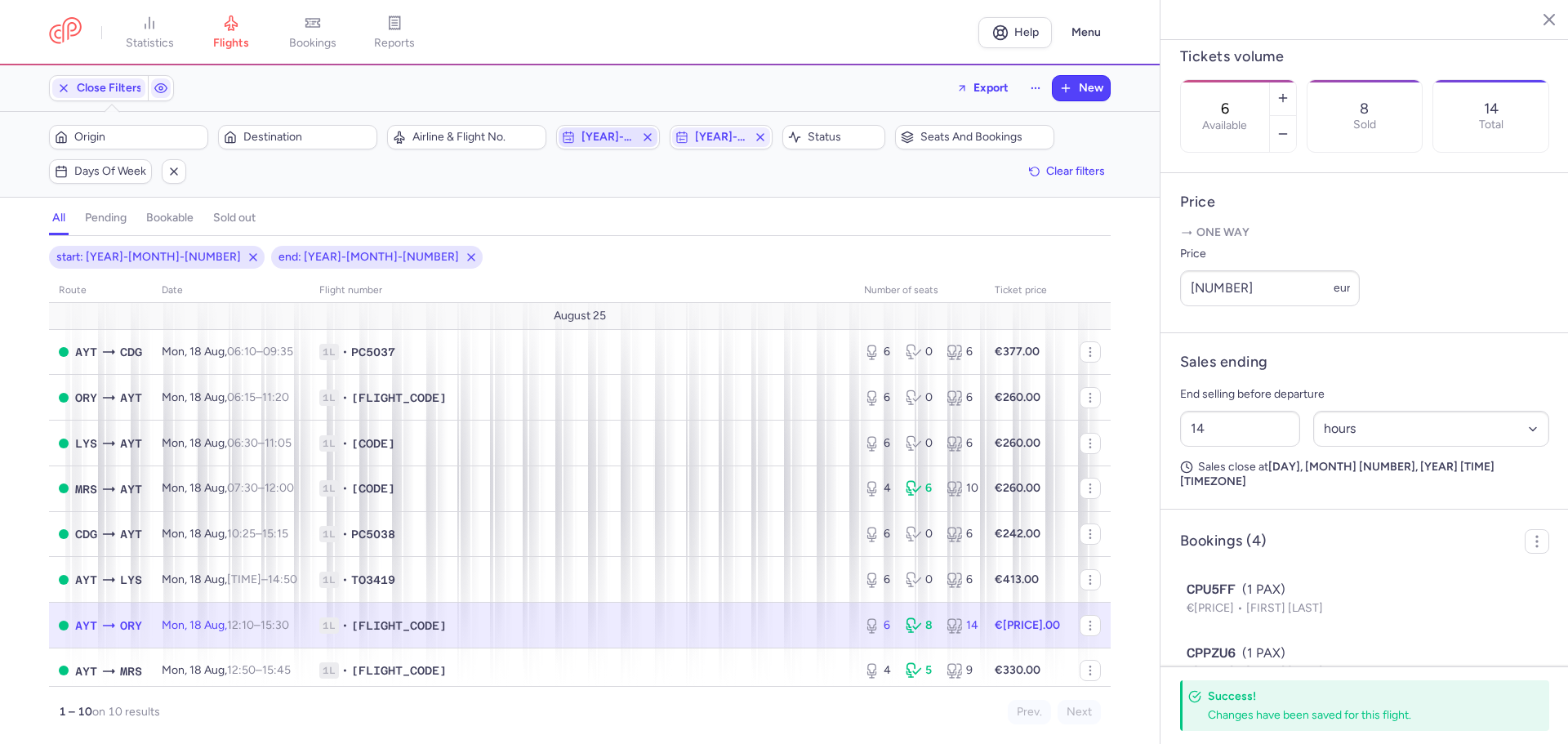 click on "[YEAR]-[MONTH]-[NUMBER]" at bounding box center (608, 137) 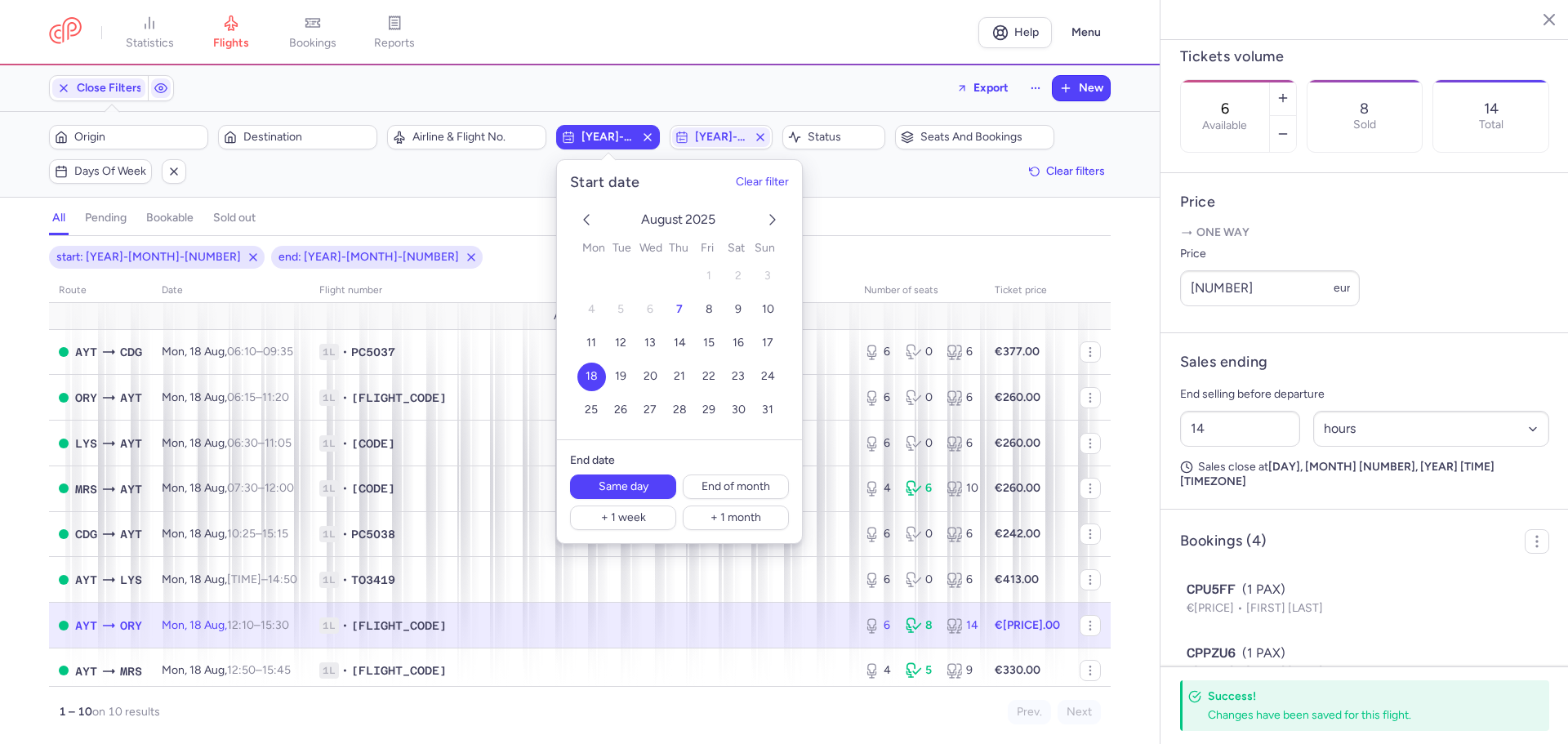 click 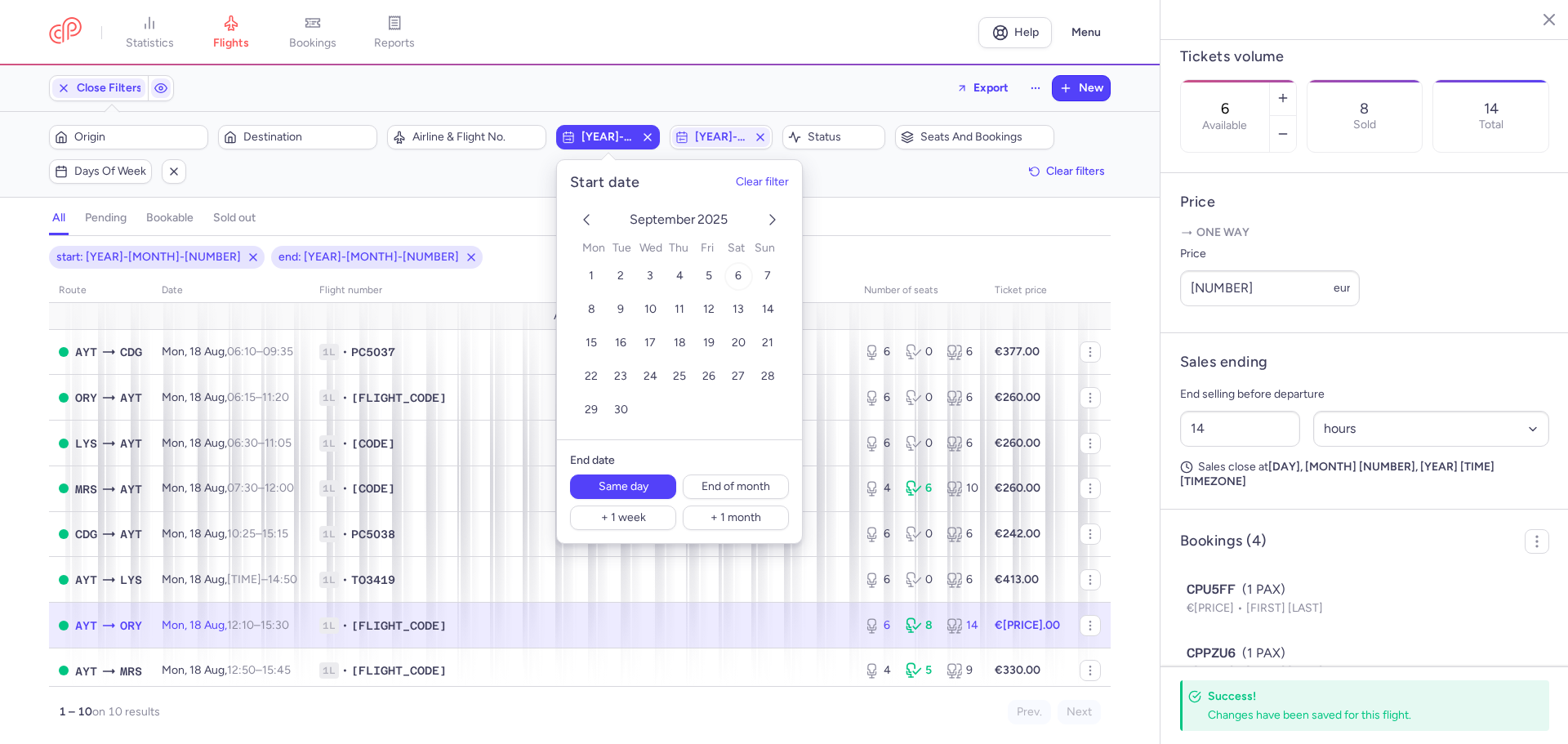 click on "6" at bounding box center (738, 276) 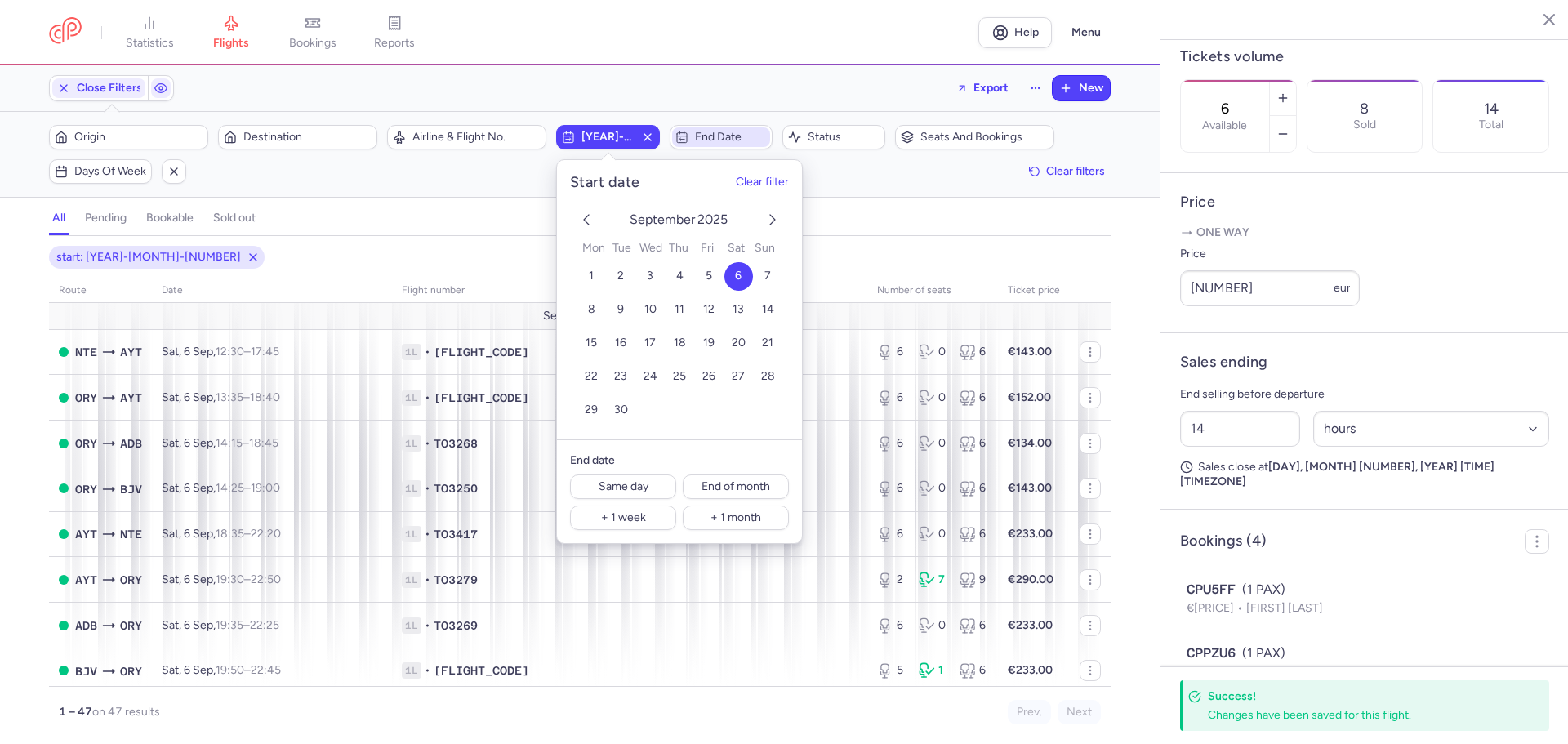click on "End date" at bounding box center (731, 137) 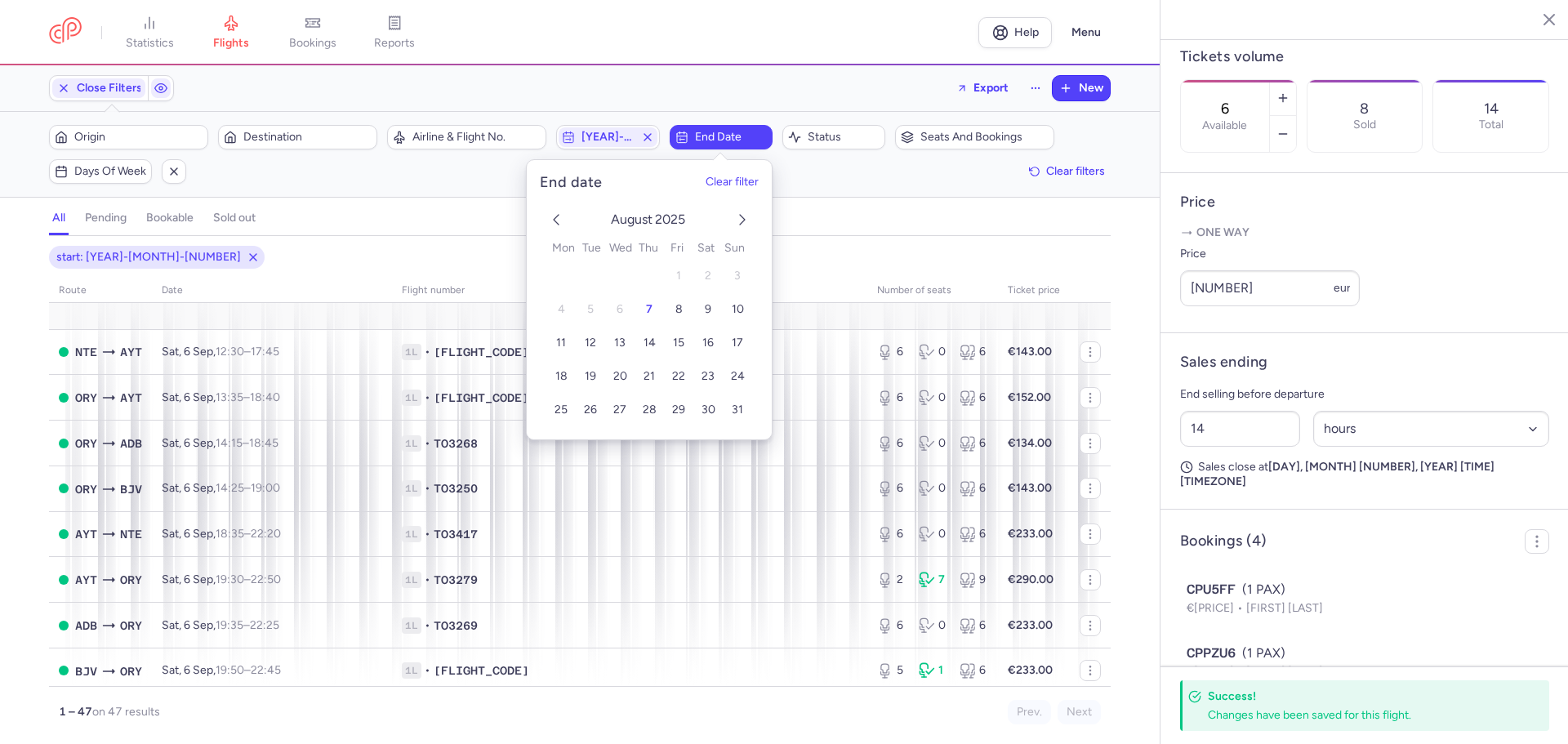 drag, startPoint x: 742, startPoint y: 216, endPoint x: 737, endPoint y: 233, distance: 17.720045 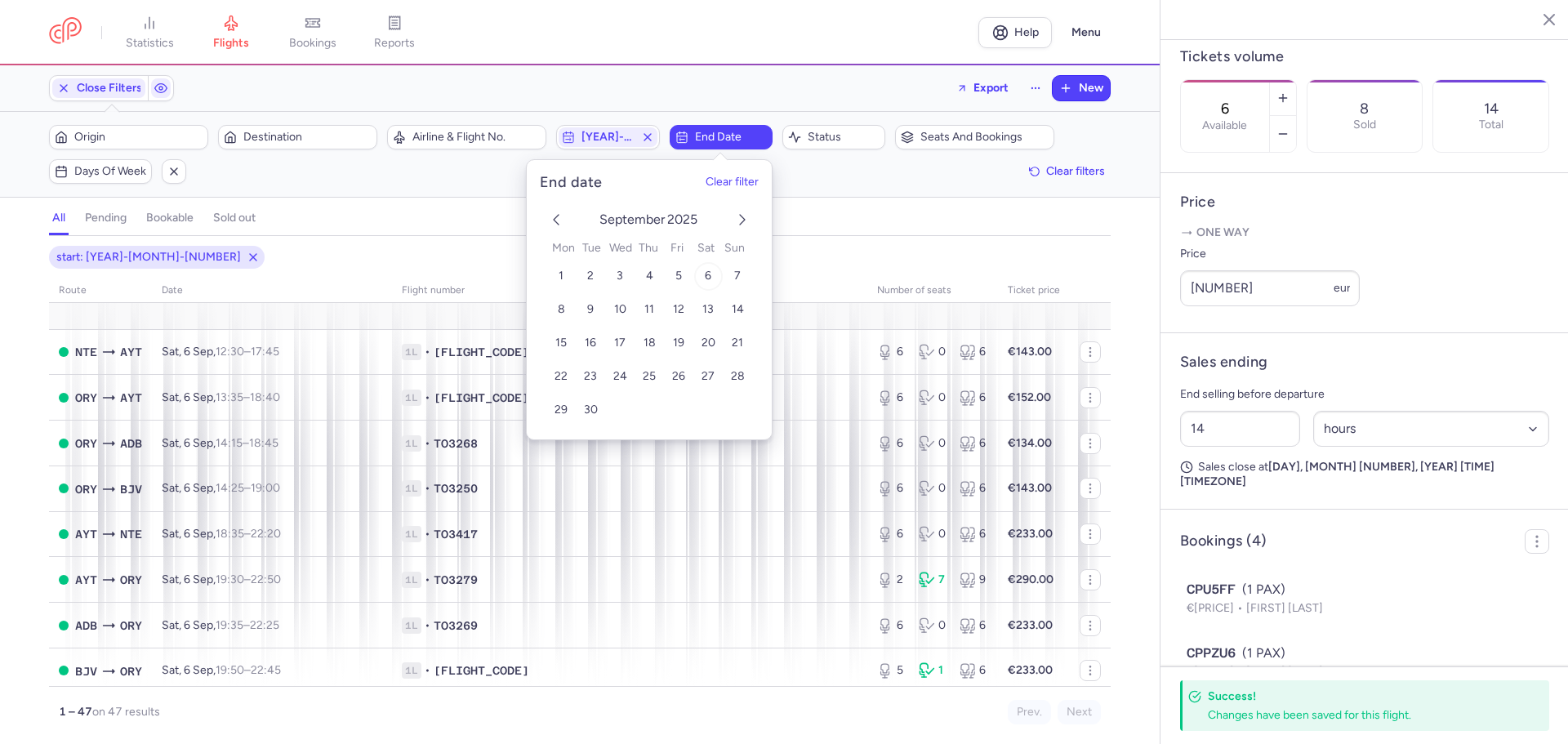 click on "6" at bounding box center (707, 276) 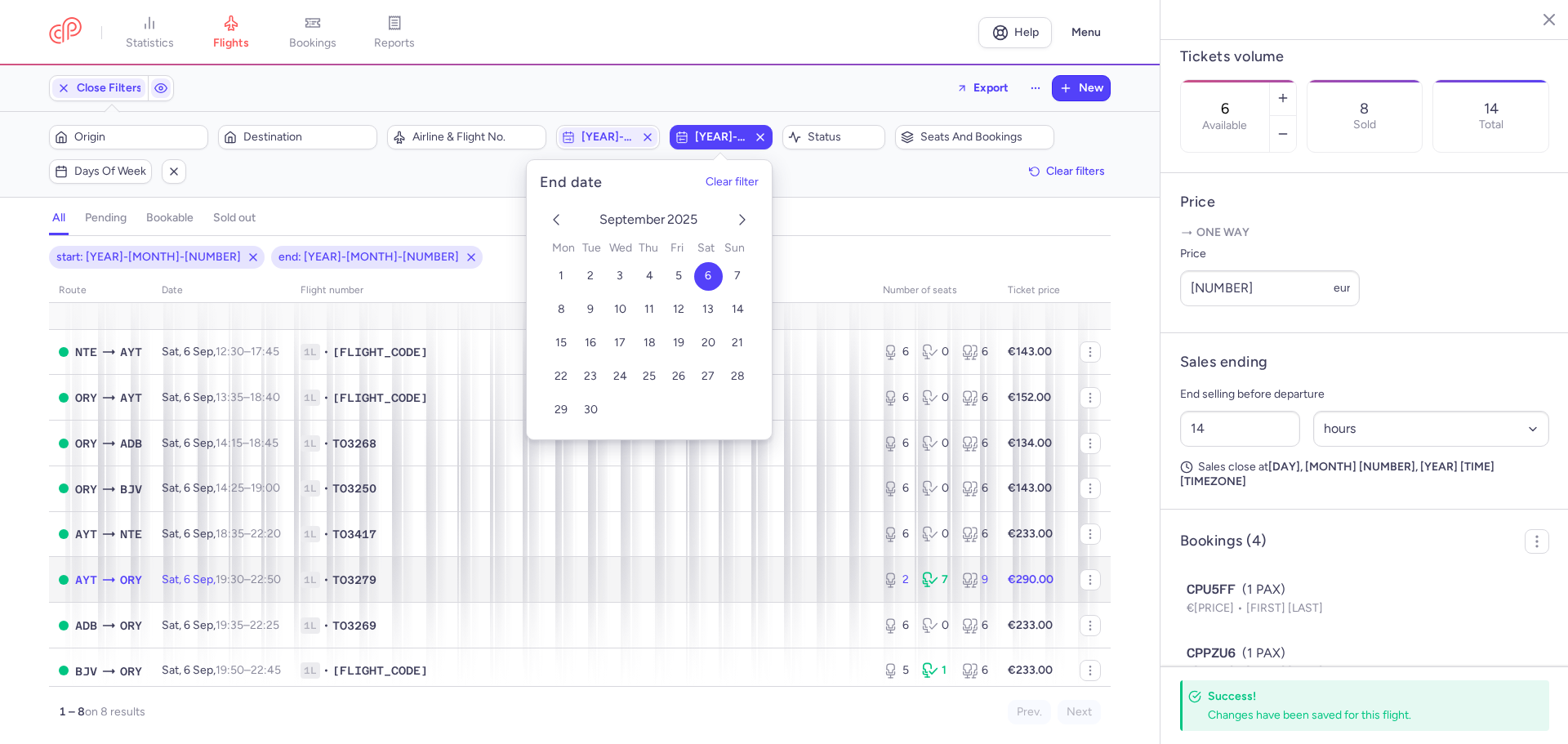 click 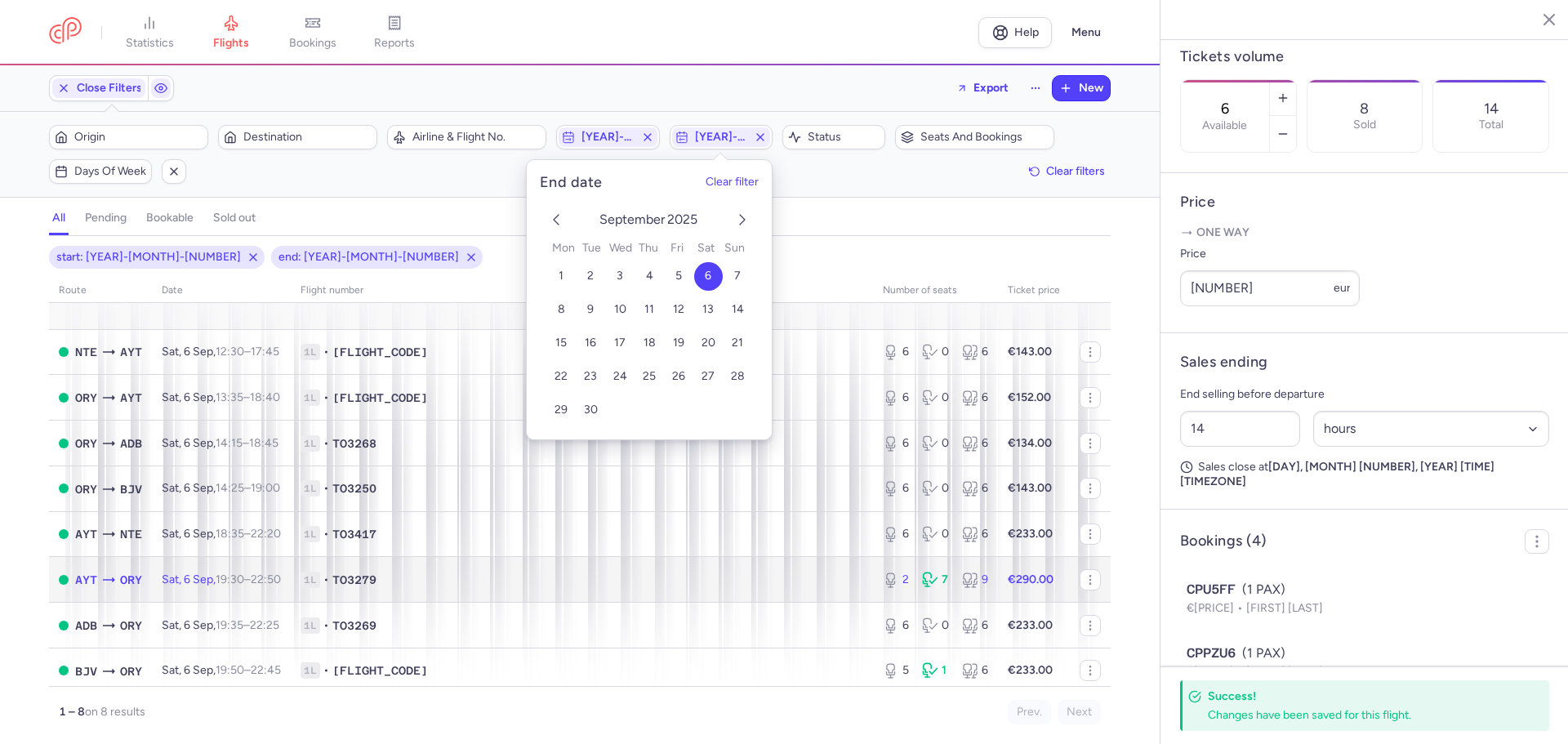 type on "2" 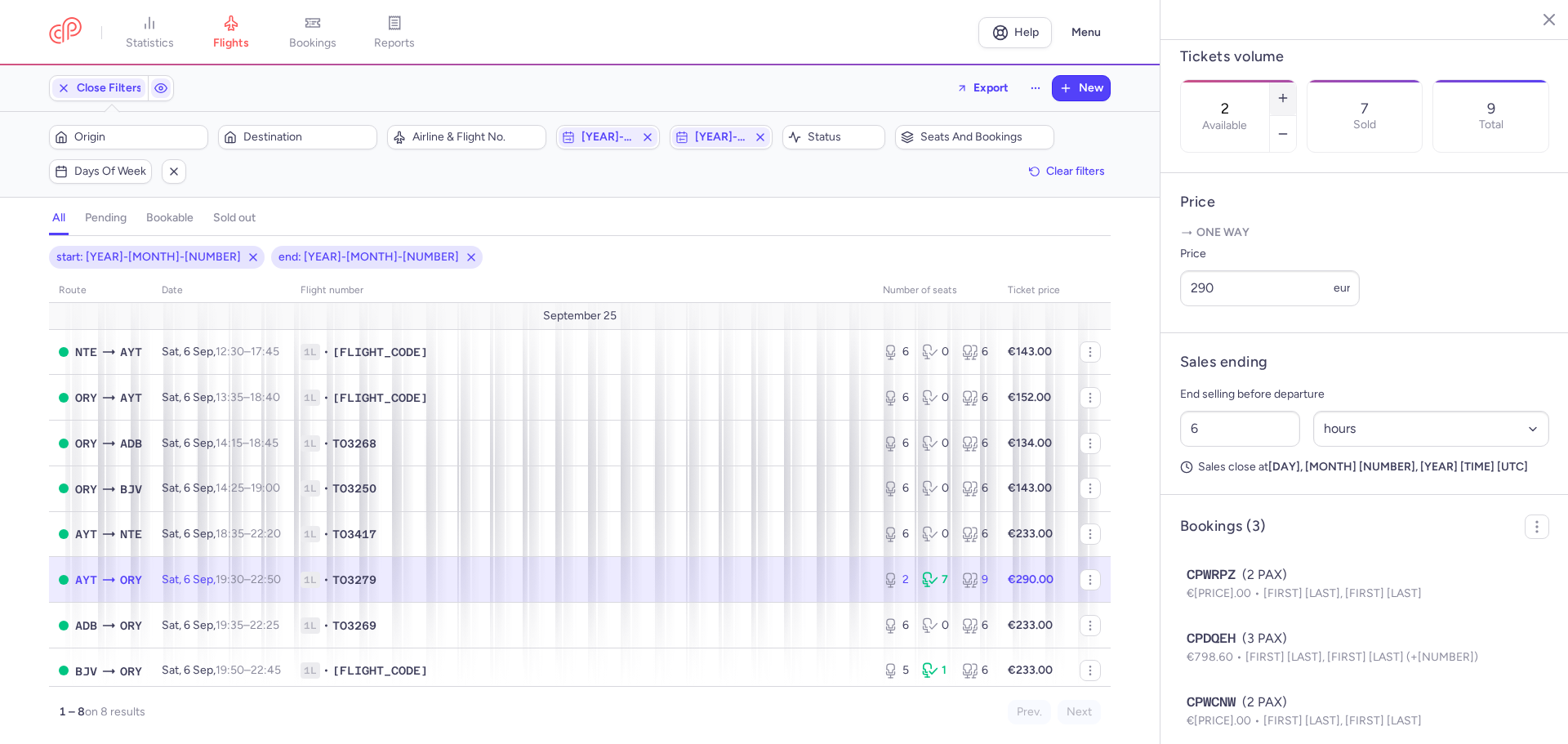 click 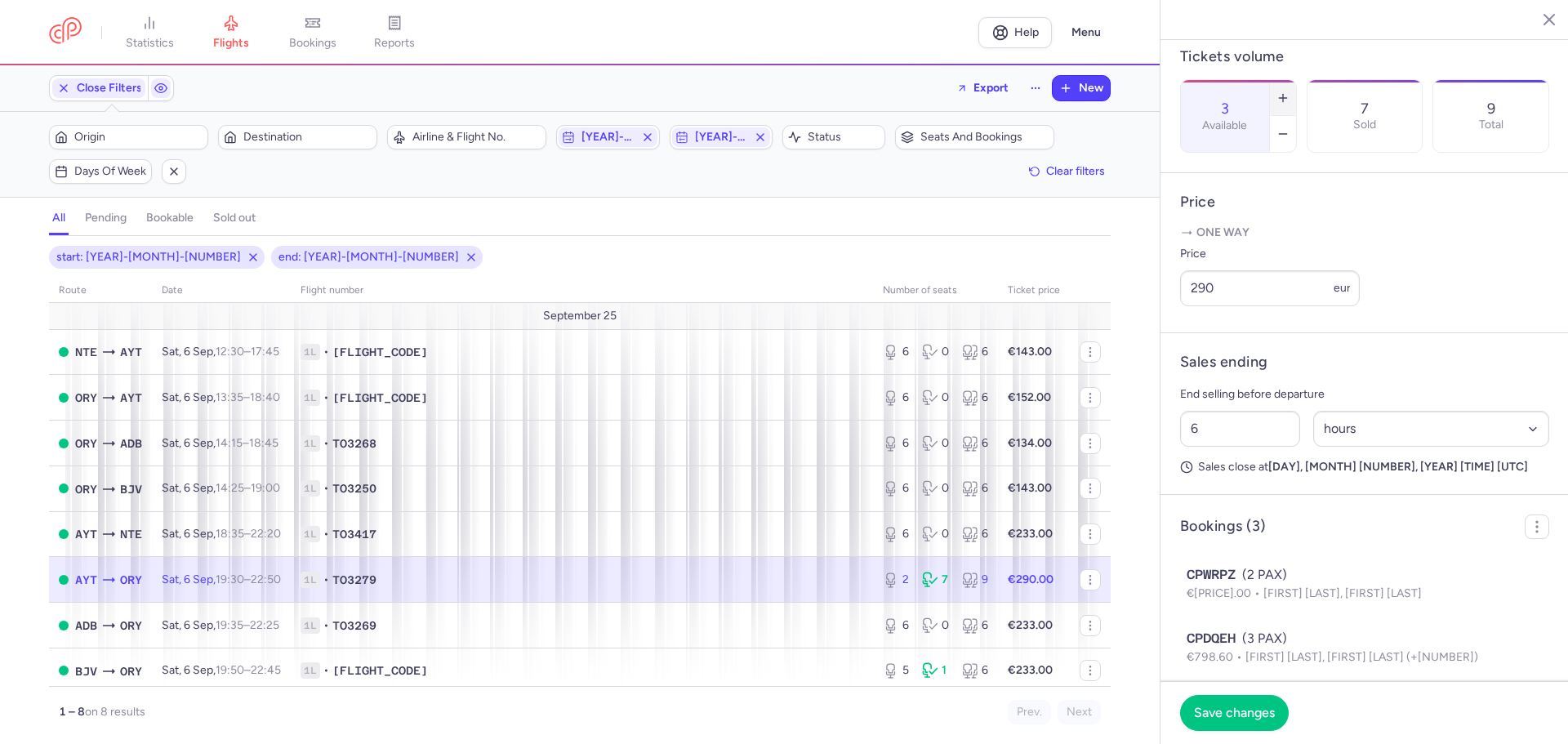 click 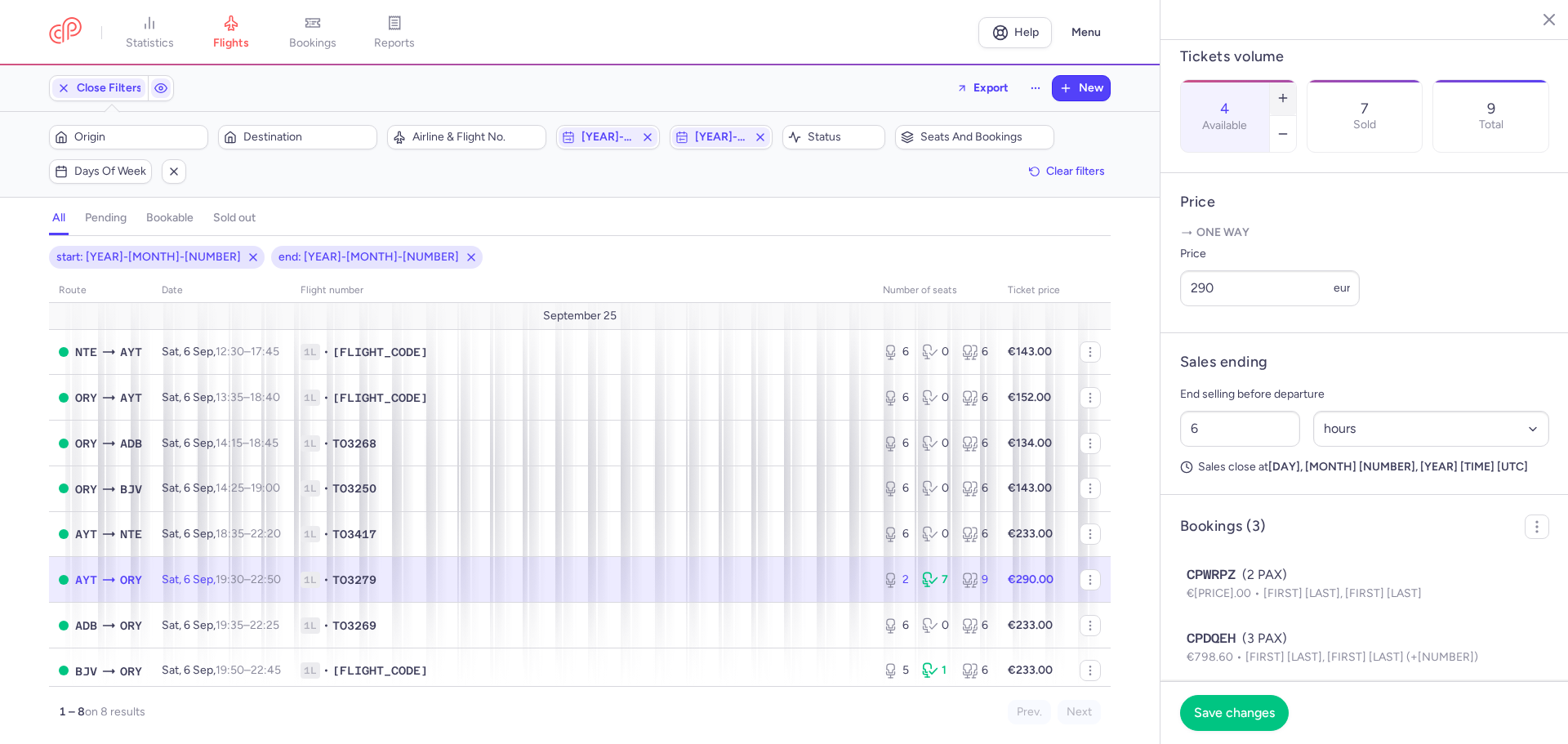 click 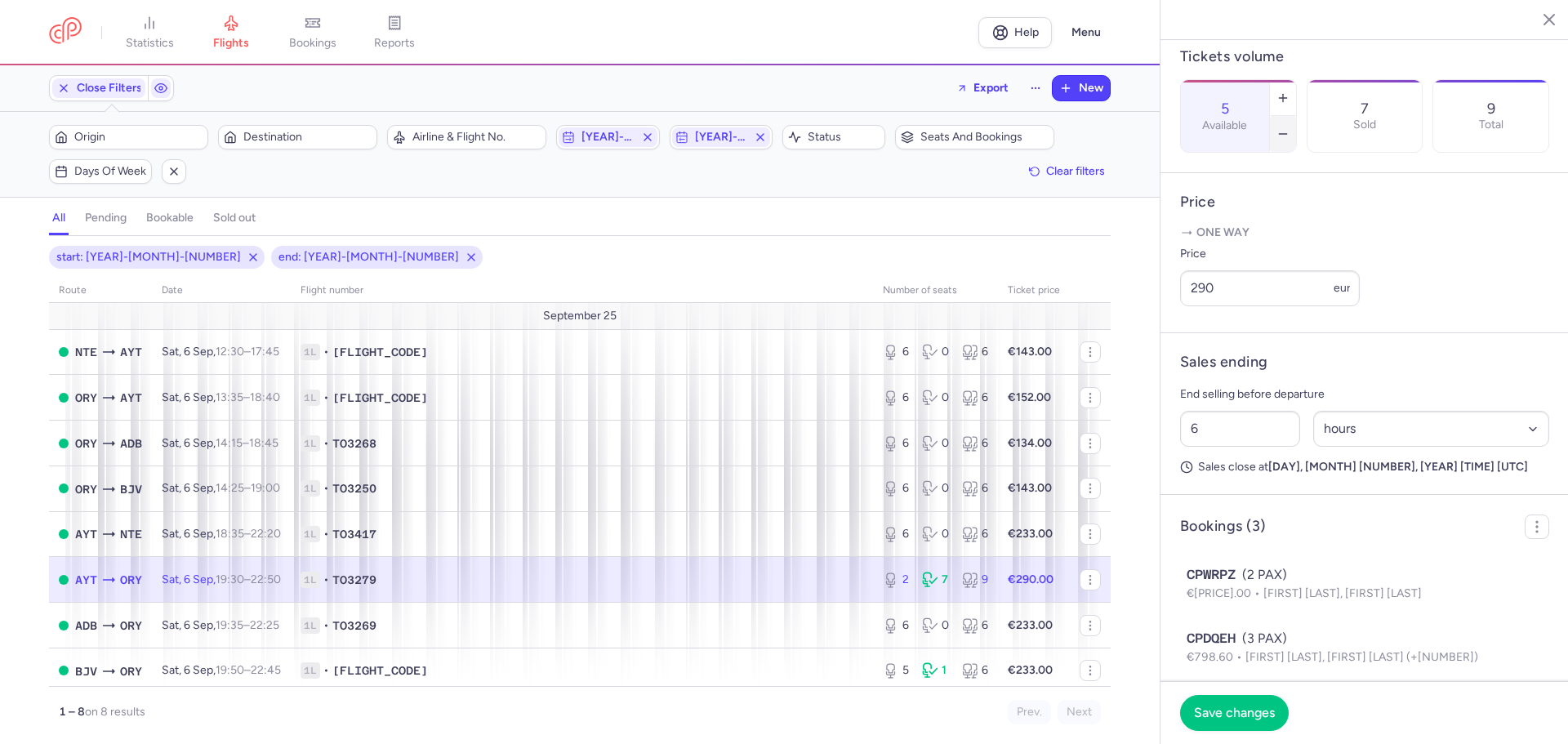 click at bounding box center (1283, 134) 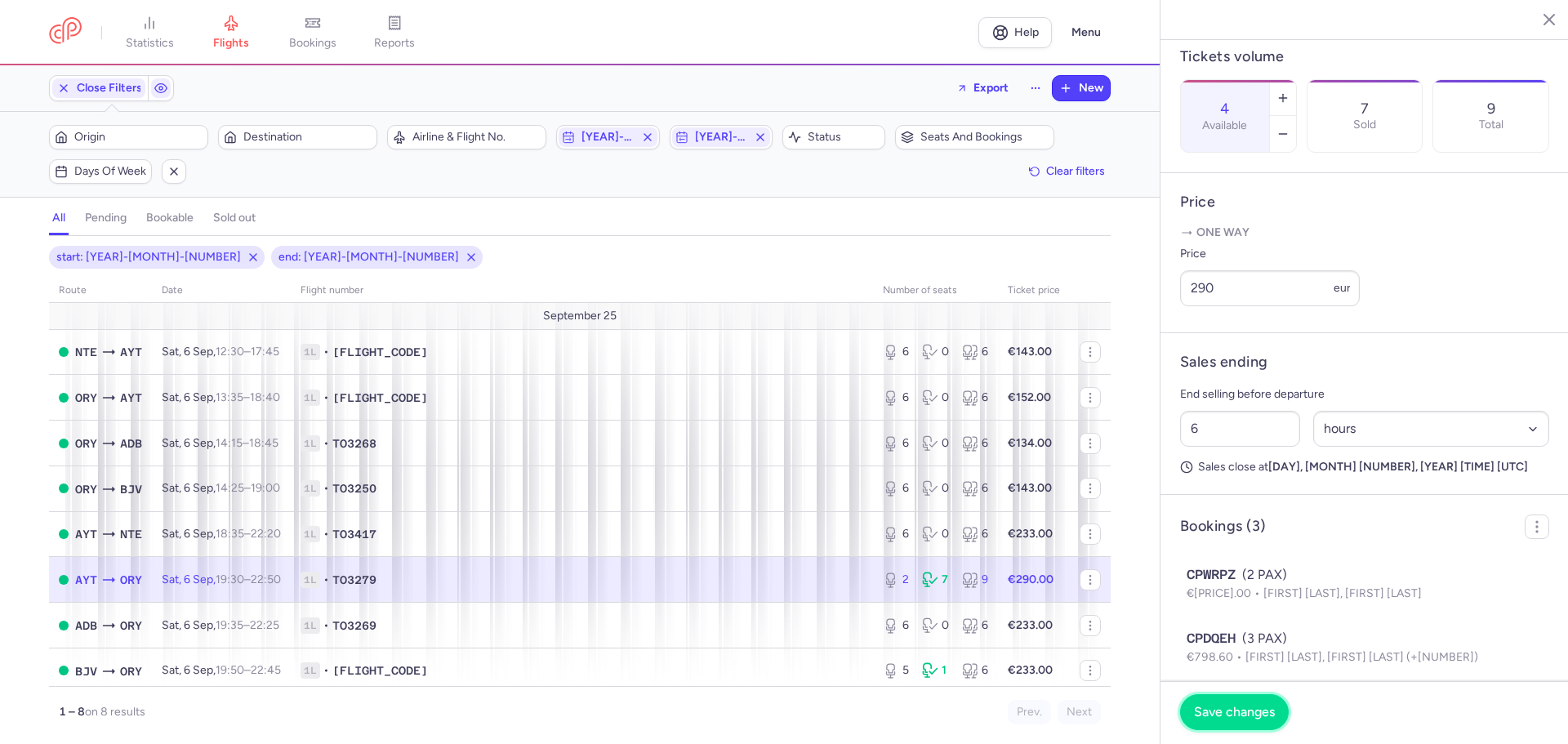 drag, startPoint x: 1238, startPoint y: 707, endPoint x: 1247, endPoint y: 705, distance: 9.219544 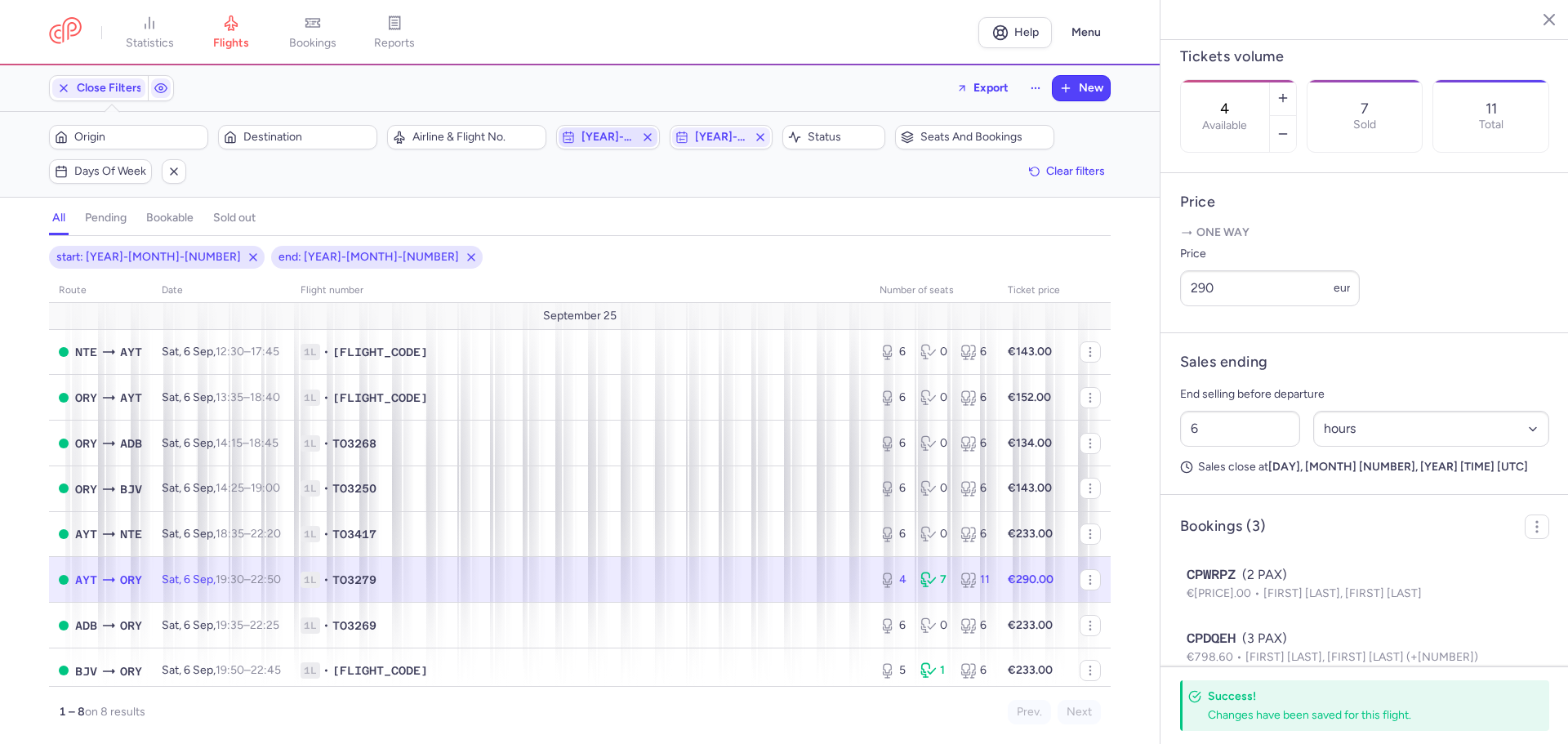click on "[YEAR]-[MONTH]-[NUMBER]" at bounding box center (608, 137) 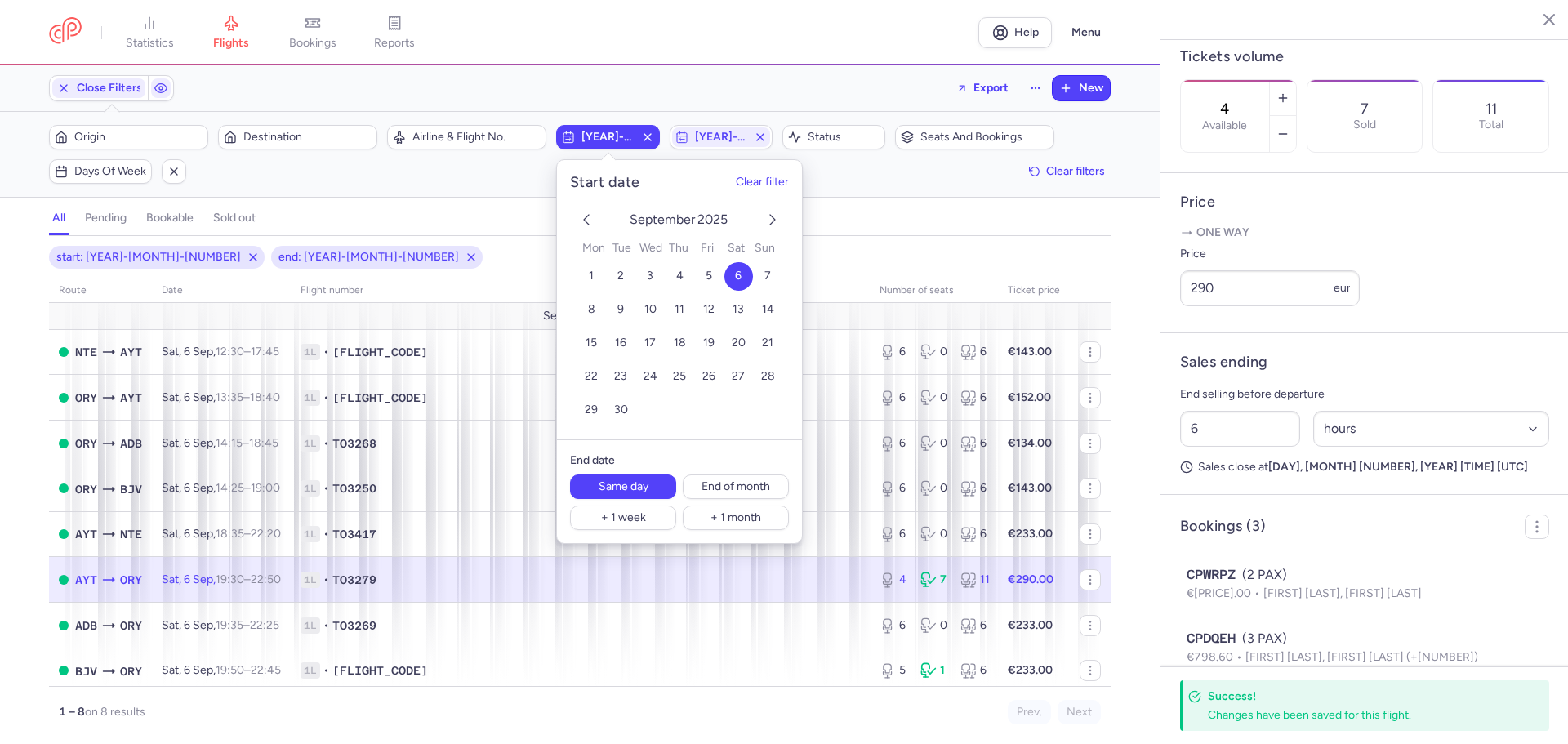 click 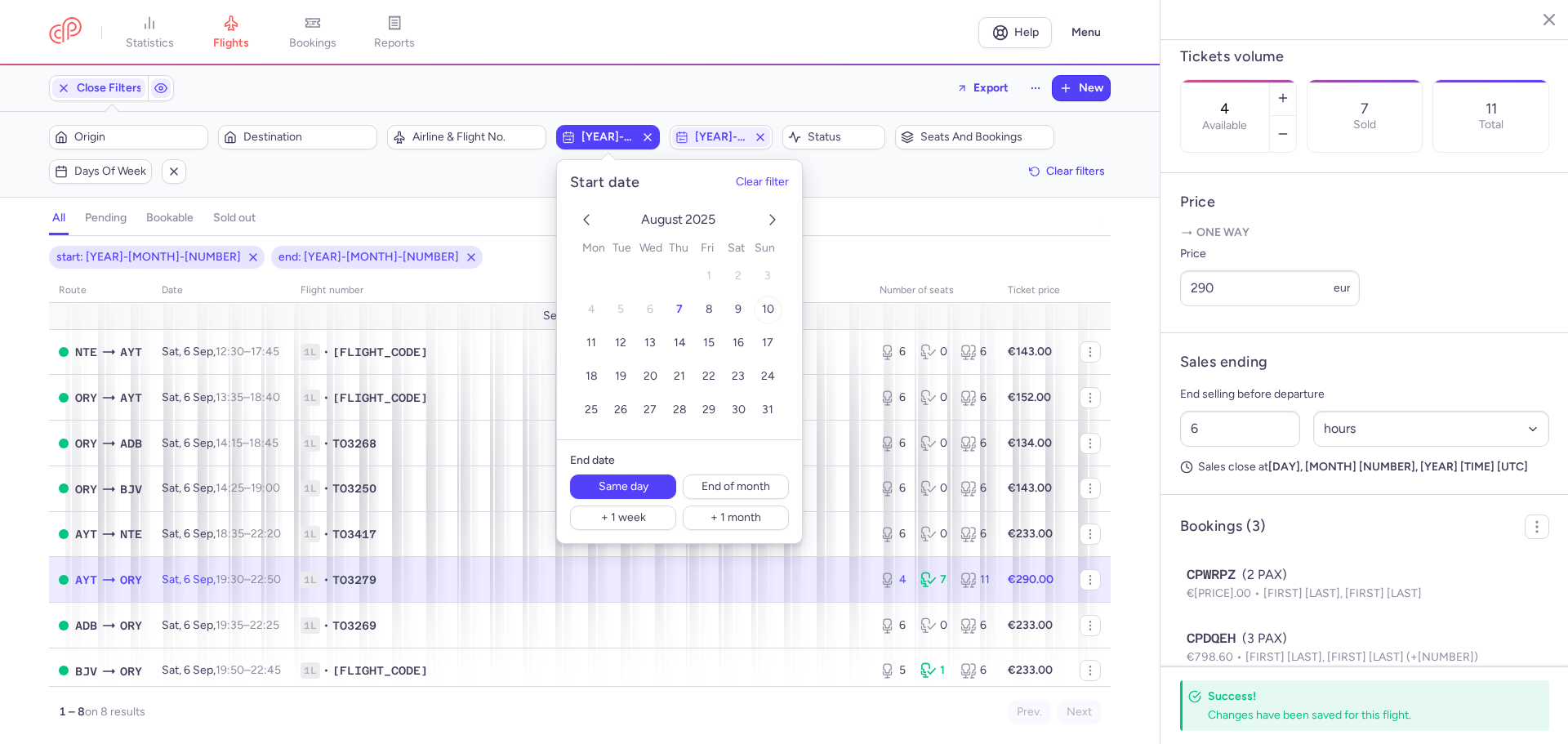 click on "10" at bounding box center (768, 310) 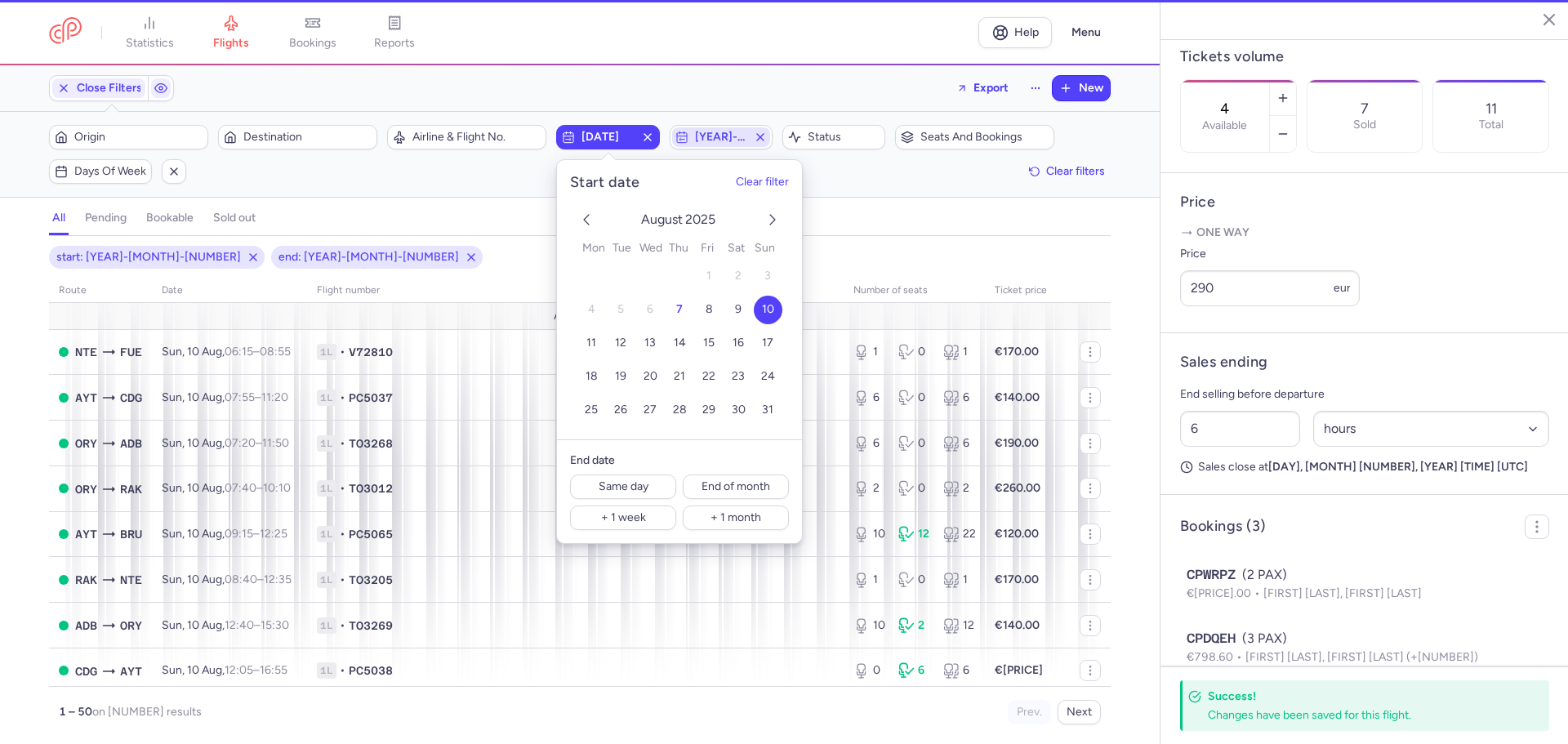 click on "[YEAR]-[MONTH]-[NUMBER]" at bounding box center (721, 137) 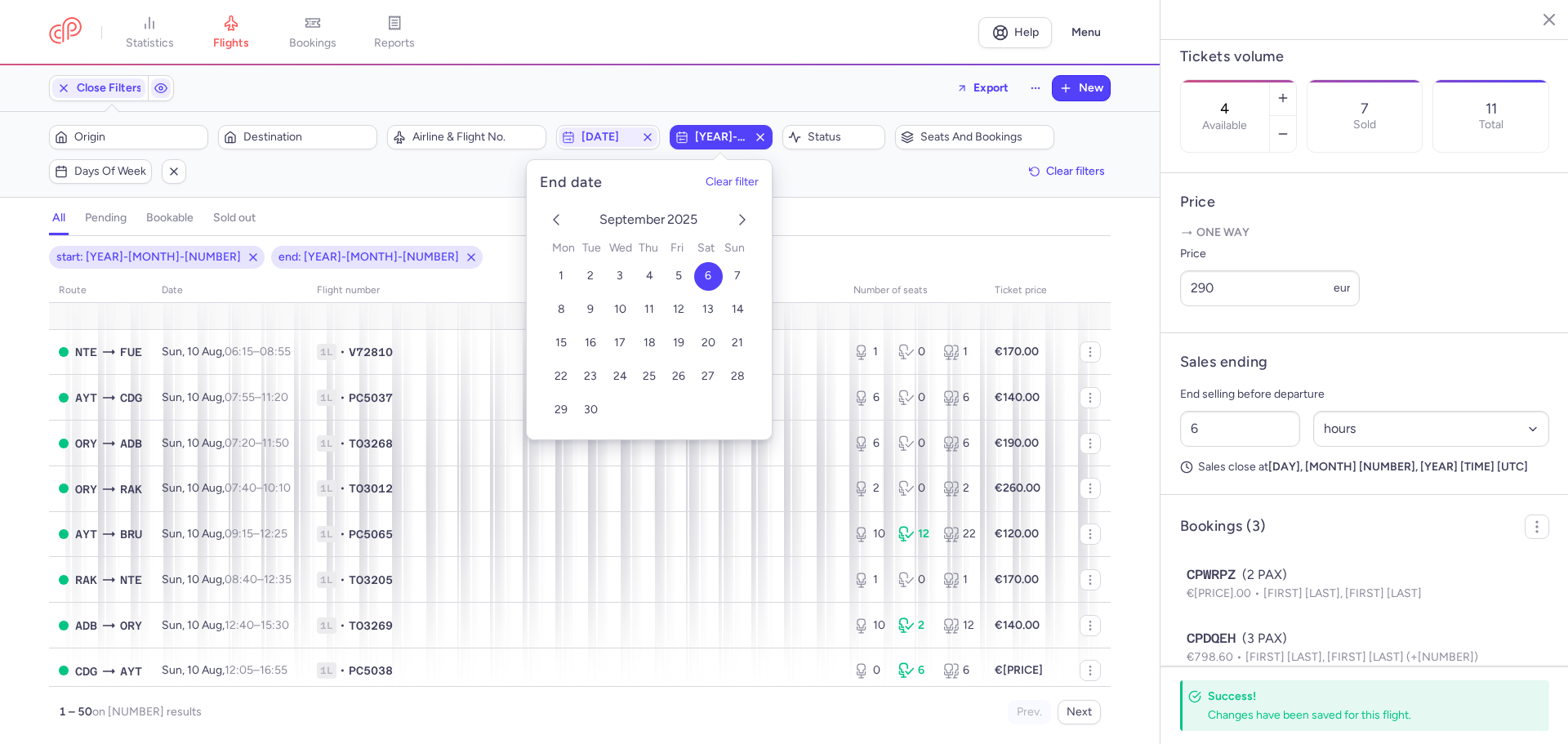 click 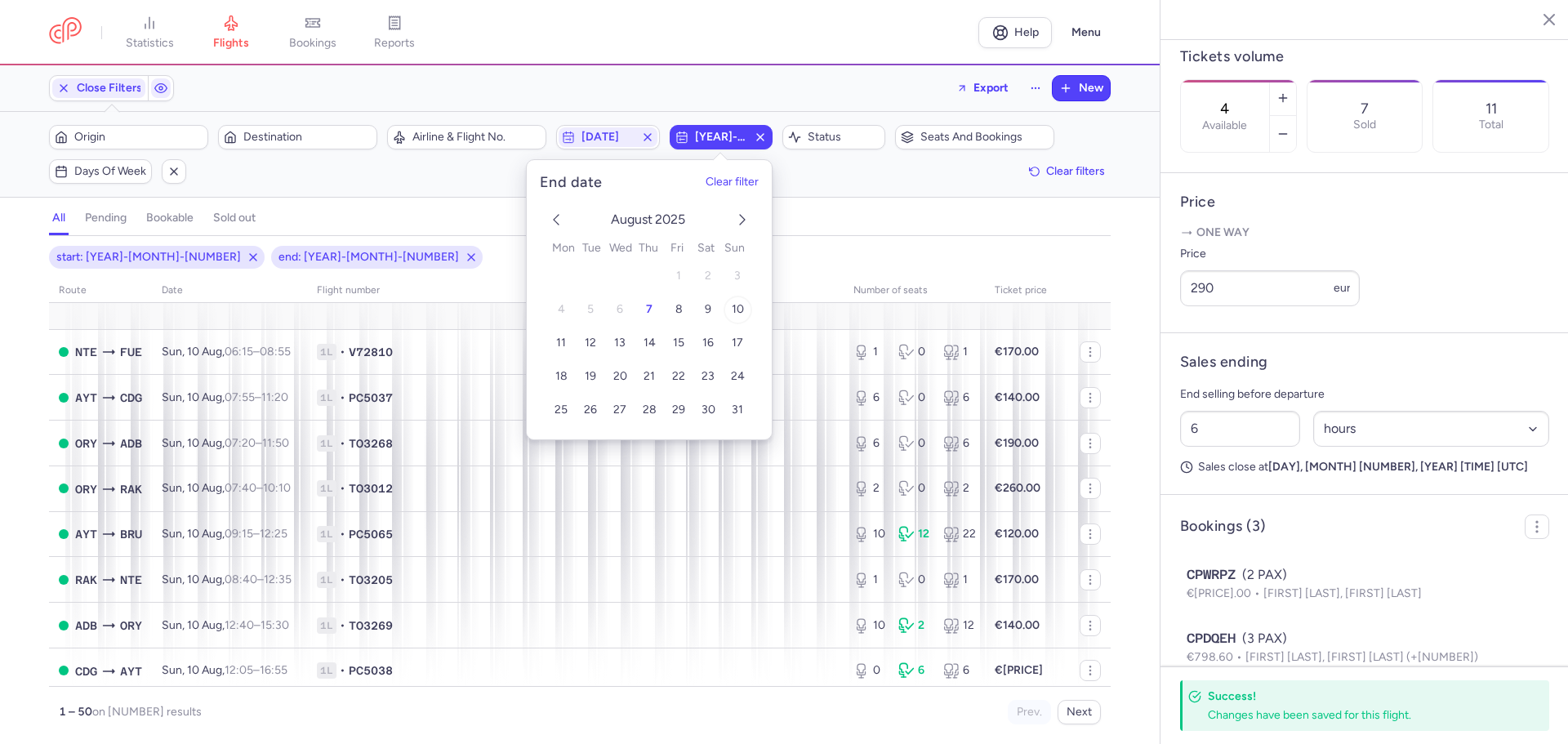 click on "10" at bounding box center (737, 310) 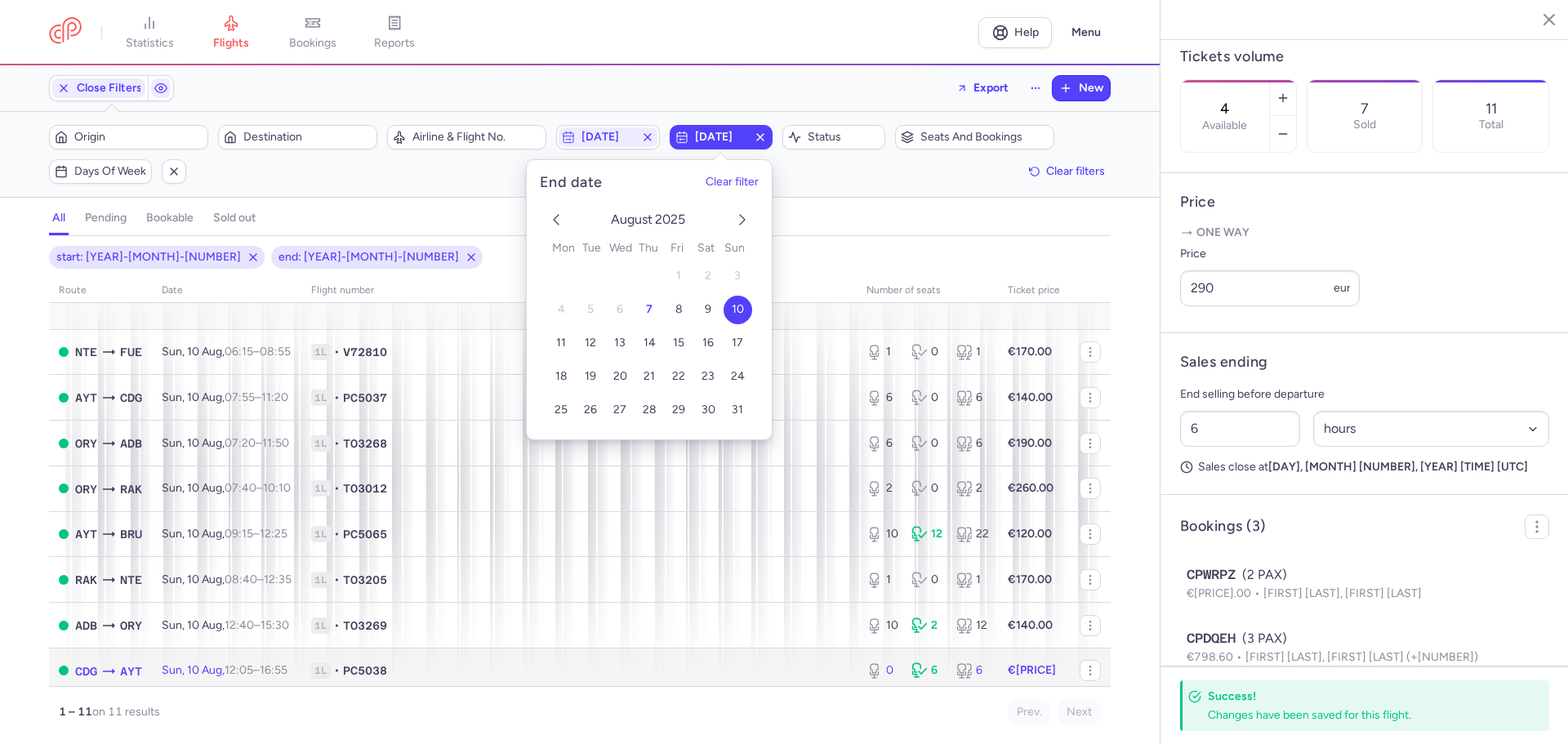 click on "CDG  AYT" at bounding box center [109, 670] 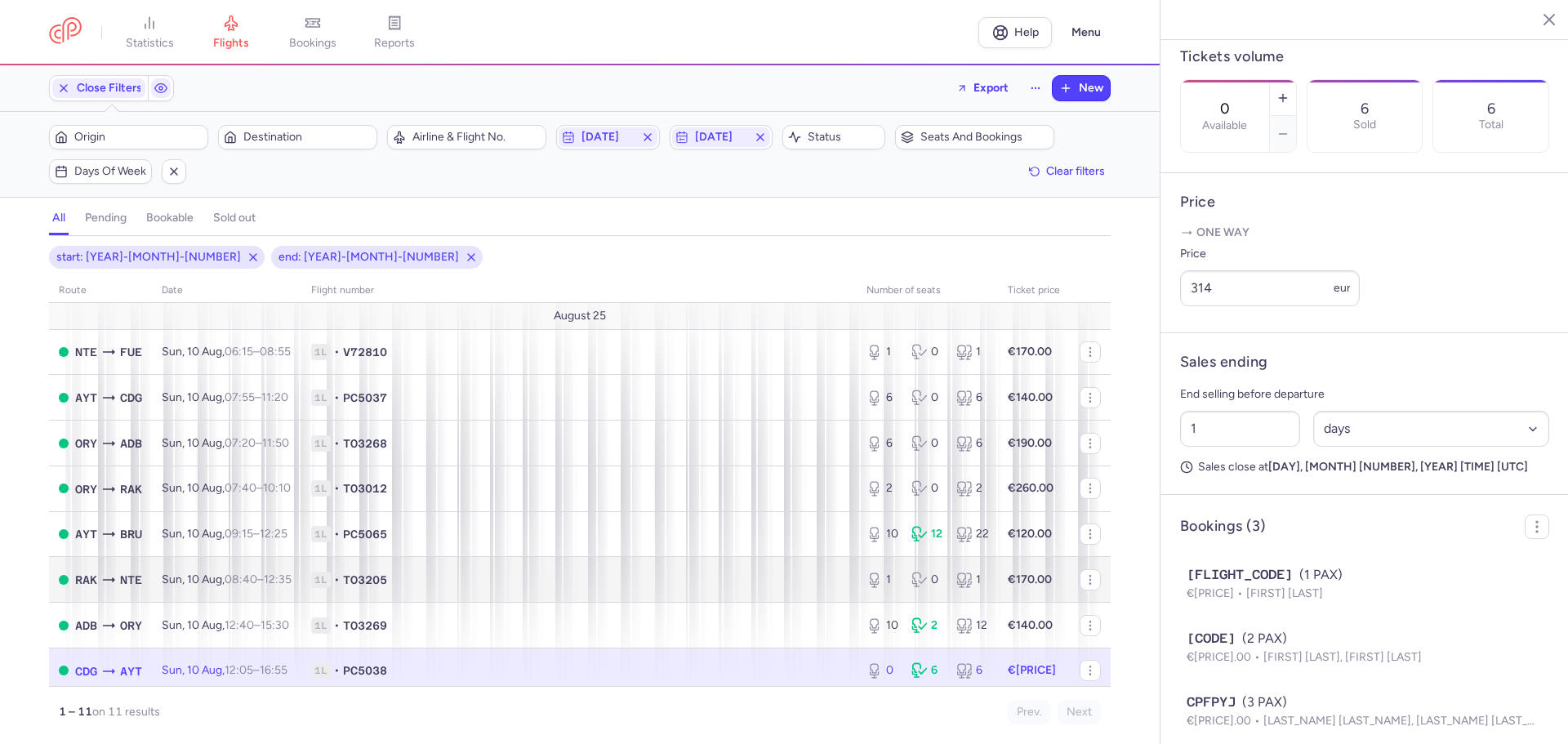 scroll, scrollTop: 144, scrollLeft: 0, axis: vertical 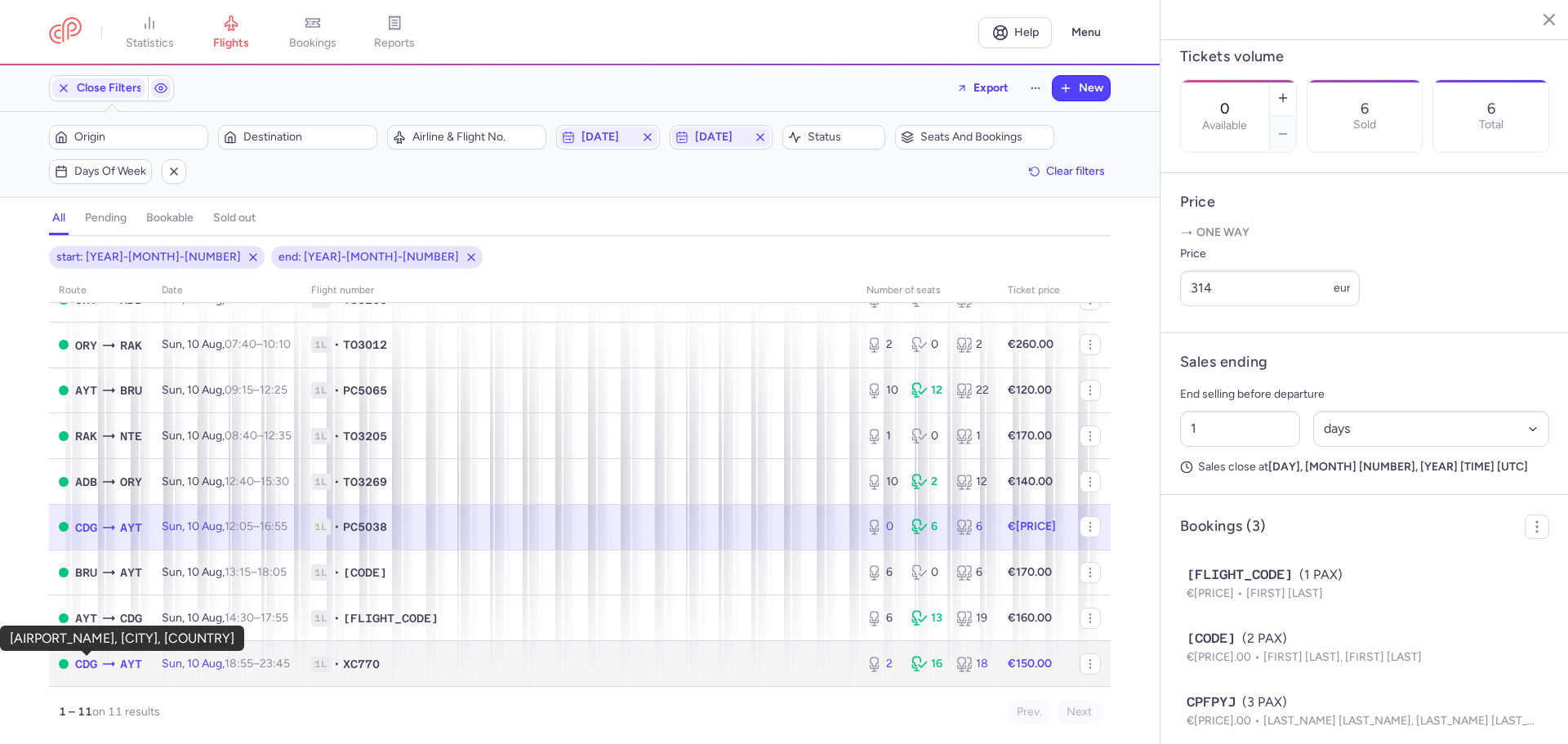 click on "CDG" at bounding box center (86, 664) 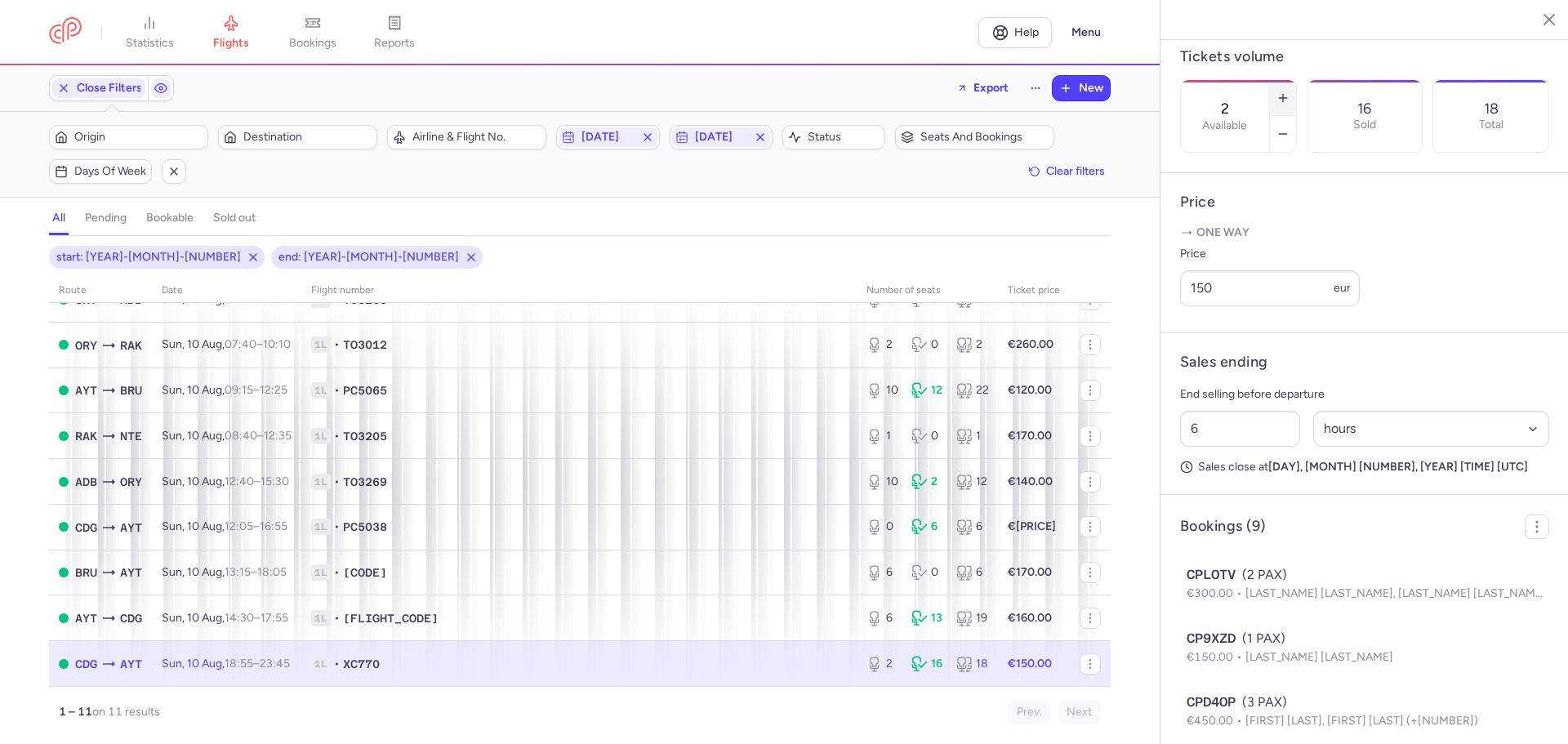 click 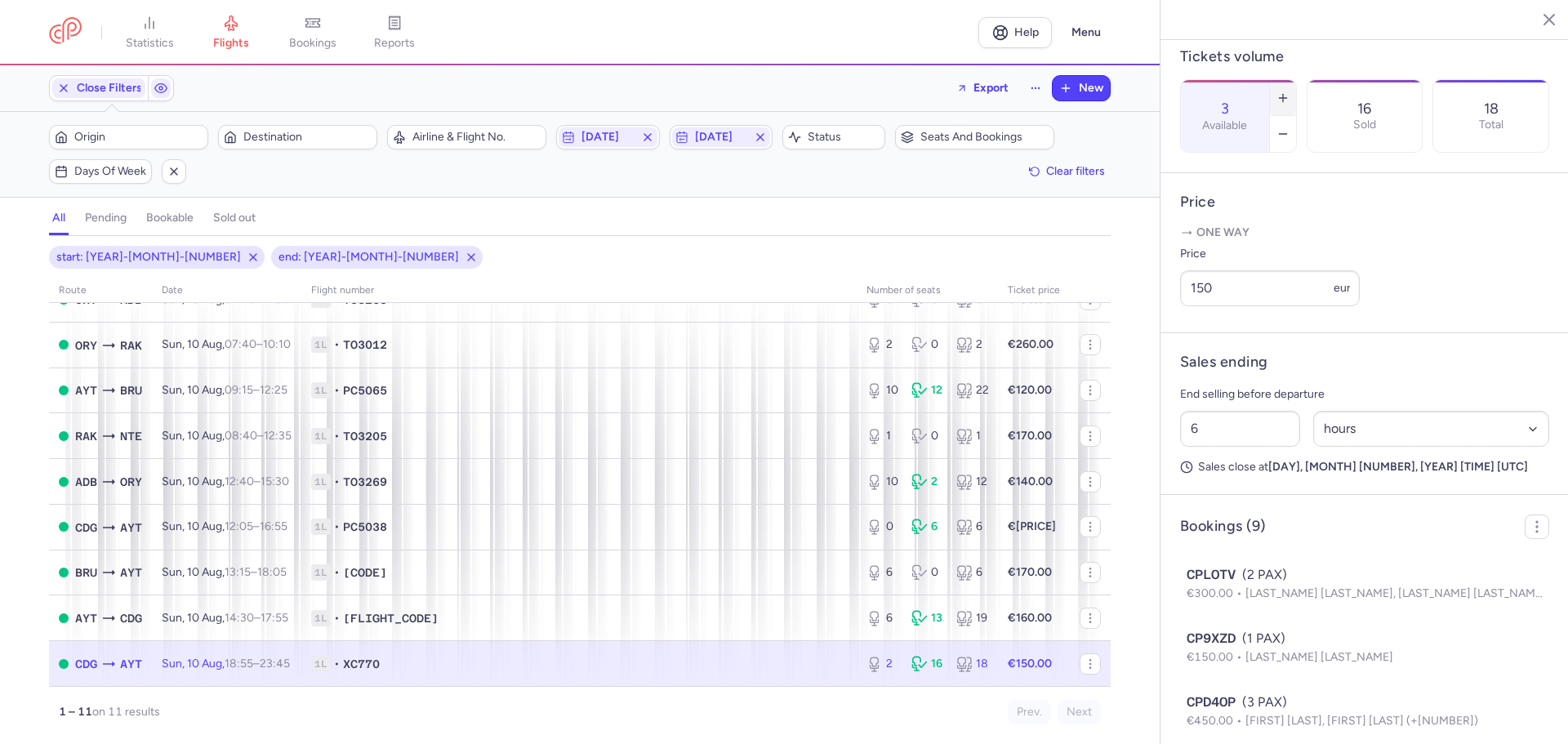 click 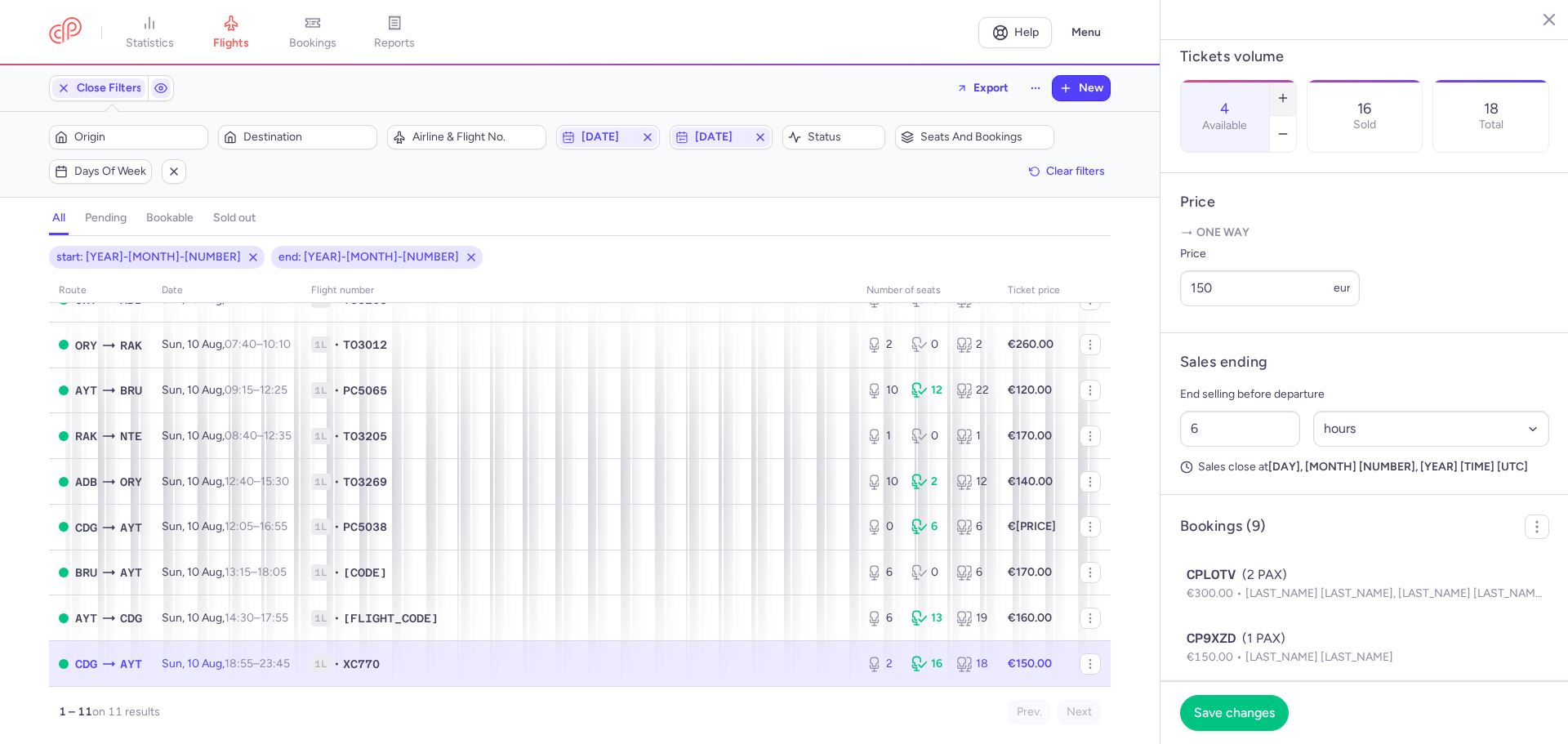 click 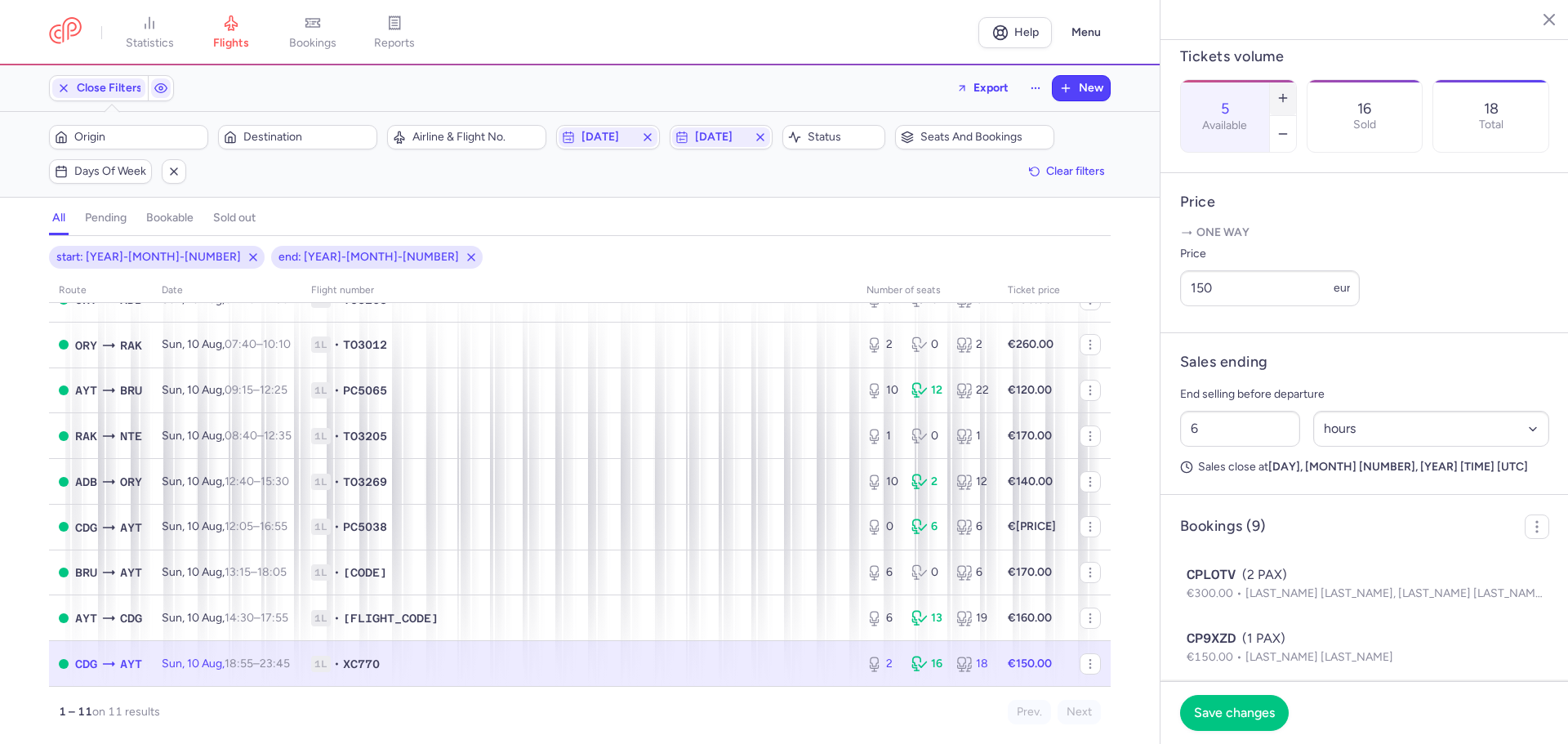 click 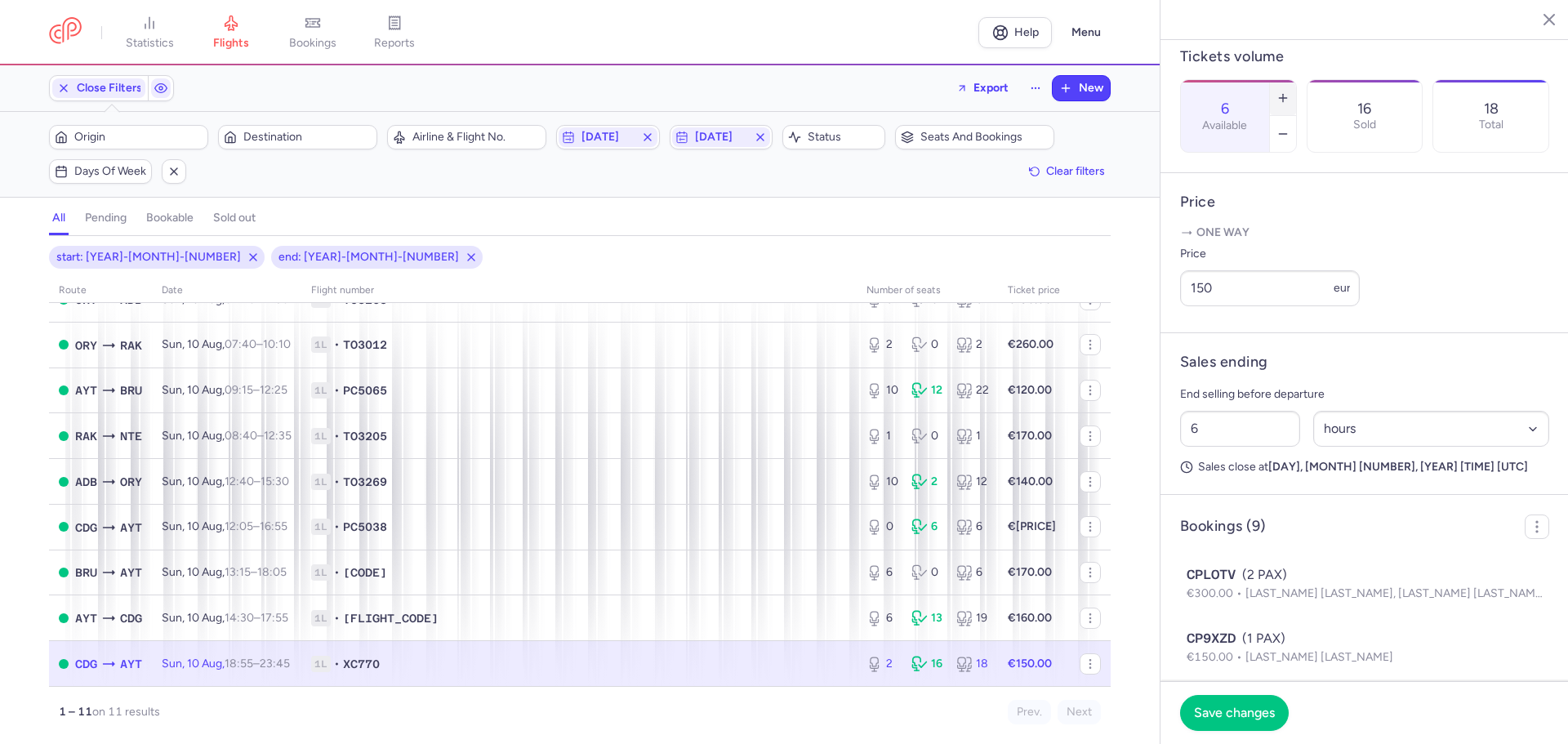 click 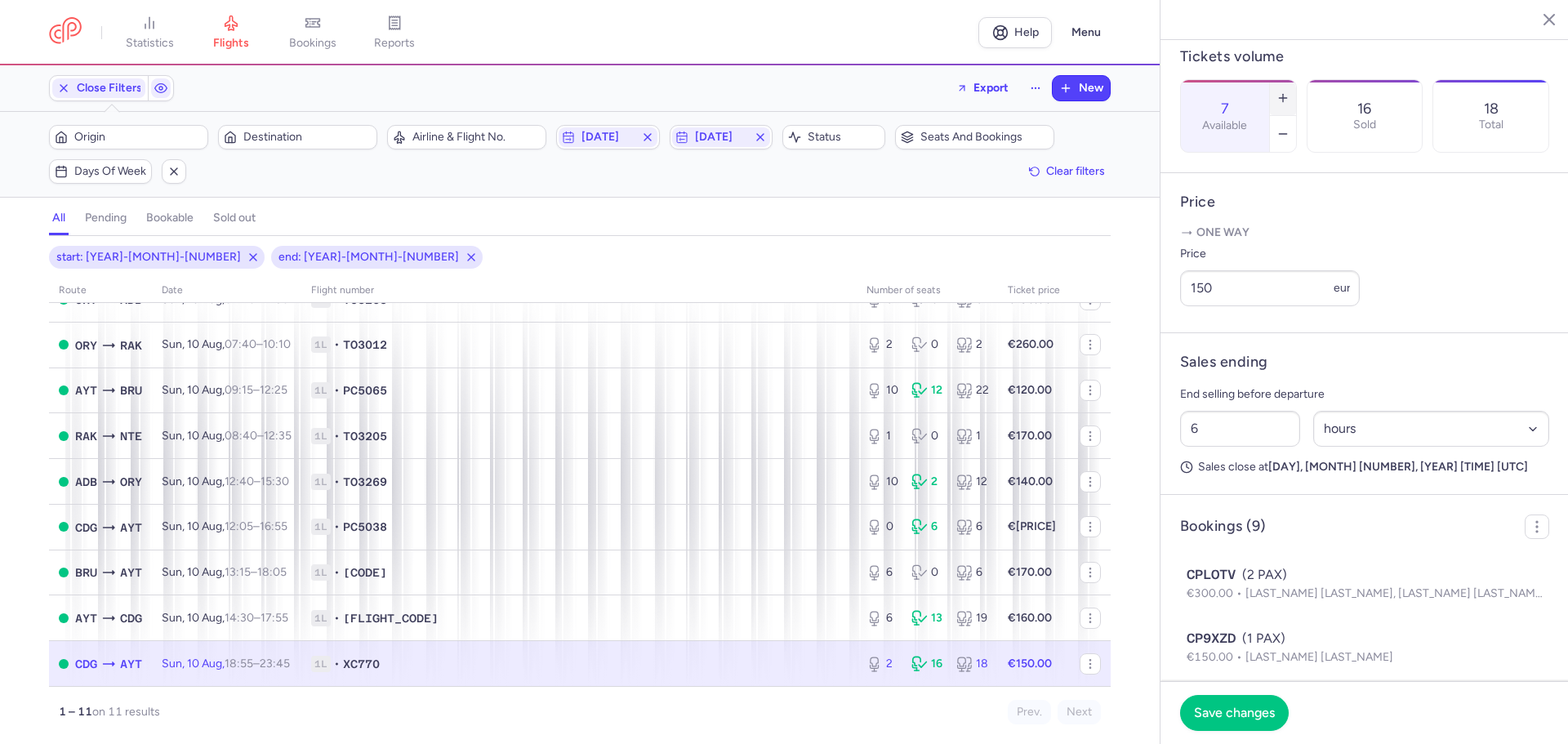 click 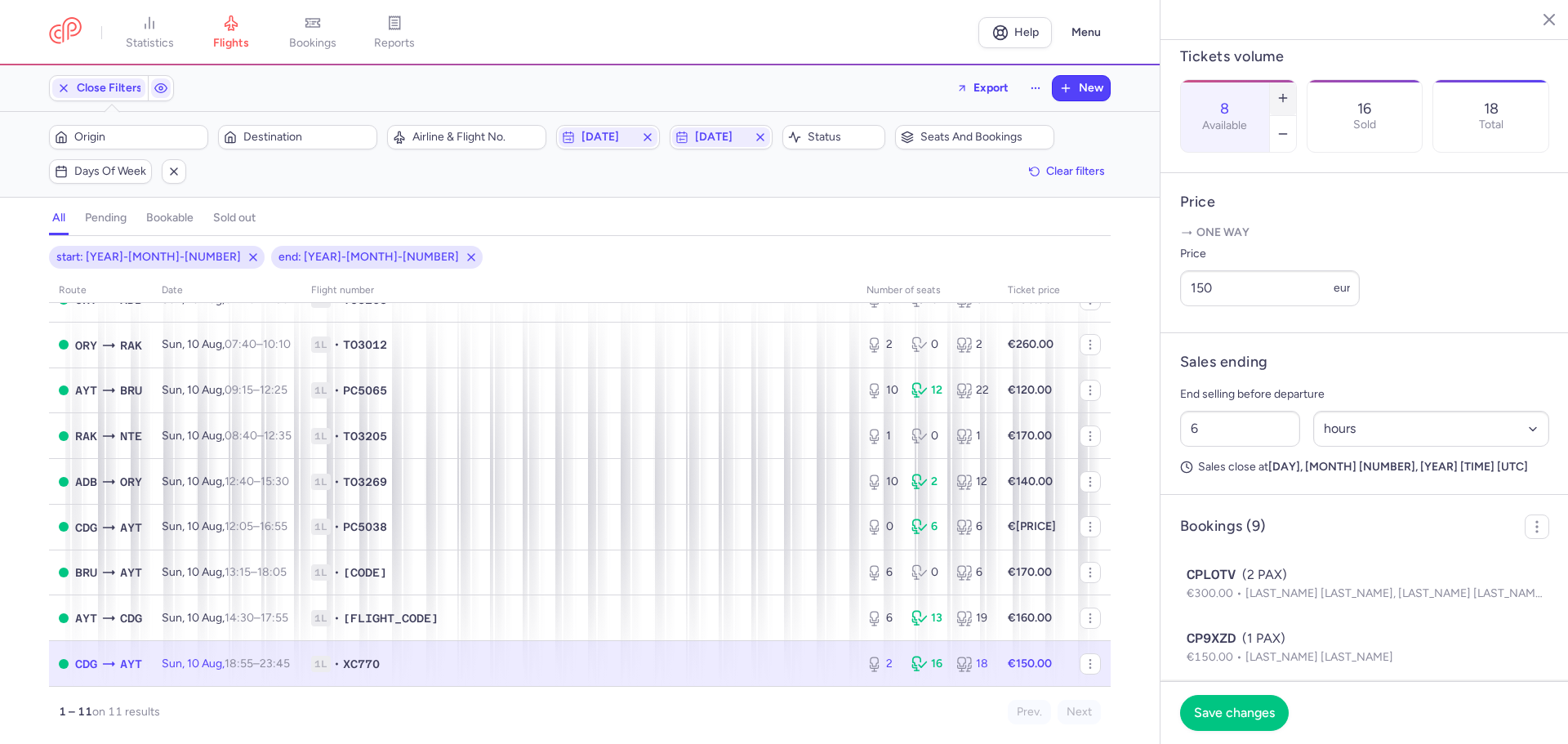 click 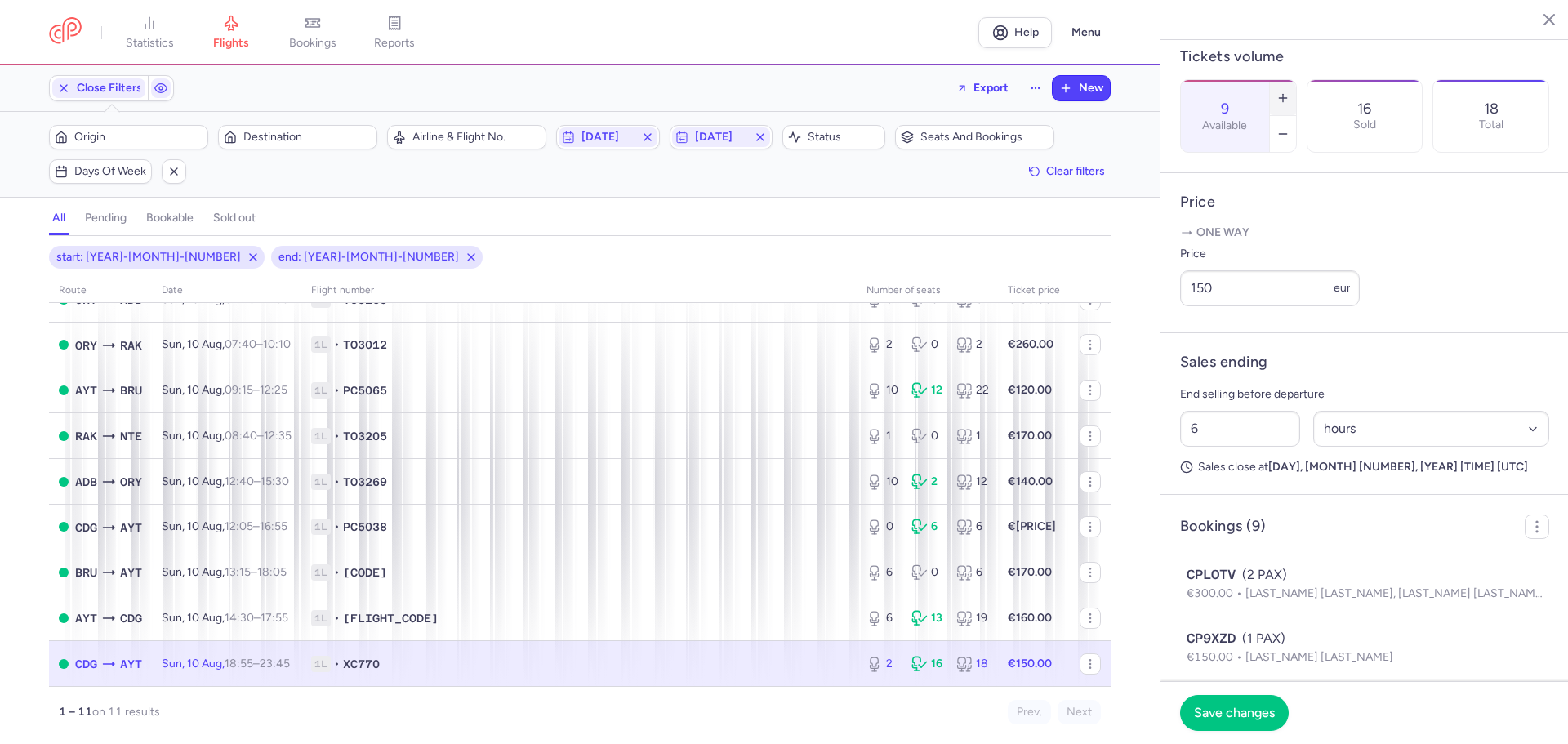 click 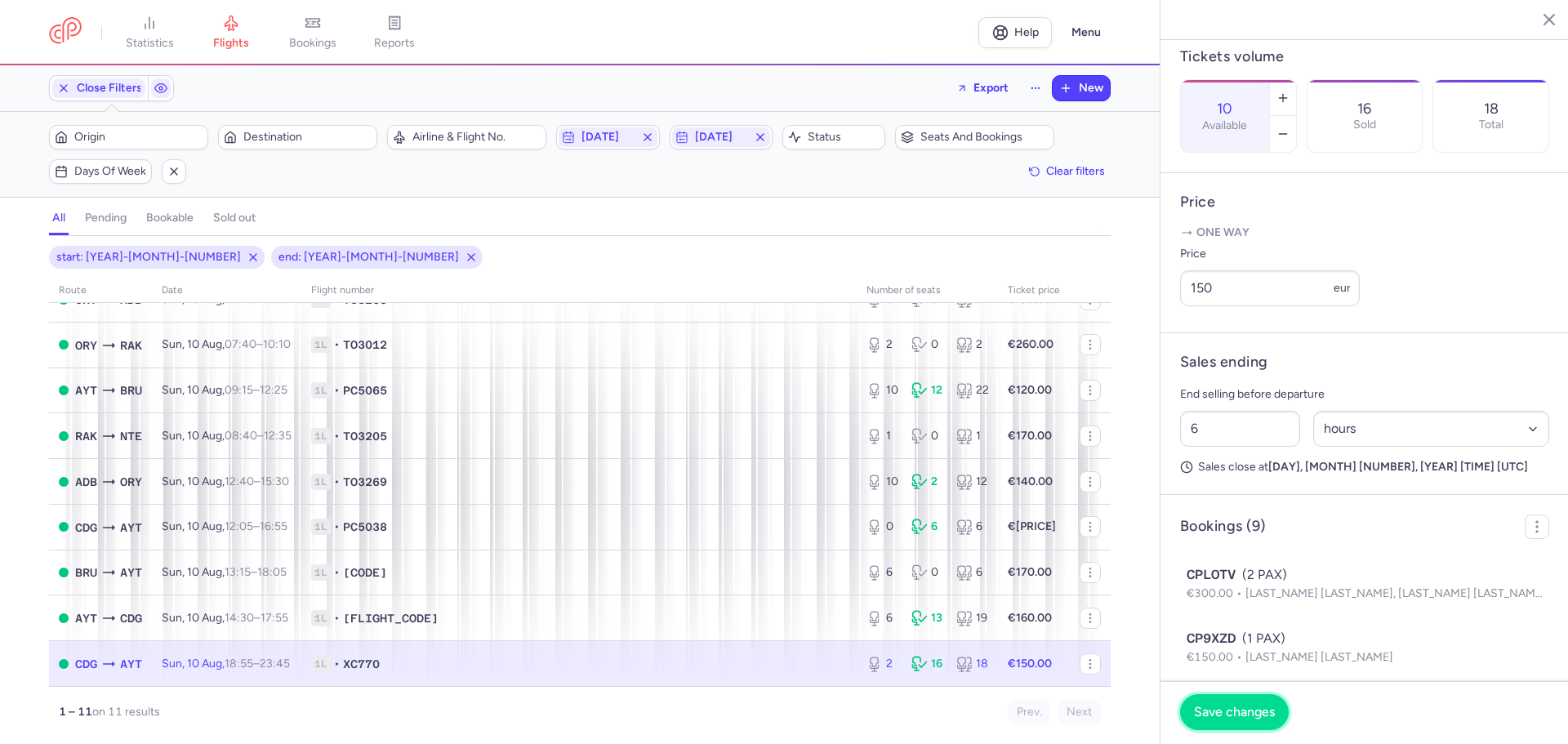 click on "Save changes" at bounding box center [1234, 712] 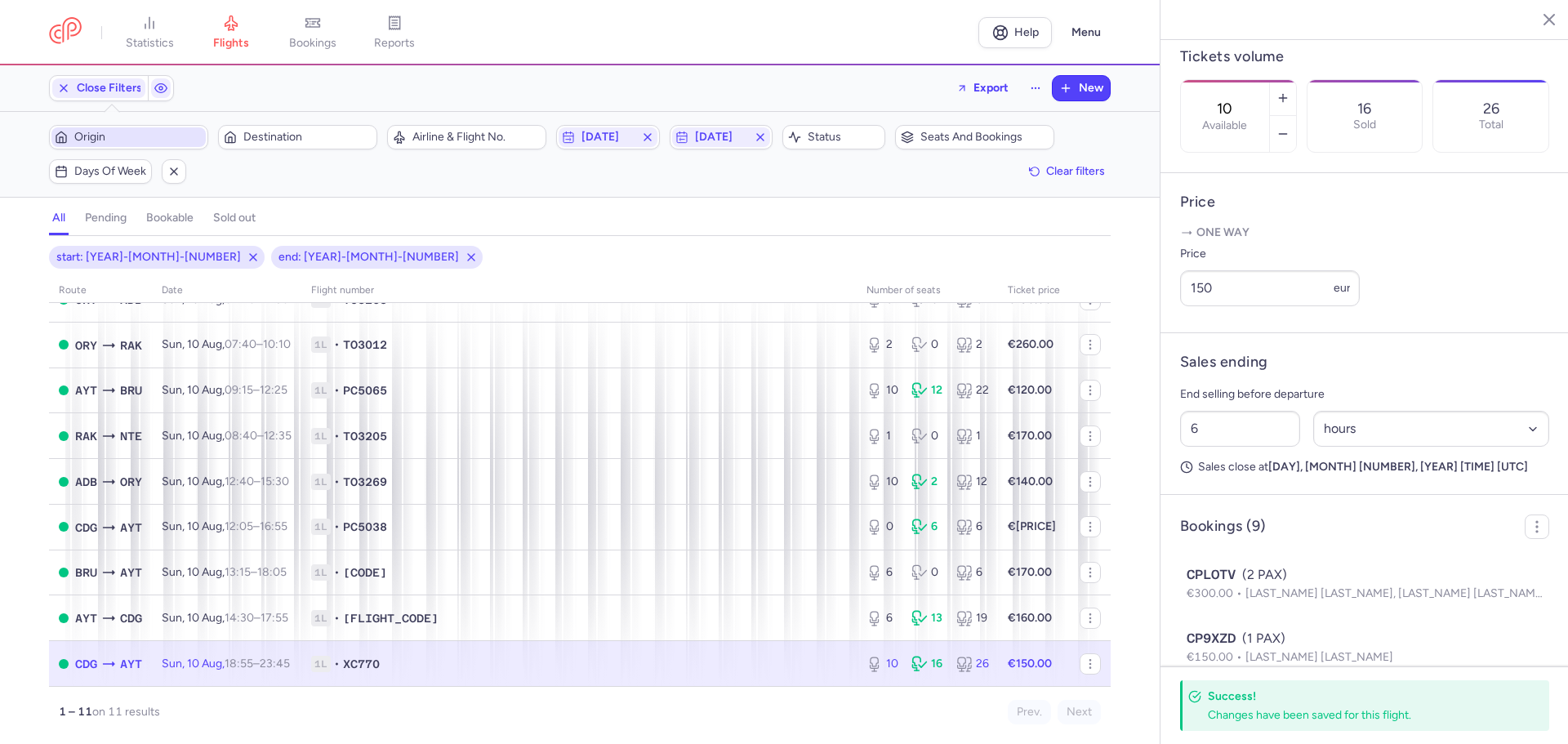 click on "Origin" at bounding box center [138, 137] 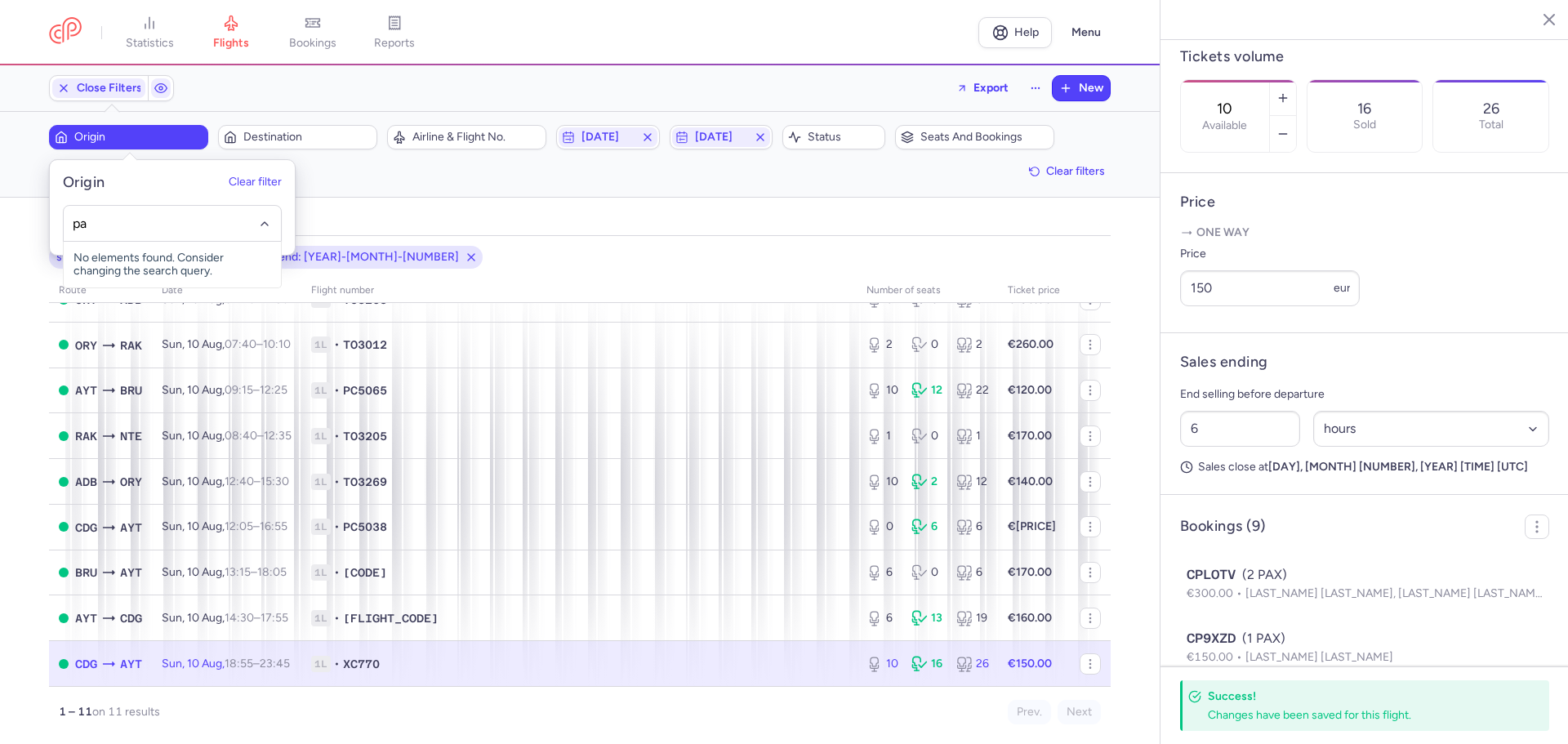 type on "par" 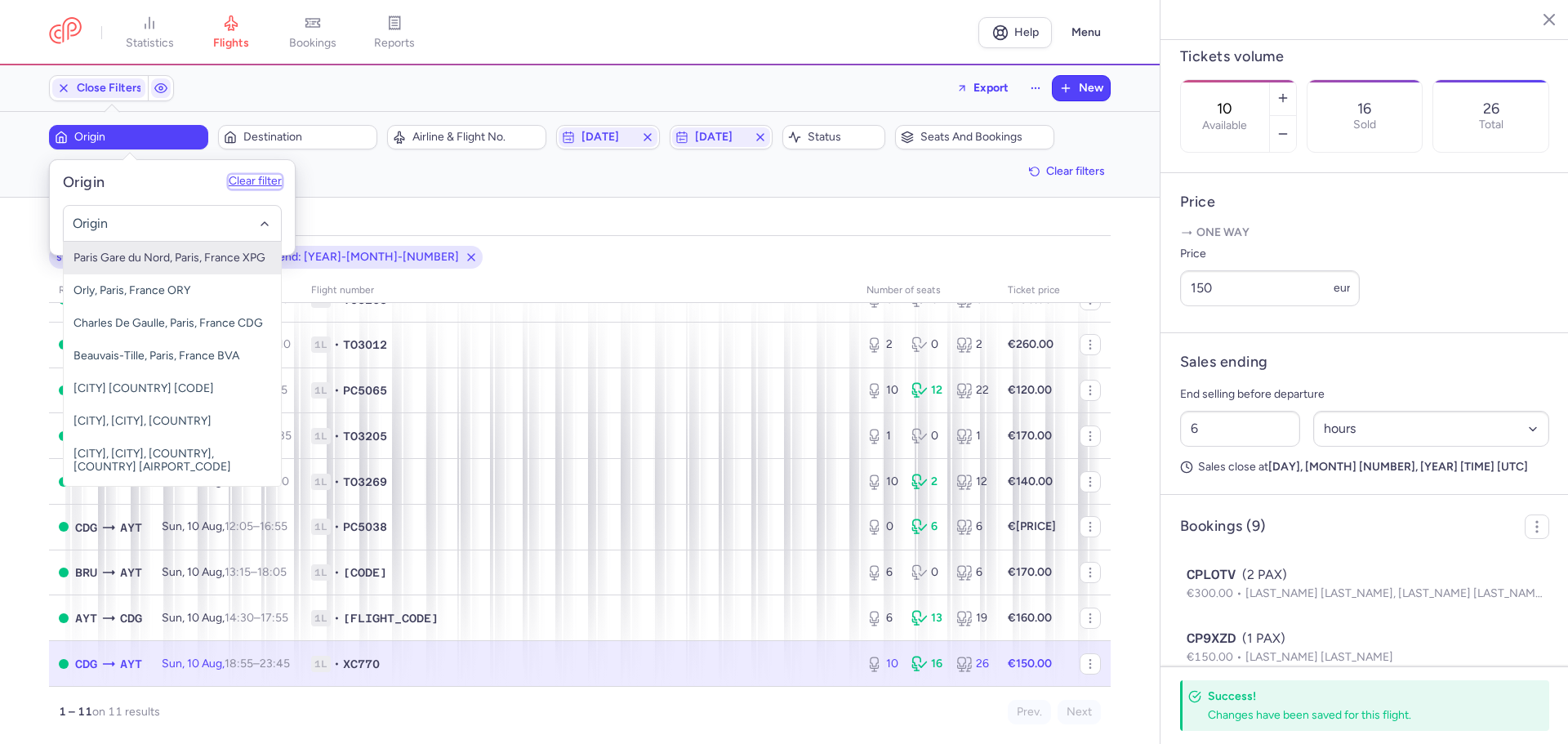 click on "Clear filter" at bounding box center [255, 182] 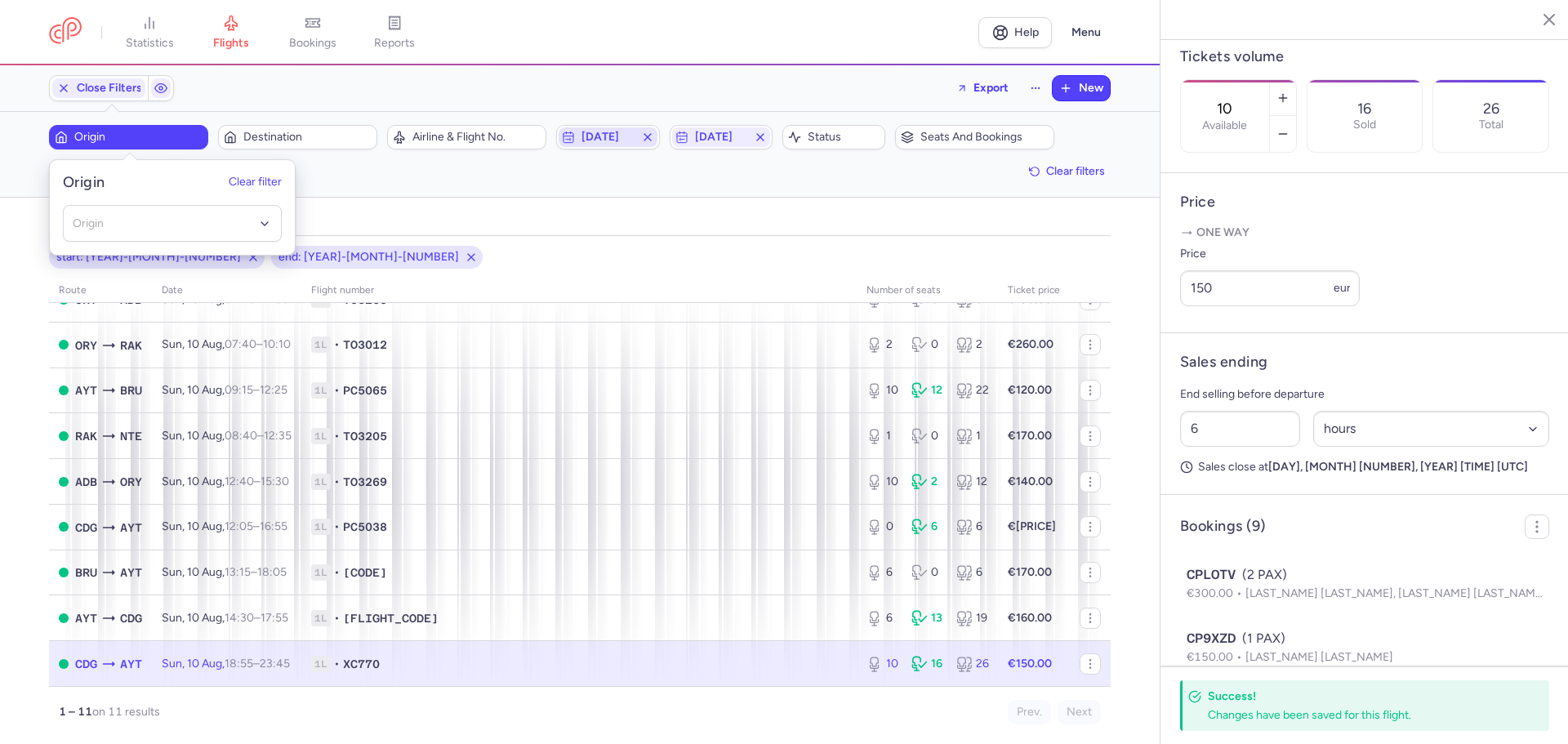 click on "[DATE]" at bounding box center [608, 137] 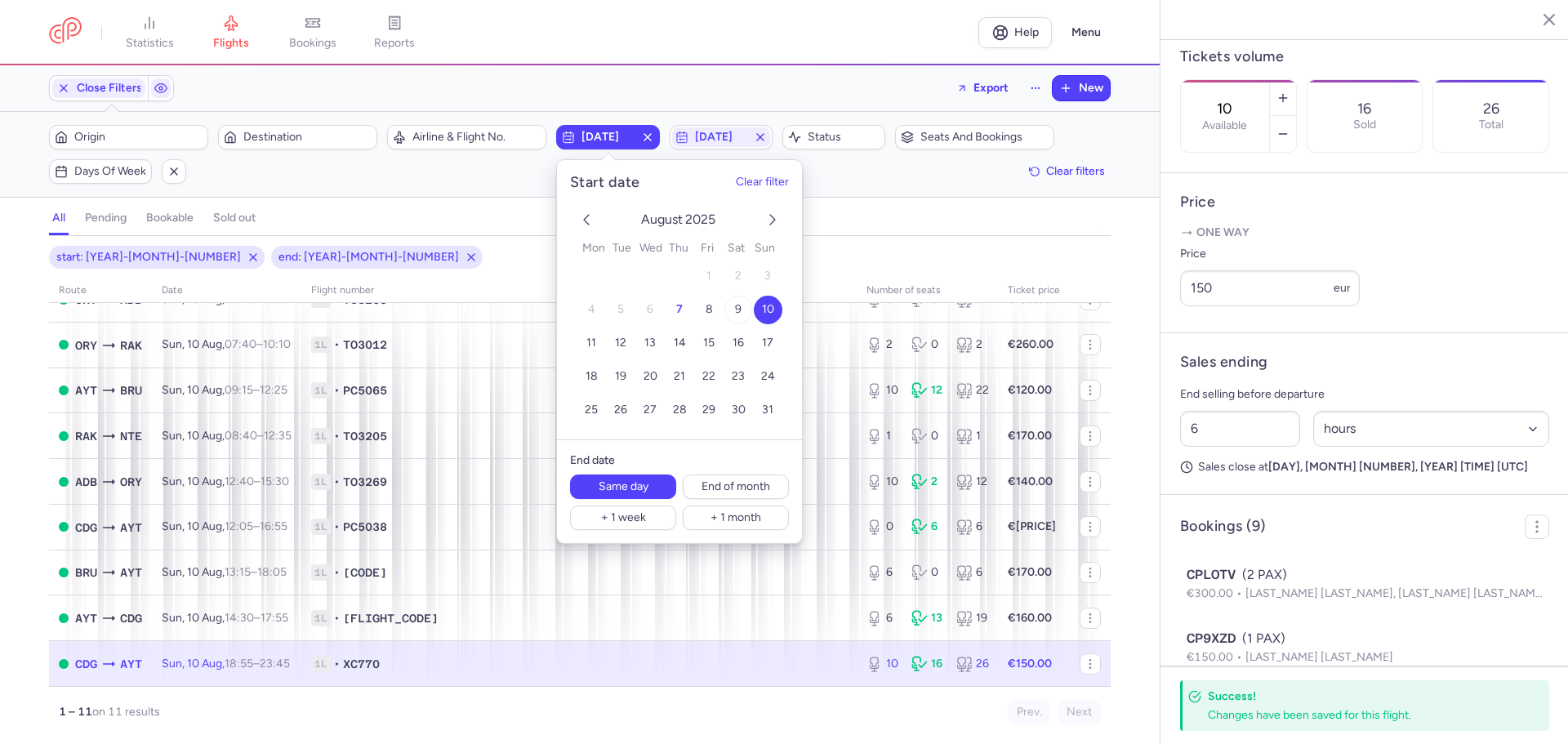 click on "9" at bounding box center (738, 310) 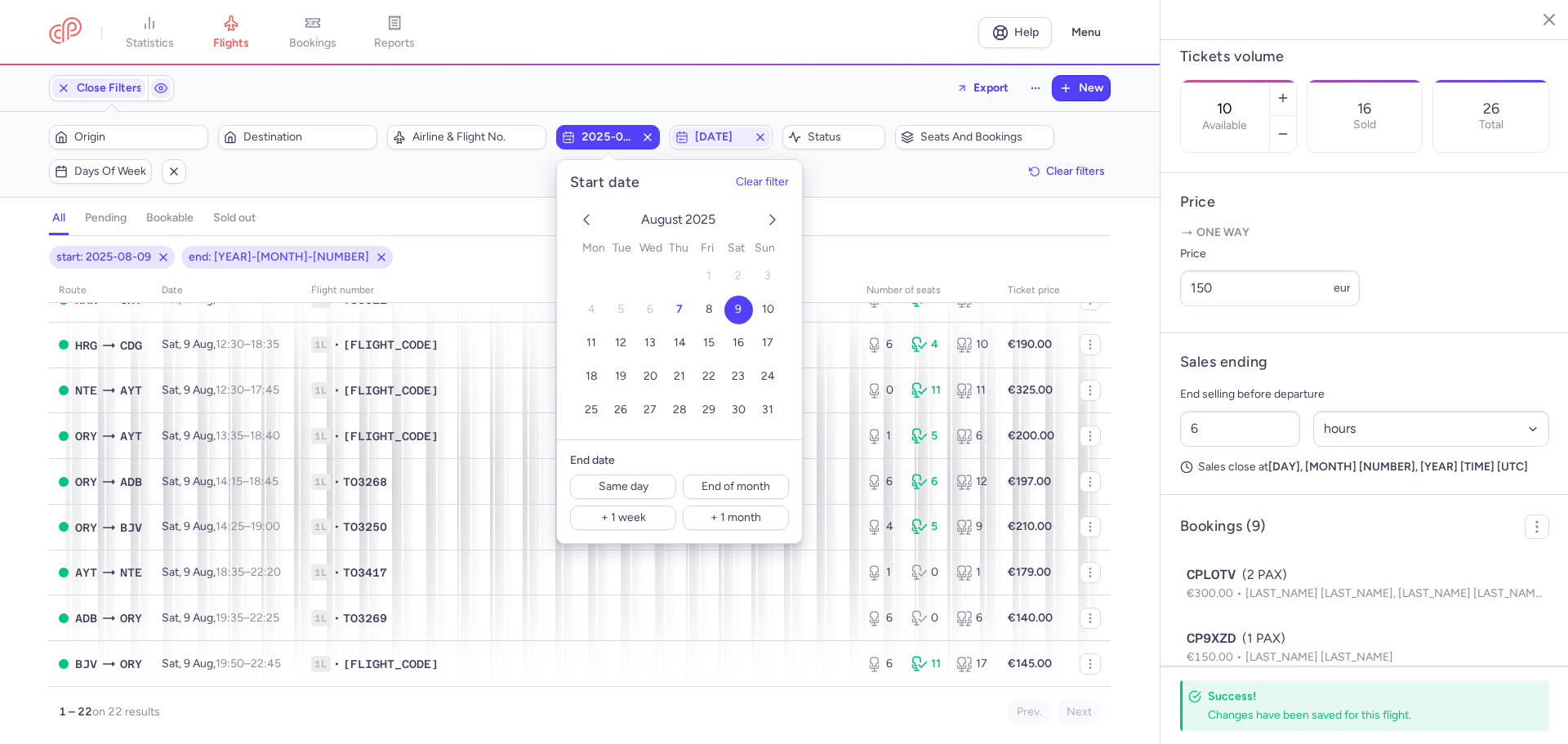 click on "Filters (2) – [NUMBER] results  Origin  Destination  Airline & Flight No.  [YEAR]-[MONTH]-[NUMBER]  [YEAR]-[MONTH]-[NUMBER]  Status  Seats and bookings  Days of week  Clear filters" at bounding box center (580, 154) 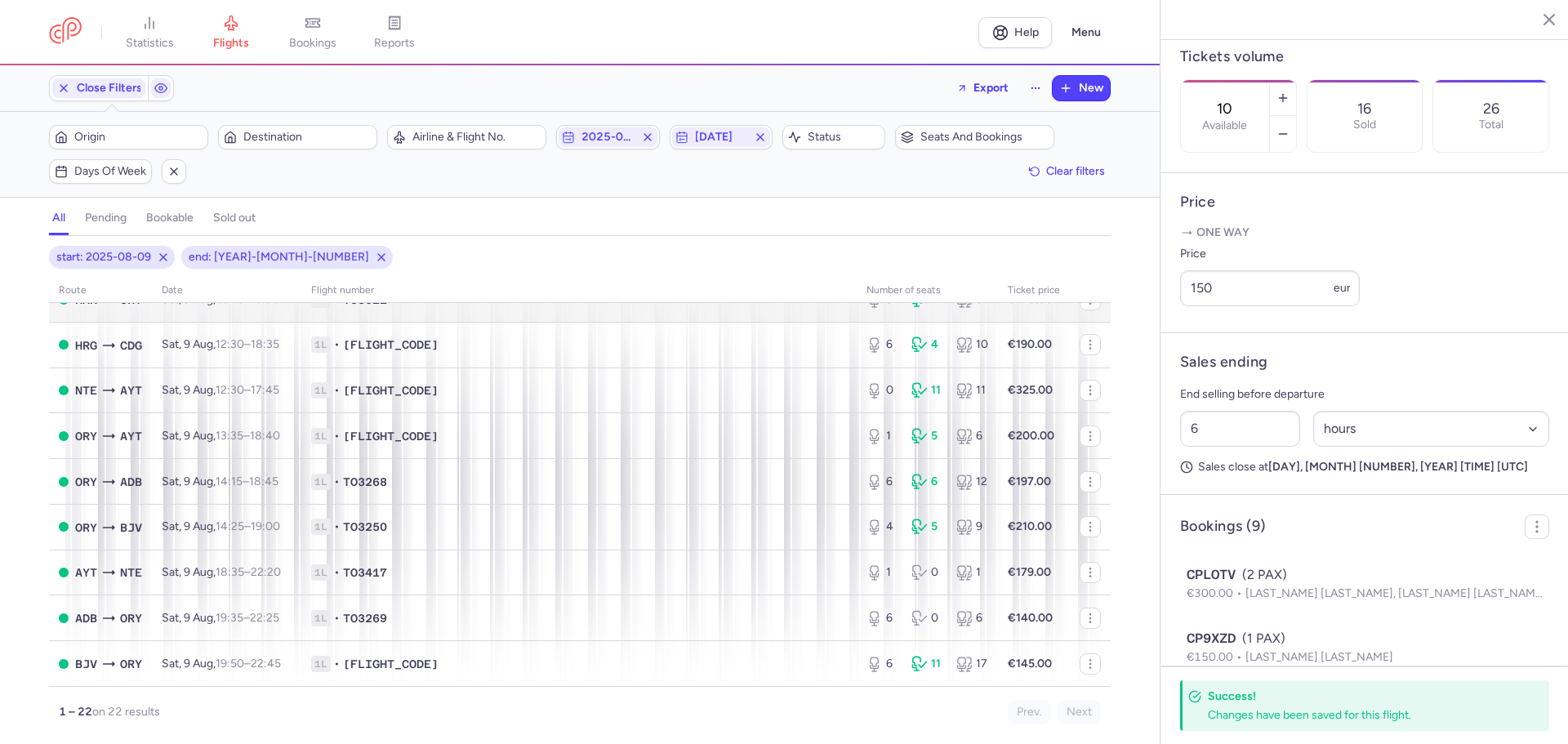 scroll, scrollTop: 0, scrollLeft: 0, axis: both 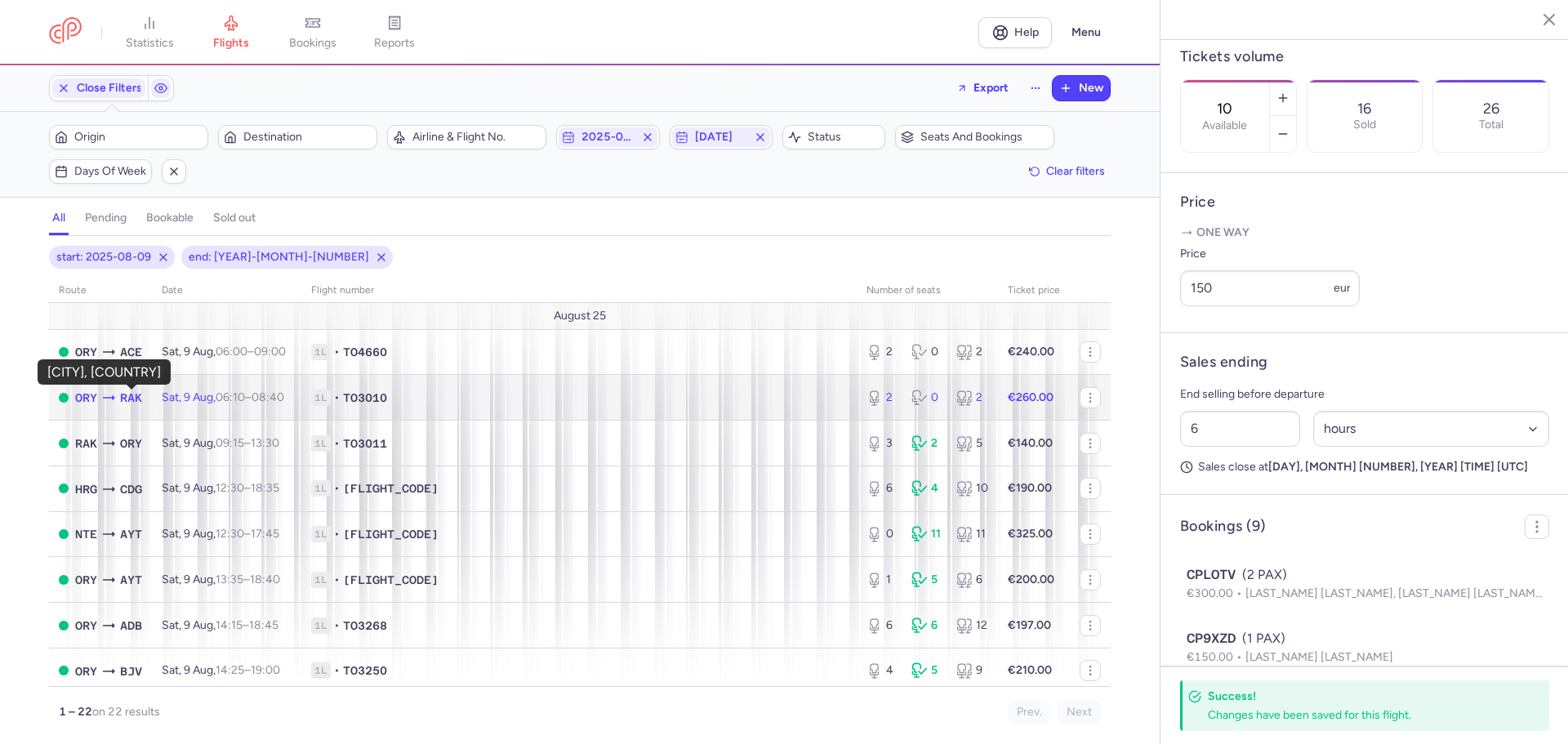 click on "RAK" at bounding box center [131, 398] 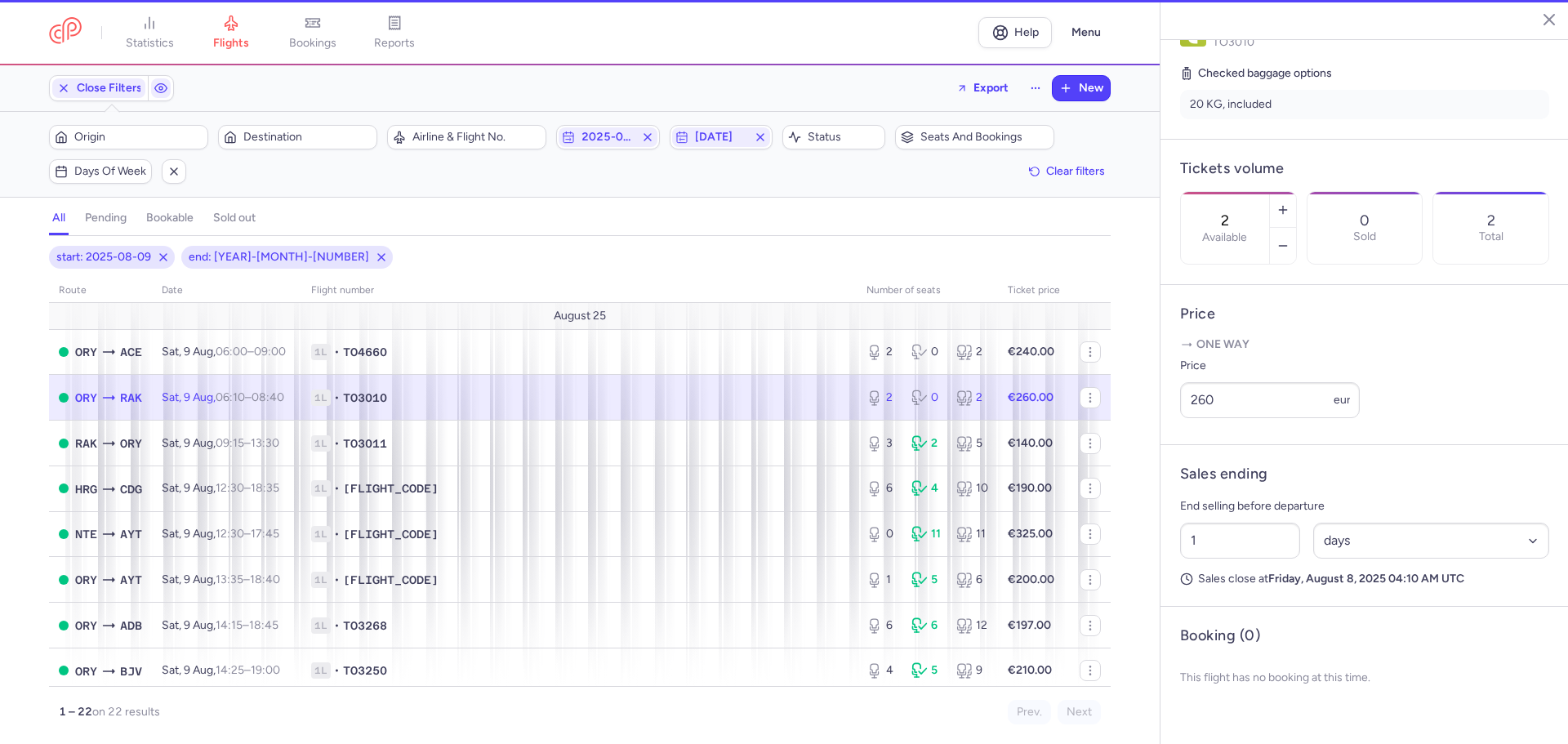 scroll, scrollTop: 381, scrollLeft: 0, axis: vertical 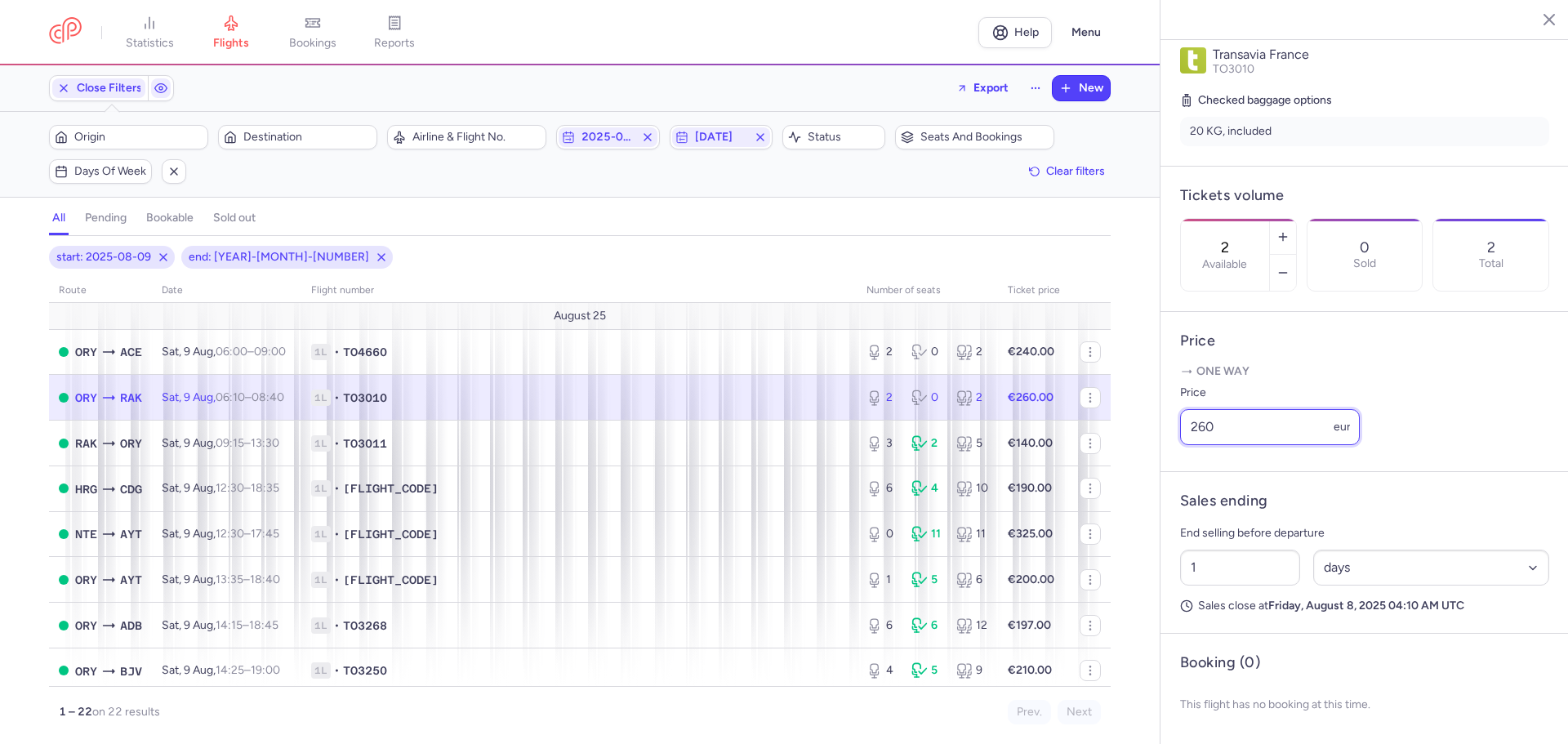 drag, startPoint x: 1256, startPoint y: 419, endPoint x: 1245, endPoint y: 394, distance: 27.313 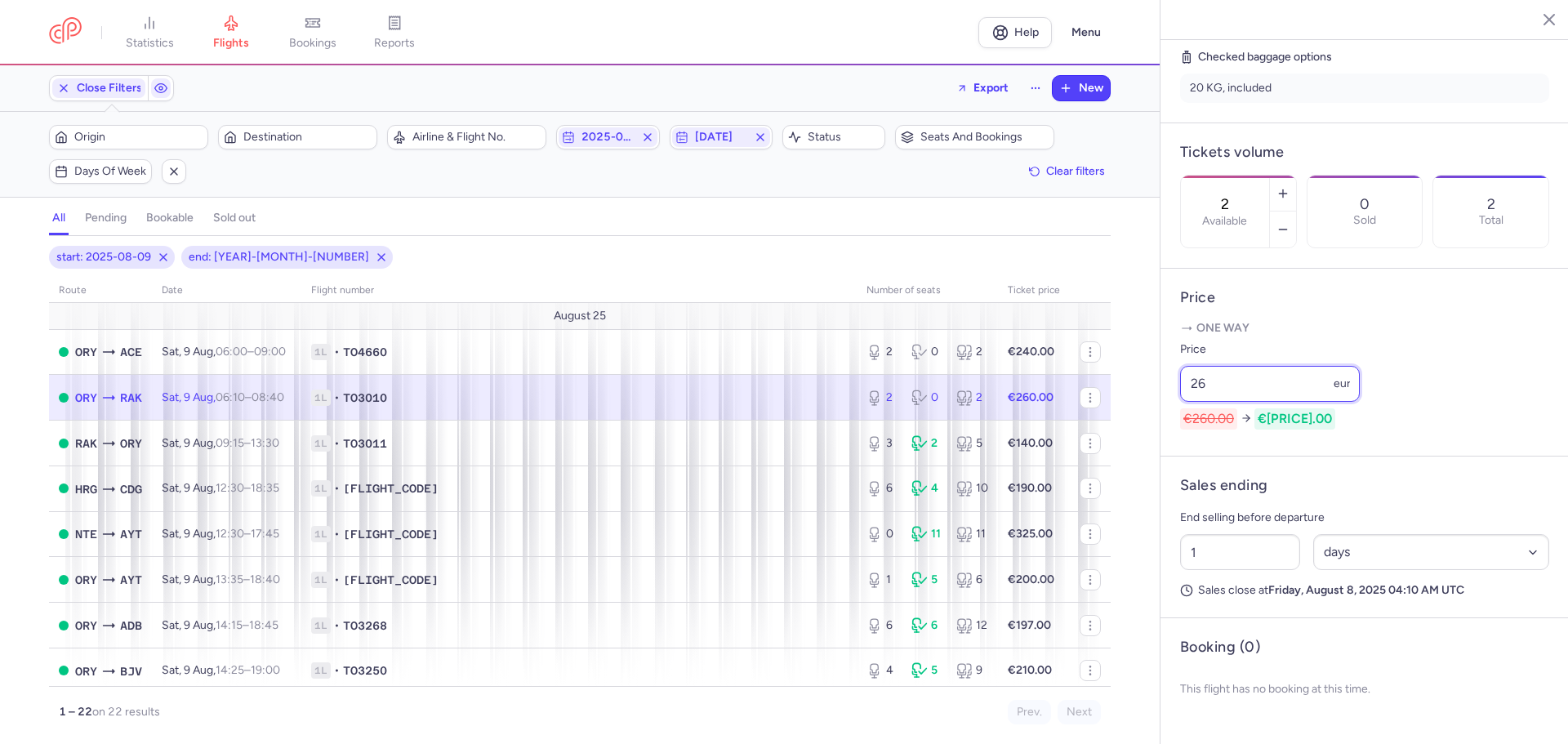 type on "2" 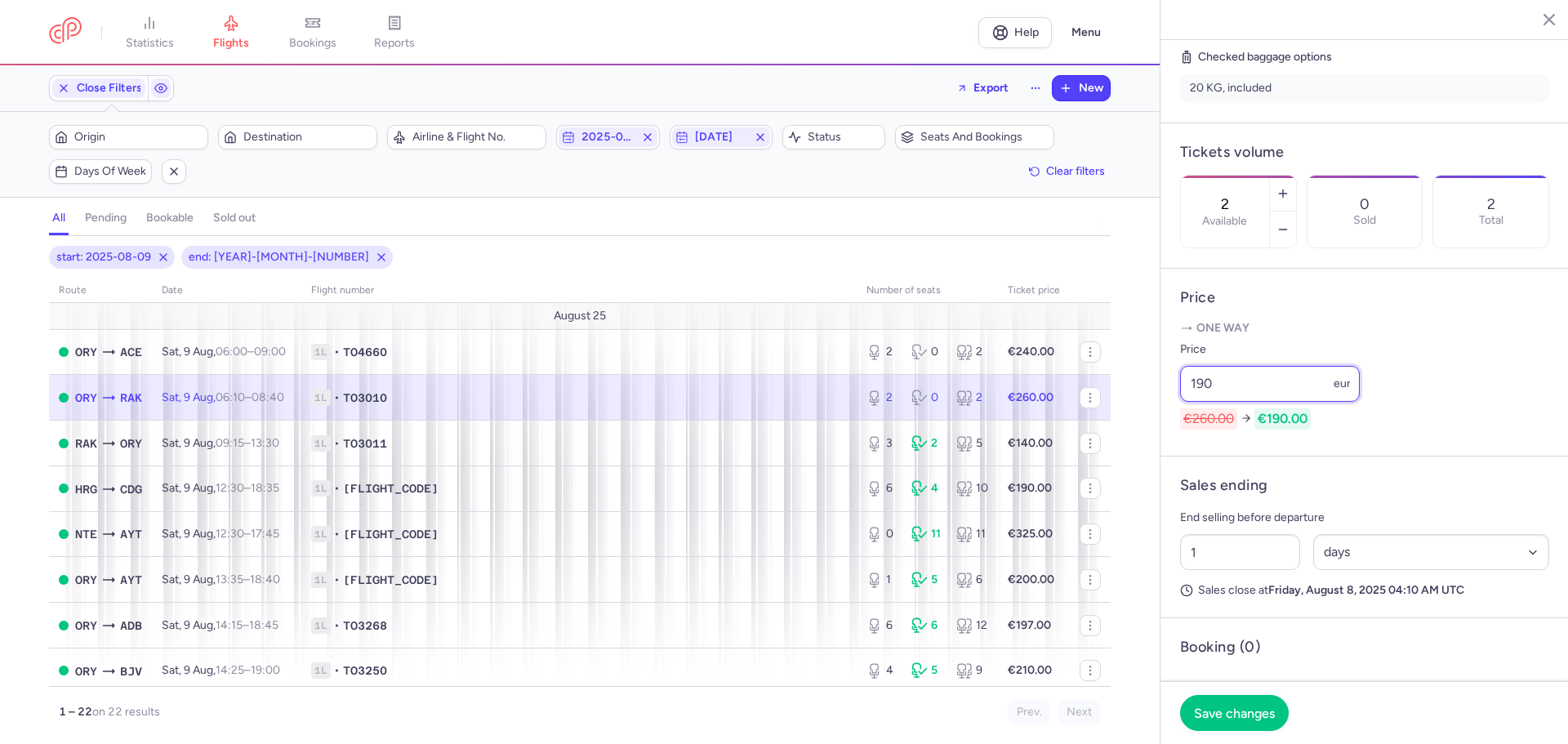 scroll, scrollTop: 472, scrollLeft: 0, axis: vertical 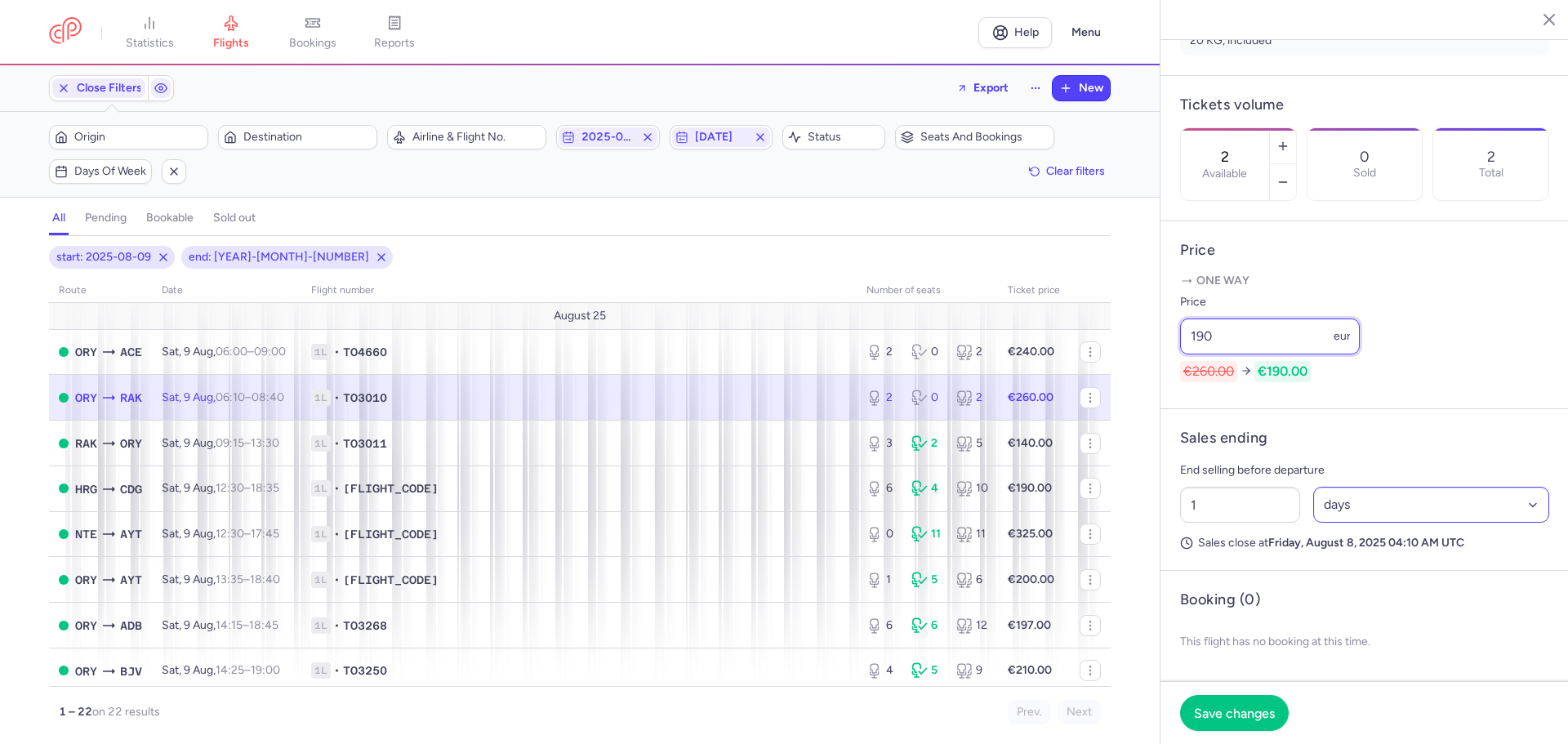 type on "190" 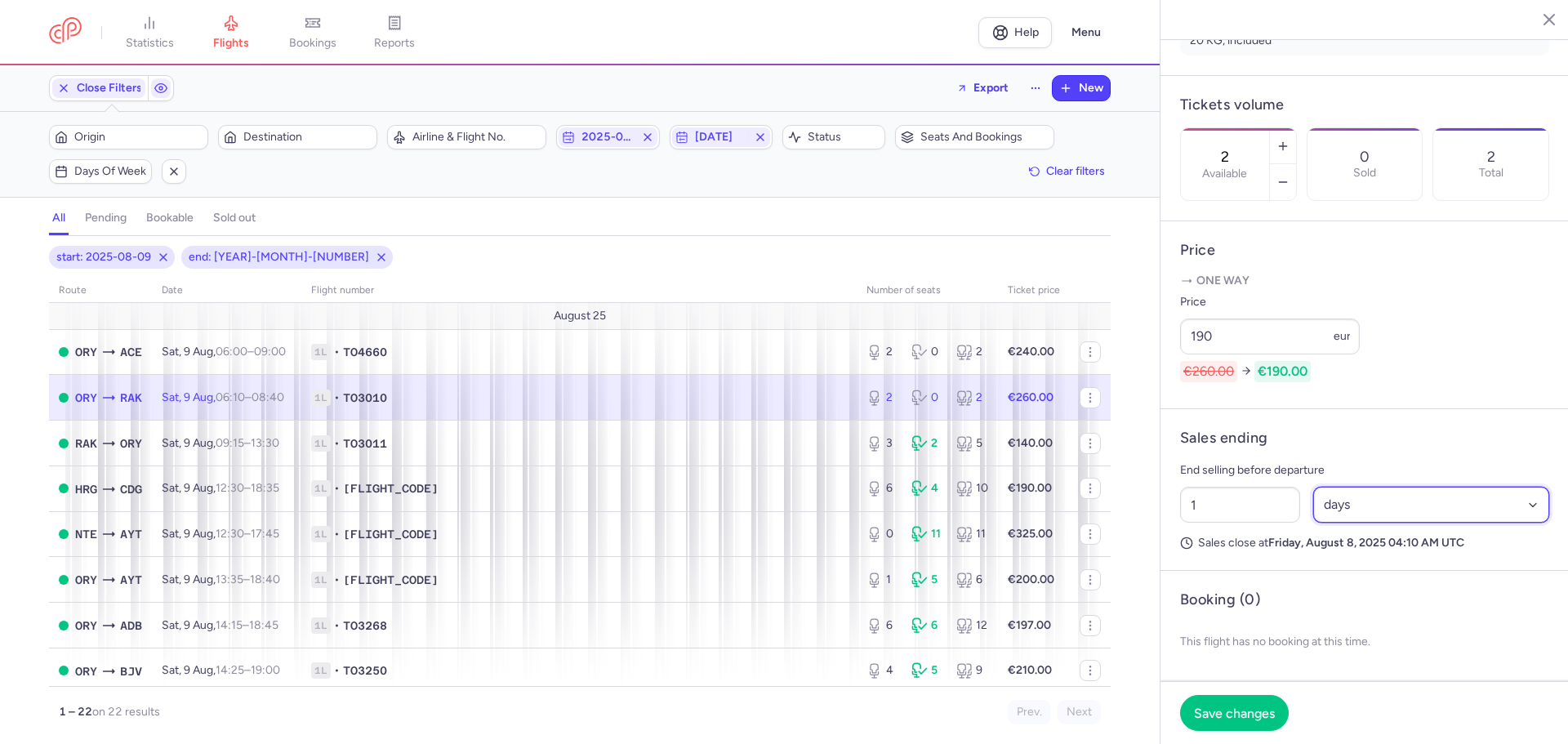 click on "Select an option hours days" at bounding box center (1432, 505) 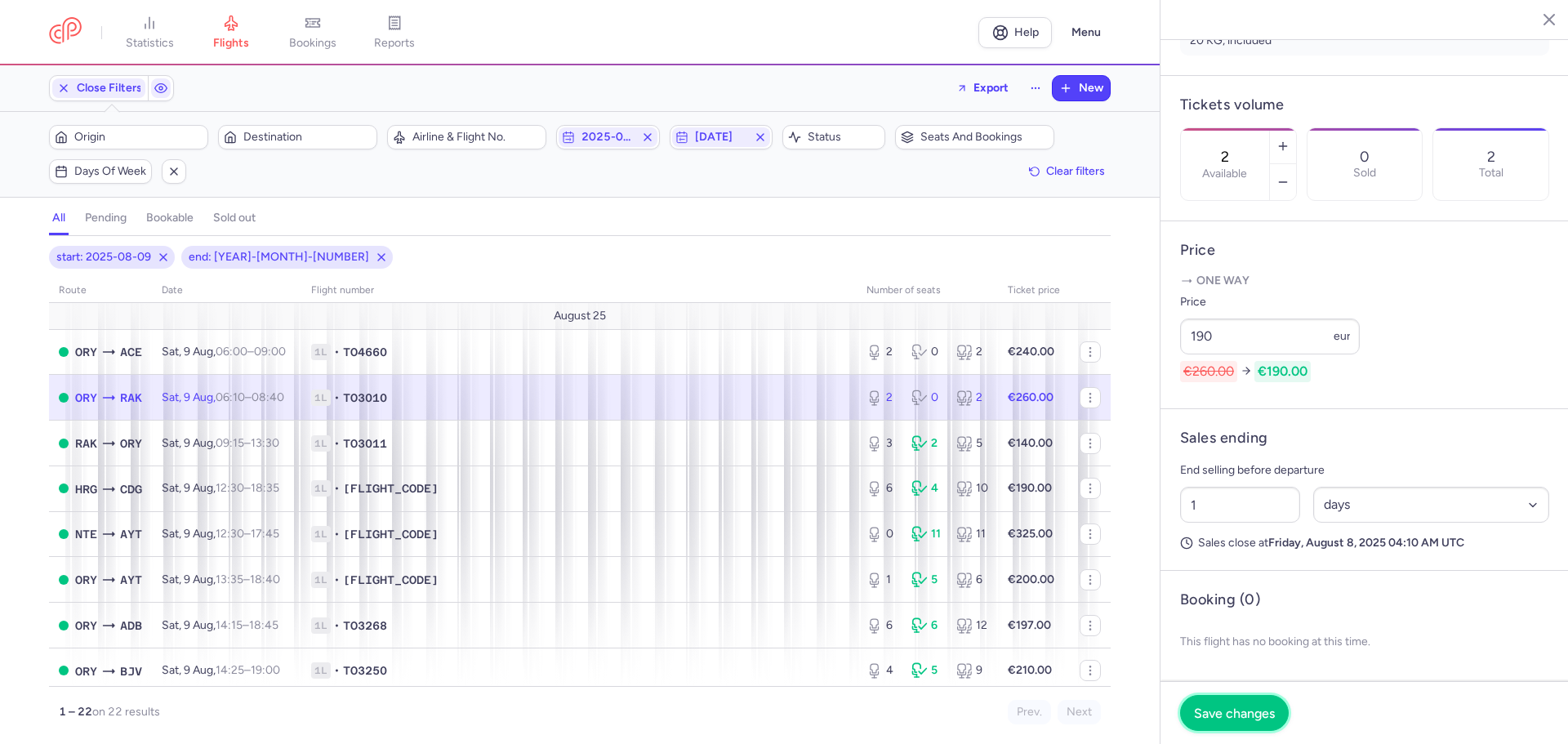 click on "Save changes" at bounding box center (1234, 713) 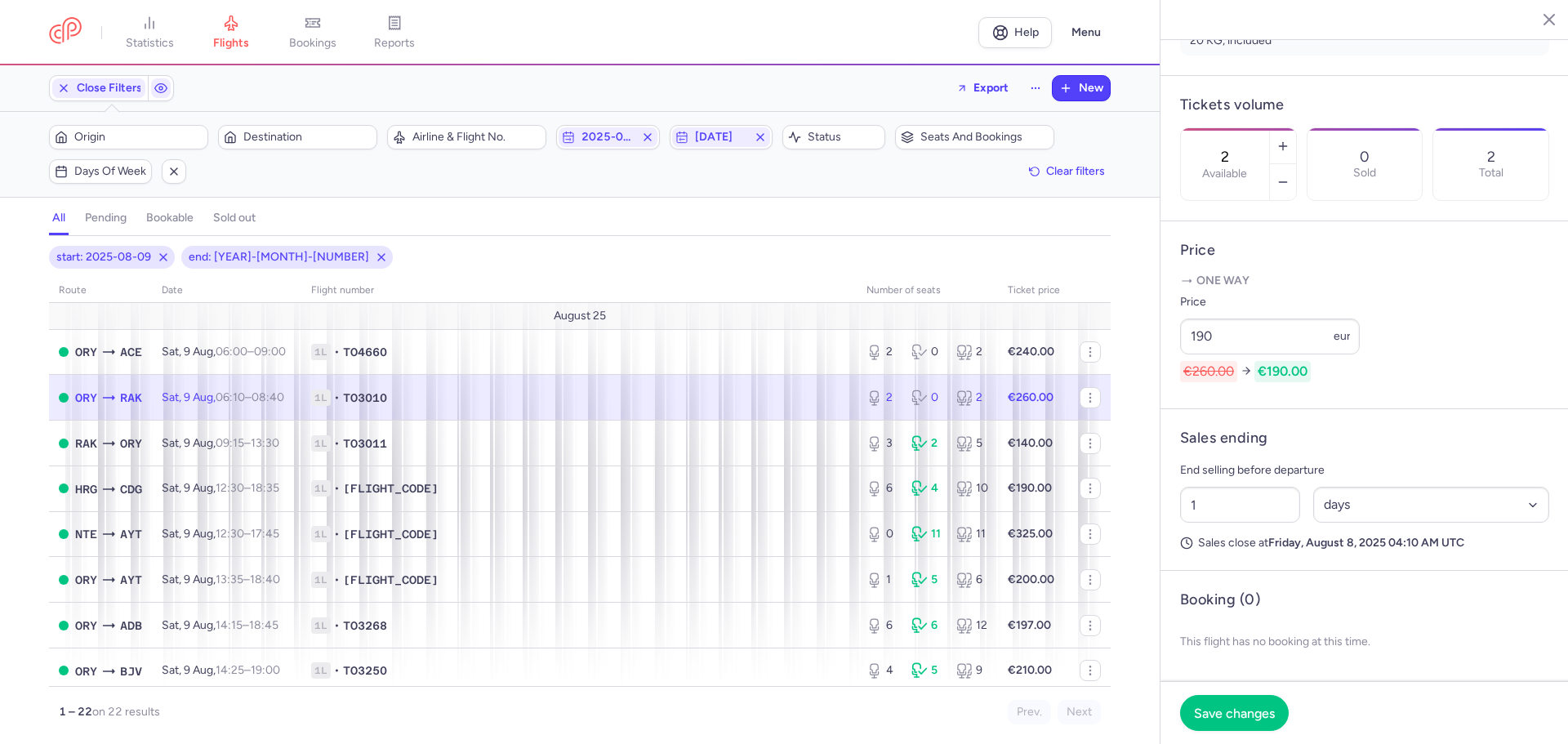 scroll, scrollTop: 425, scrollLeft: 0, axis: vertical 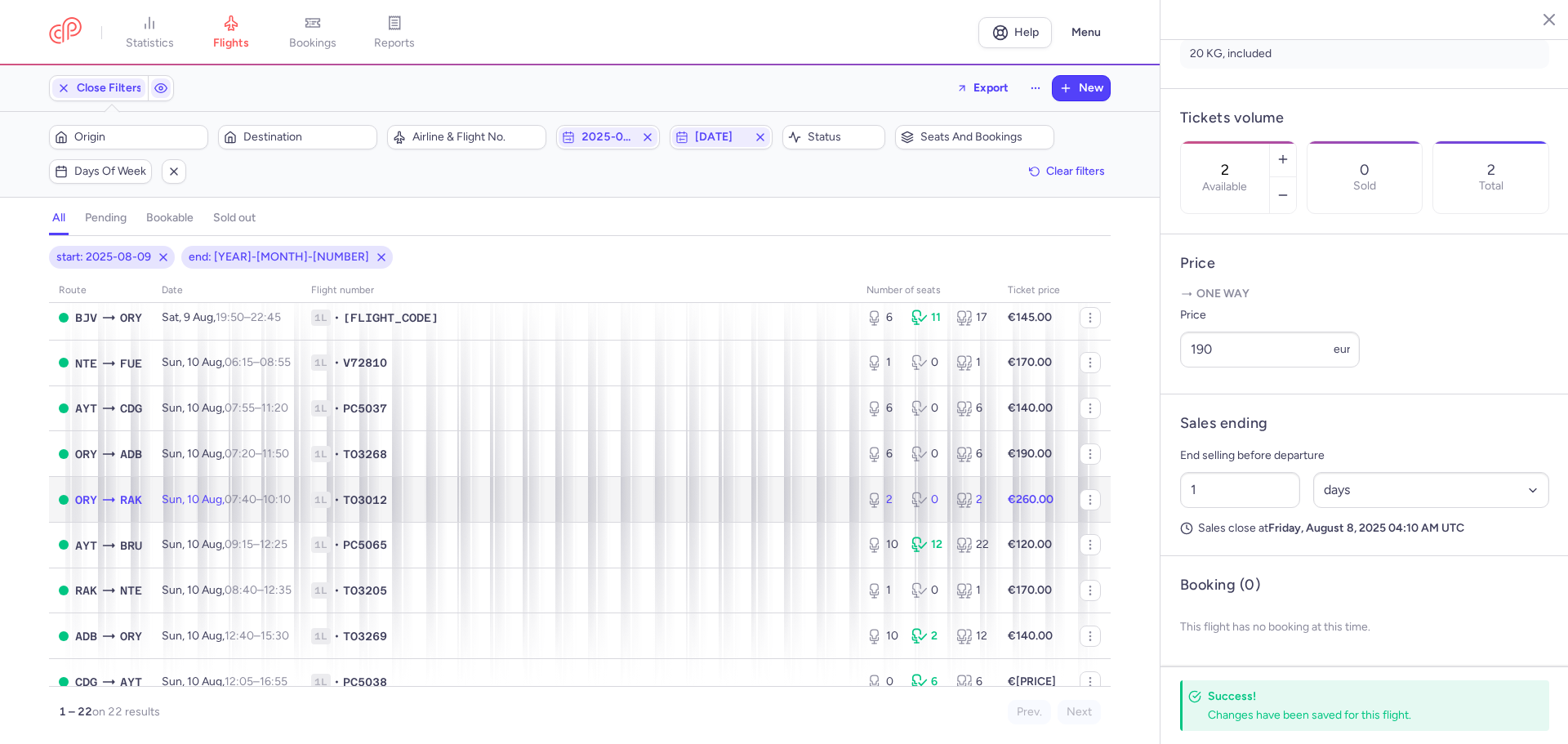 click on "RAK" at bounding box center [131, 500] 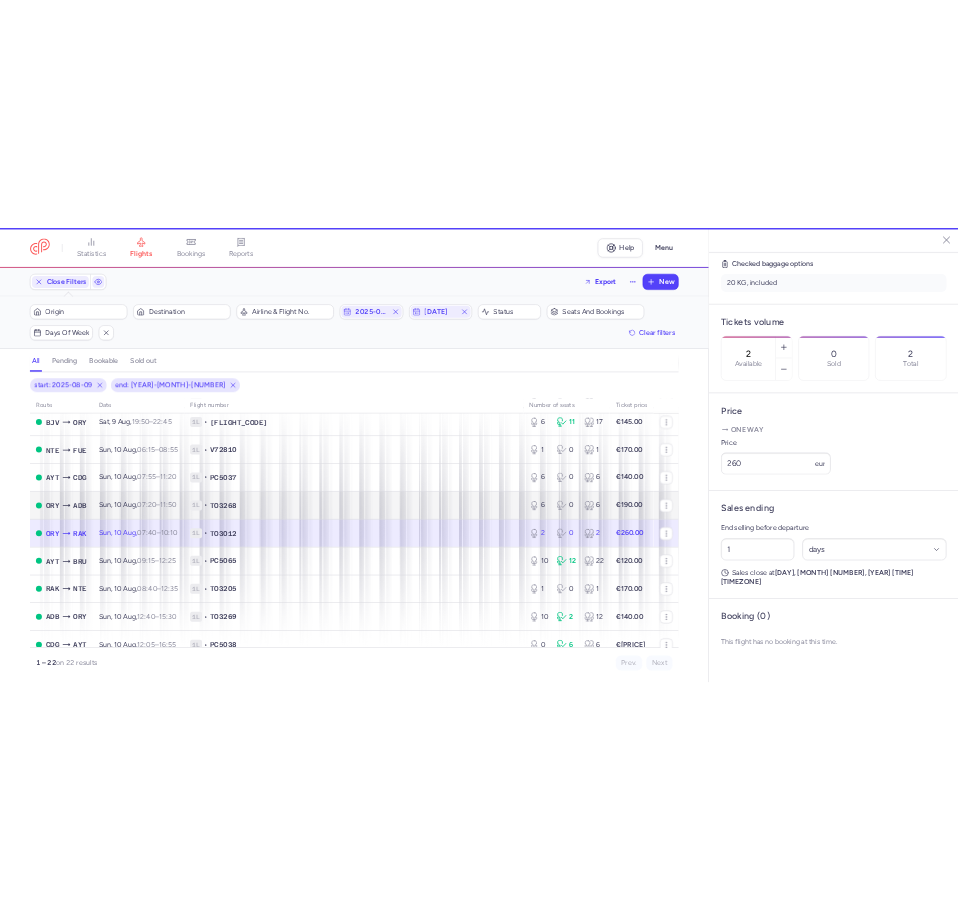 scroll, scrollTop: 467, scrollLeft: 0, axis: vertical 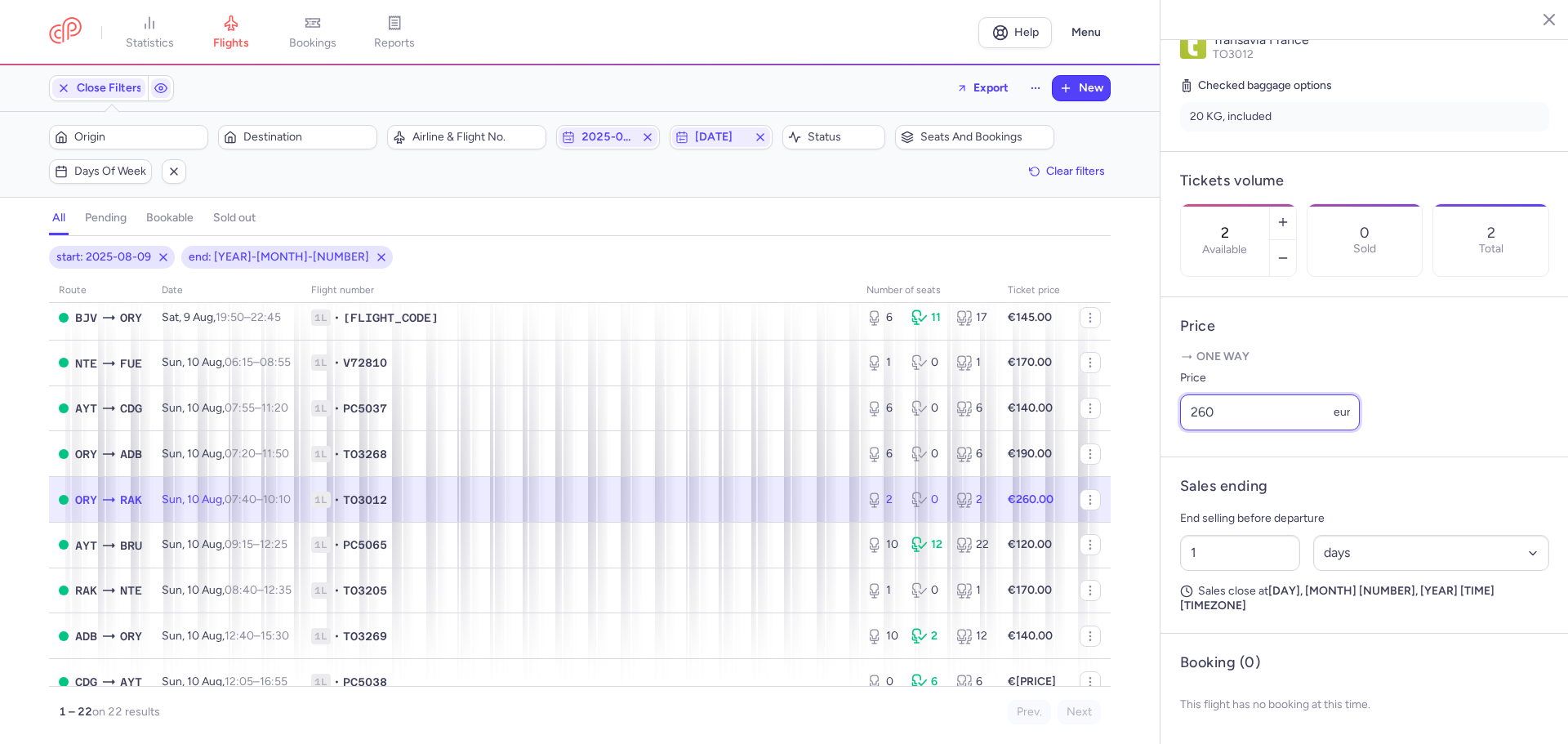 drag, startPoint x: 1254, startPoint y: 430, endPoint x: 1159, endPoint y: 429, distance: 95.00526 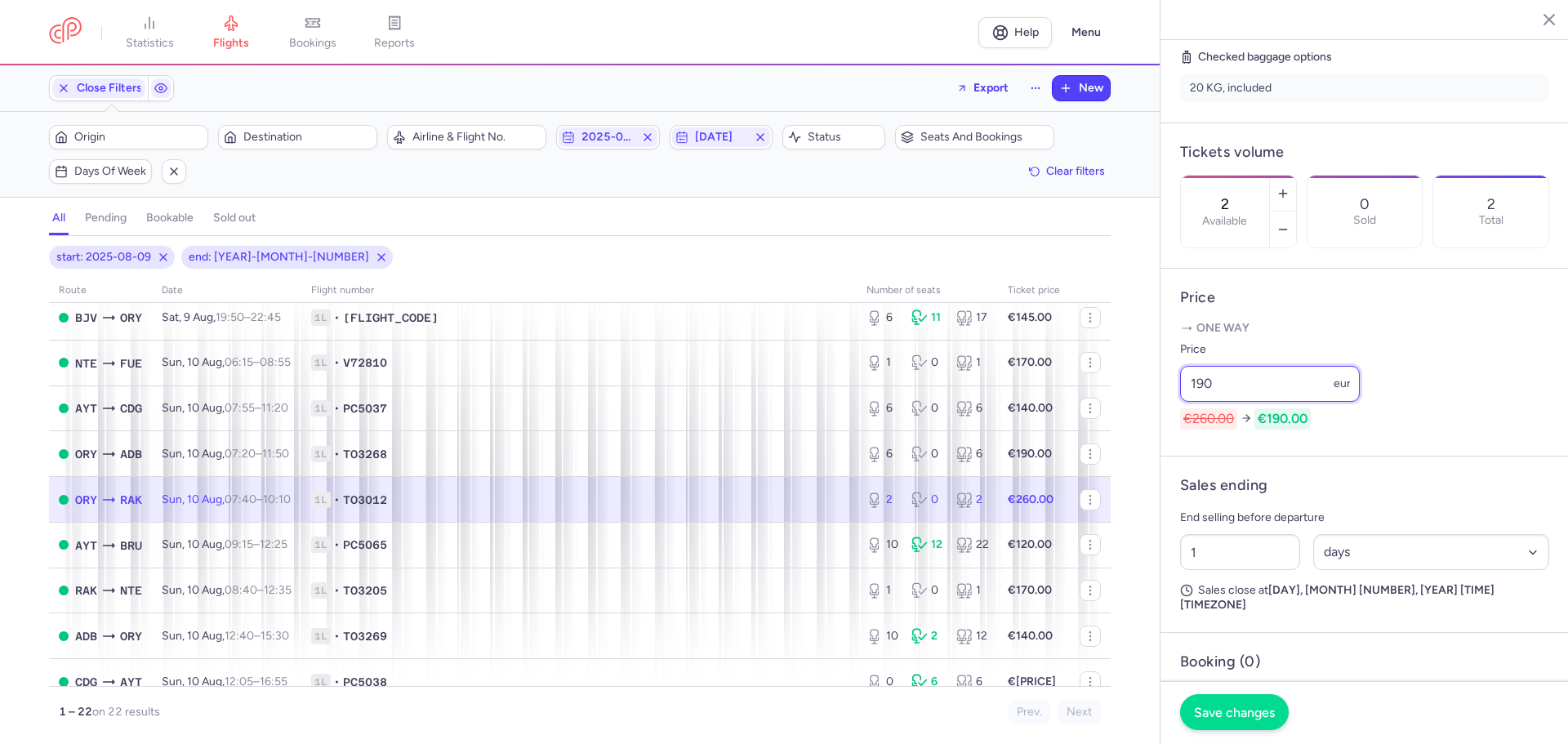 type on "190" 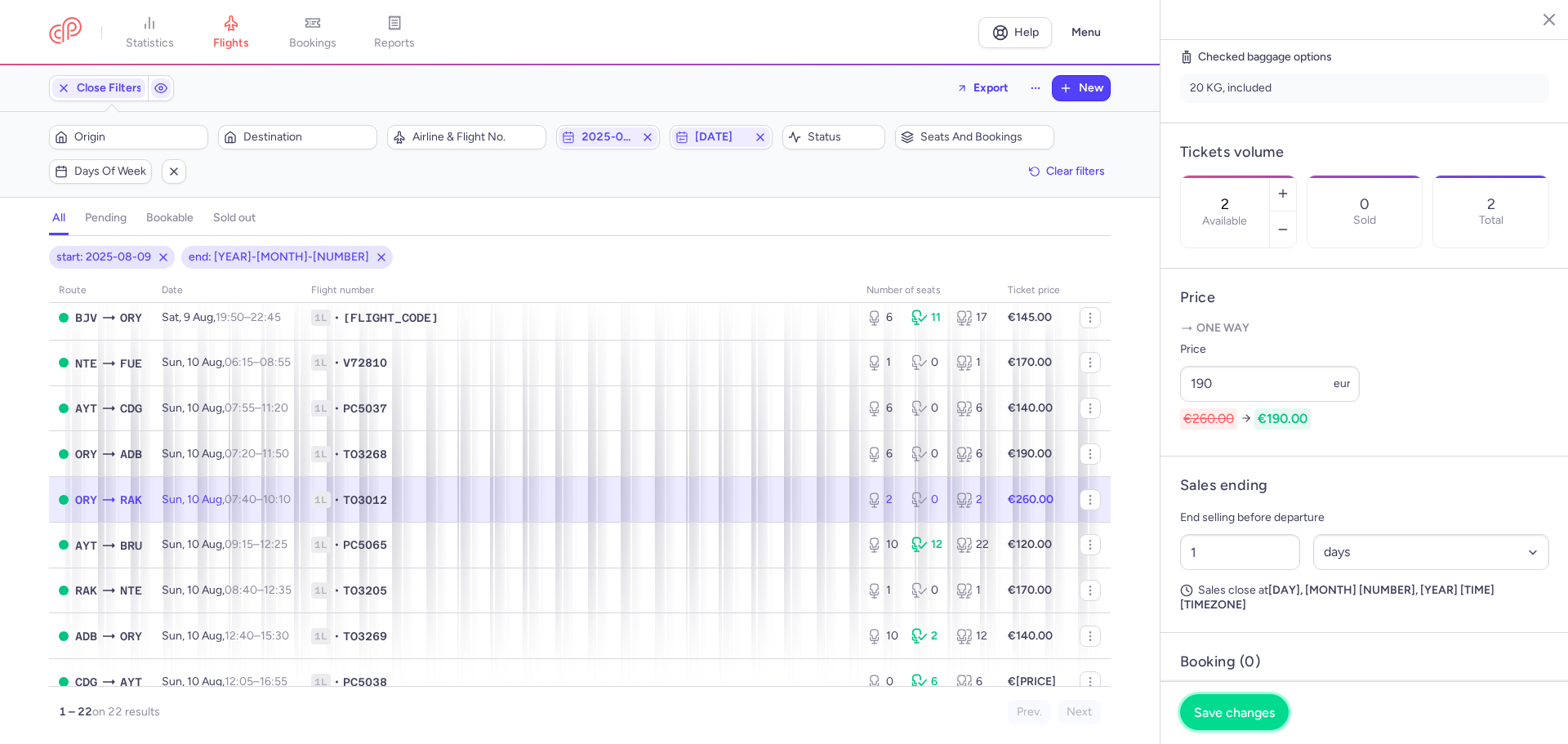click on "Save changes" at bounding box center (1234, 712) 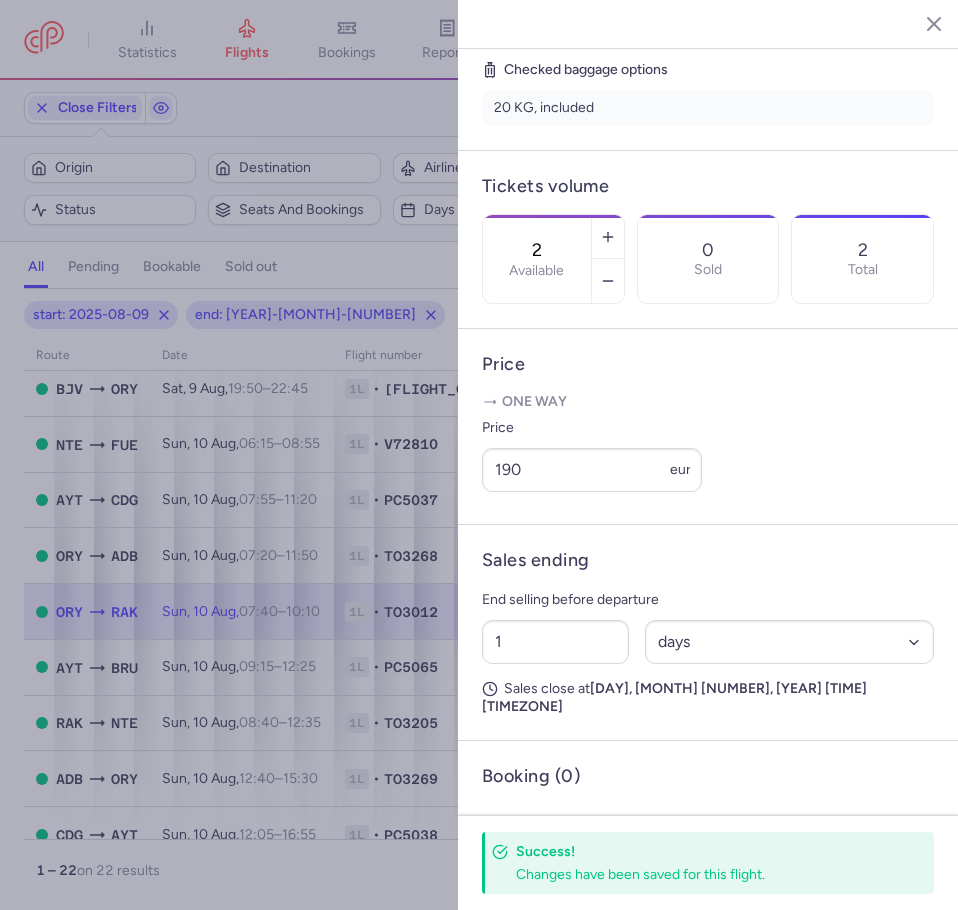 click 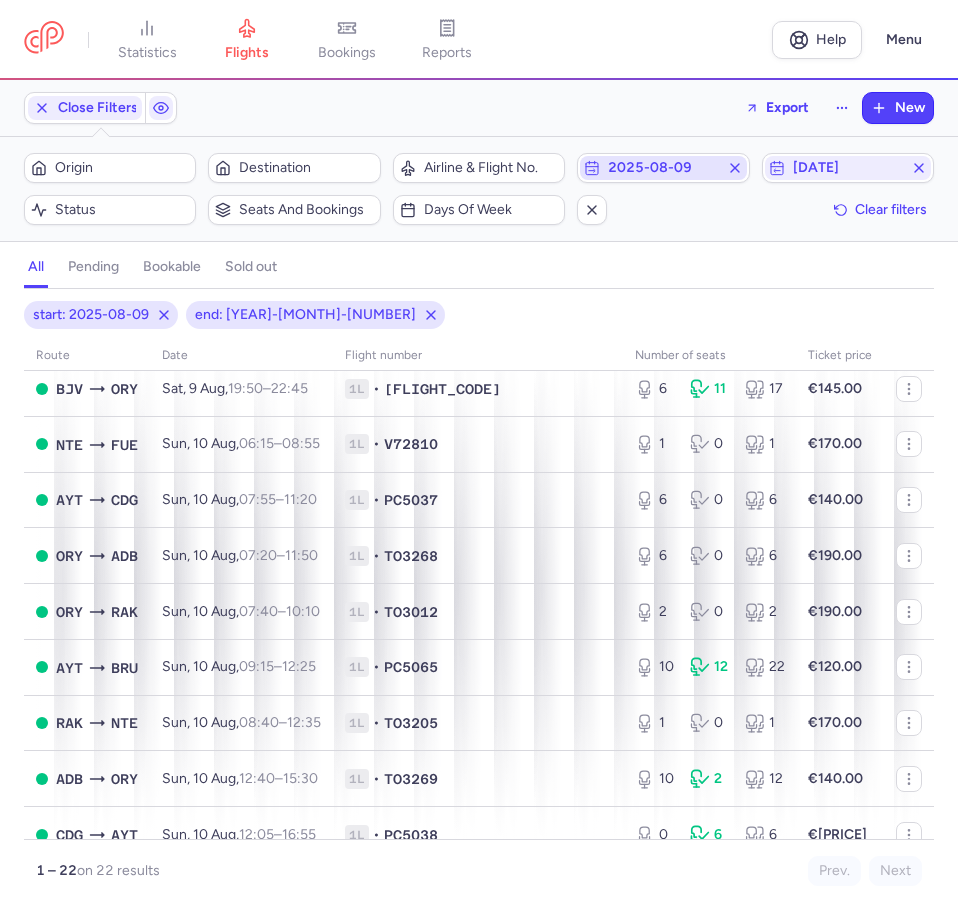 click on "2025-08-09" at bounding box center (663, 168) 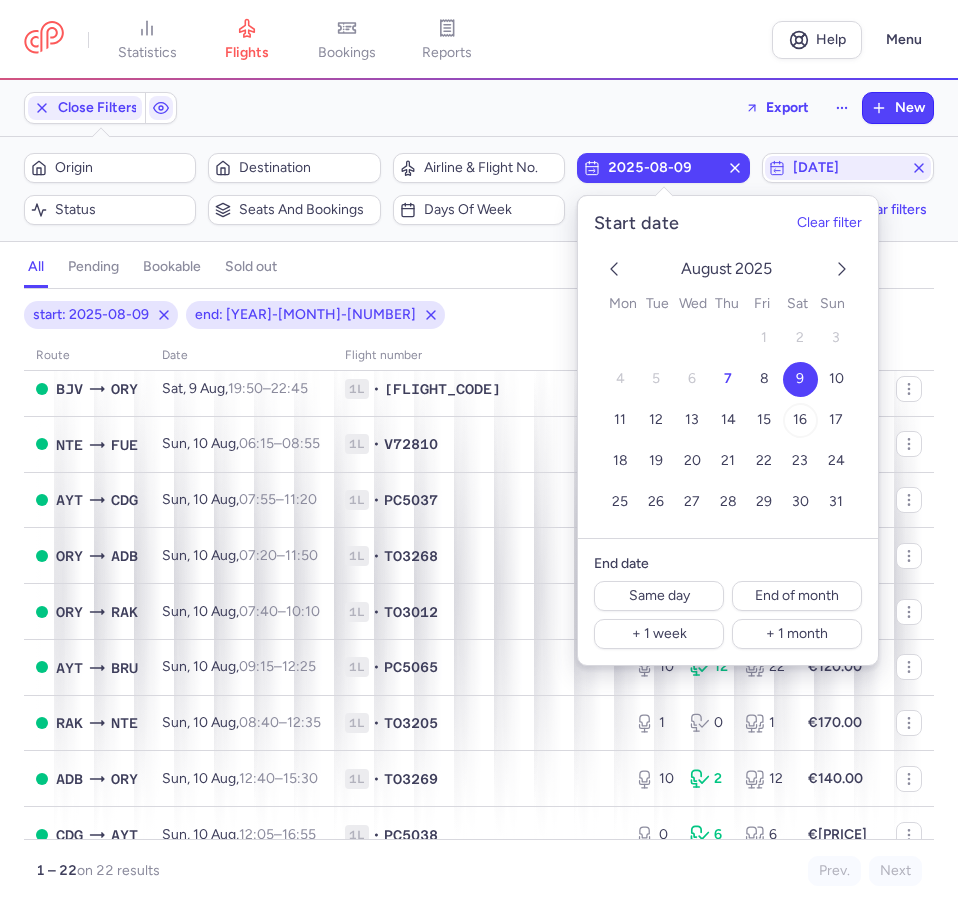 click on "16" at bounding box center [800, 420] 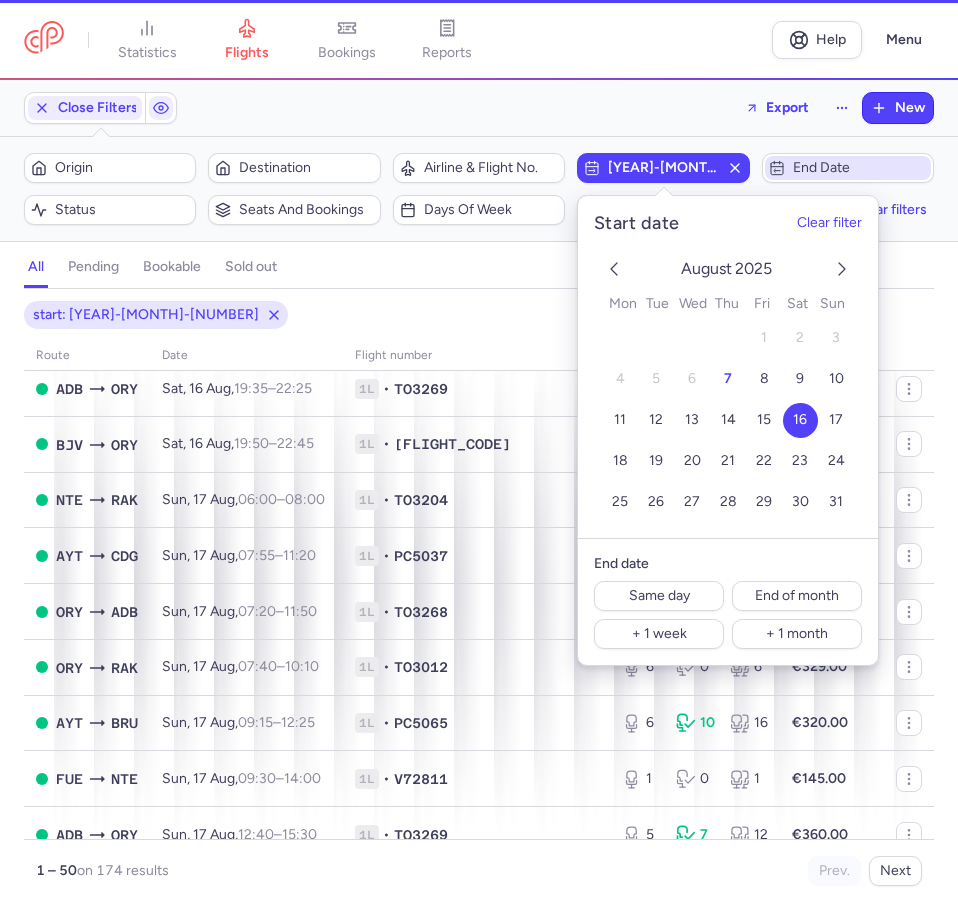 click on "End date" at bounding box center [860, 168] 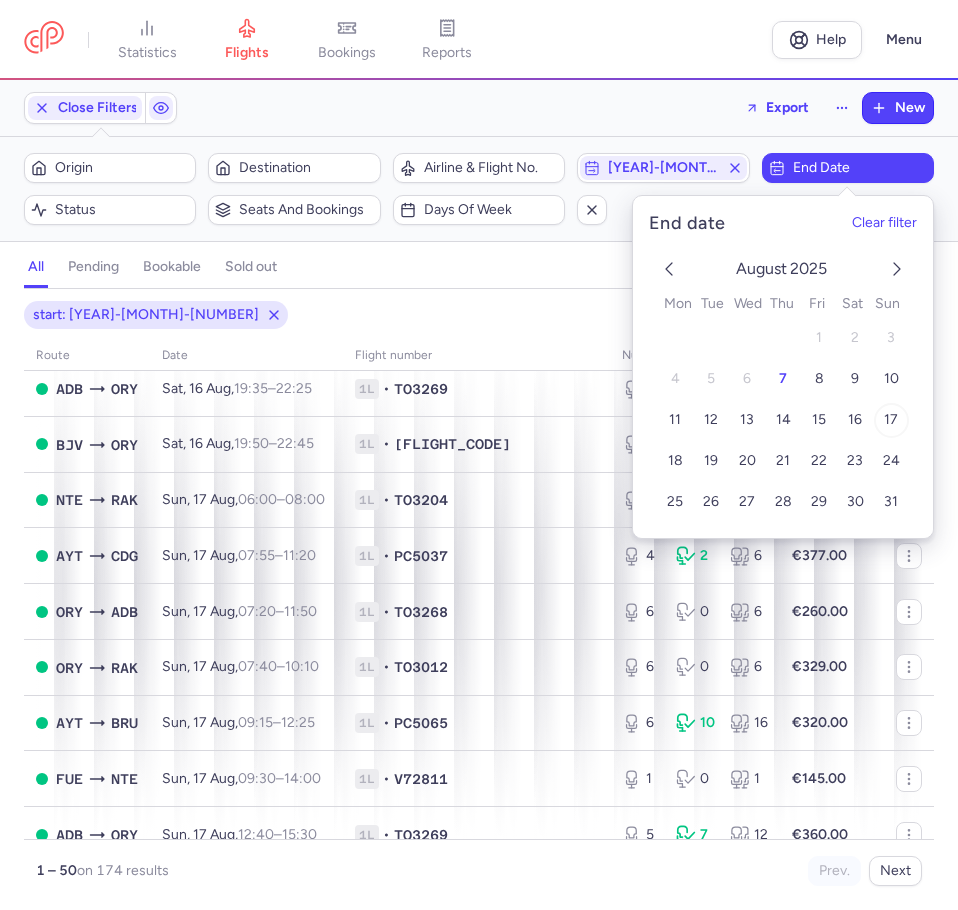 click on "17" at bounding box center [891, 420] 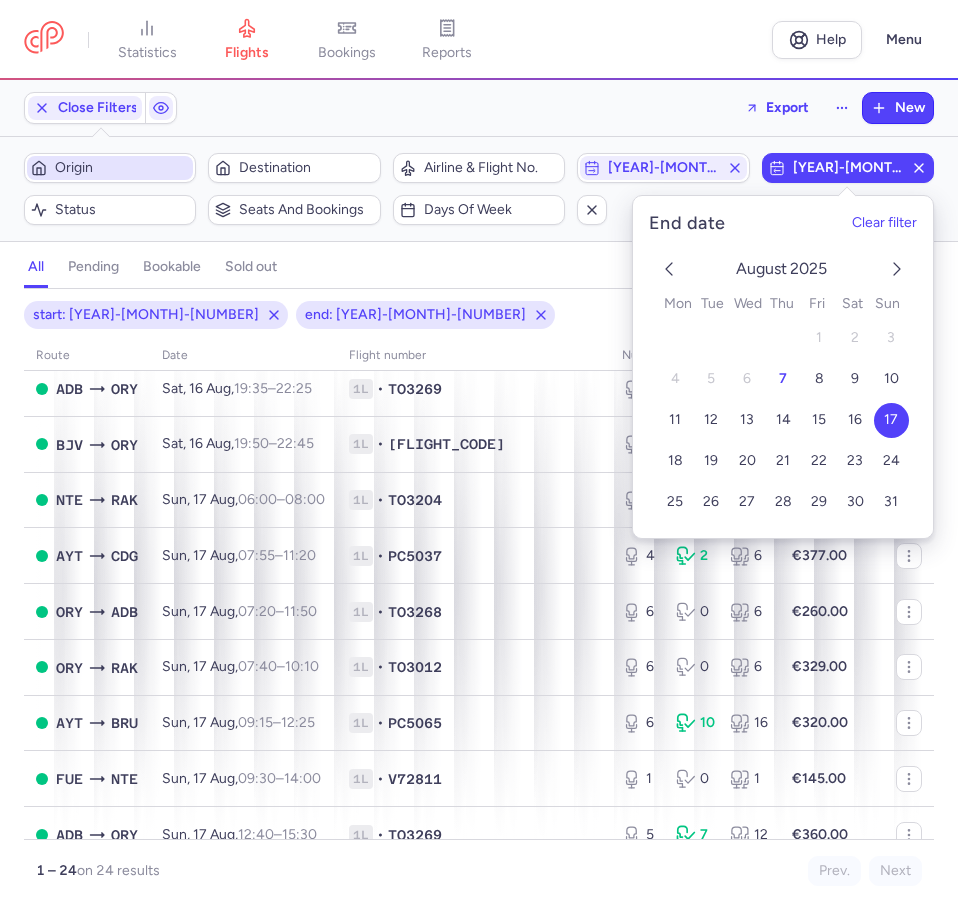 click on "Origin" at bounding box center (122, 168) 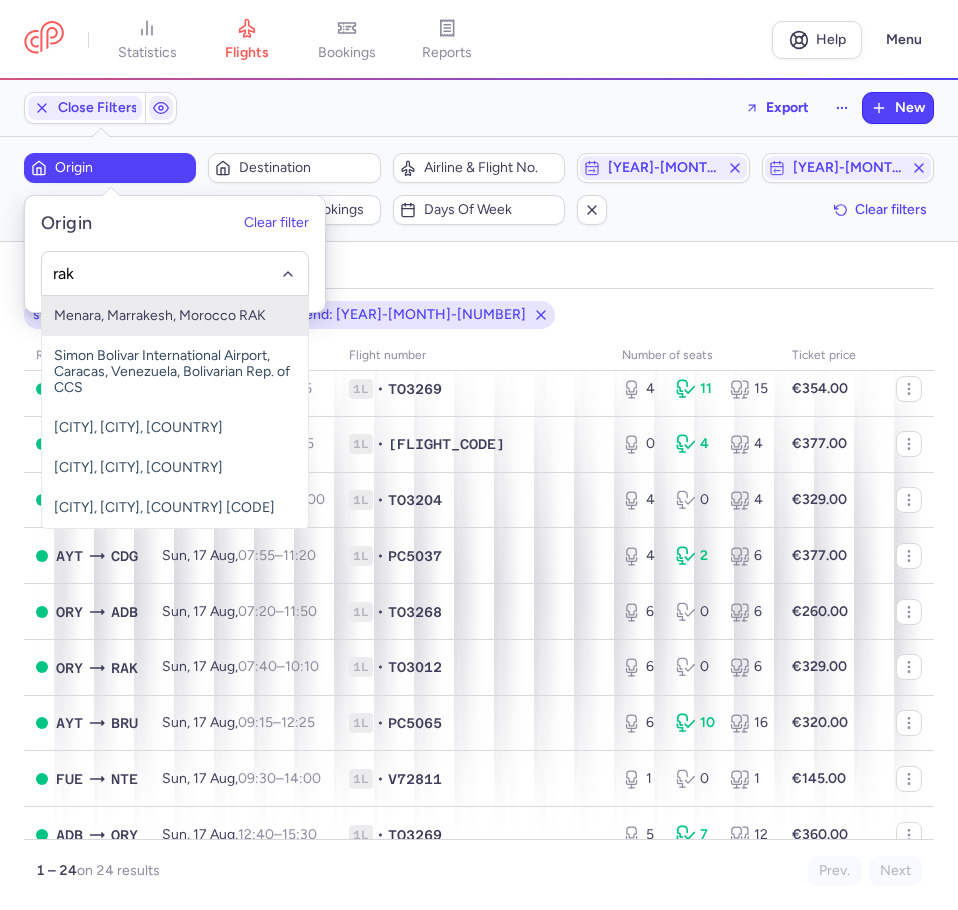 click on "Menara, Marrakesh, Morocco RAK" at bounding box center (175, 316) 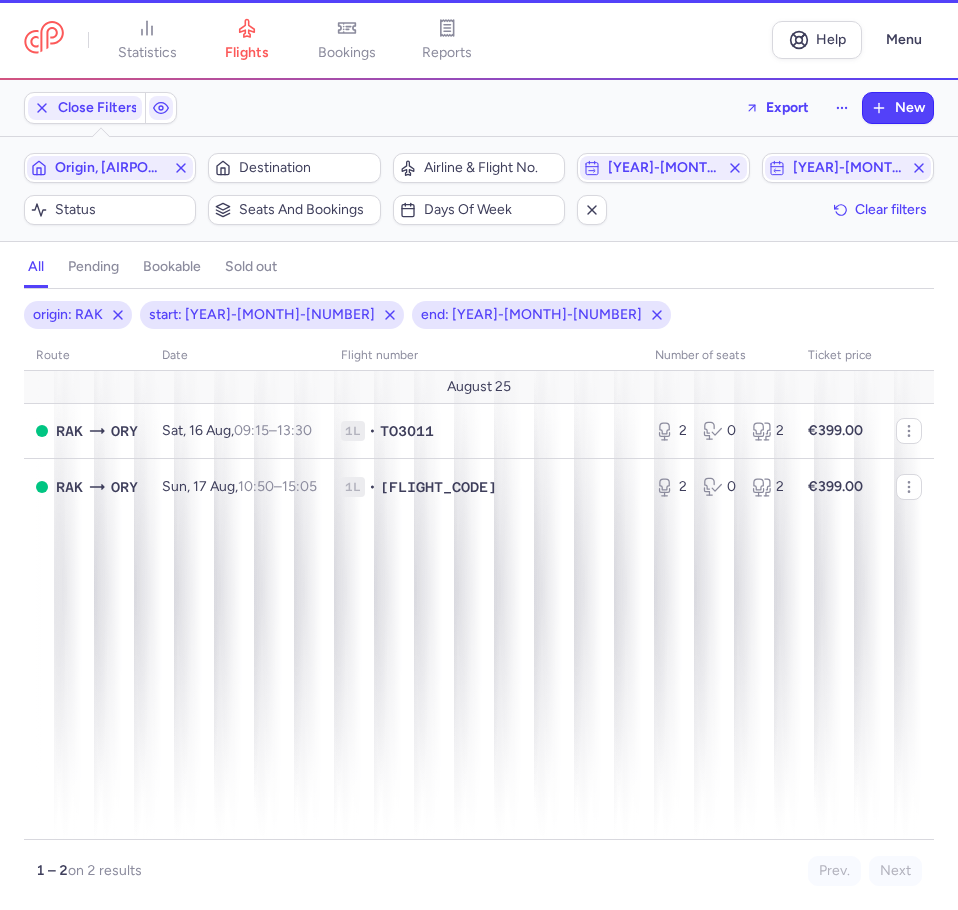 scroll, scrollTop: 0, scrollLeft: 0, axis: both 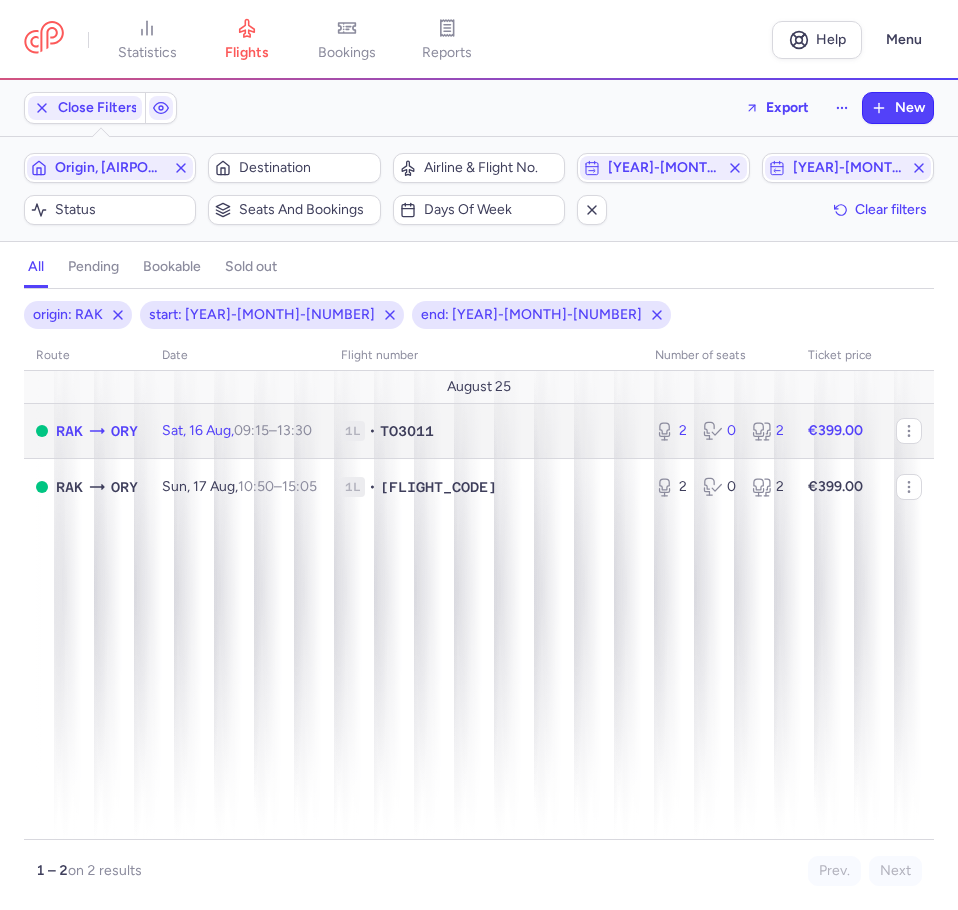 click on "statistics flights bookings reports  Help  Menu Close Filters  Export  New Filters ([NUMBER]) – [NUMBER] results  Origin, [CODE]	Destination  Airline & Flight No.  [YEAR]-[MONTH]-[NUMBER]	[YEAR]-[MONTH]-[NUMBER]	Status  Seats and bookings  Days of week  Clear filters  all pending bookable sold out [NUMBER] origin: [CODE] start: [YEAR]-[MONTH]-[NUMBER] end: [YEAR]-[MONTH]-[NUMBER] route date Flight number number of seats Ticket price [MONTH] [NUMBER] 	[CODE]	[CODE] [DAY], [NUMBER] [MONTH], [YEAR]	[TIME]	–	[TIME]	[TIMEZONE] [NUMBER] • [CODE] [NUMBER] [NUMBER] €[PRICE]  	[CODE]	[CODE] [DAY], [NUMBER] [MONTH], [YEAR]	[TIME]	–	[TIME]	[TIMEZONE] [NUMBER] • [CODE] [NUMBER] [NUMBER] €[PRICE] [NUMBER] – [NUMBER] 	on [NUMBER] results Prev. Next Copy flight ID Export flight statistics flights bookings reports" at bounding box center [479, 0] 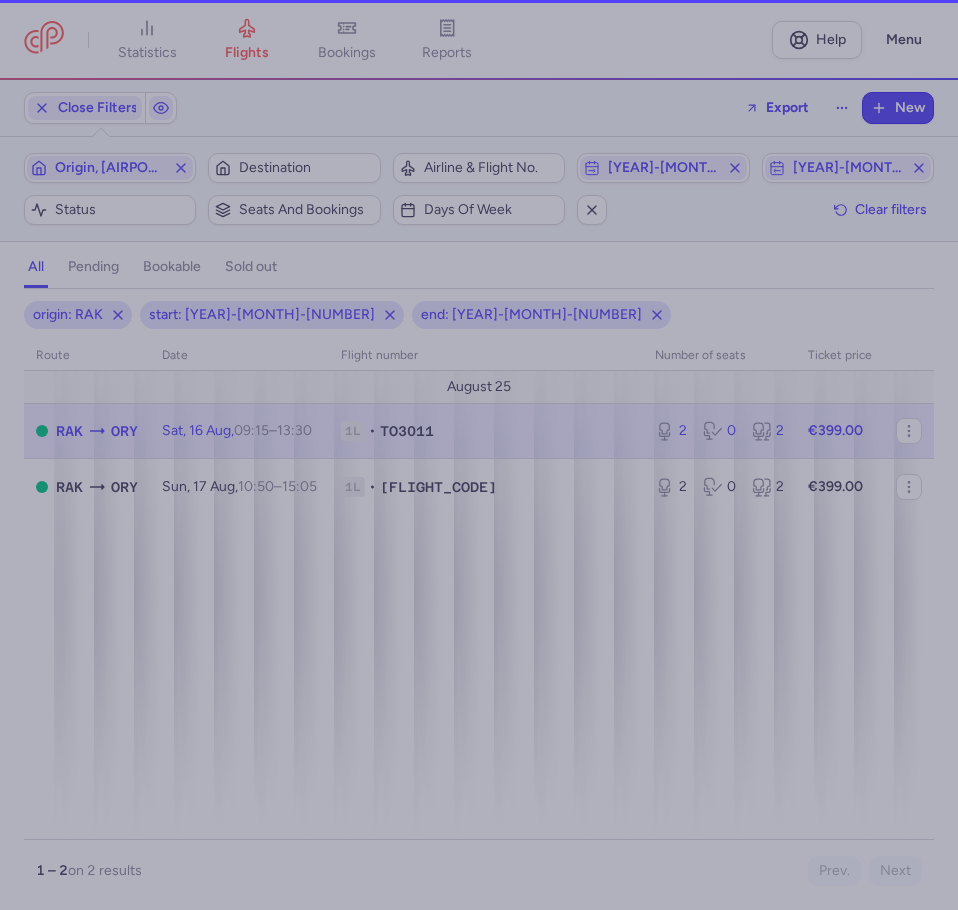 select on "days" 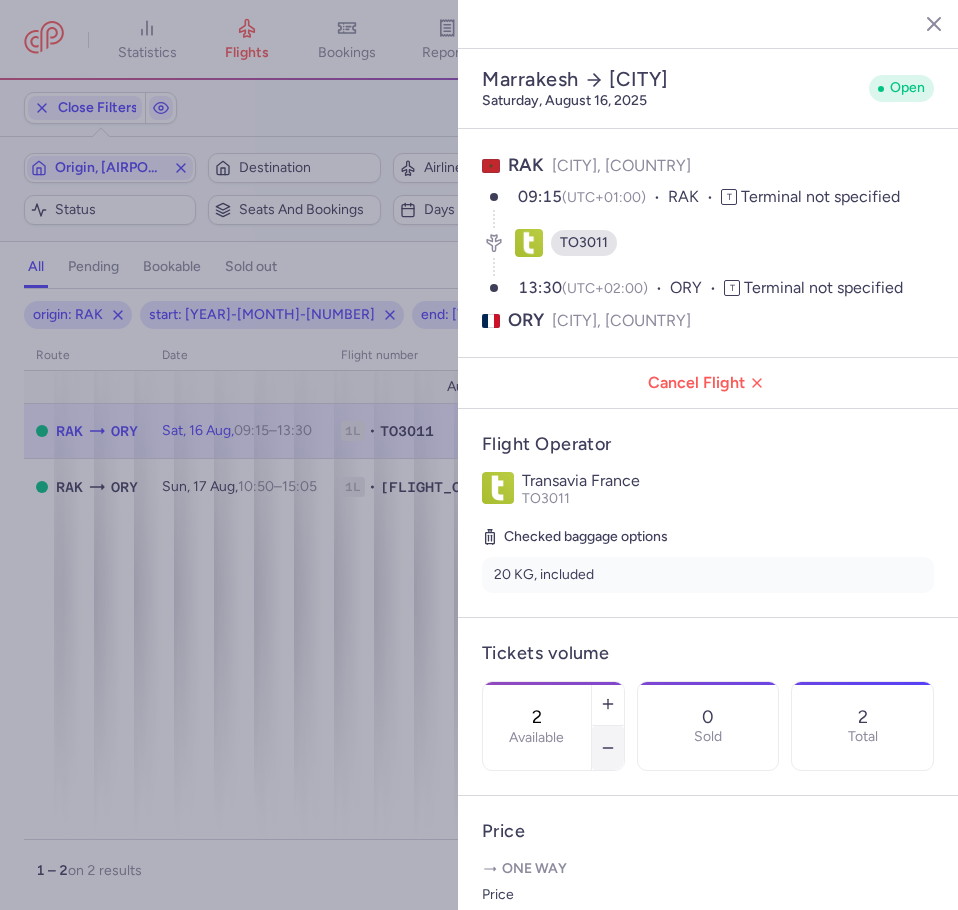 click 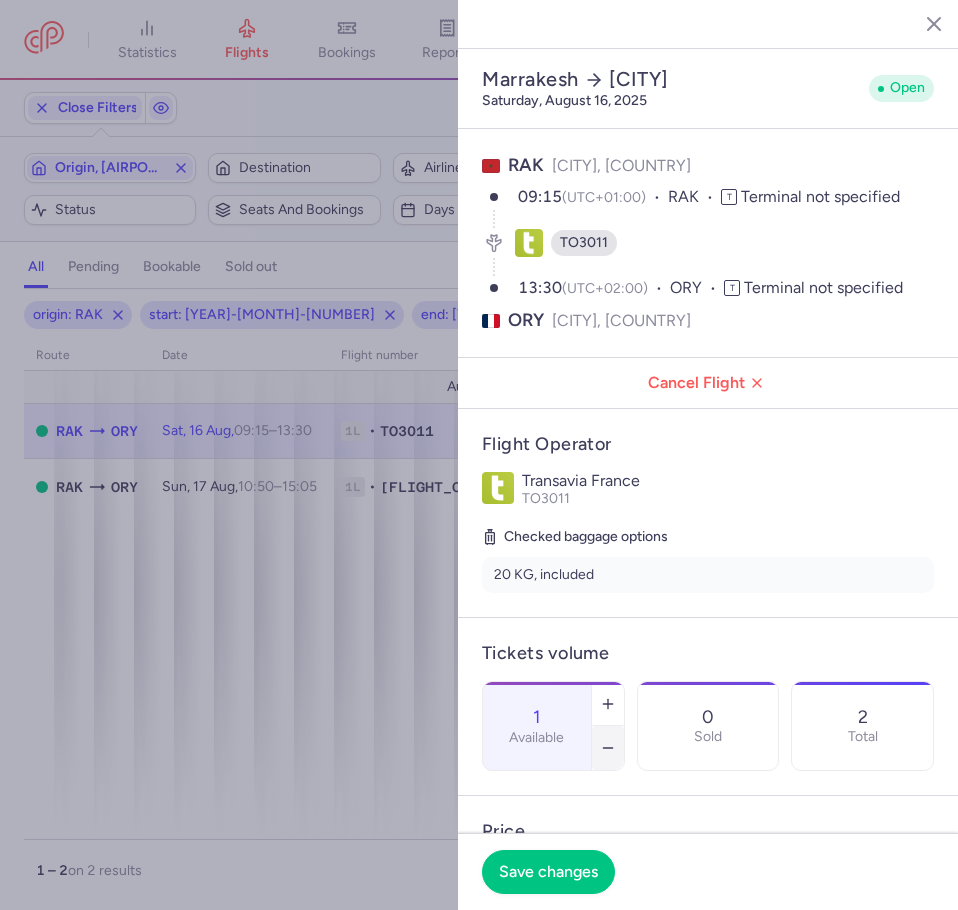 click 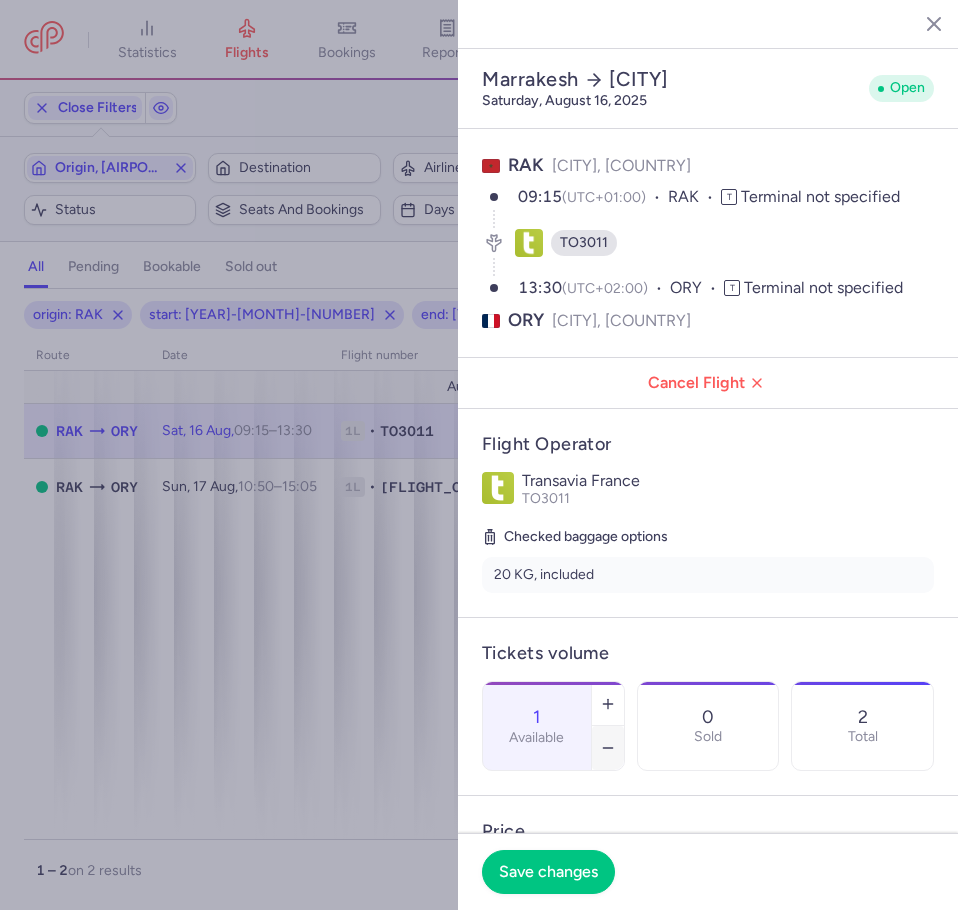 type on "0" 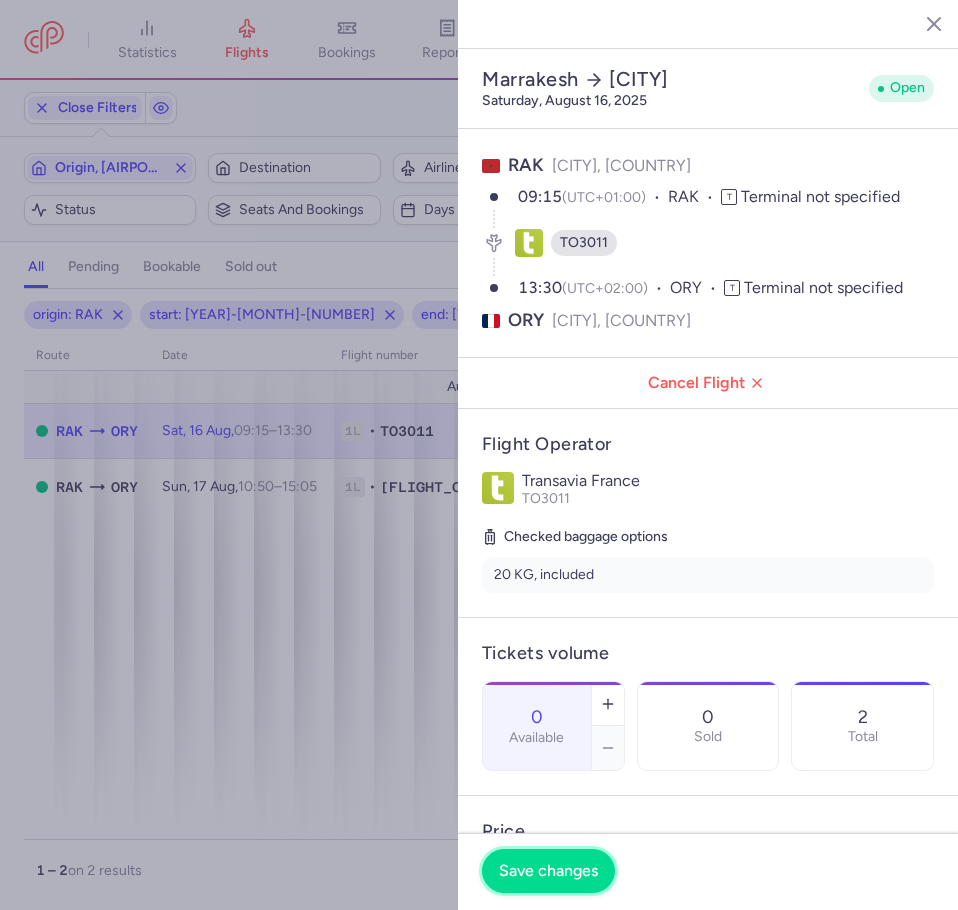 click on "Save changes" at bounding box center (548, 871) 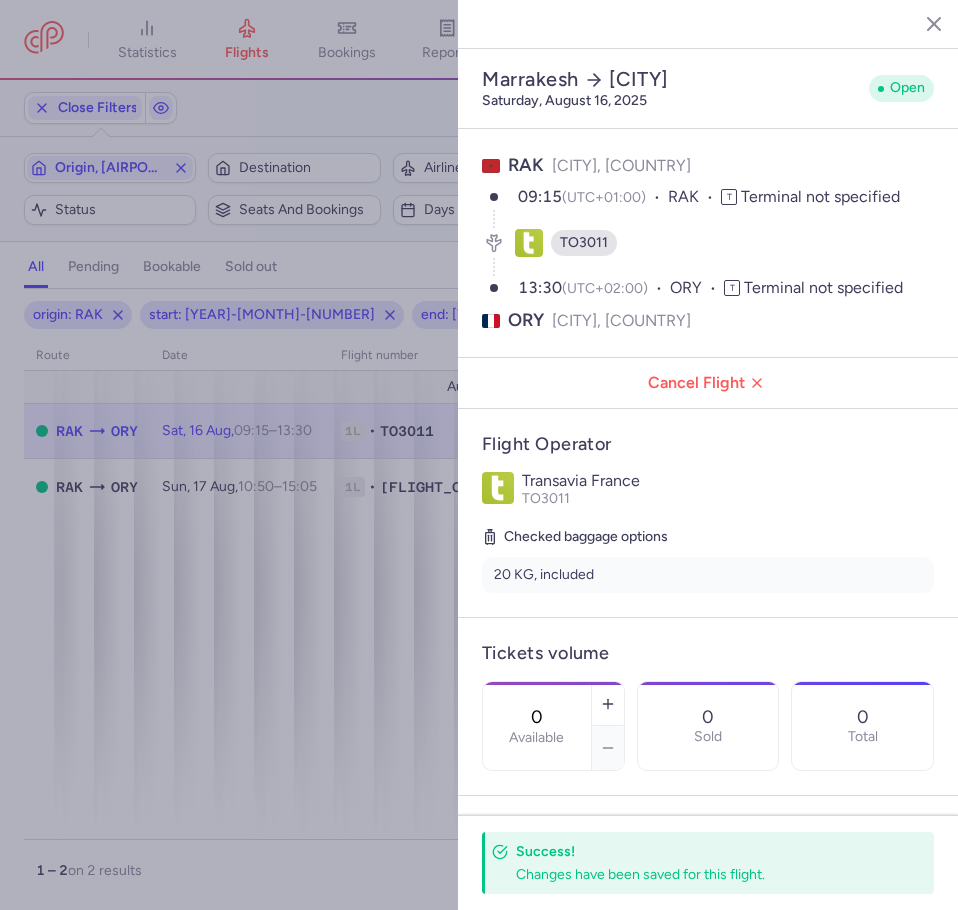 click at bounding box center (479, 455) 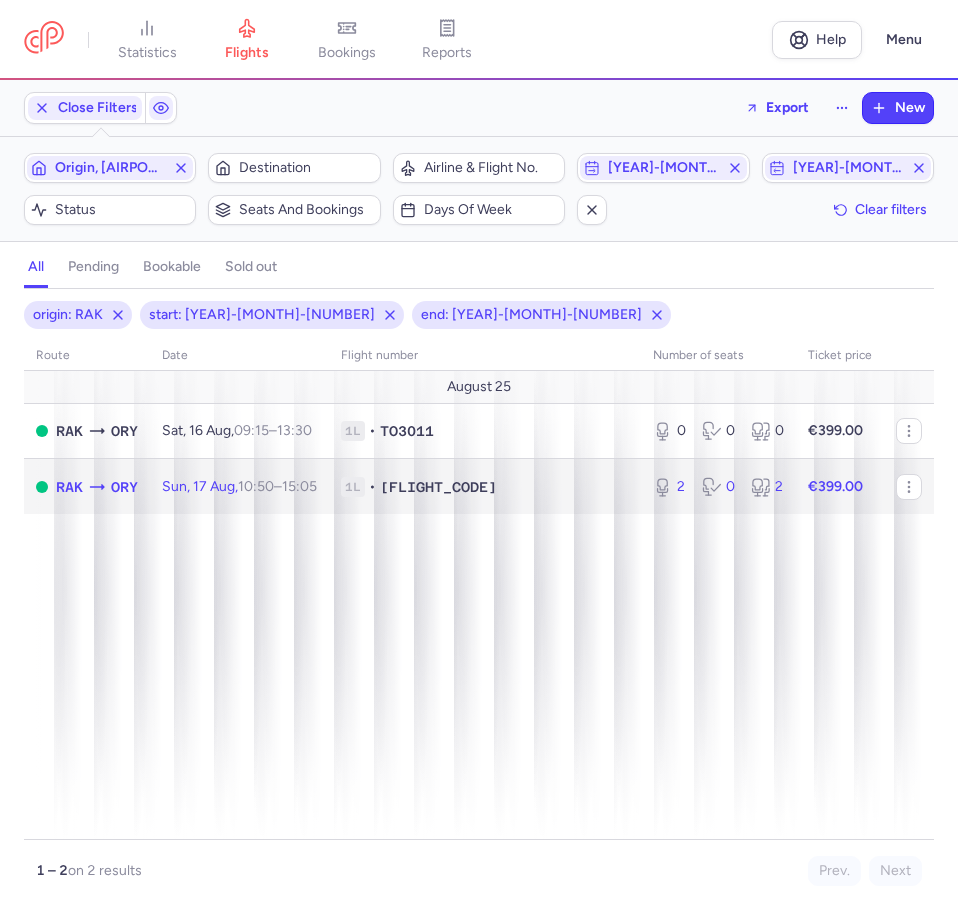 click 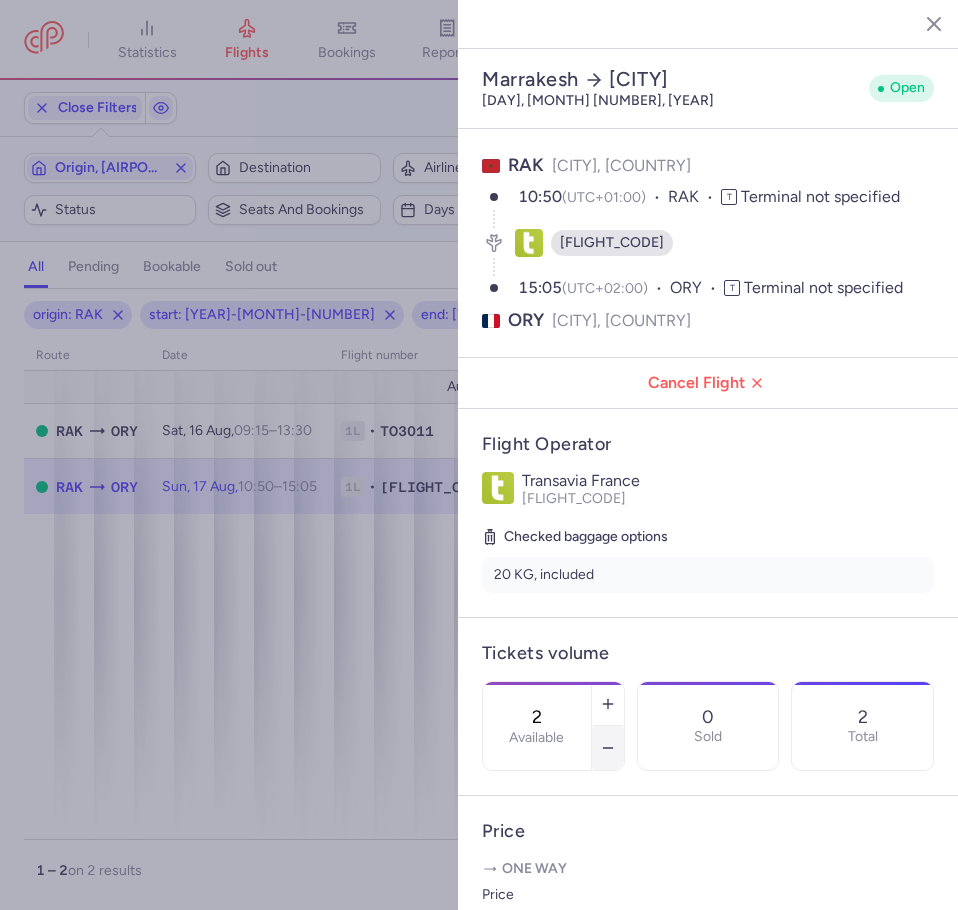 click 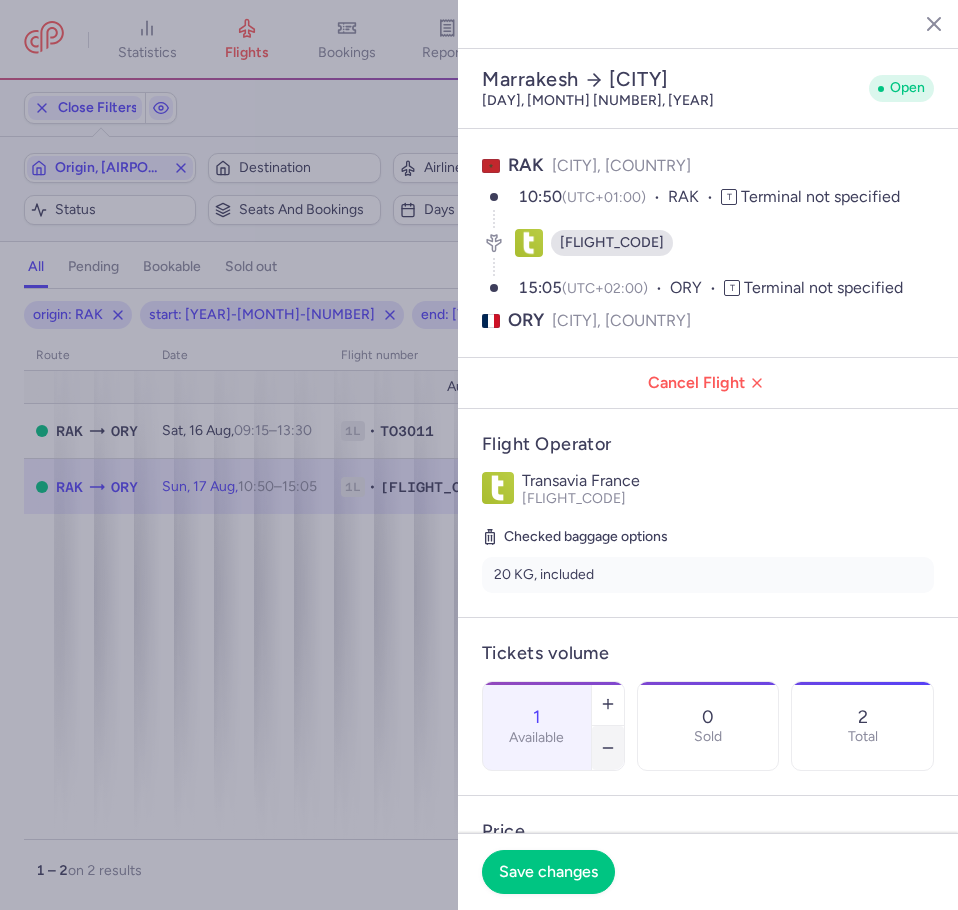 click 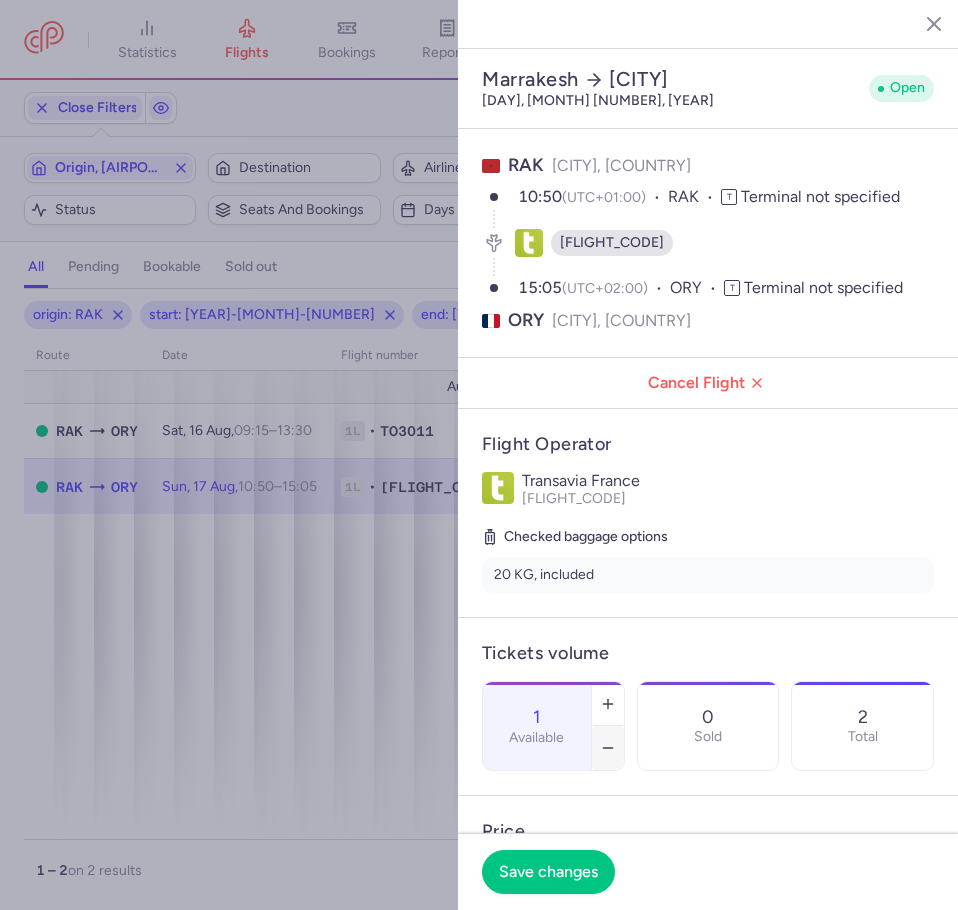type on "0" 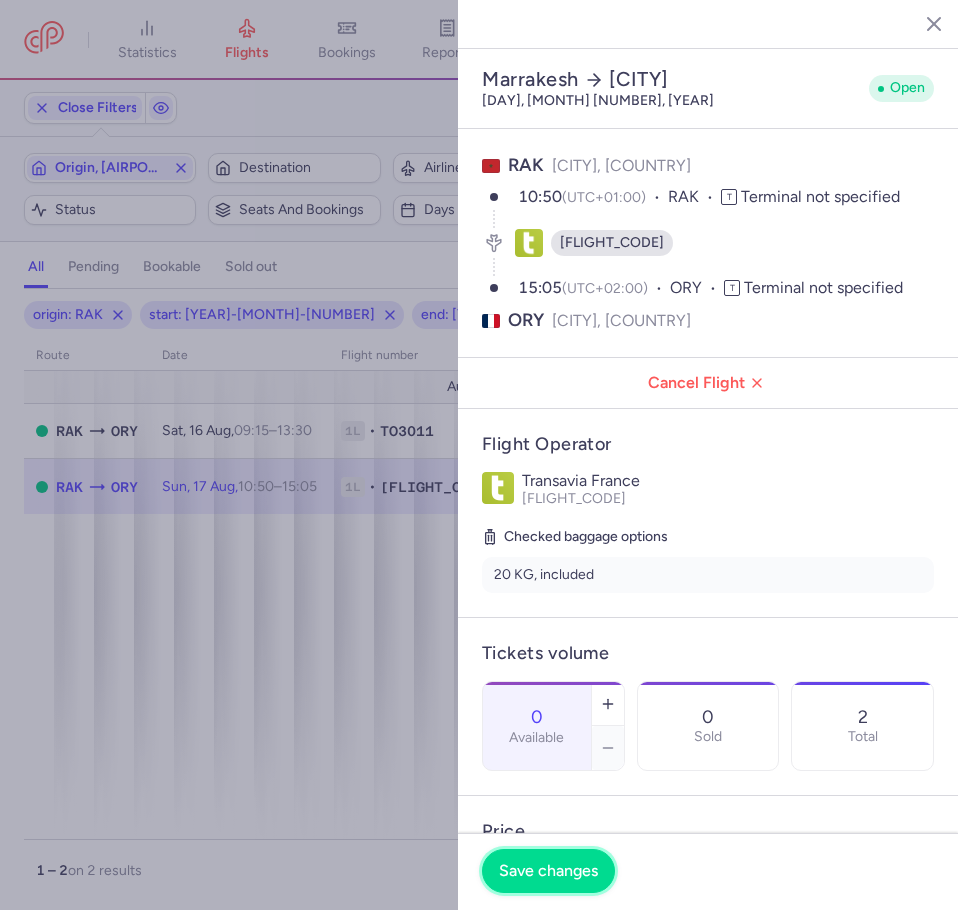click on "Save changes" at bounding box center (548, 871) 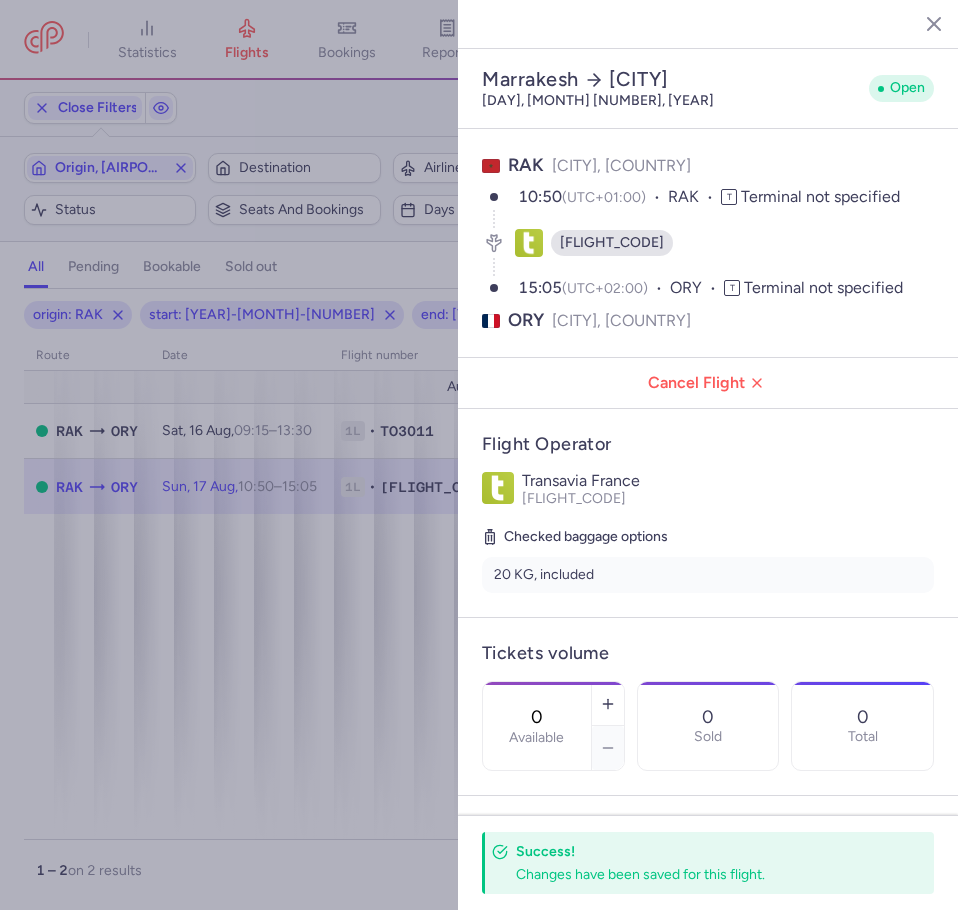 click 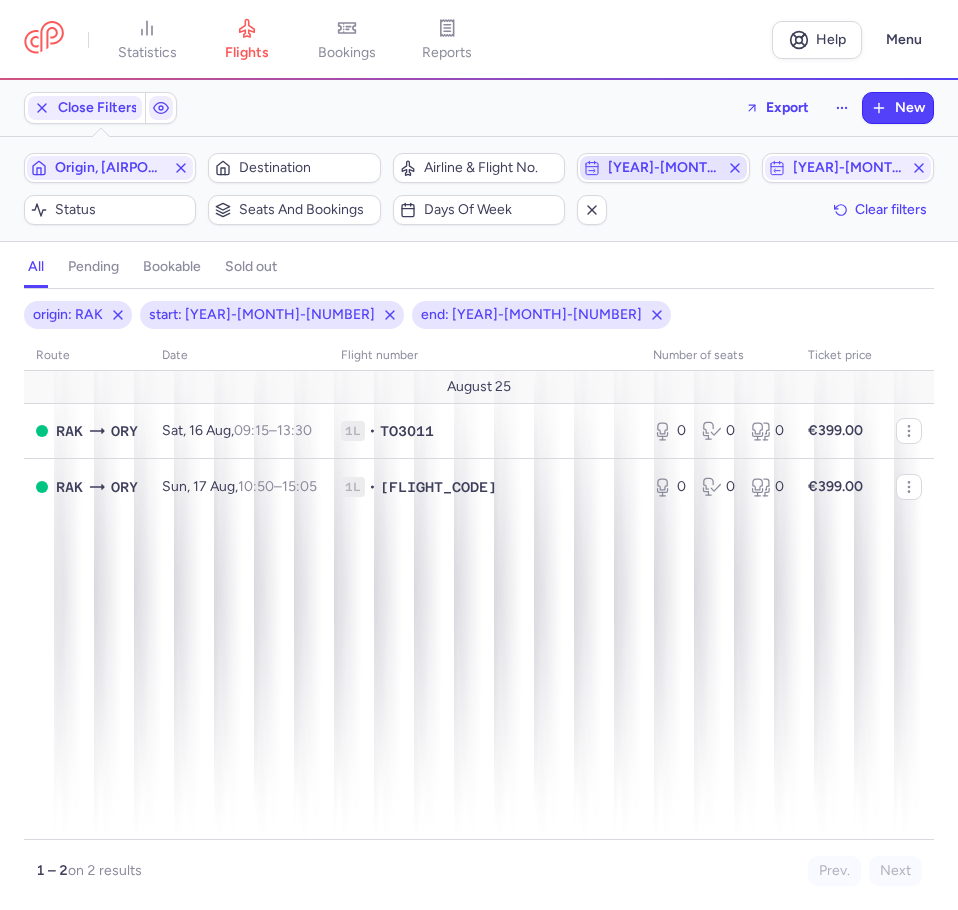 click on "[YEAR]-[MONTH]-[NUMBER]" at bounding box center (663, 168) 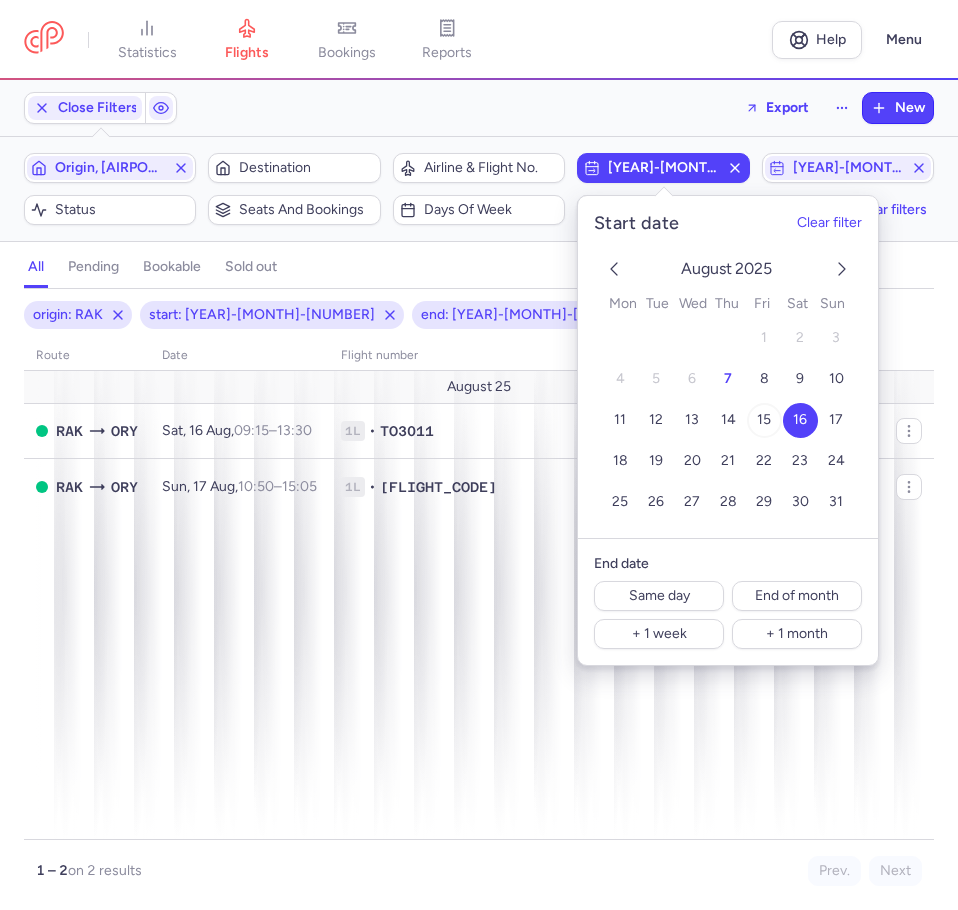 click on "15" at bounding box center [764, 420] 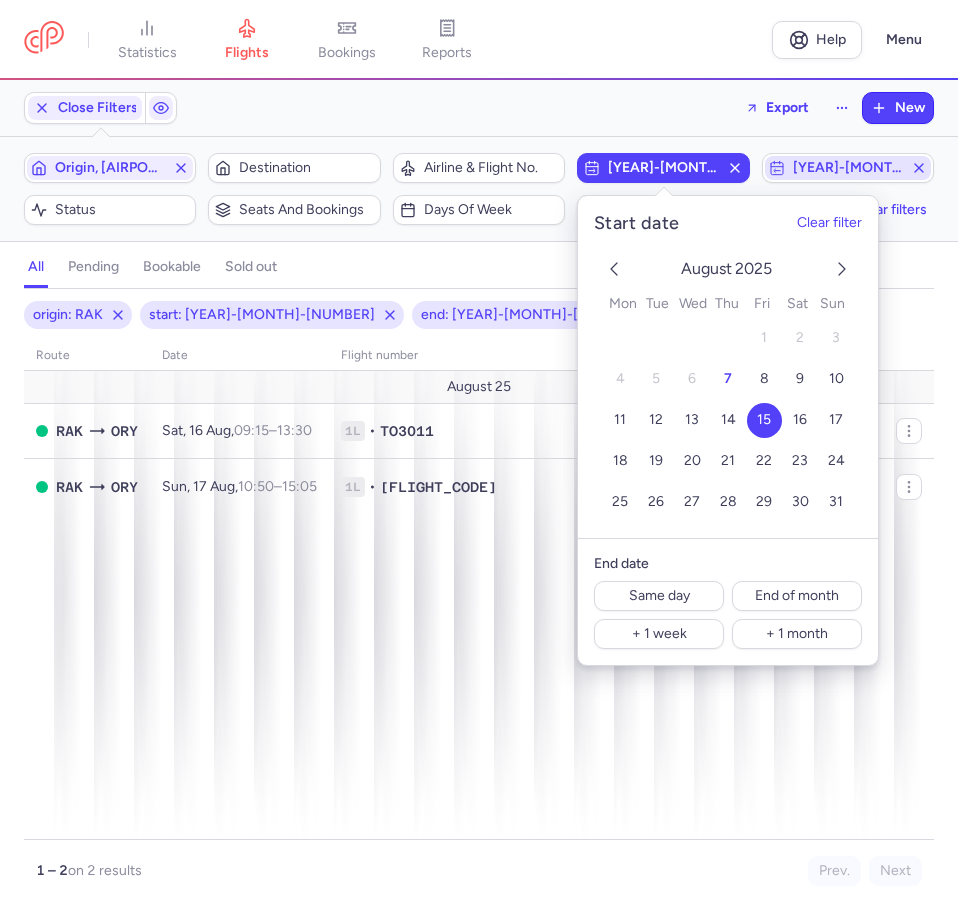 click on "[YEAR]-[MONTH]-[NUMBER]" at bounding box center [848, 168] 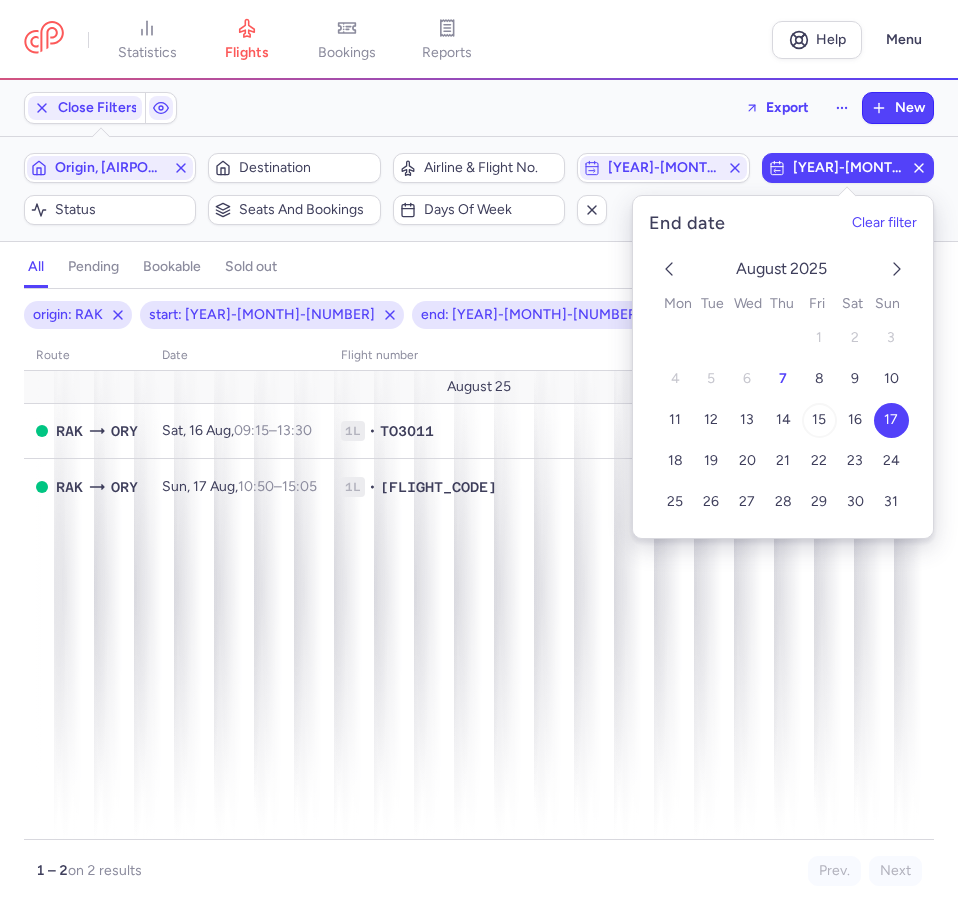 click on "15" at bounding box center [818, 420] 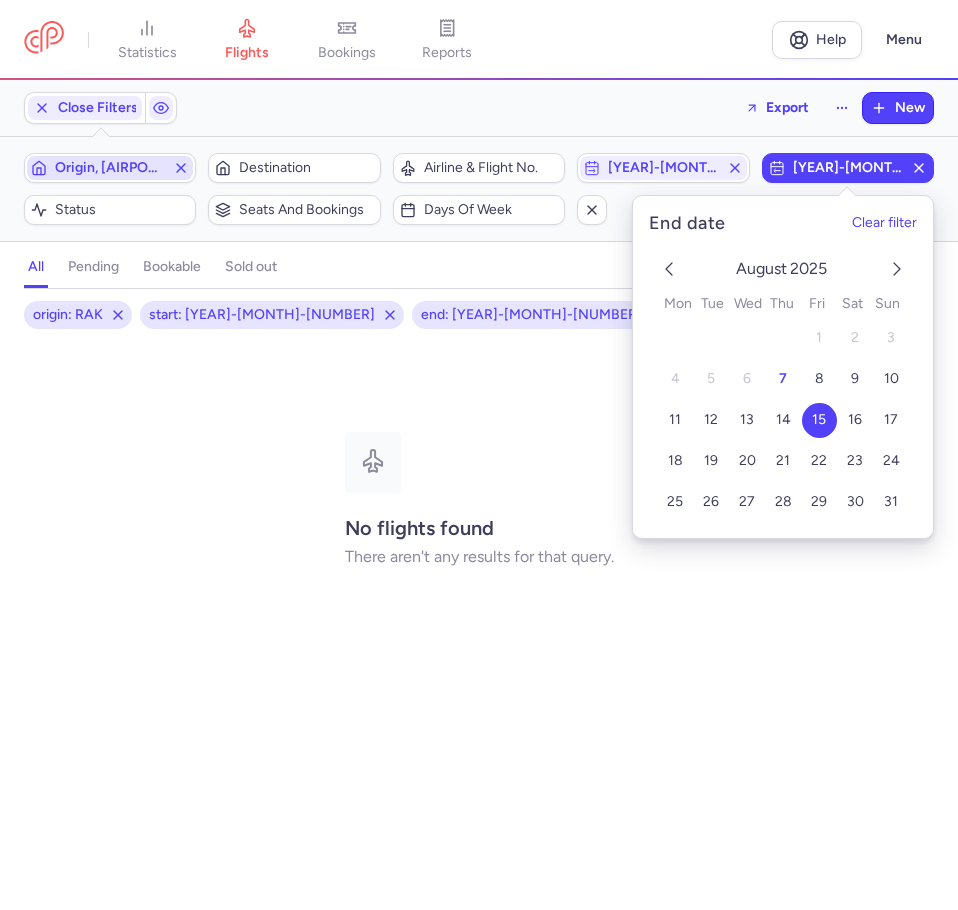 click on "Origin, [AIRPORT_CODE]" at bounding box center (110, 168) 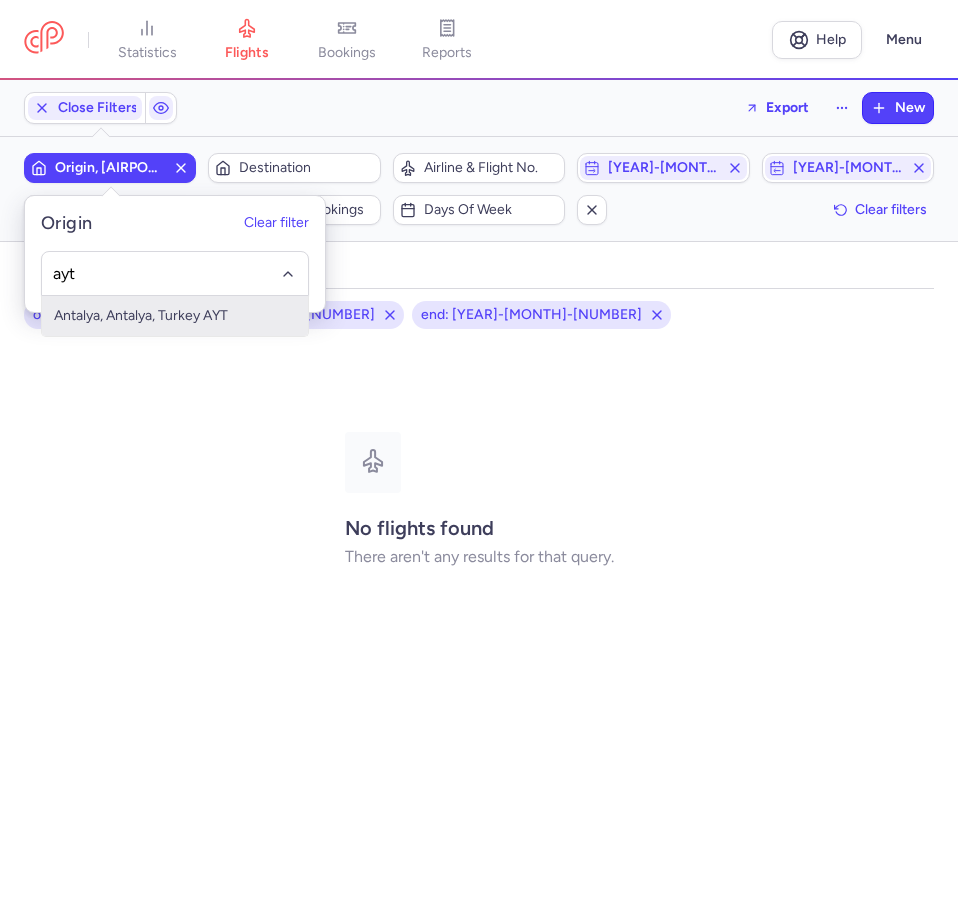 click on "Antalya, Antalya, Turkey AYT" at bounding box center (175, 316) 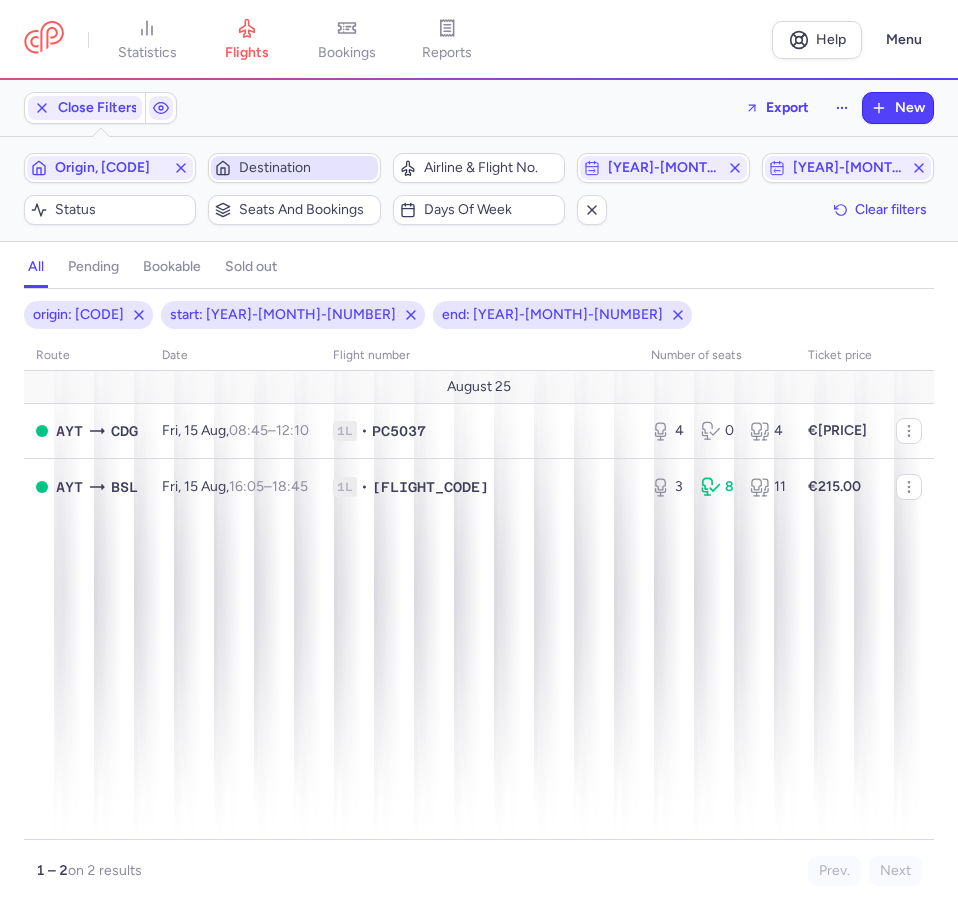 click on "Destination" at bounding box center (306, 168) 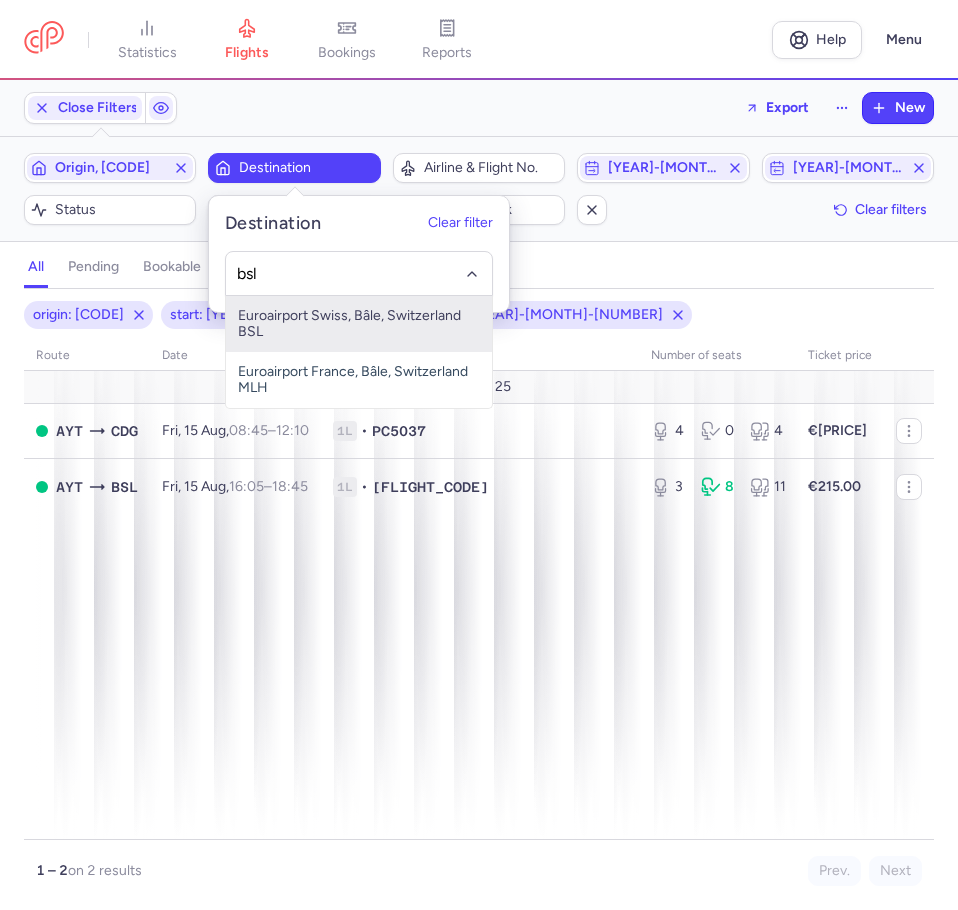 click on "Euroairport Swiss, Bâle, Switzerland BSL" at bounding box center [359, 324] 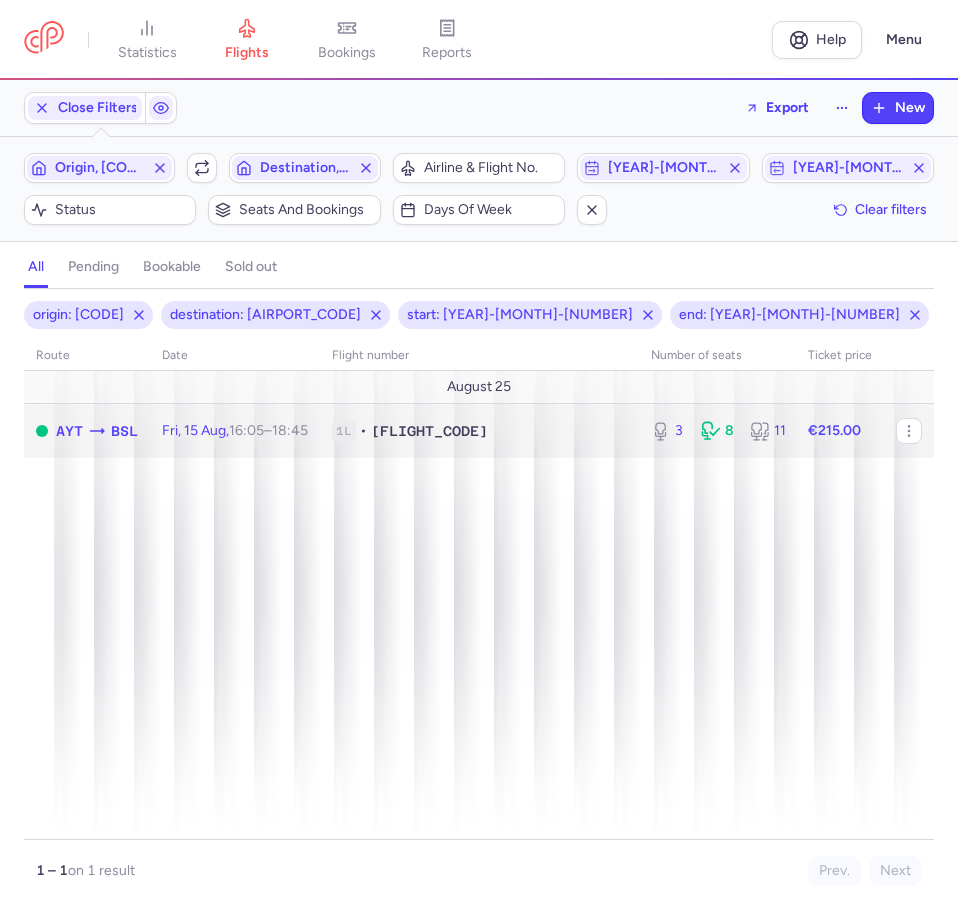 click 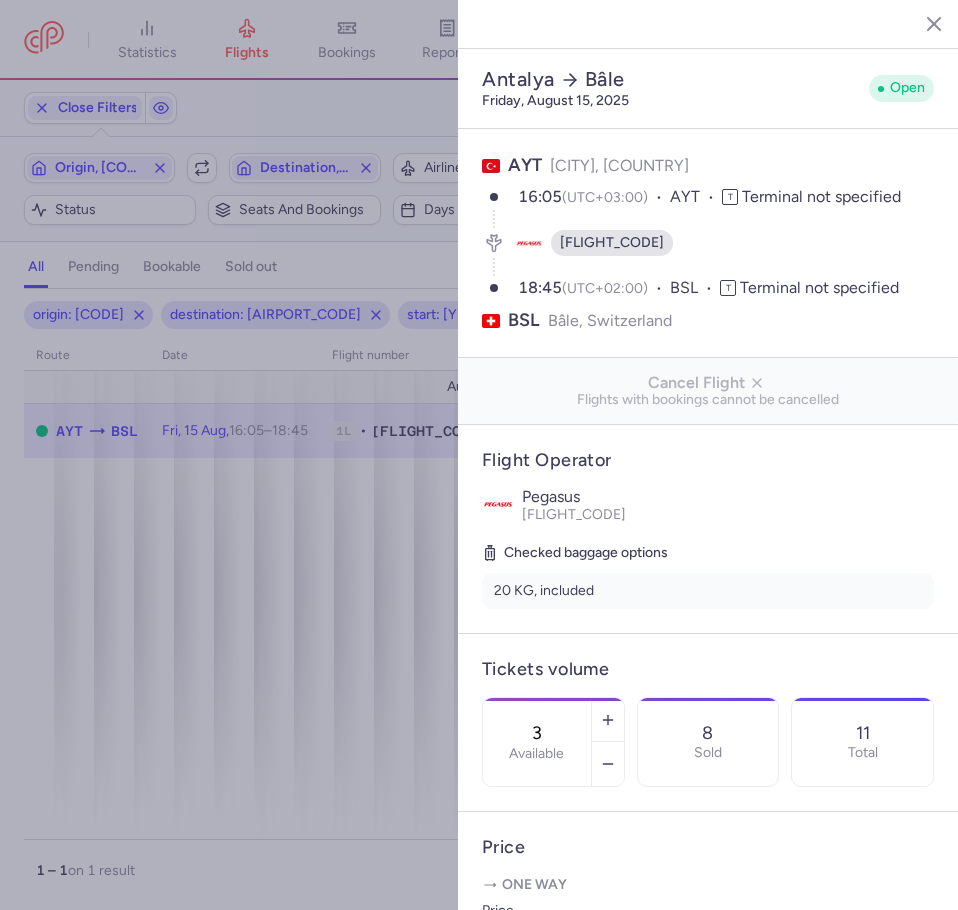 scroll, scrollTop: 200, scrollLeft: 0, axis: vertical 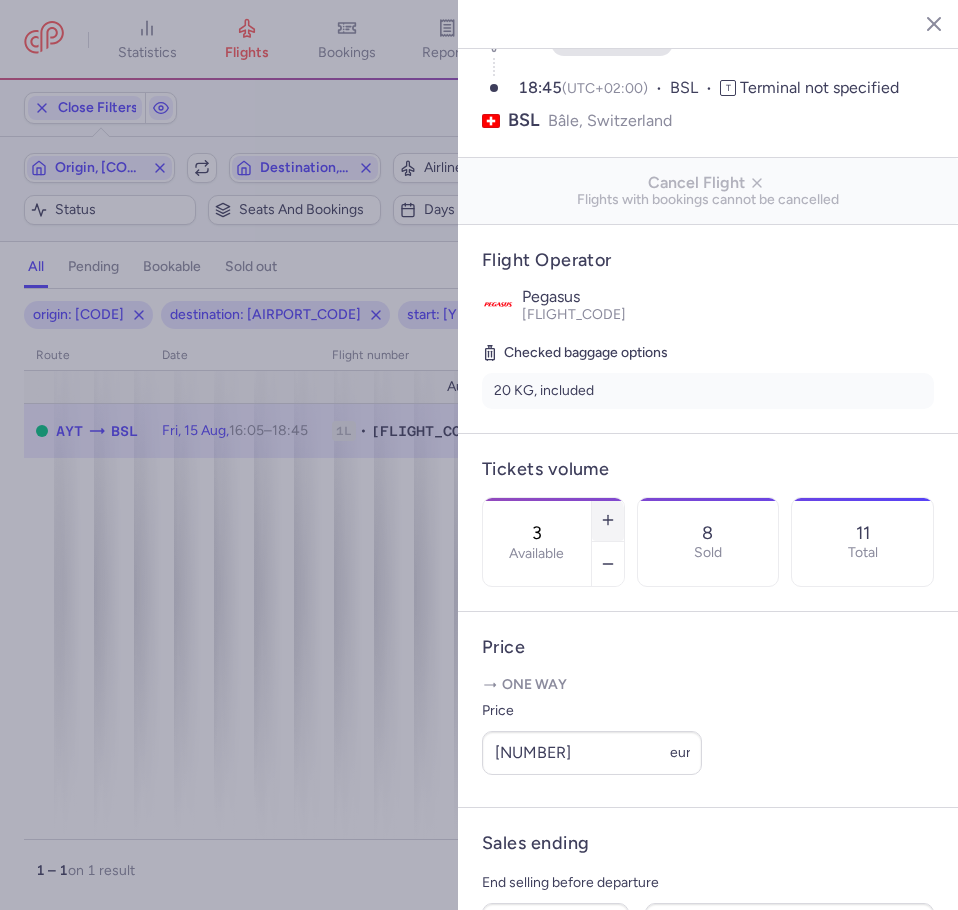 click 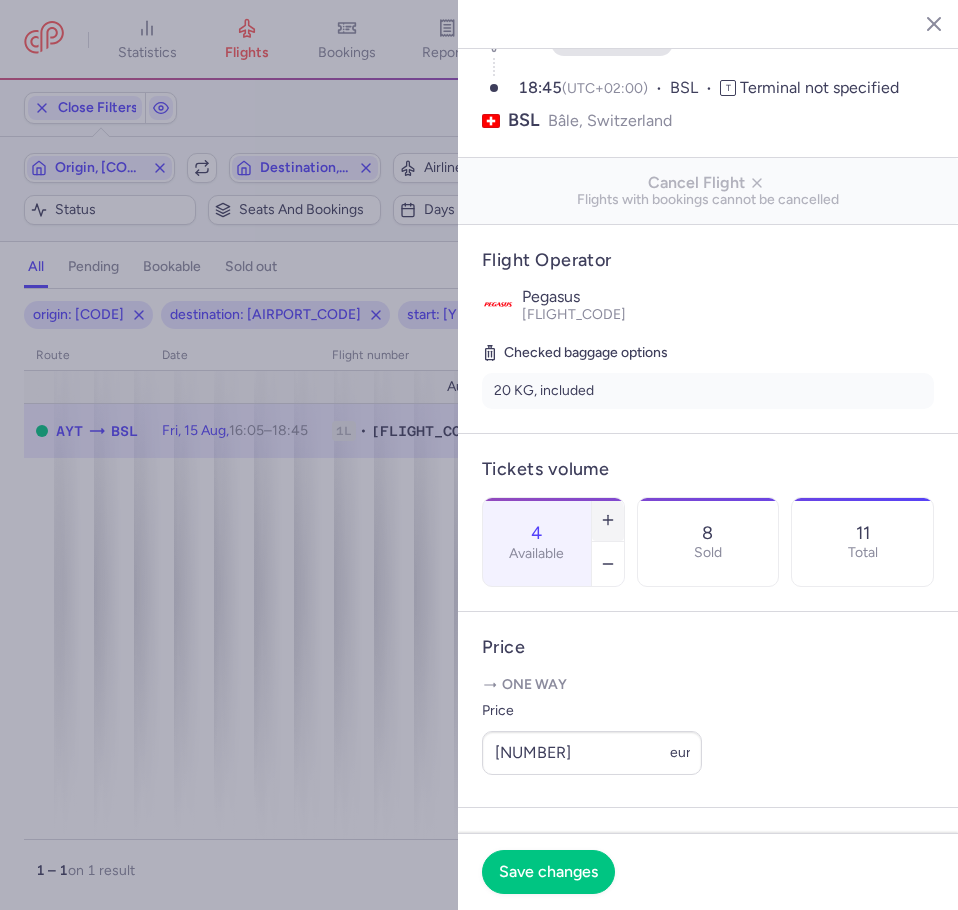 click 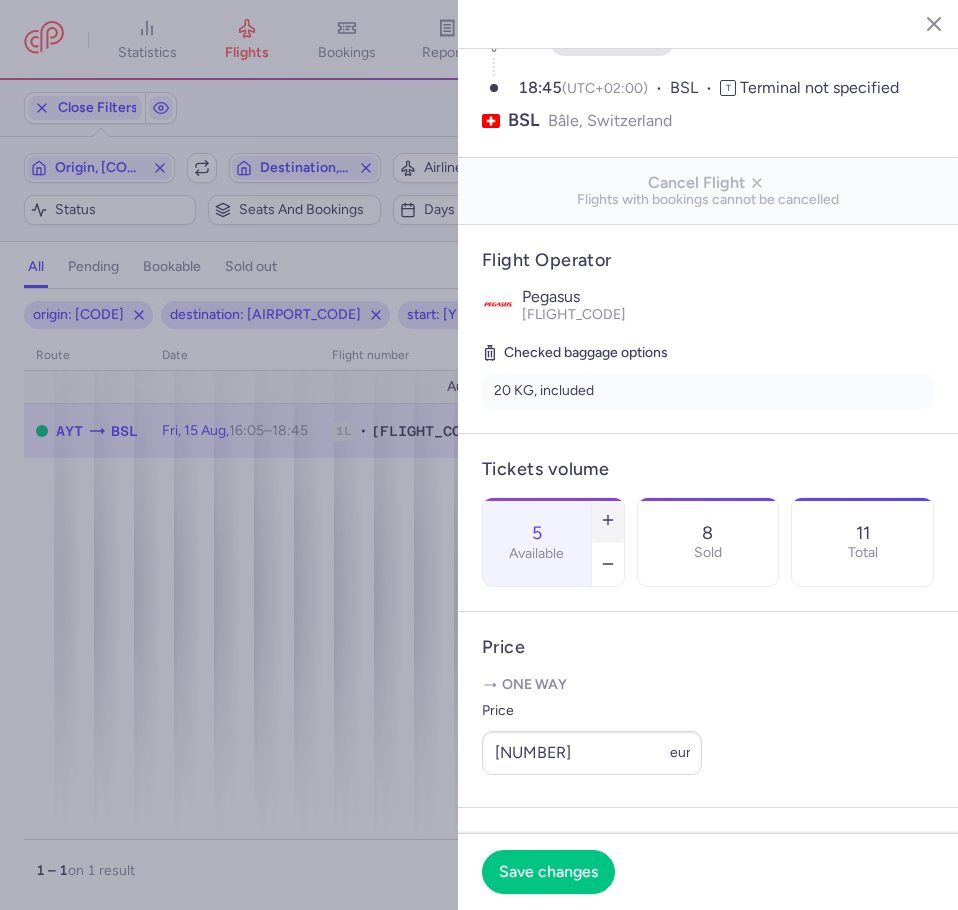 click 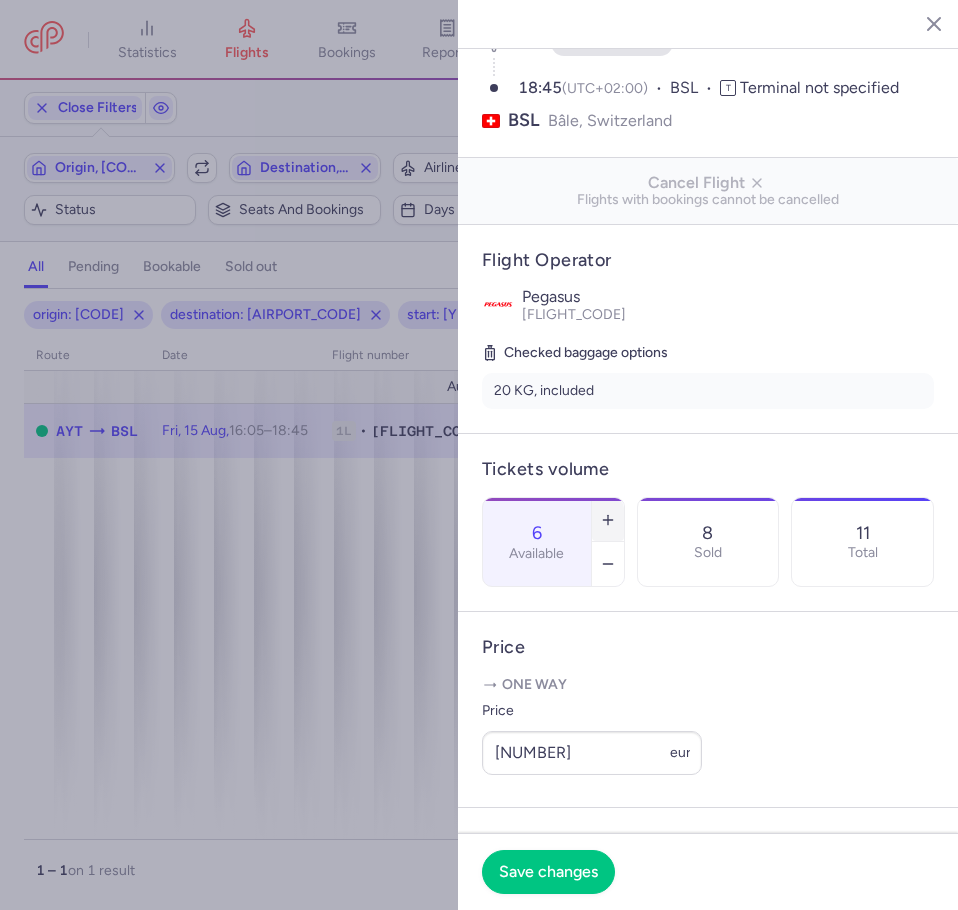 click 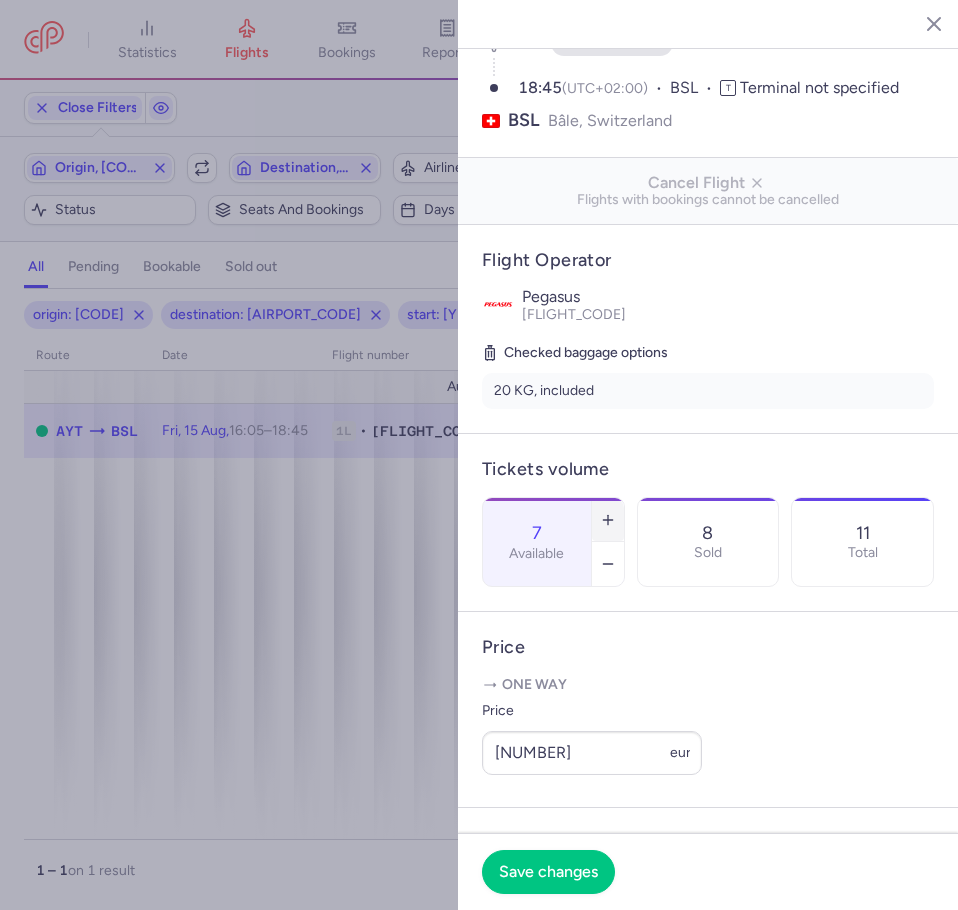 click 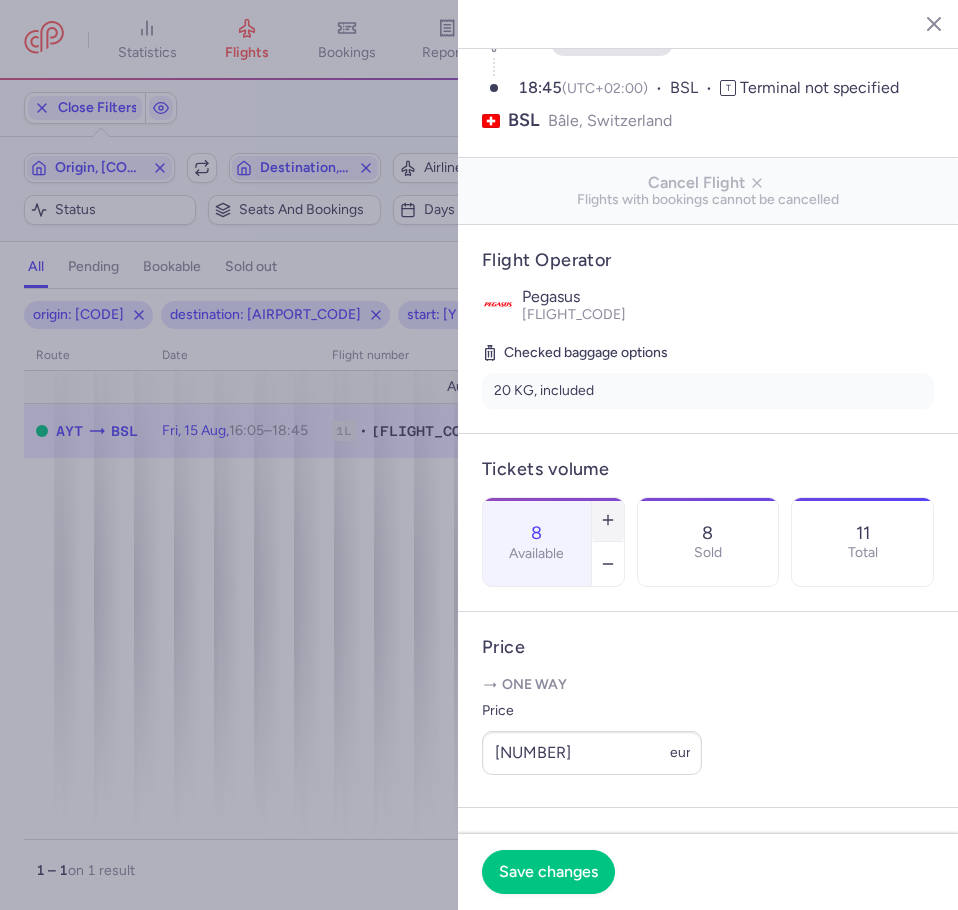click 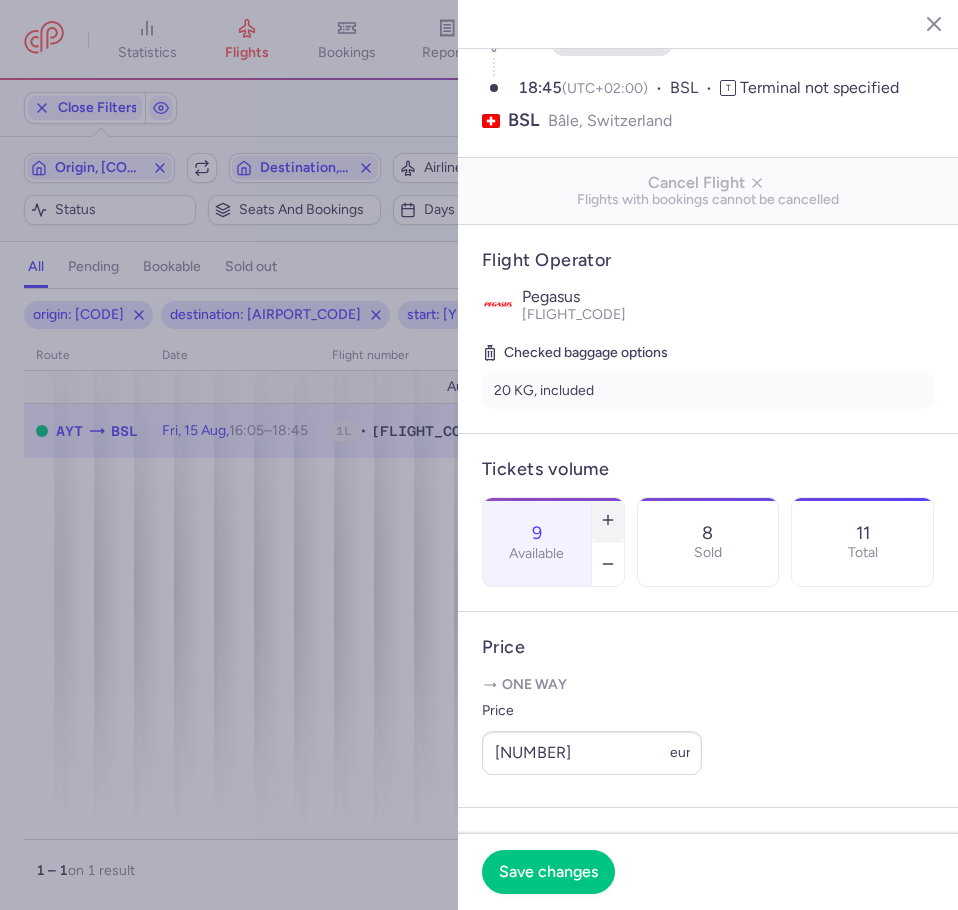 click 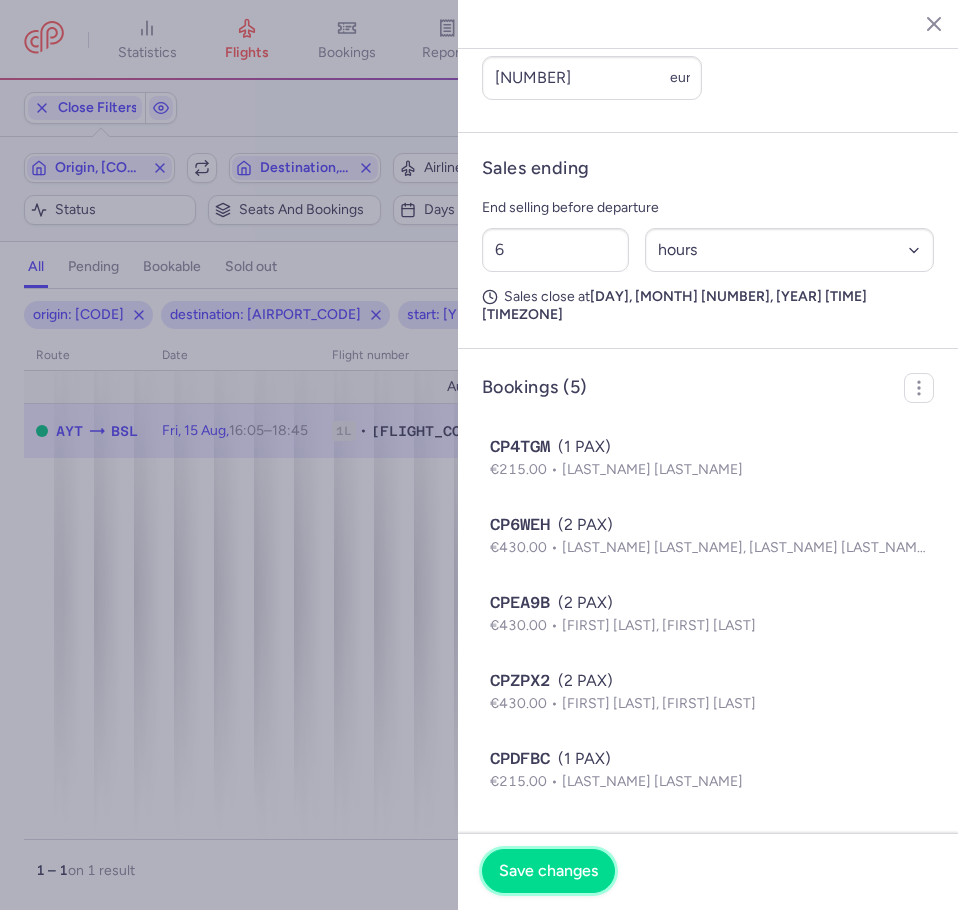 click on "Save changes" at bounding box center [548, 871] 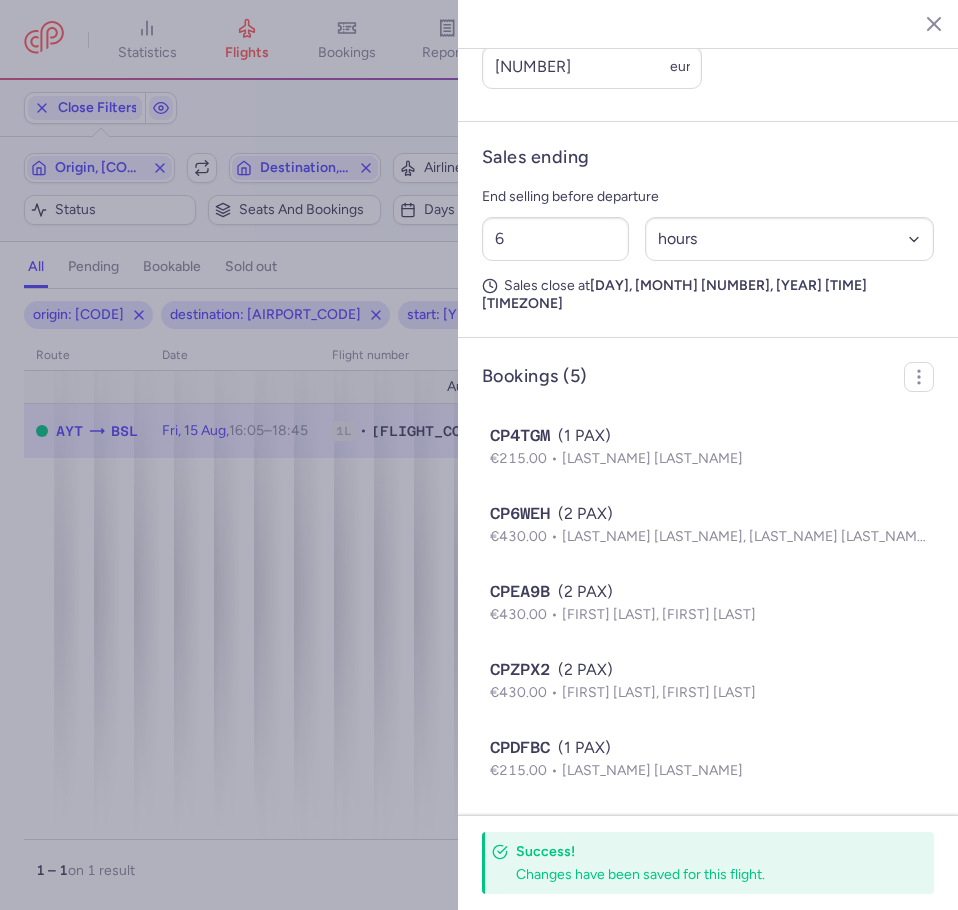 scroll, scrollTop: 386, scrollLeft: 0, axis: vertical 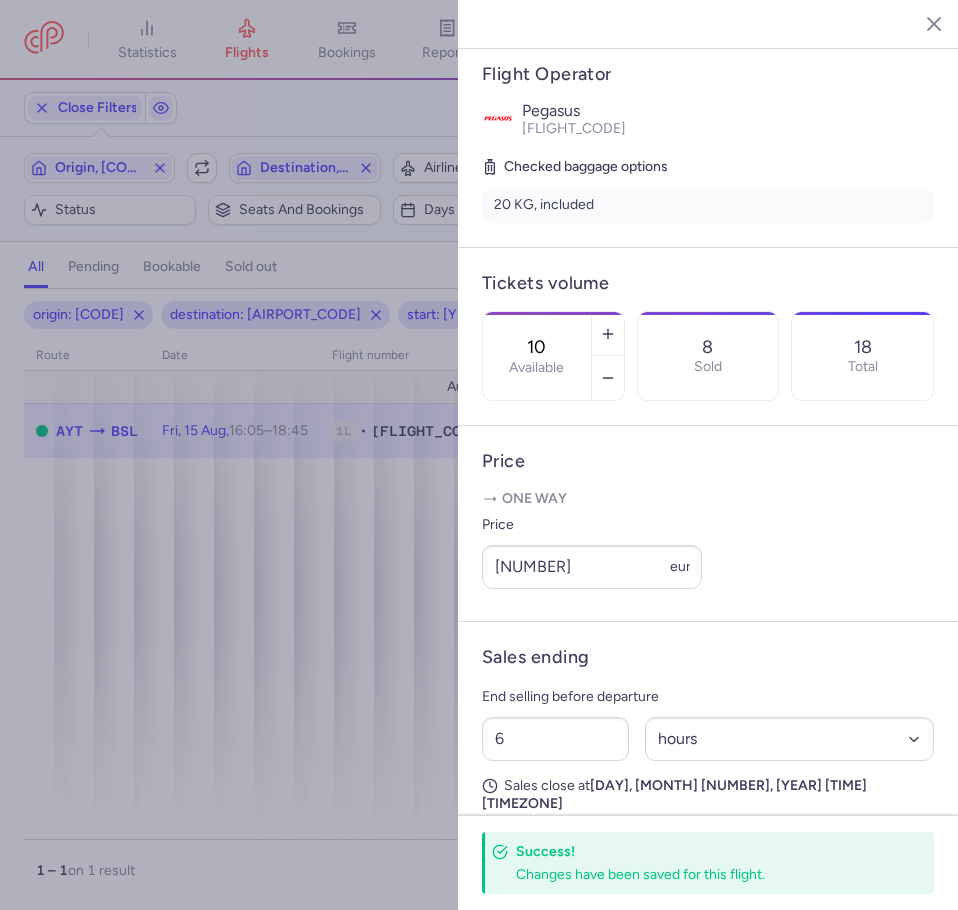 click 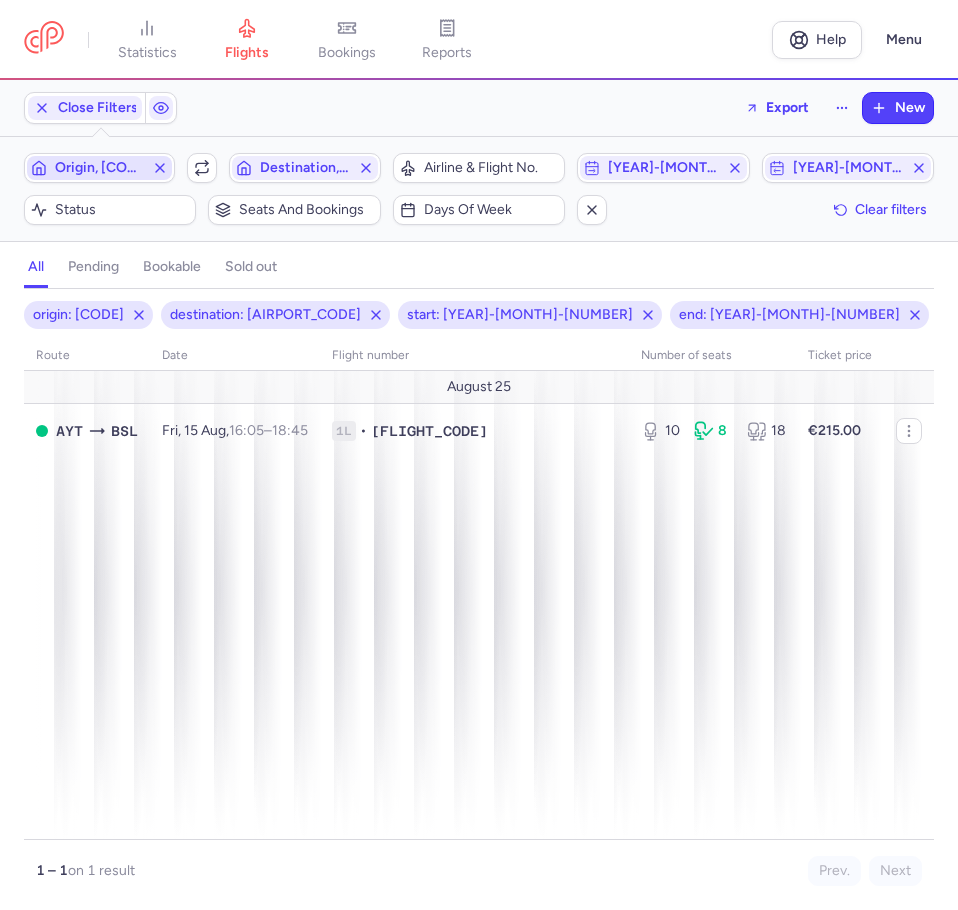 click on "Origin, [CODE]" at bounding box center [99, 168] 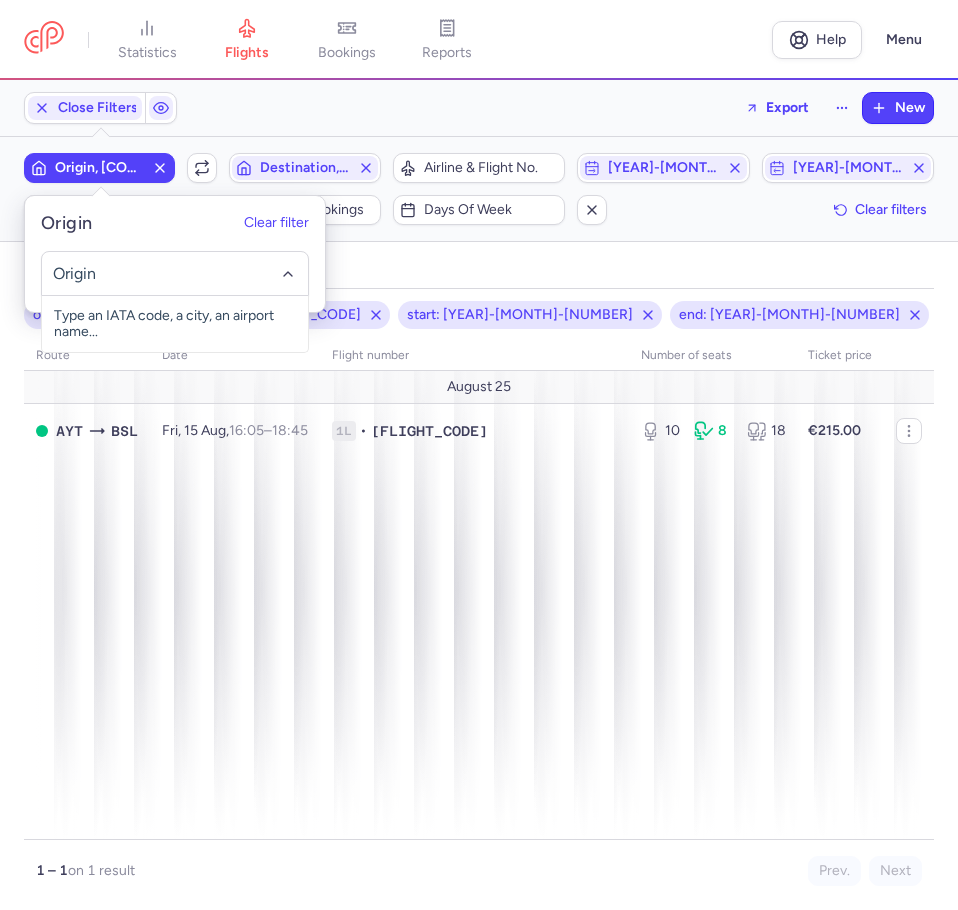 click 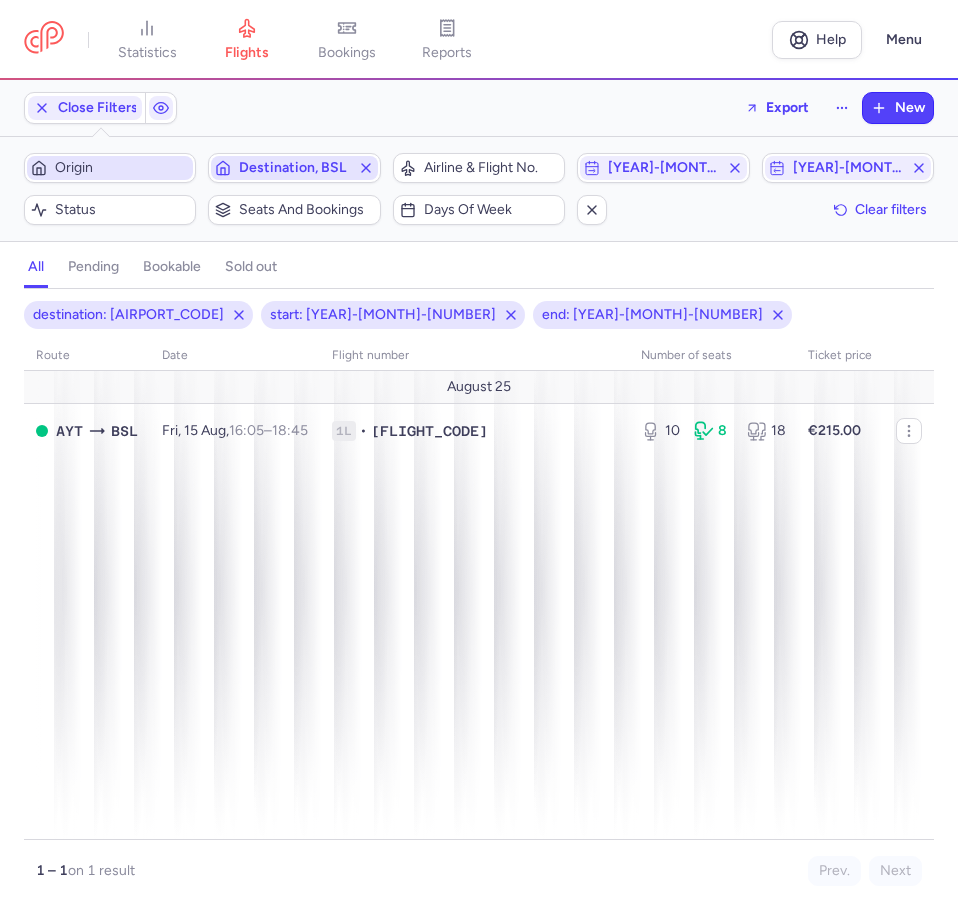 click on "Destination, BSL" at bounding box center (294, 168) 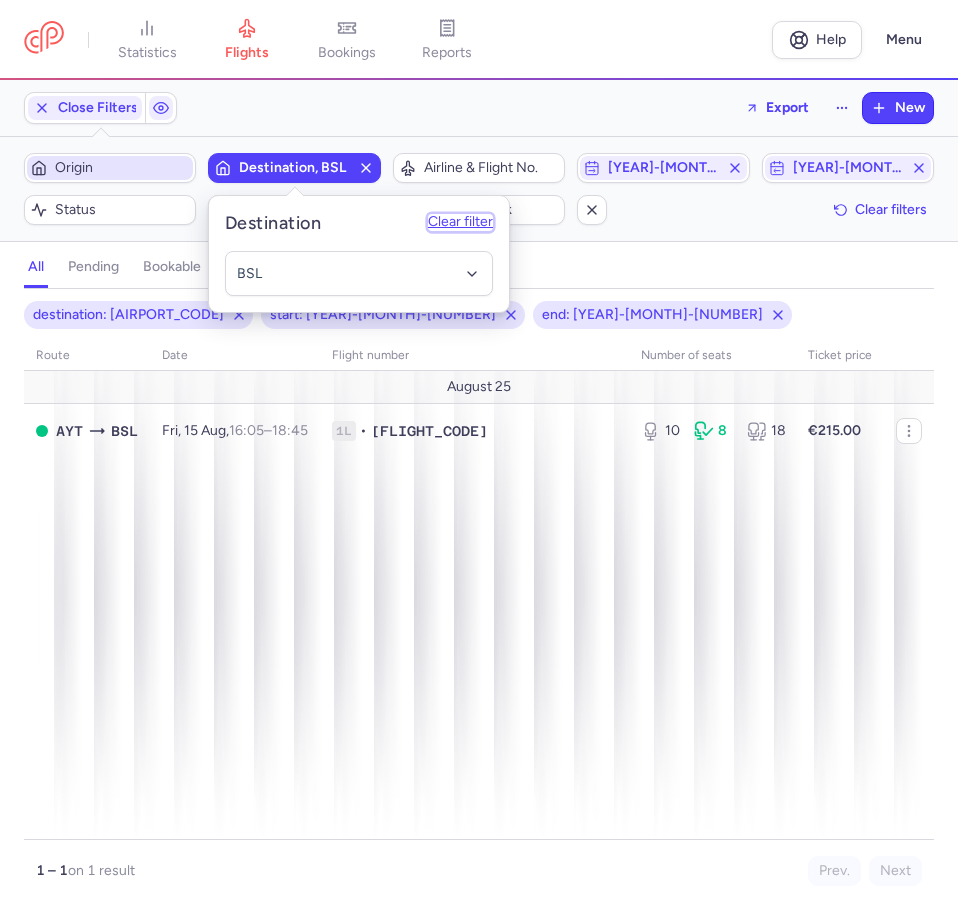 click on "Destination Clear filter" at bounding box center [359, 215] 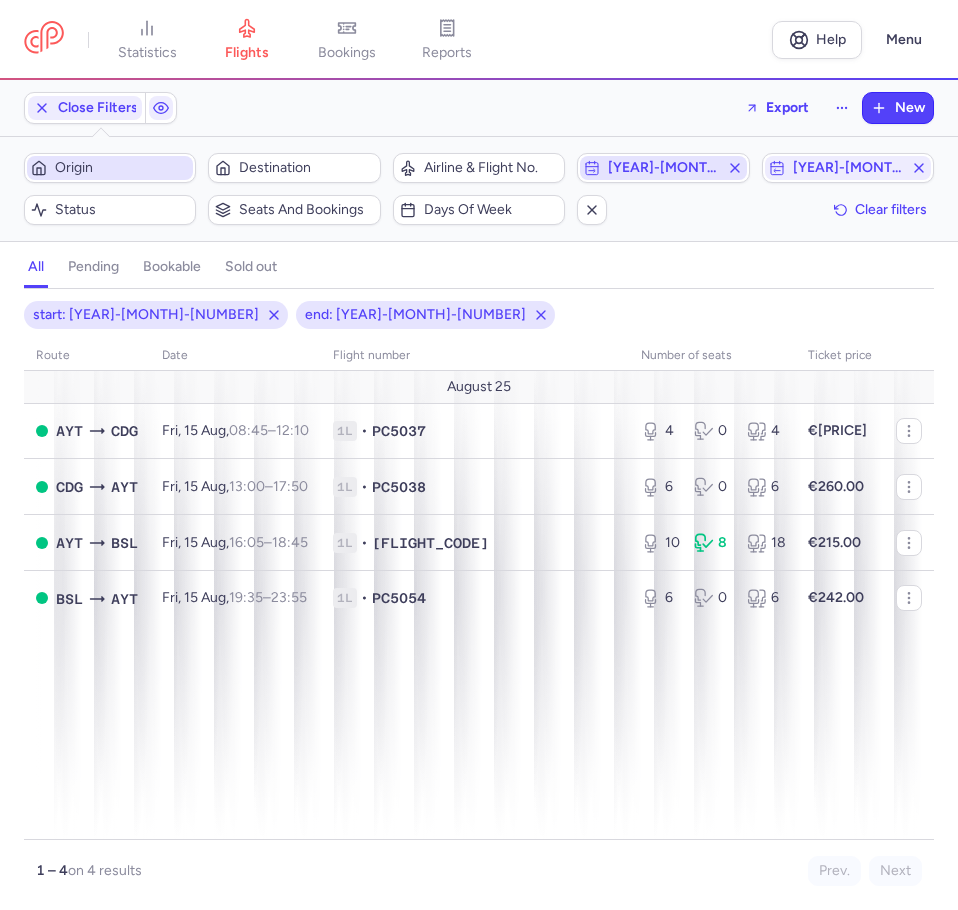 click on "[YEAR]-[MONTH]-[NUMBER]" at bounding box center [663, 168] 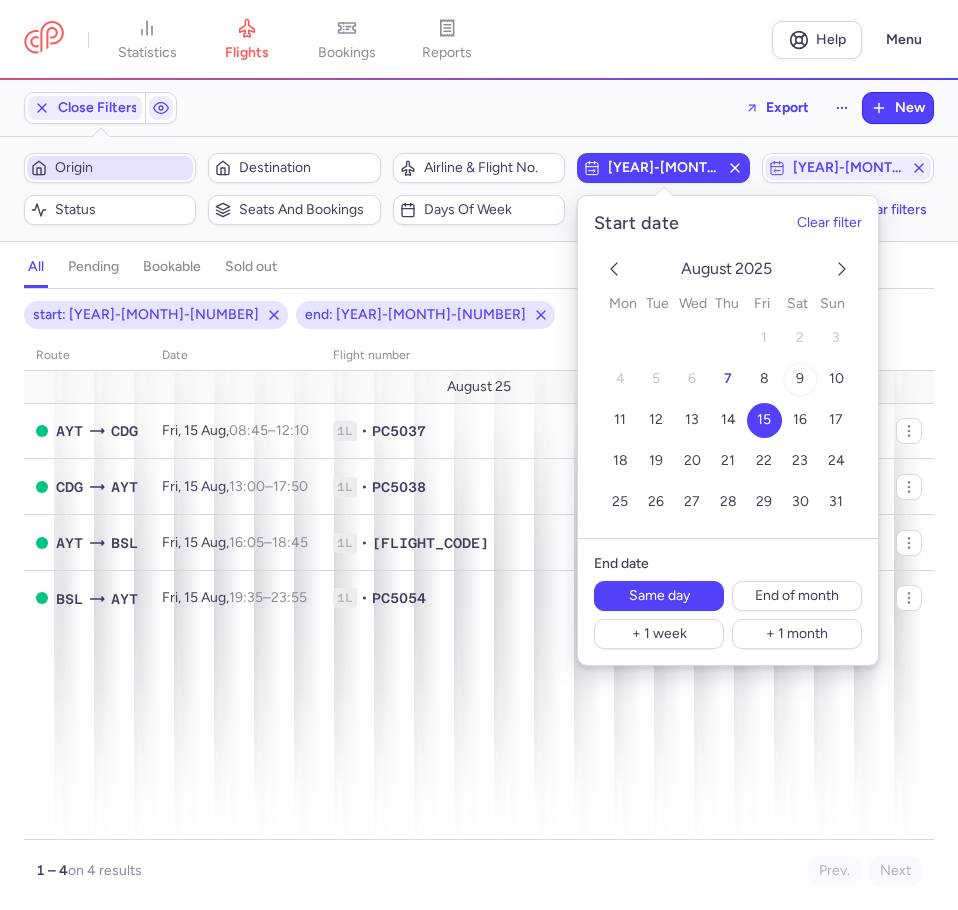 click on "9" at bounding box center [800, 379] 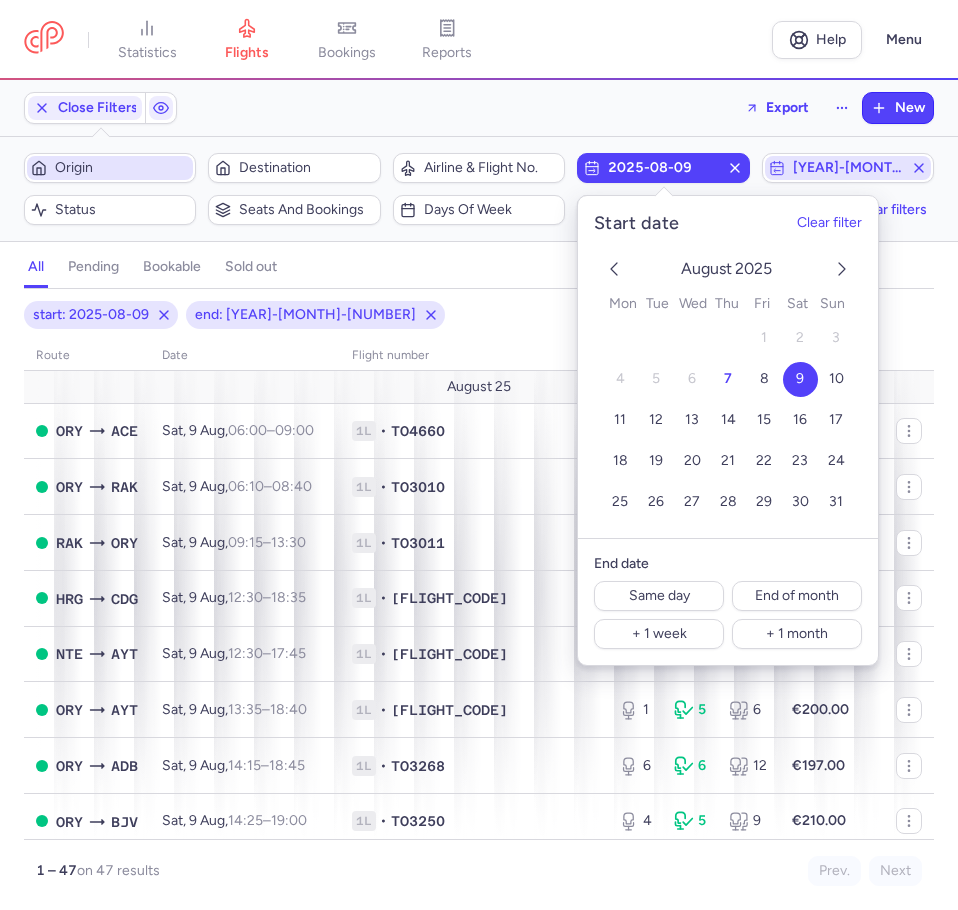 click on "[YEAR]-[MONTH]-[NUMBER]" at bounding box center (848, 168) 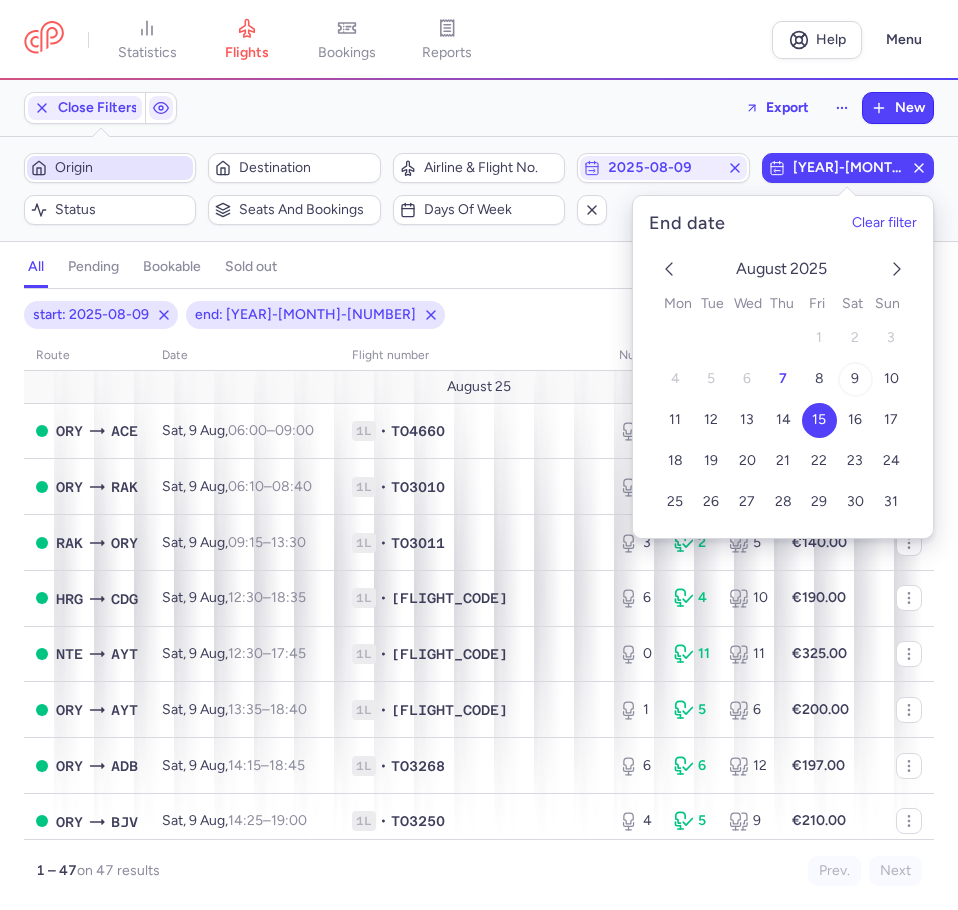 click on "9" at bounding box center [855, 379] 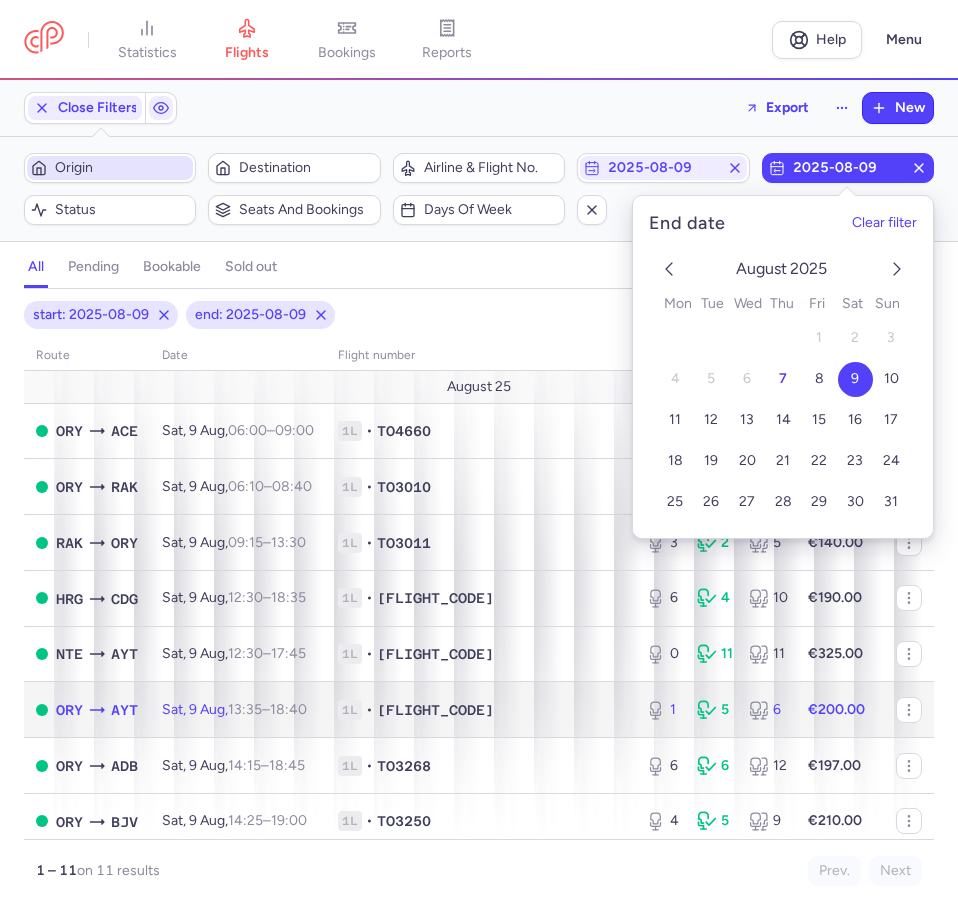 click on "[AIRPORT_CODE]  [AIRPORT_CODE]" at bounding box center (97, 710) 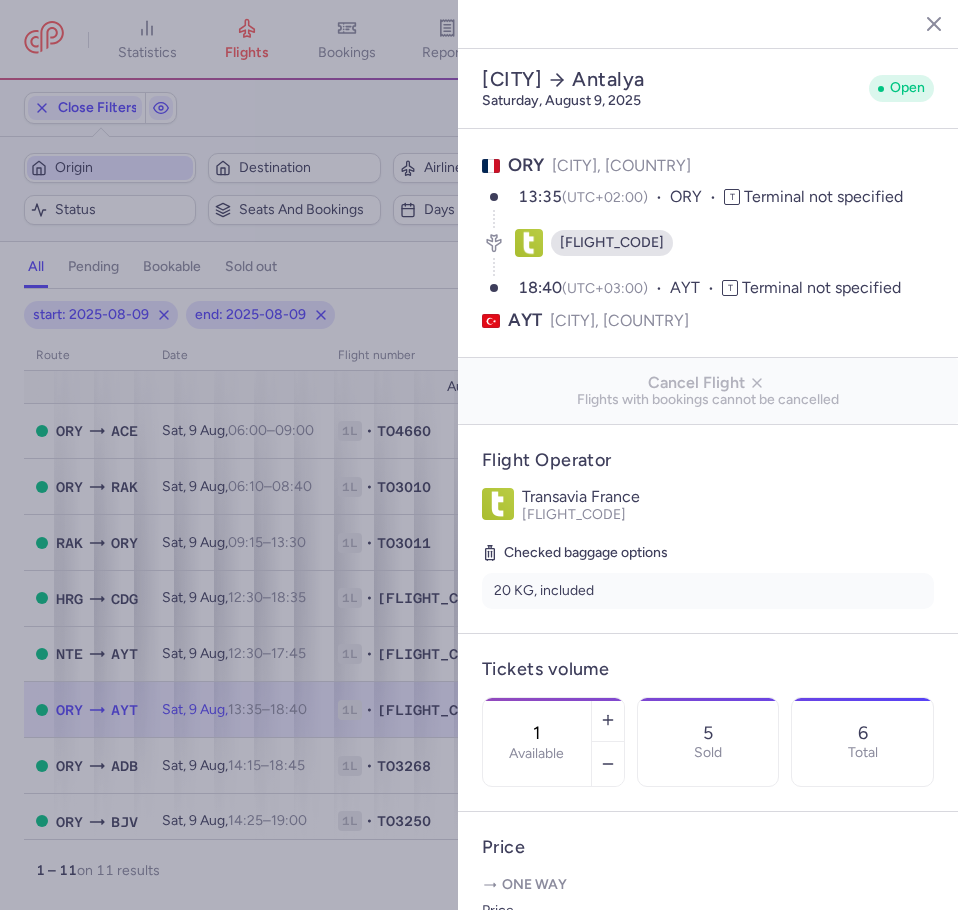 scroll, scrollTop: 200, scrollLeft: 0, axis: vertical 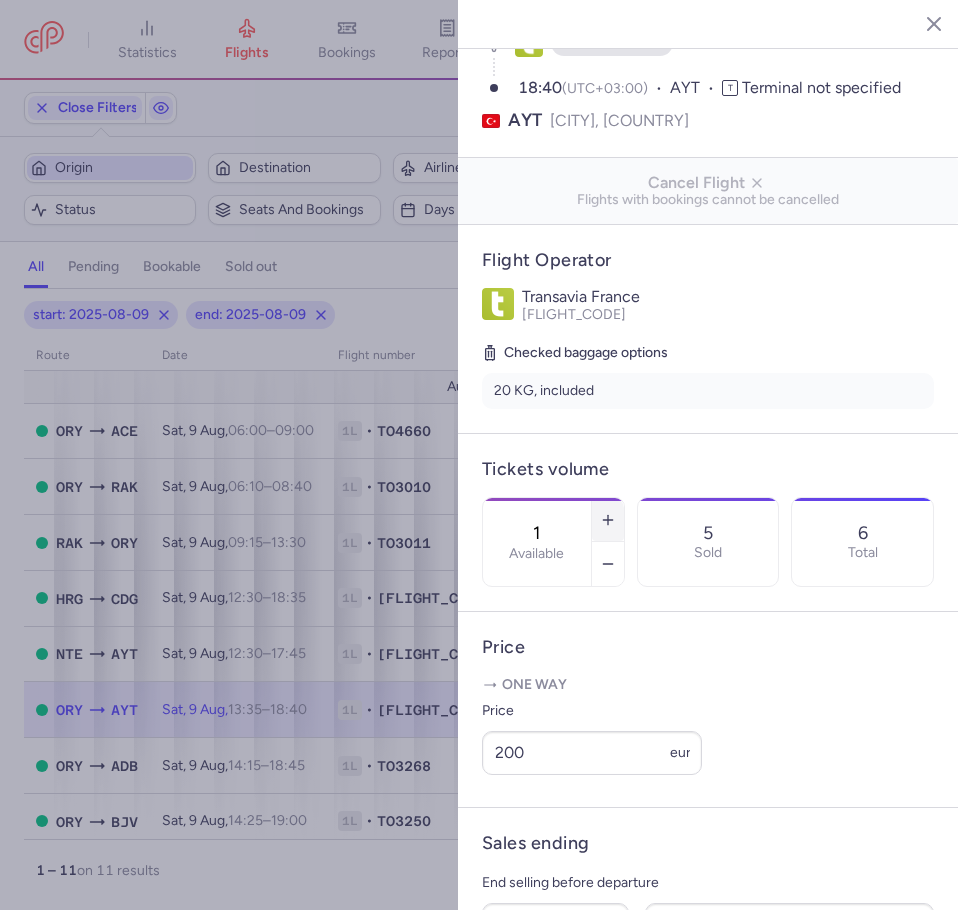click 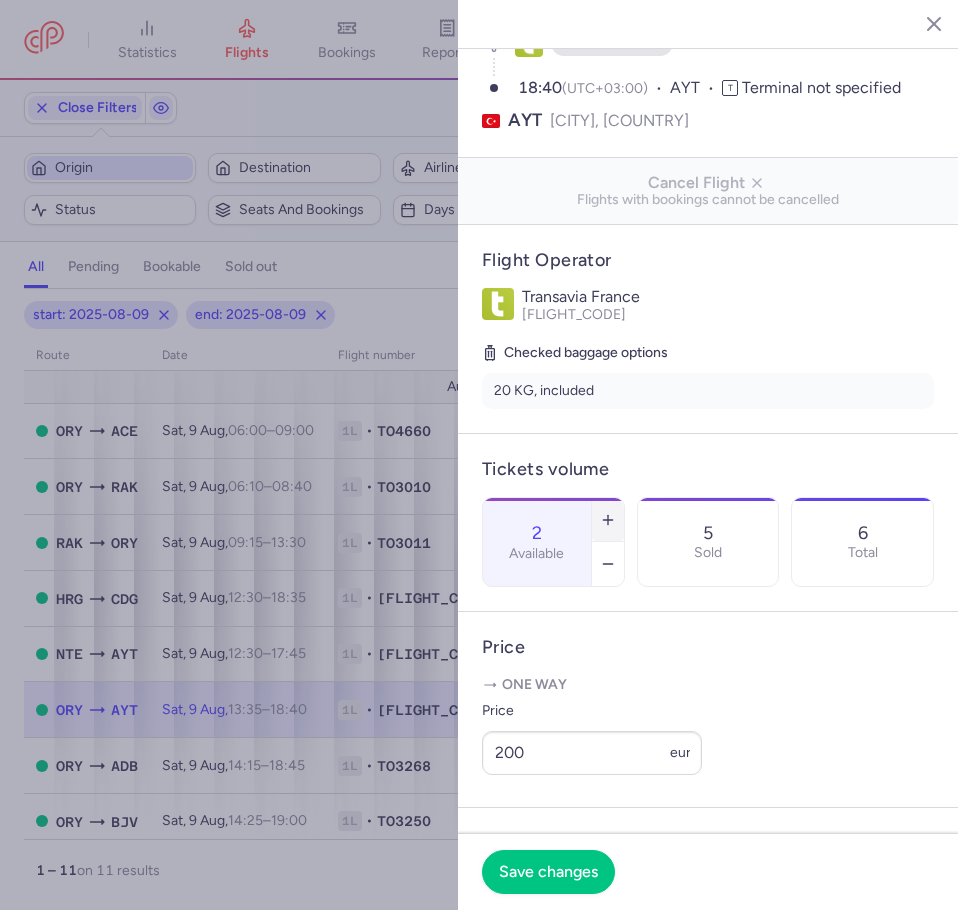 click 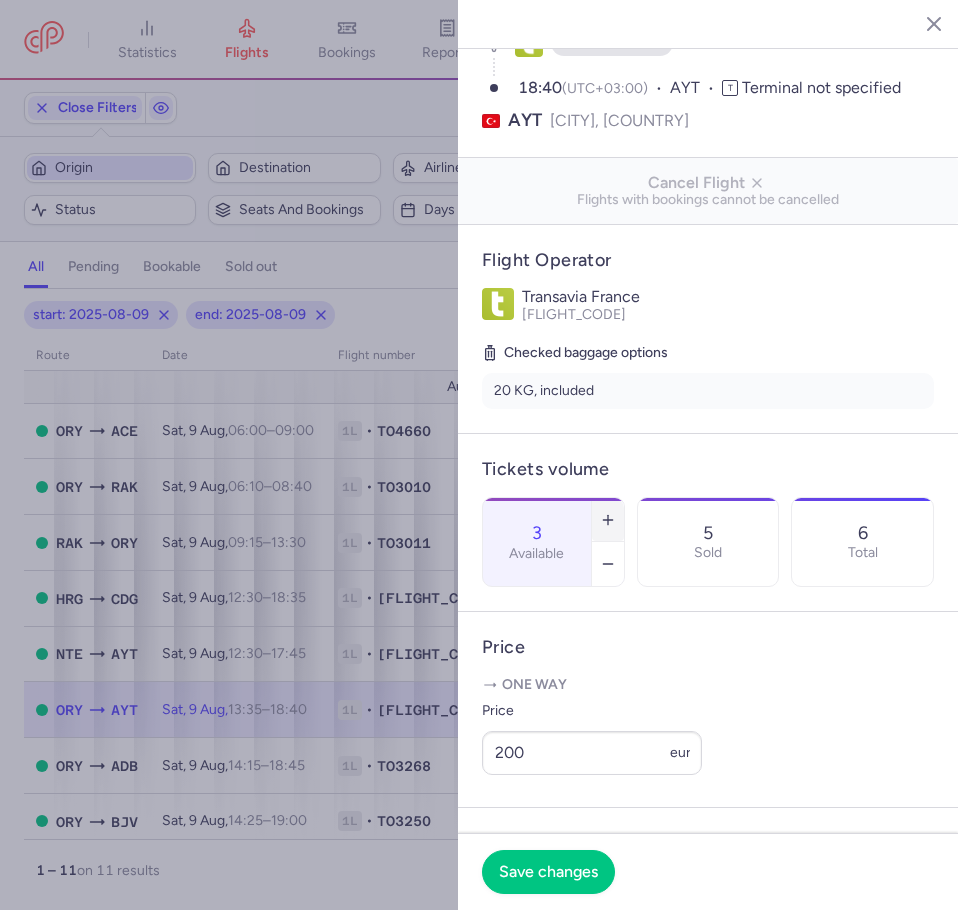 click 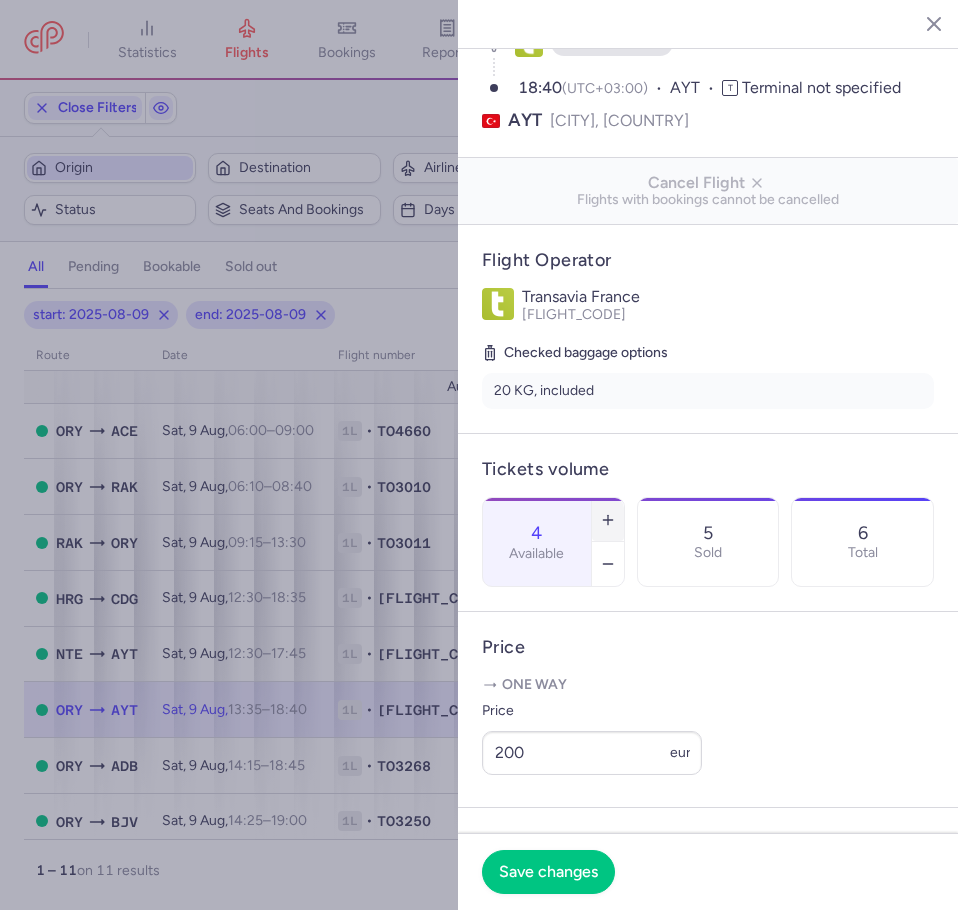 click 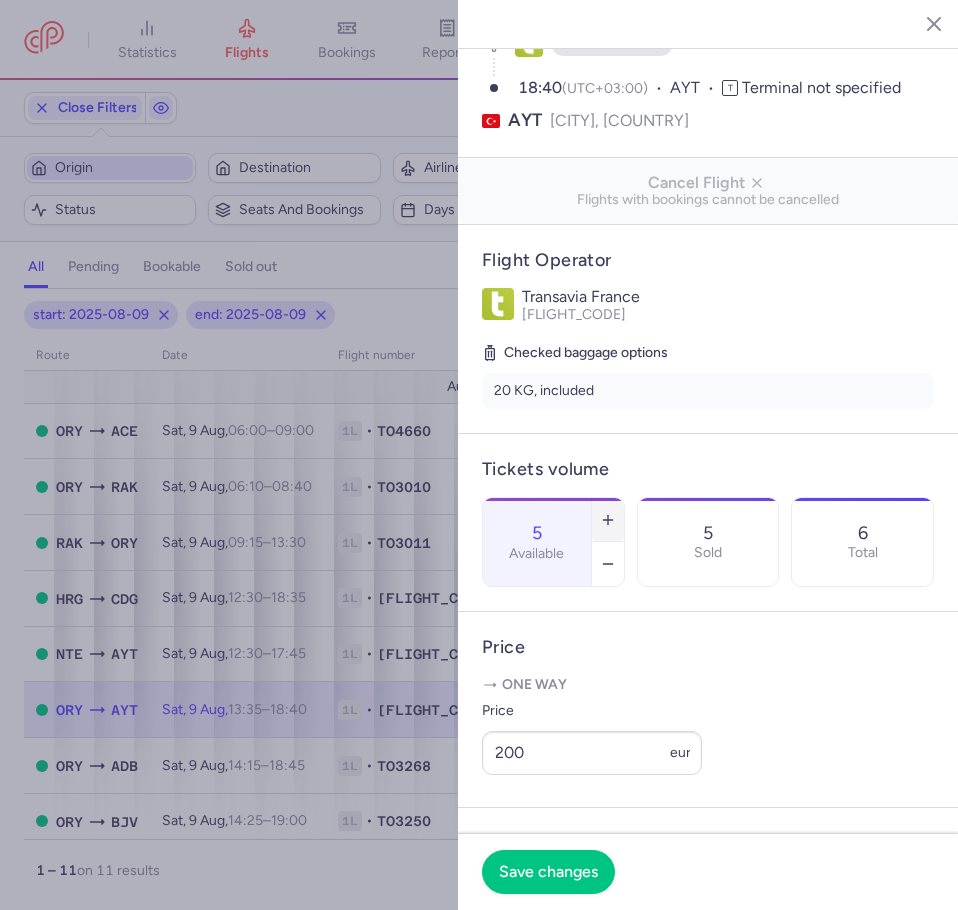 click 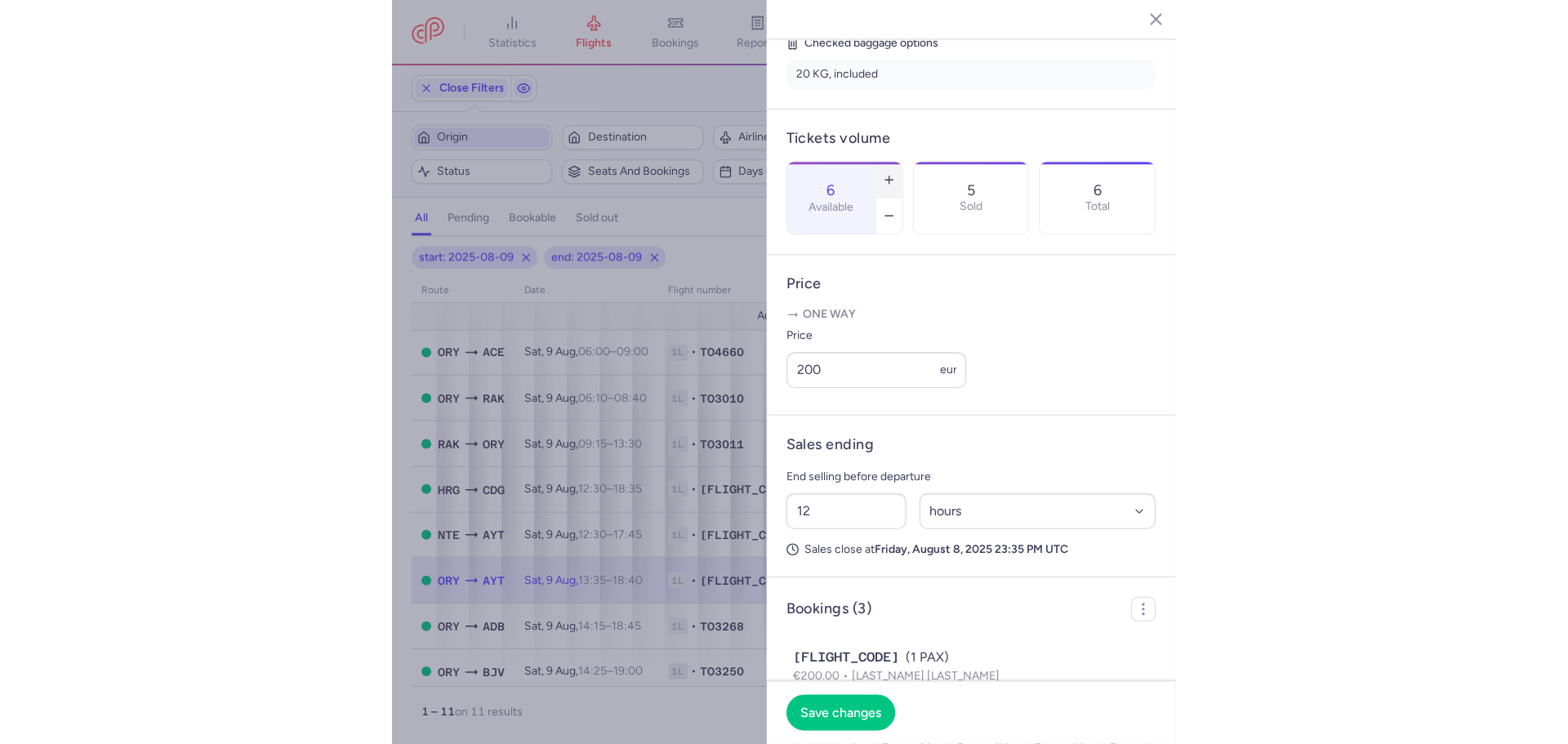scroll, scrollTop: 490, scrollLeft: 0, axis: vertical 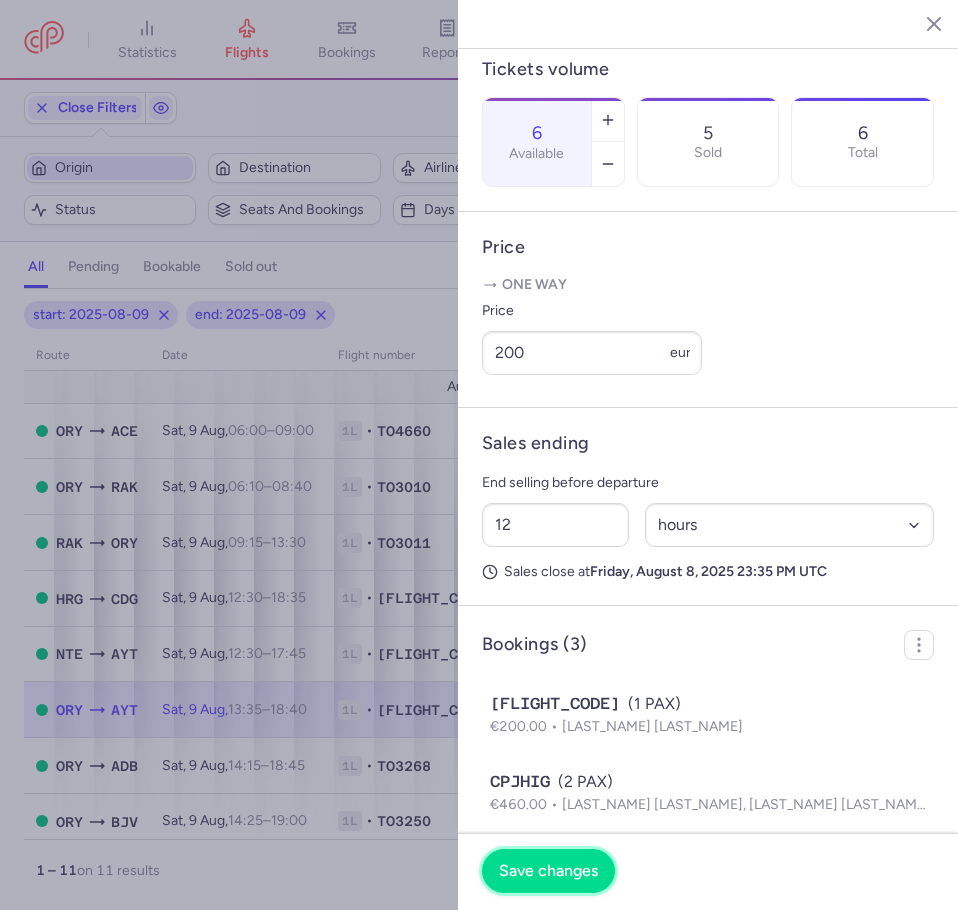 click on "Save changes" at bounding box center [548, 871] 